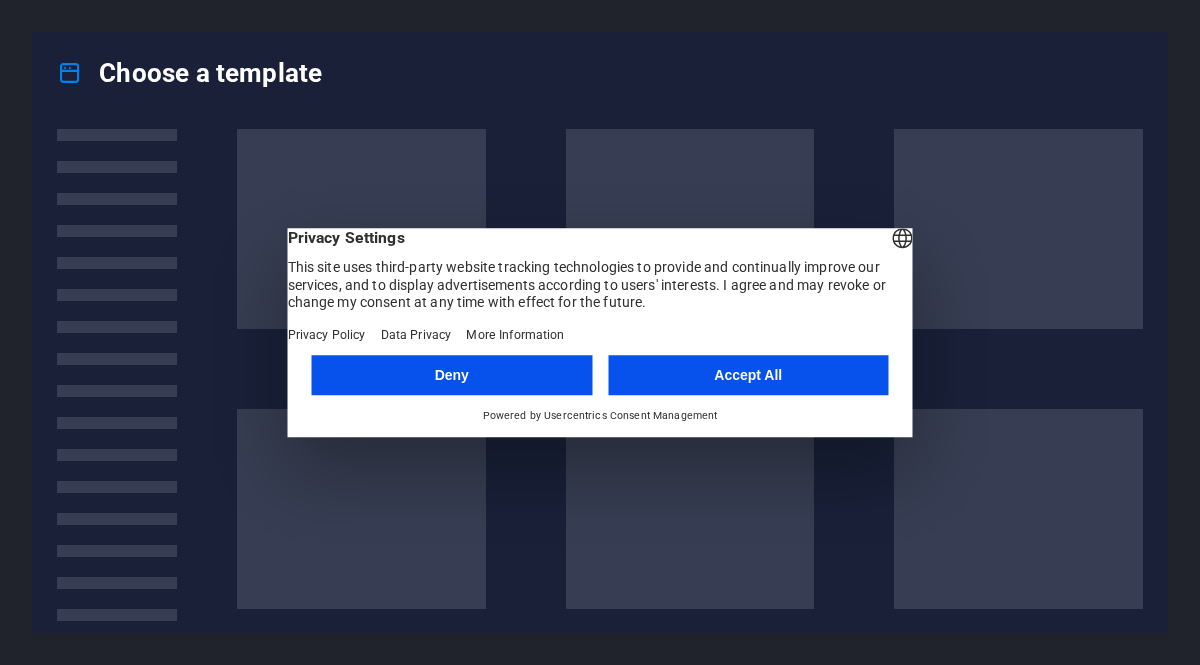 scroll, scrollTop: 0, scrollLeft: 0, axis: both 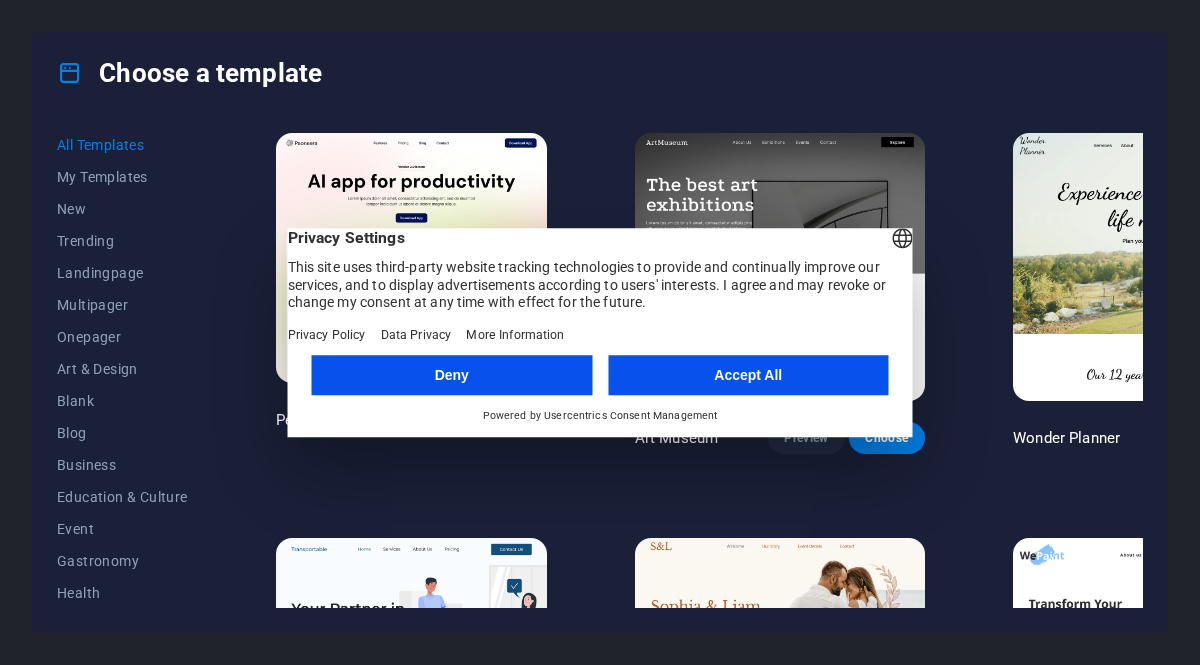 click on "Accept All" at bounding box center (748, 375) 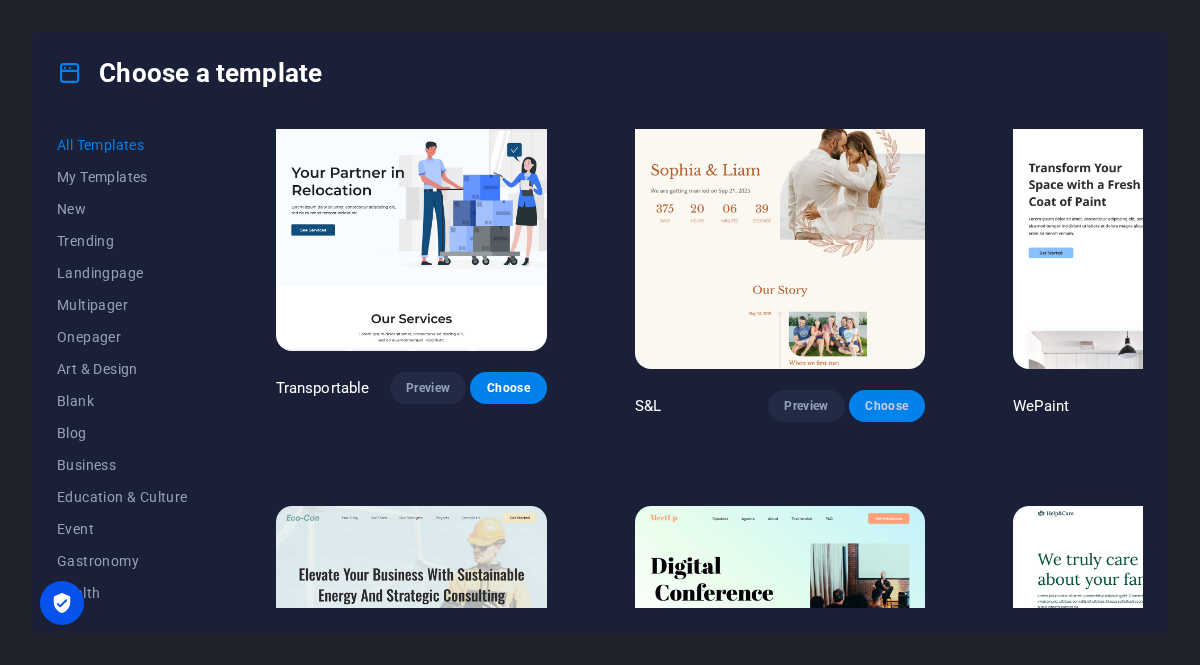 scroll, scrollTop: 443, scrollLeft: 0, axis: vertical 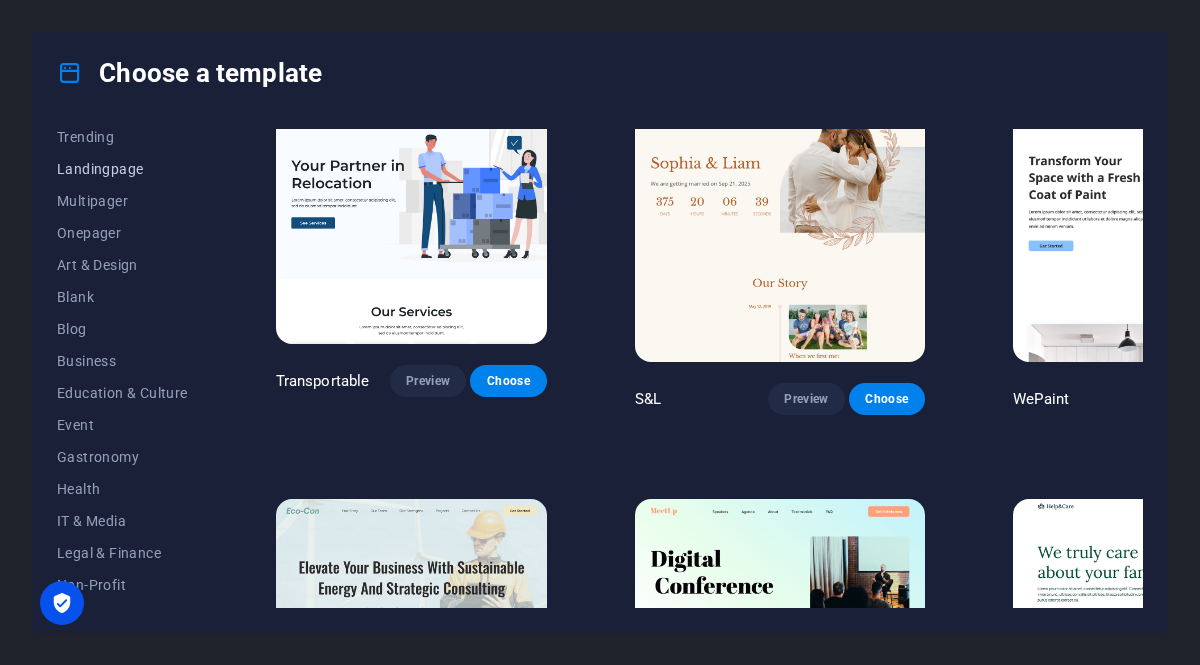 click on "Art & Design" at bounding box center (122, 265) 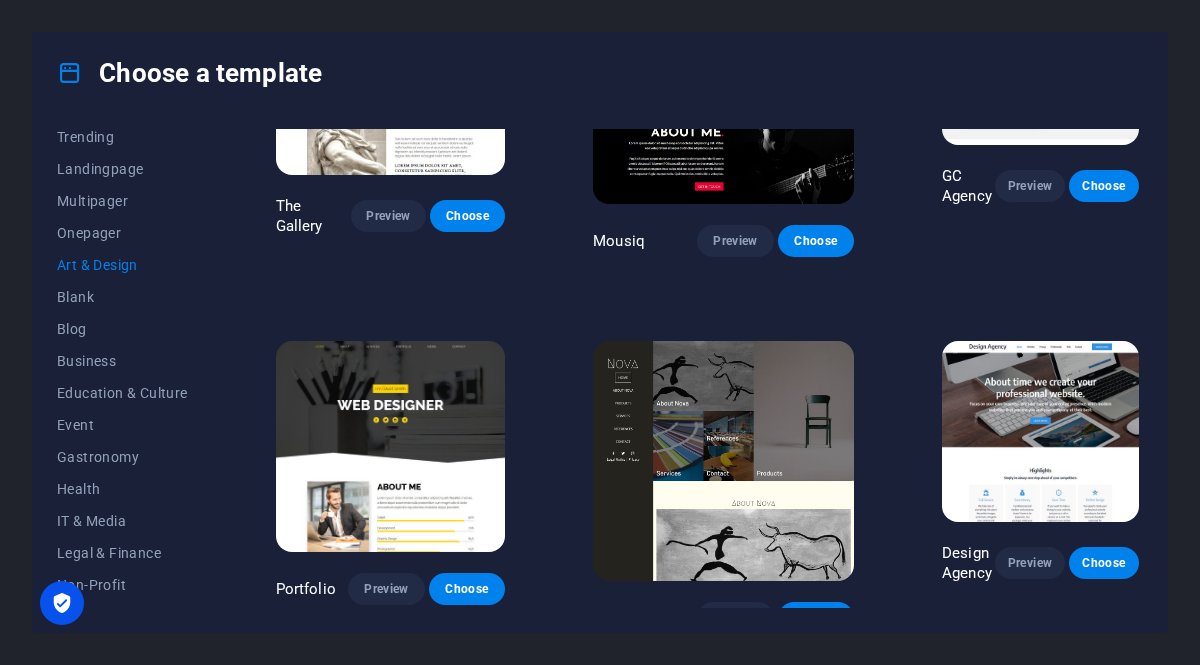 scroll, scrollTop: 928, scrollLeft: 0, axis: vertical 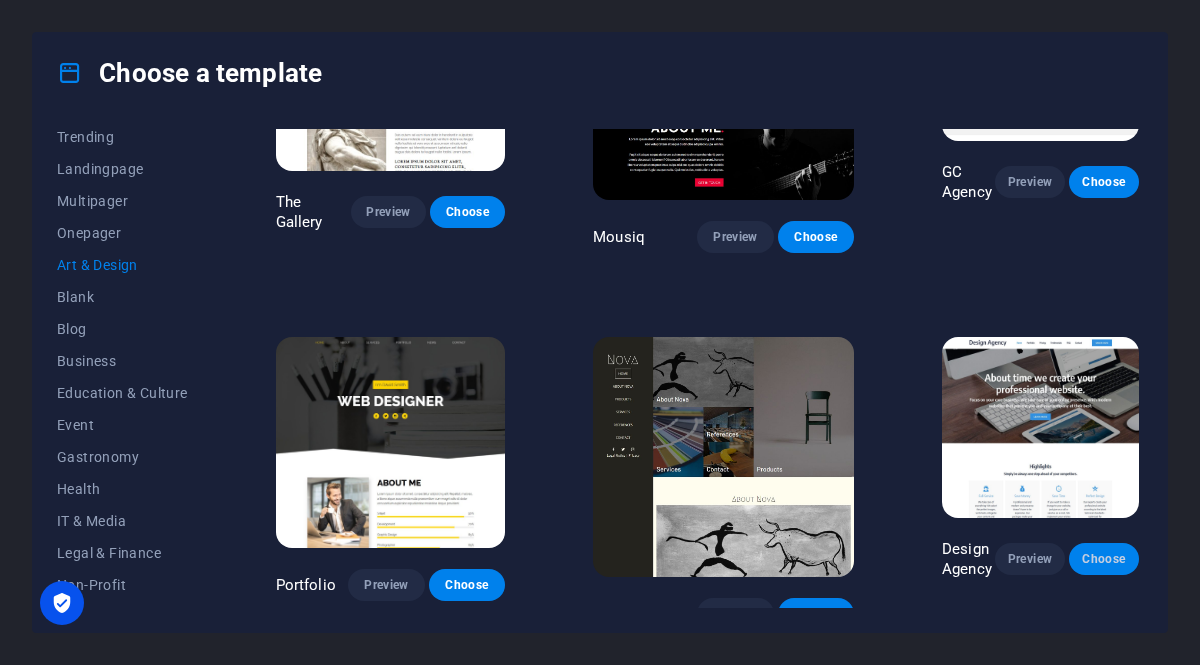 click on "Choose" at bounding box center [1104, 559] 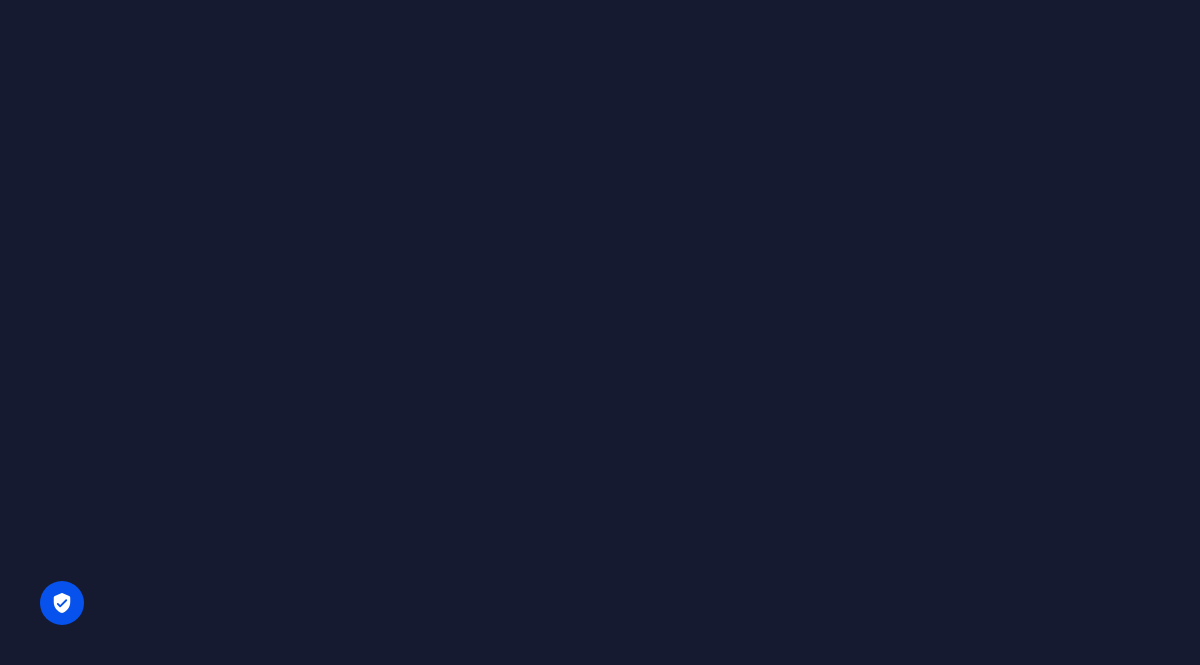 scroll, scrollTop: 0, scrollLeft: 0, axis: both 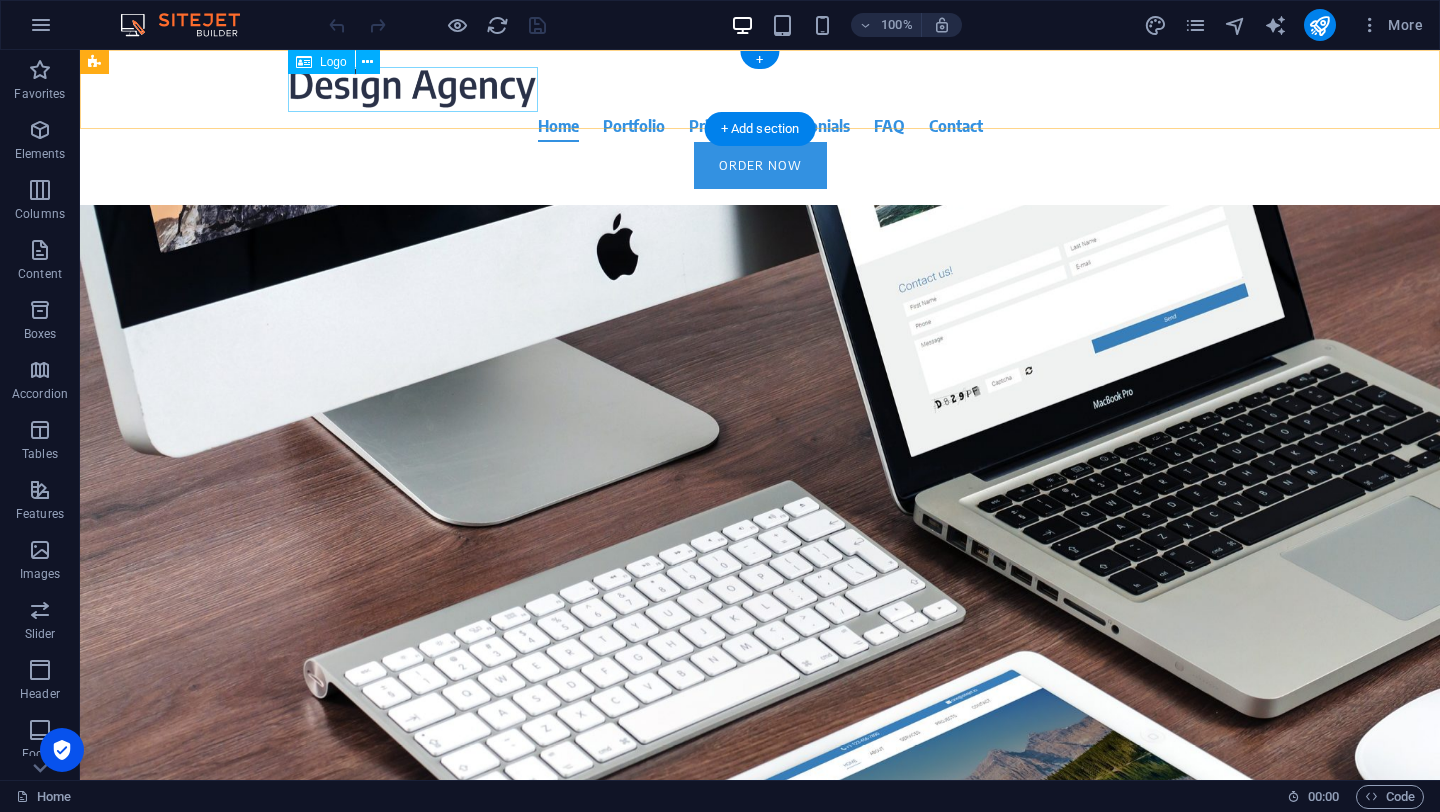 click at bounding box center (760, 88) 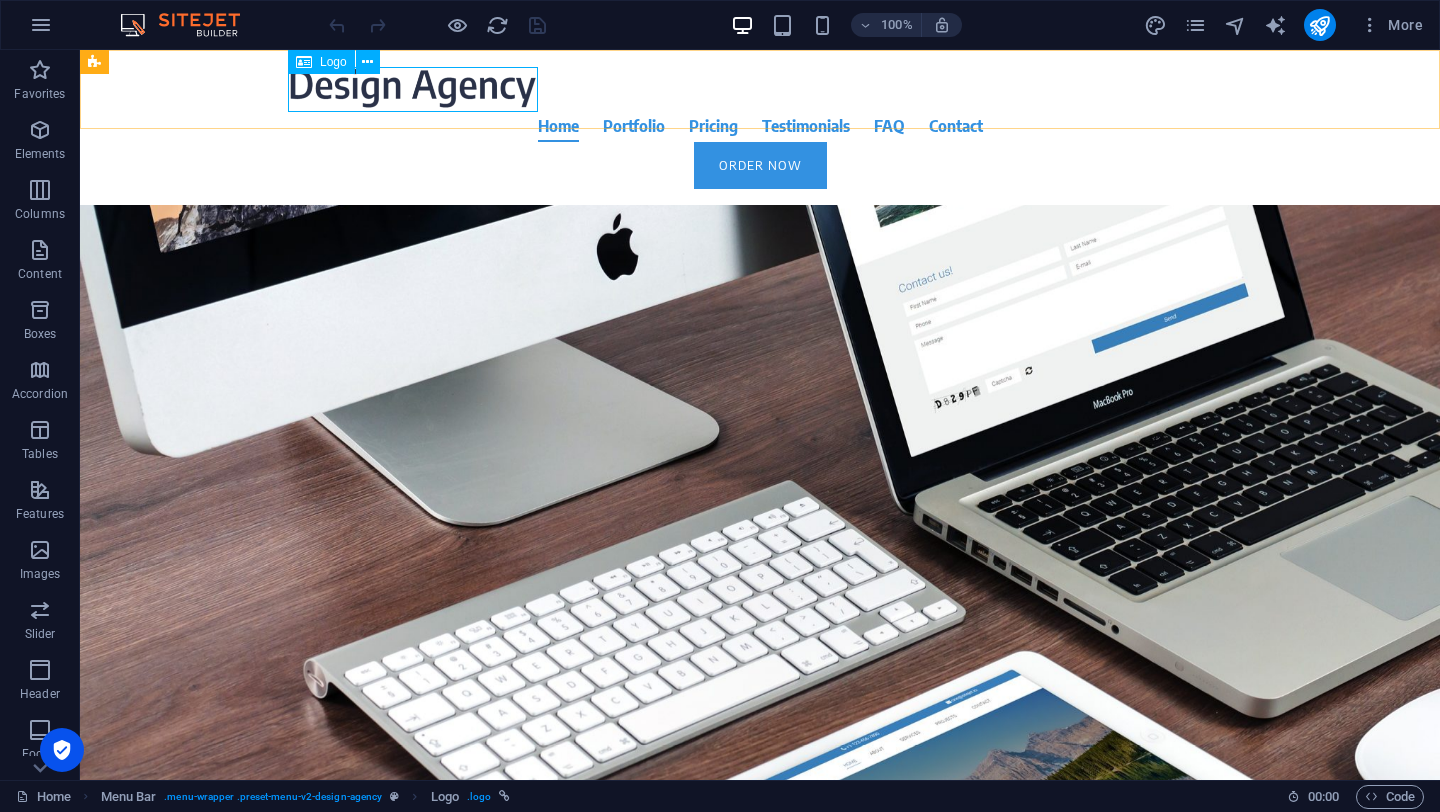 click on "Logo" at bounding box center (333, 62) 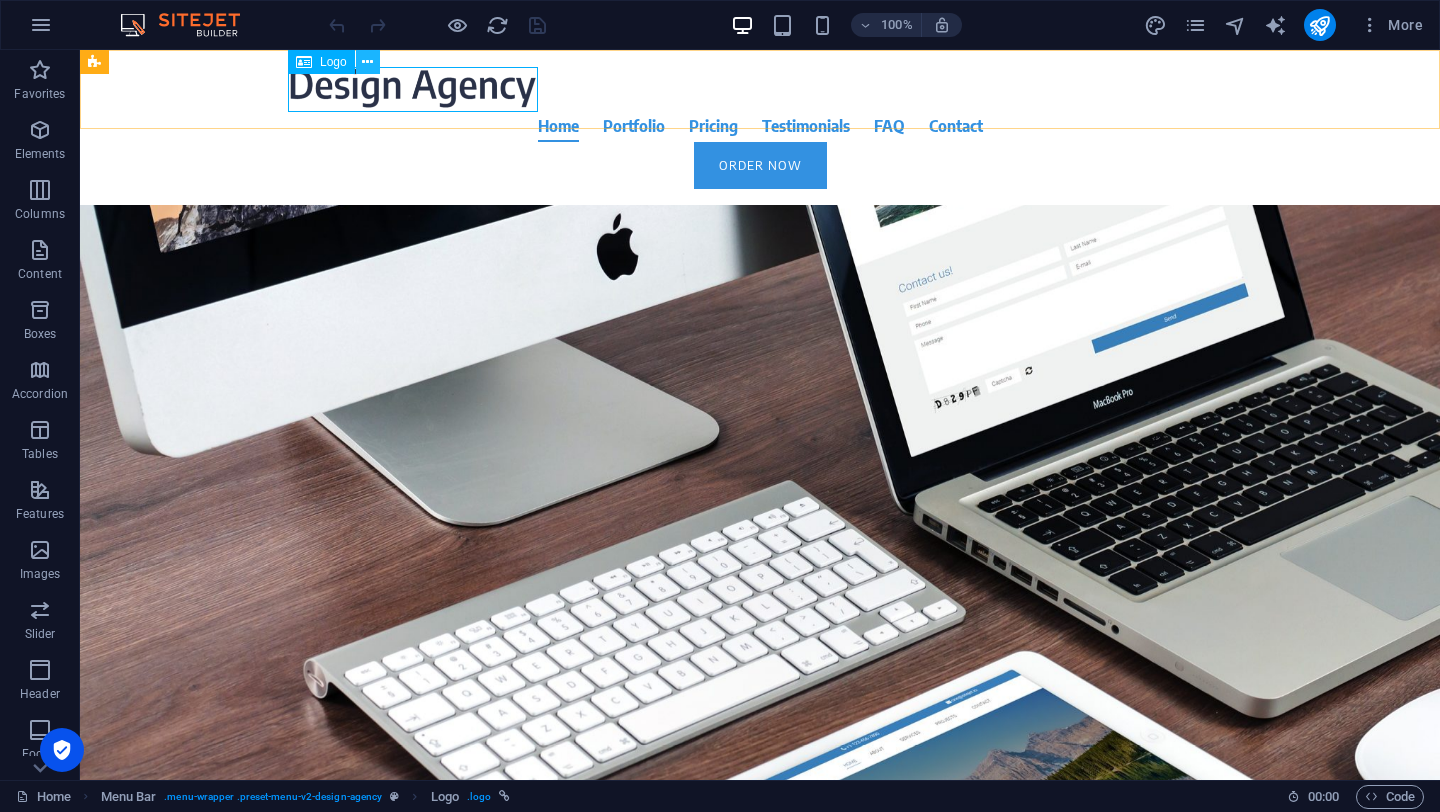 click at bounding box center [367, 62] 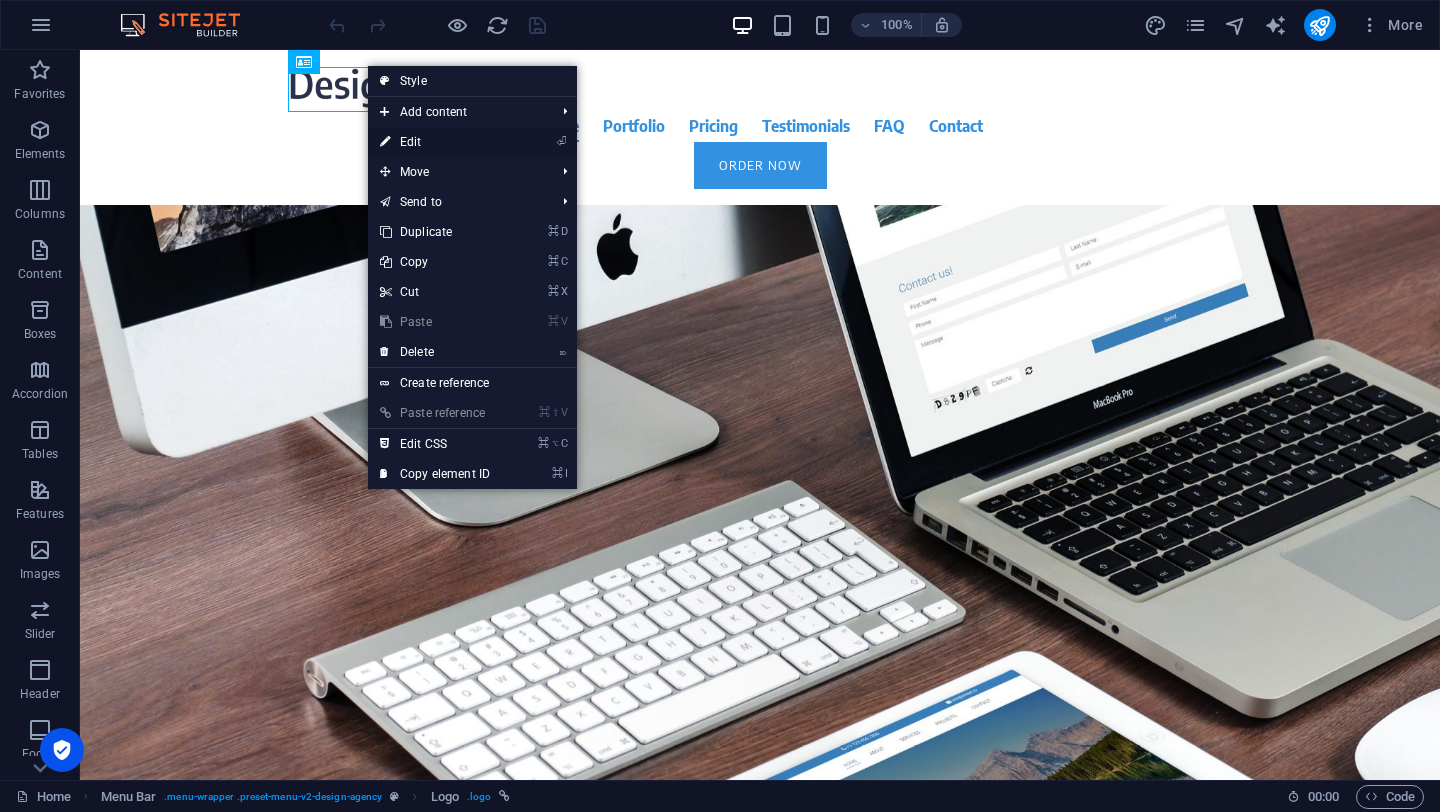 click on "⏎  Edit" at bounding box center (435, 142) 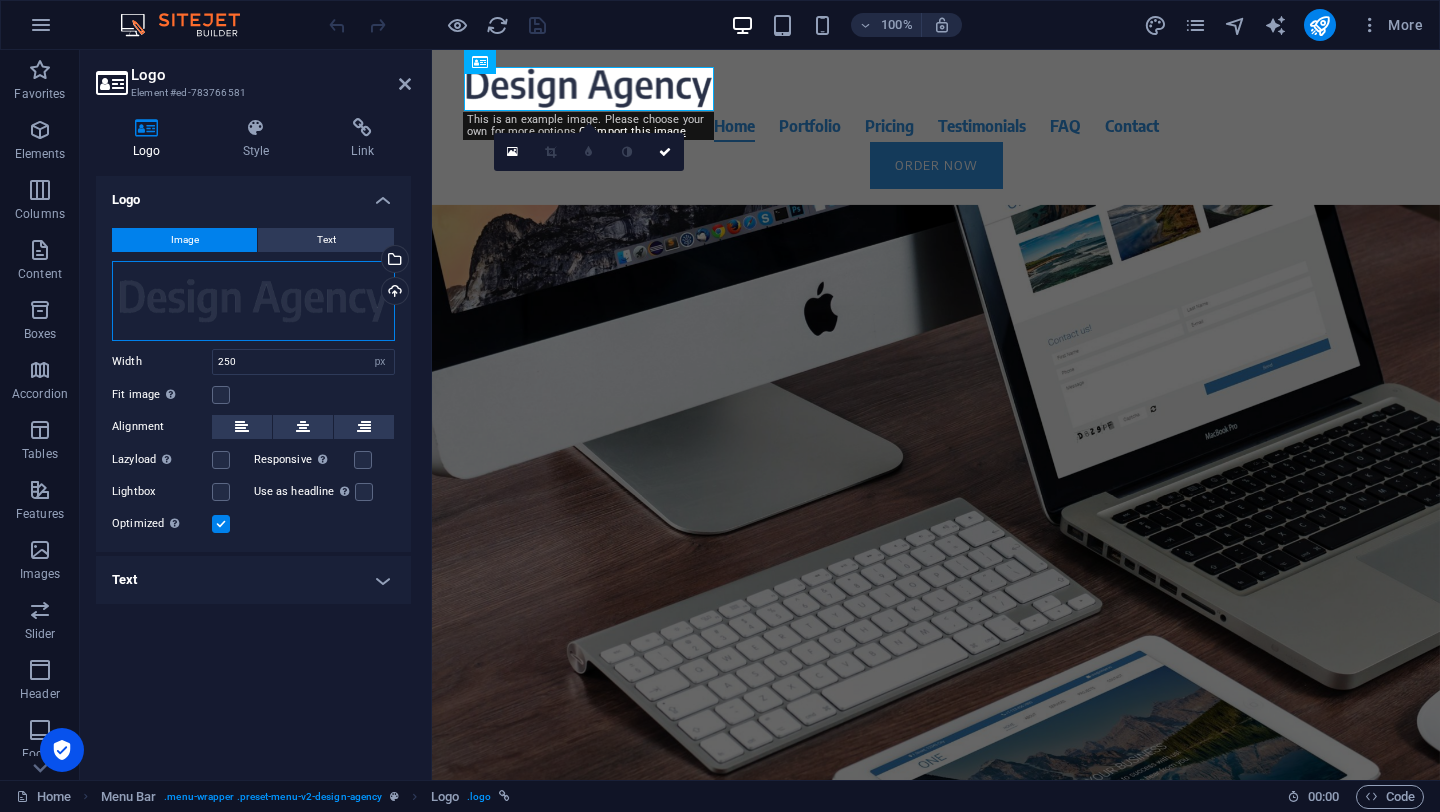 click on "Drag files here, click to choose files or select files from Files or our free stock photos & videos" at bounding box center [253, 301] 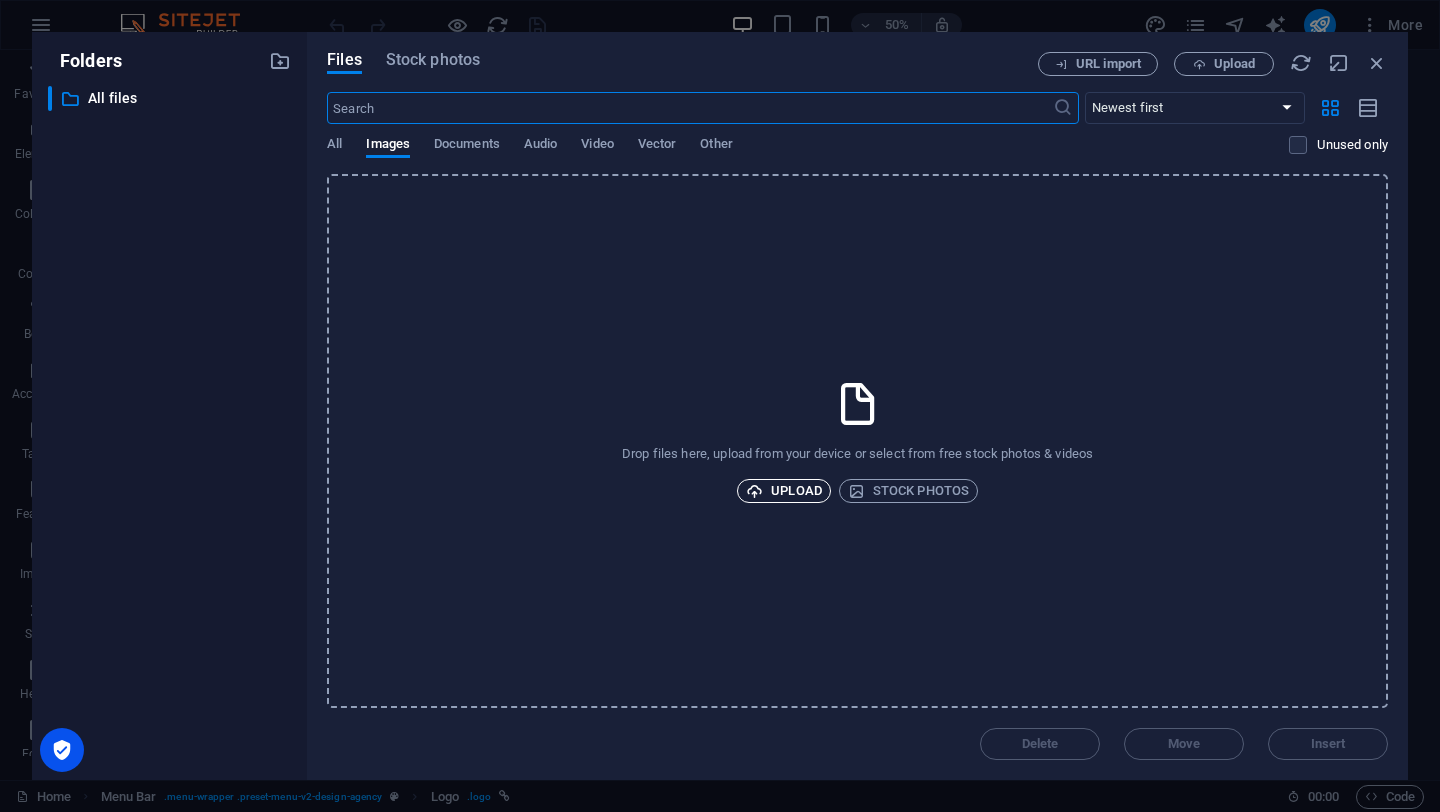 click on "Upload" at bounding box center (784, 491) 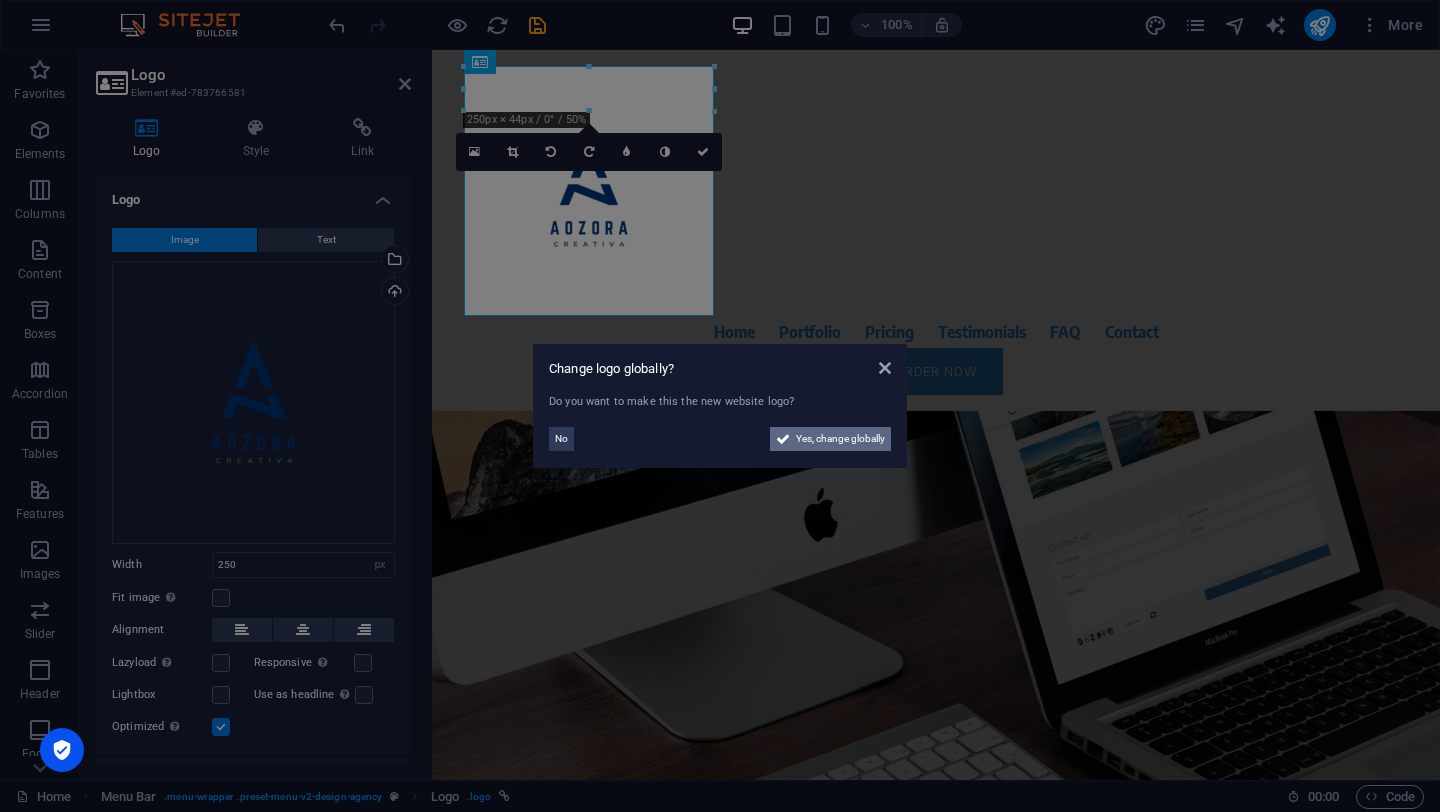 click on "Yes, change globally" at bounding box center (840, 439) 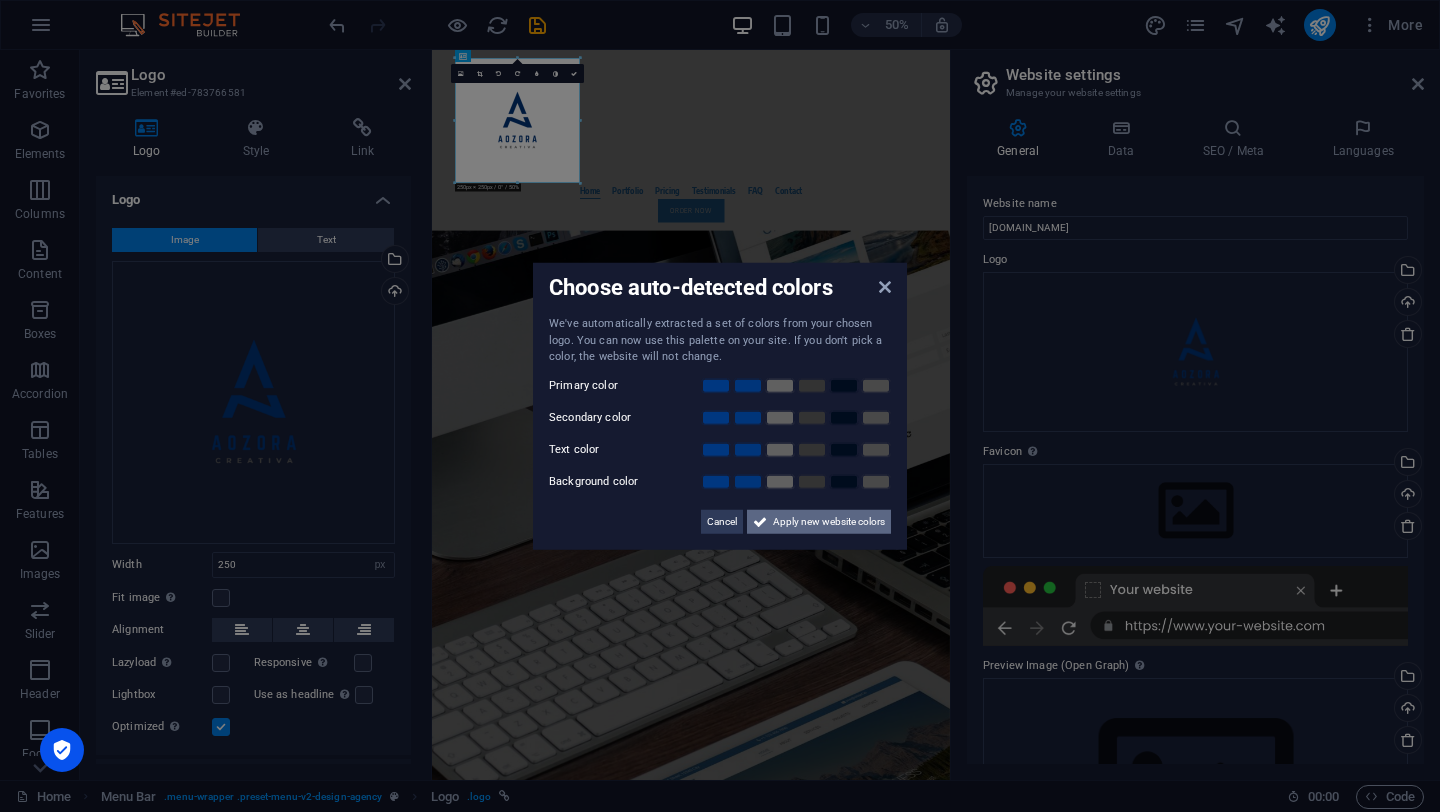 click on "Apply new website colors" at bounding box center [829, 521] 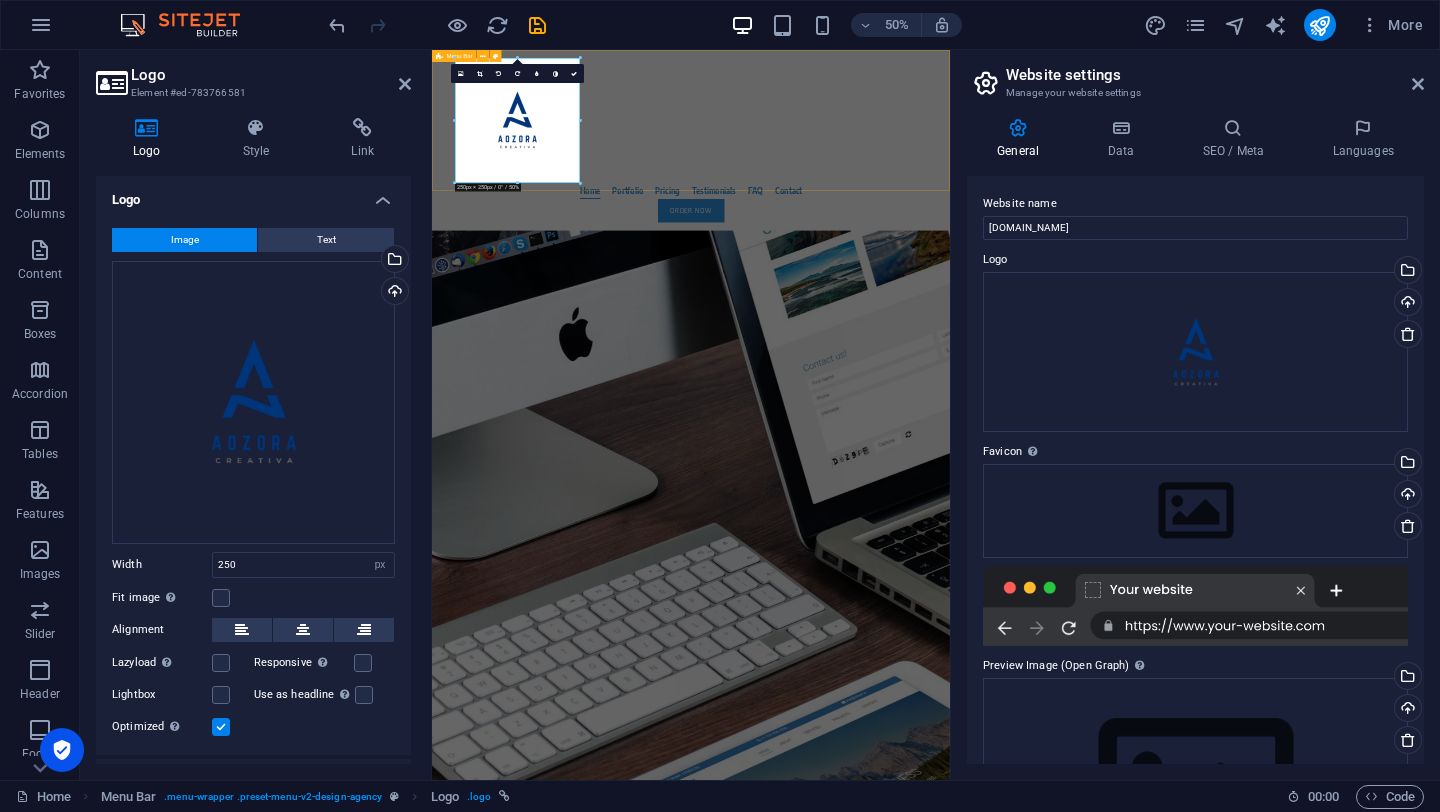 click on "Home Portfolio Pricing Testimonials FAQ Contact Order Now" at bounding box center [950, 230] 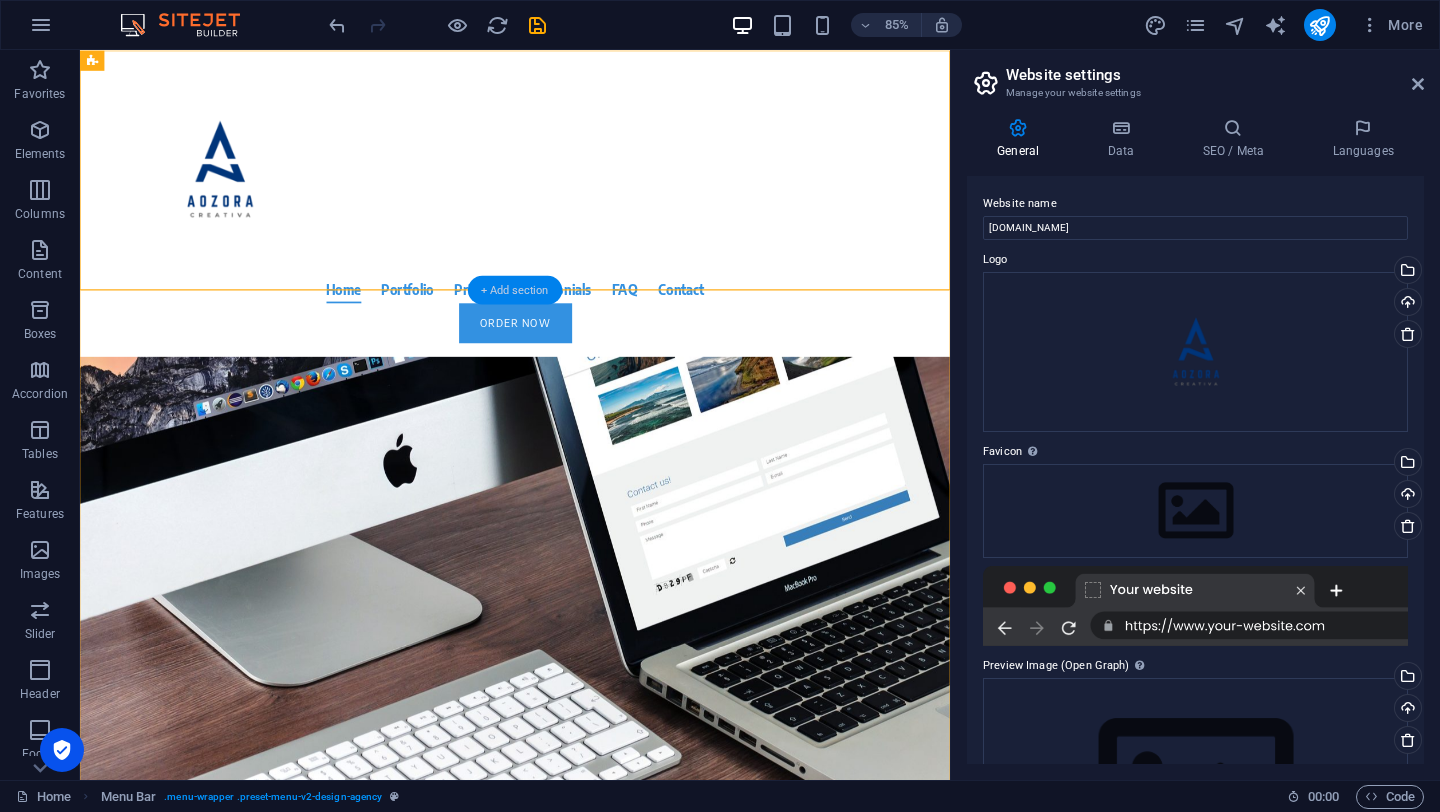 click on "+ Add section" at bounding box center (515, 289) 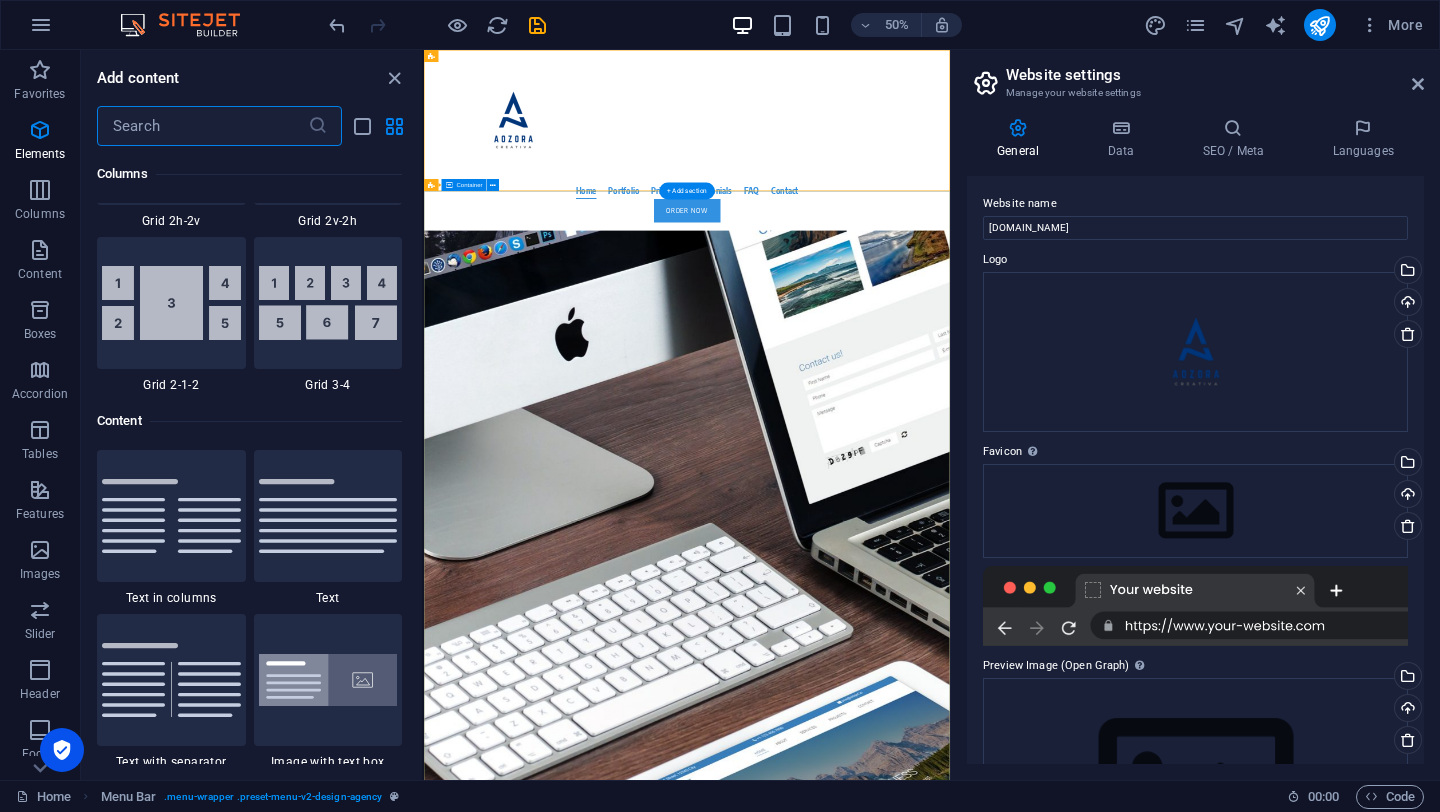 scroll, scrollTop: 3499, scrollLeft: 0, axis: vertical 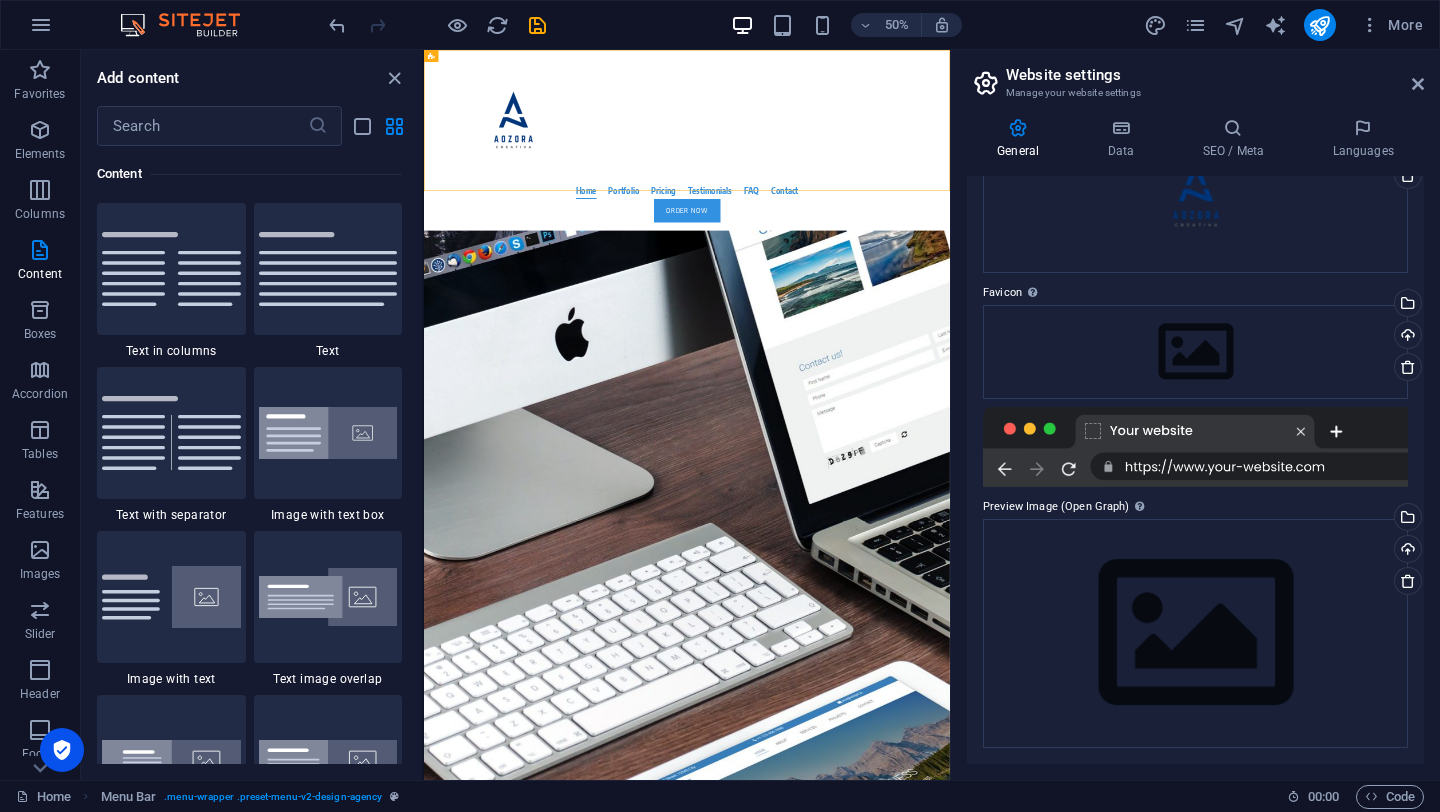 click at bounding box center (1195, 447) 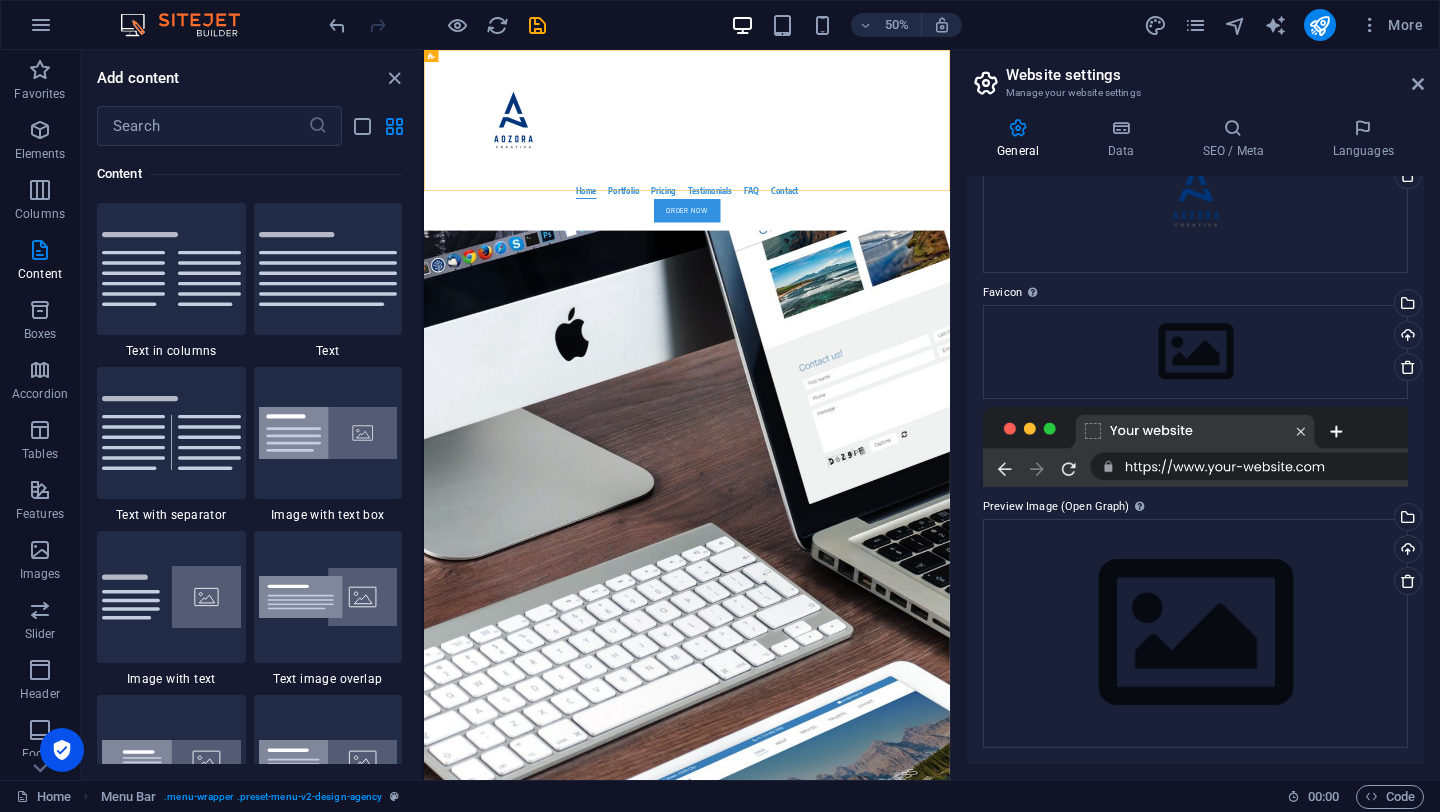 scroll, scrollTop: 159, scrollLeft: 0, axis: vertical 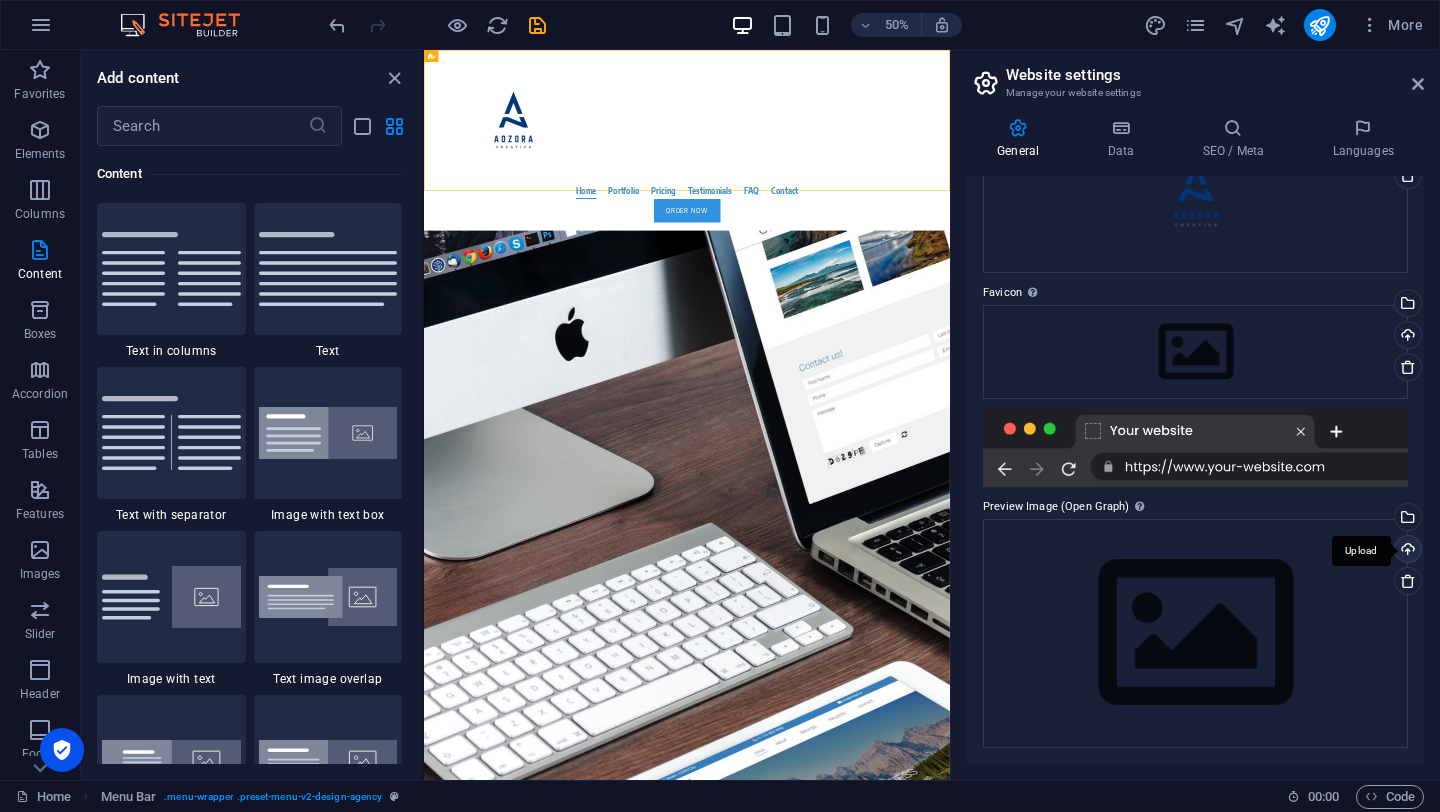 click on "Upload" at bounding box center [1406, 551] 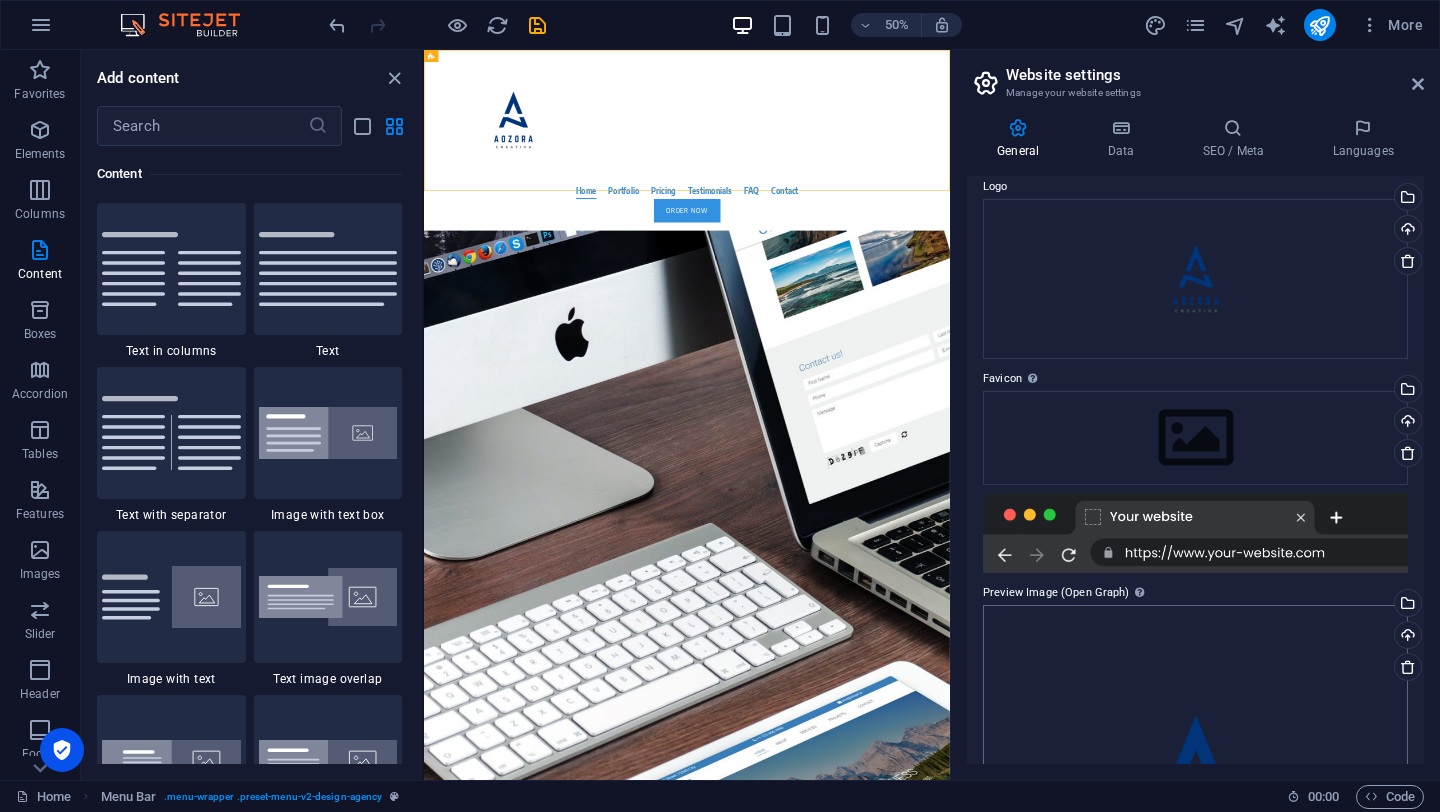scroll, scrollTop: 0, scrollLeft: 0, axis: both 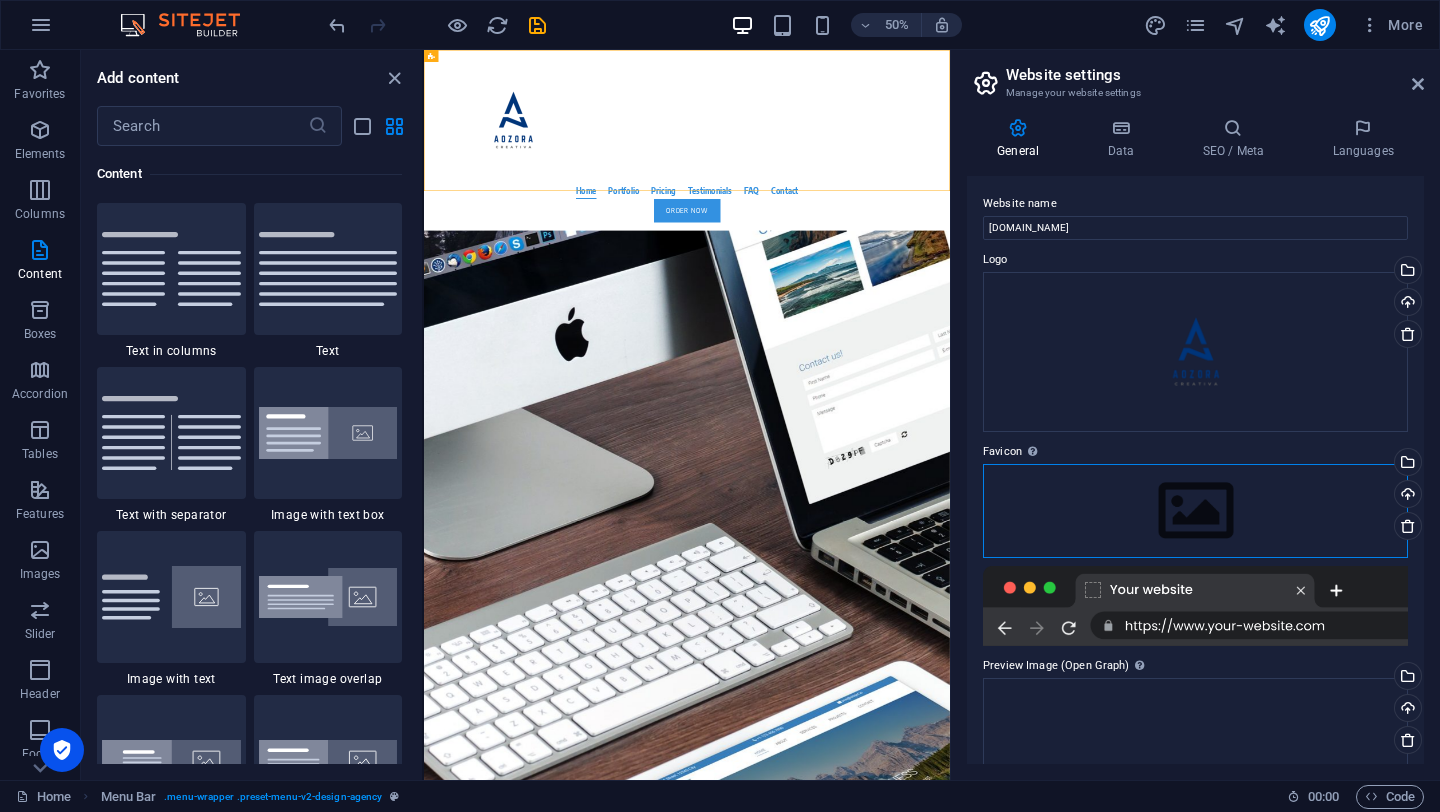 click on "Drag files here, click to choose files or select files from Files or our free stock photos & videos" at bounding box center [1195, 511] 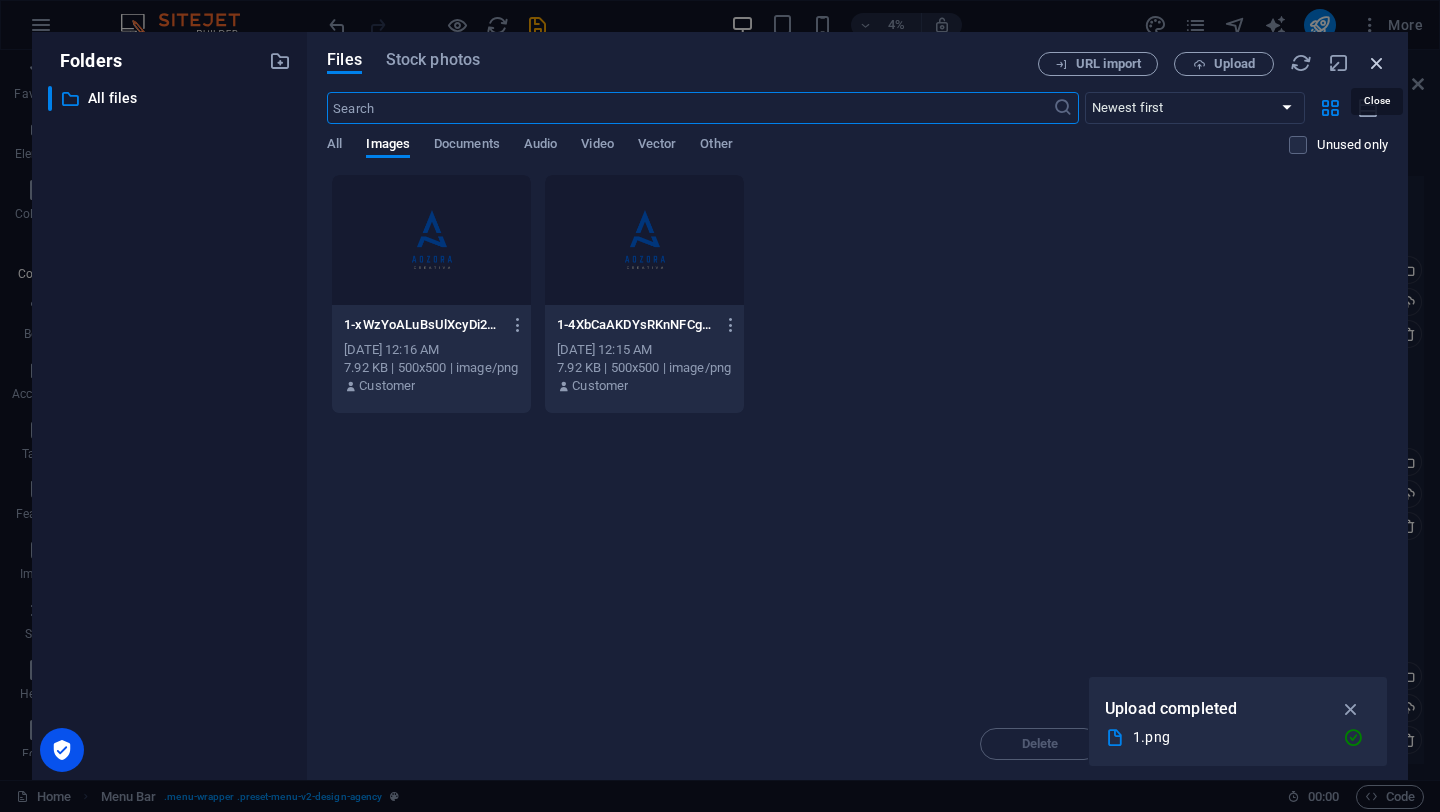 click at bounding box center [1377, 63] 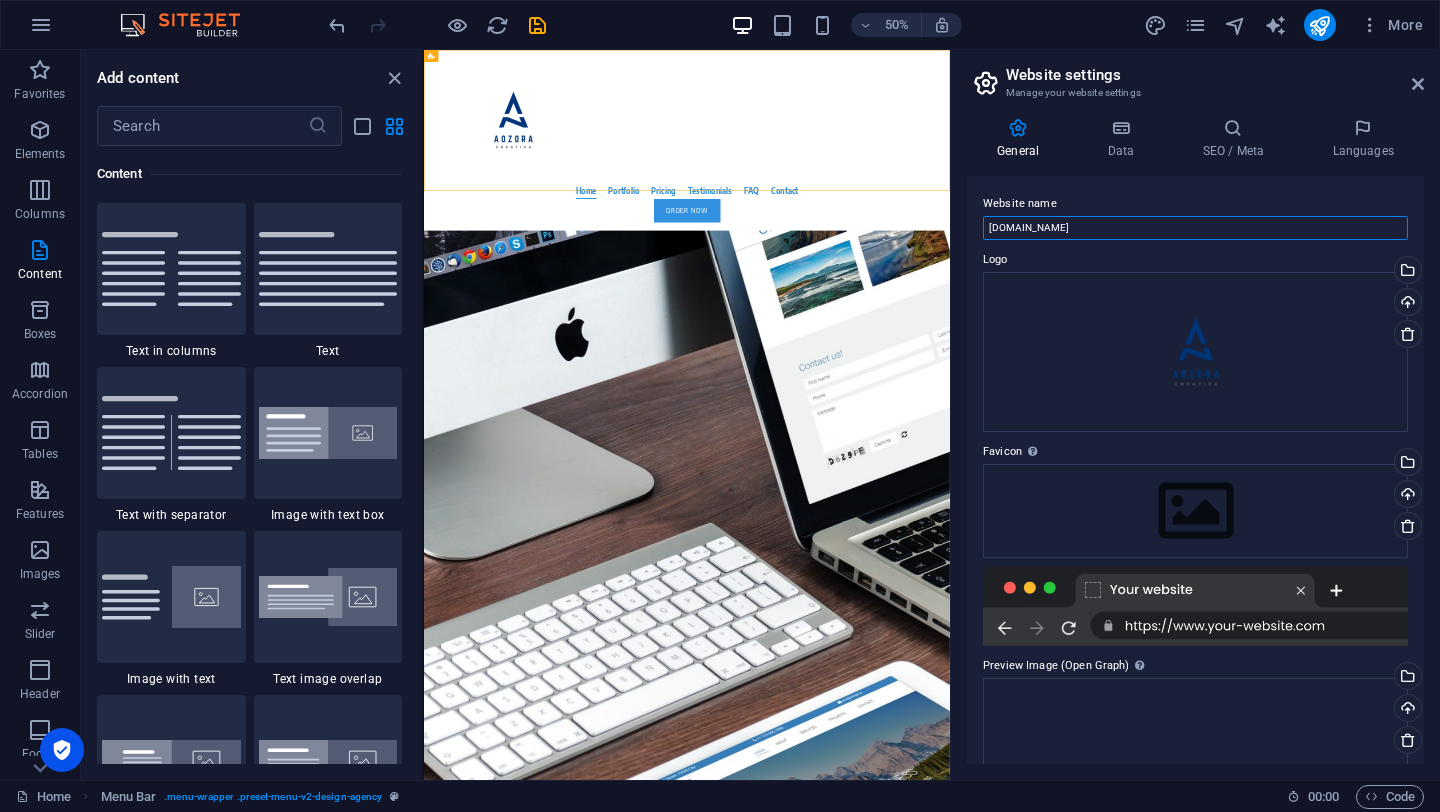 click on "[DOMAIN_NAME]" at bounding box center (1195, 228) 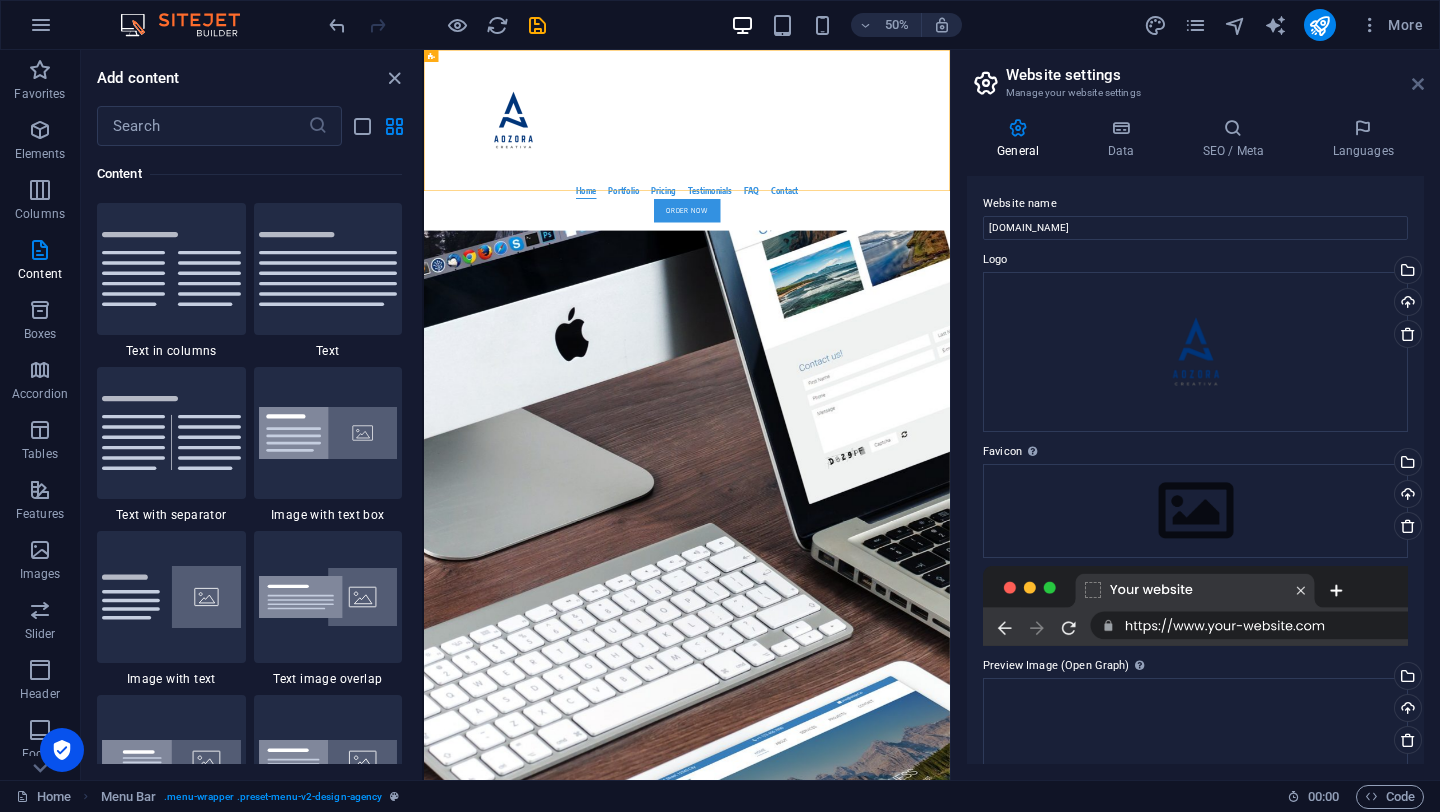 click at bounding box center [1418, 84] 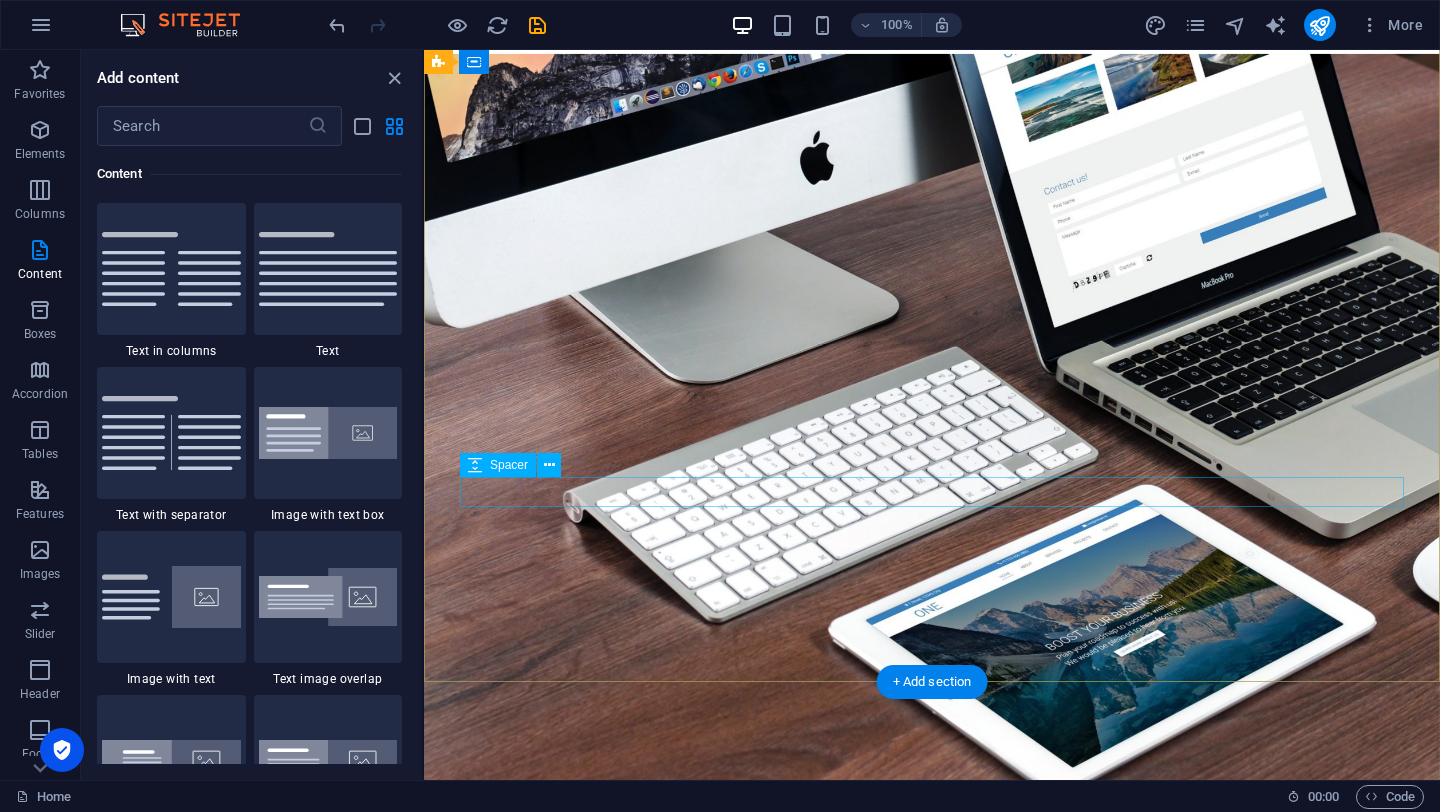 scroll, scrollTop: 0, scrollLeft: 0, axis: both 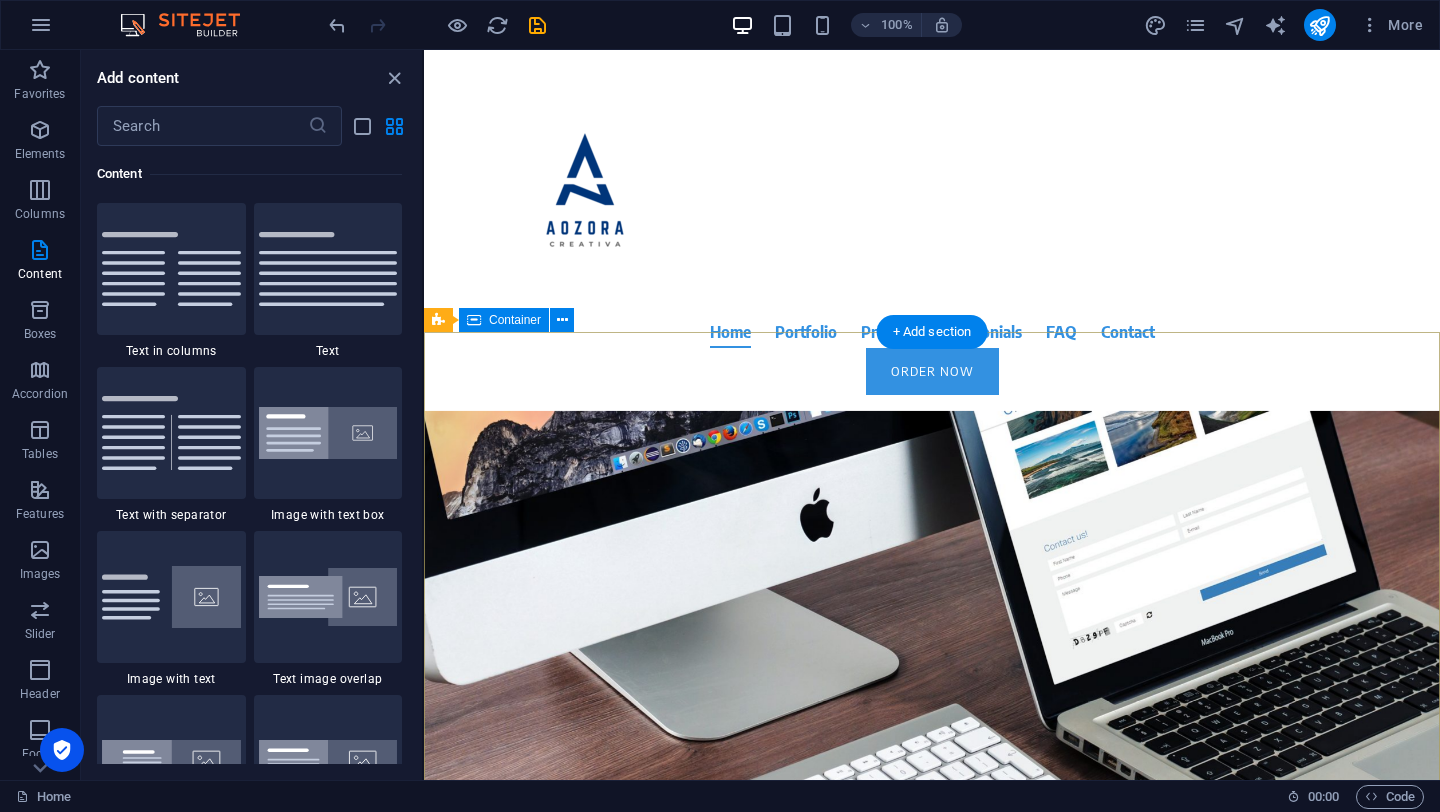 click on "About time we create your professional website. Focus on your core business. We take care of your online presence. With modern websites that present you and your company at their best. Learn more" at bounding box center [932, 750] 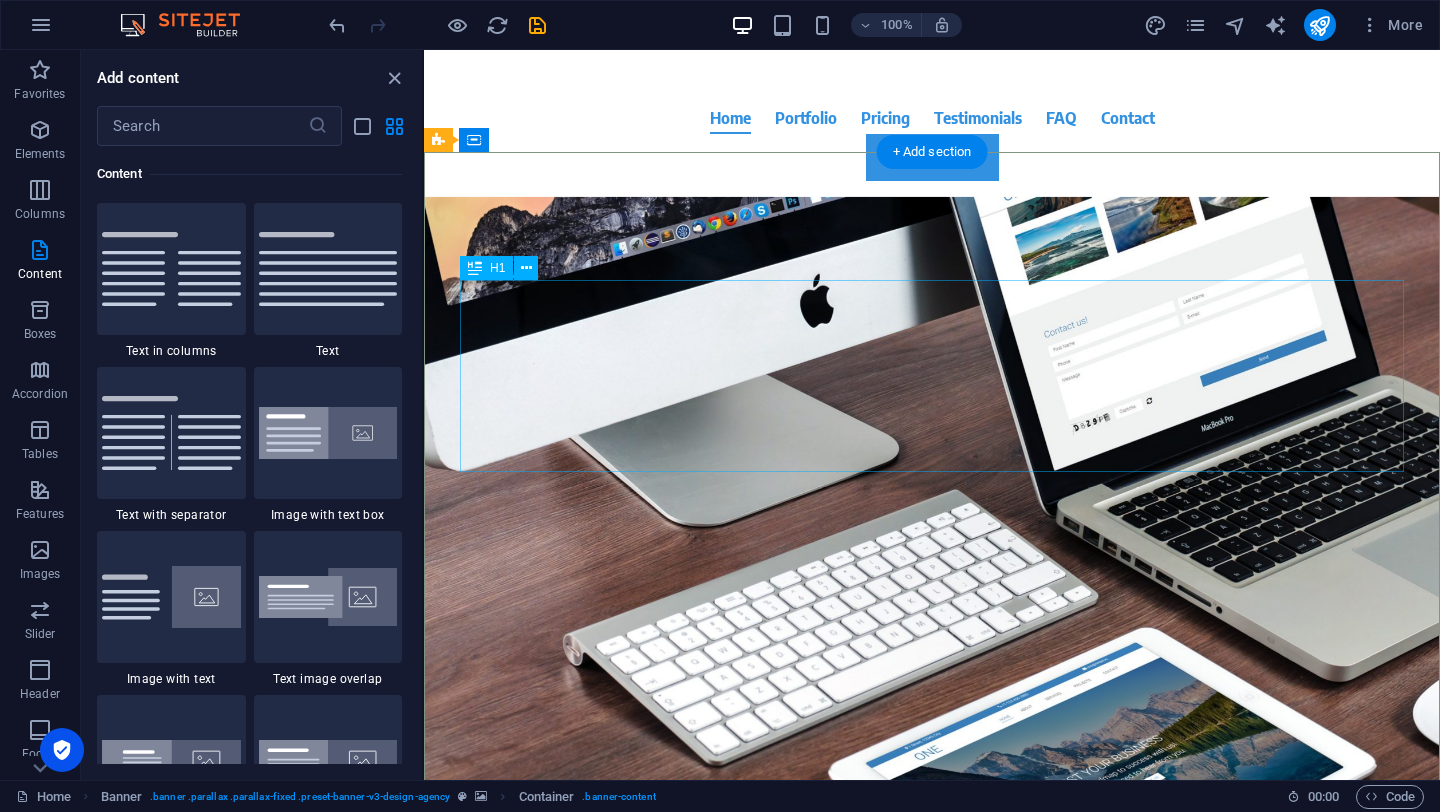 scroll, scrollTop: 243, scrollLeft: 0, axis: vertical 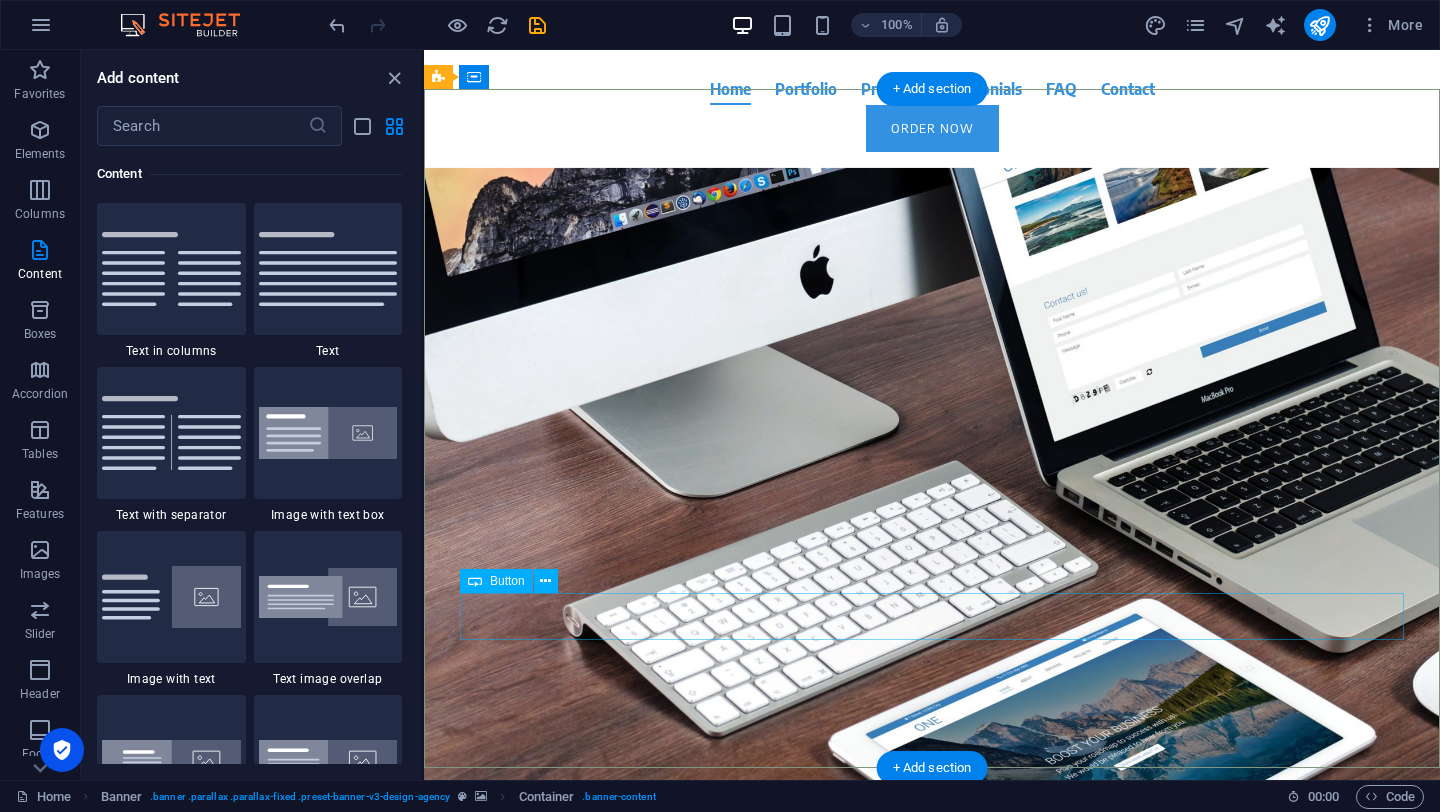 click on "Learn more" at bounding box center [932, 695] 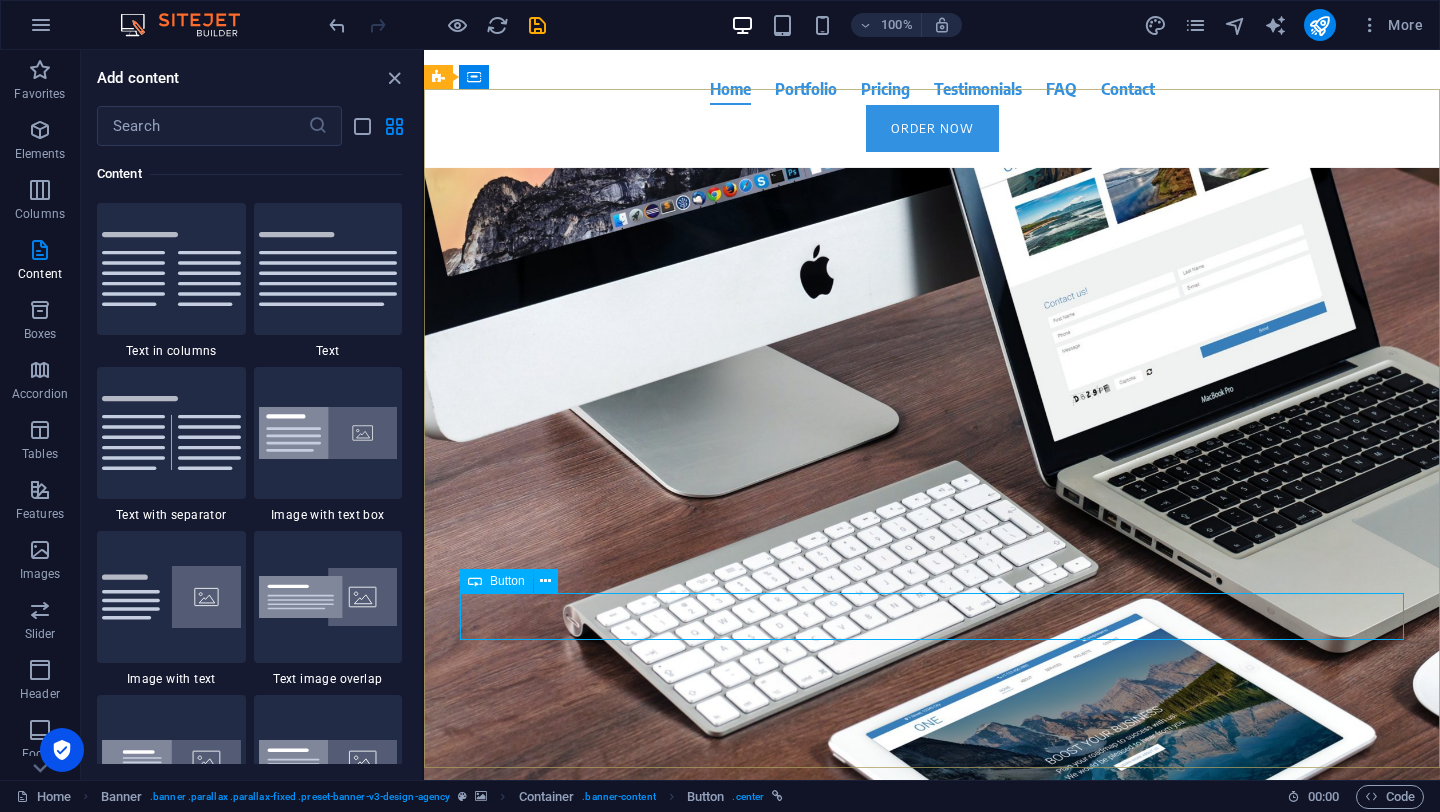 click on "Button" at bounding box center (507, 581) 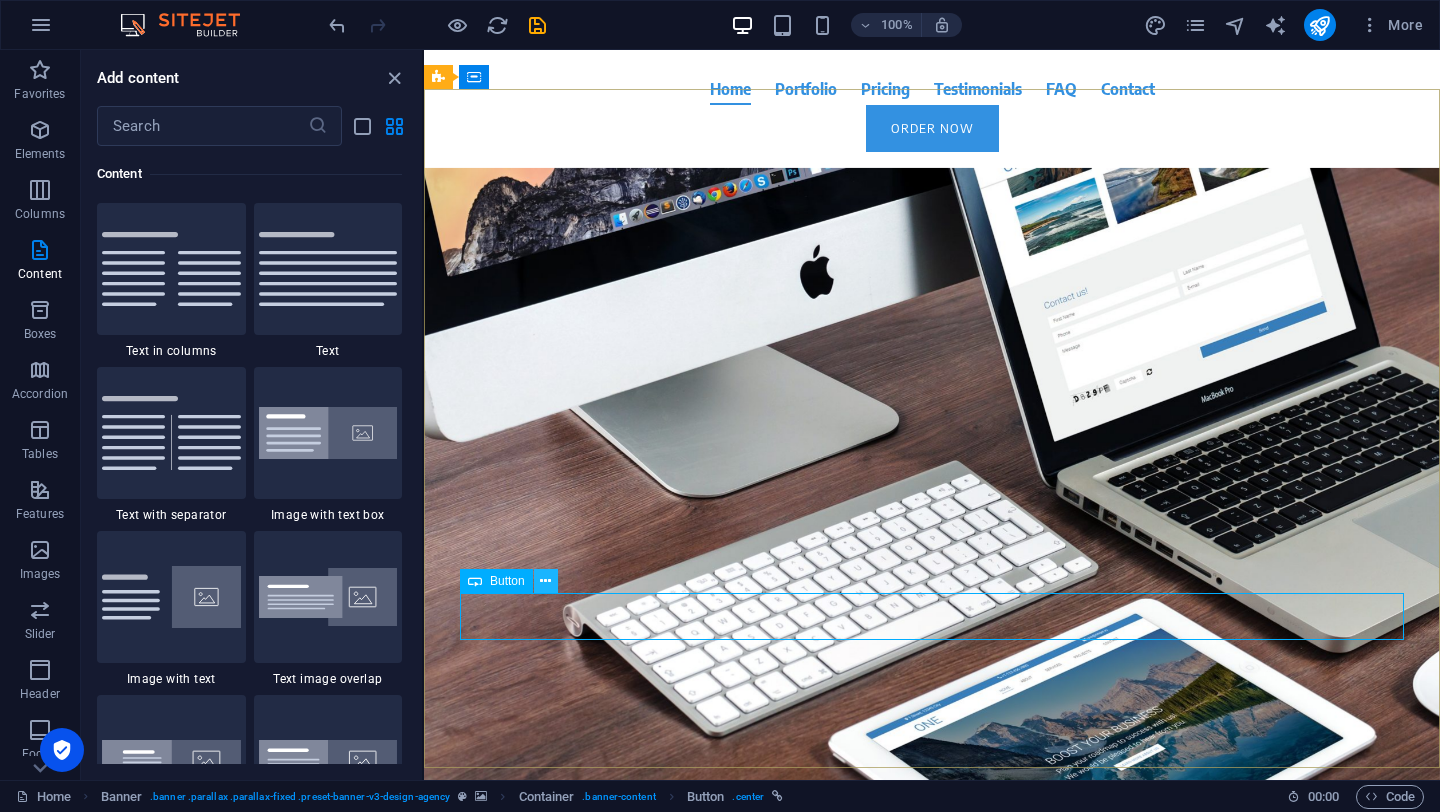 click at bounding box center [545, 581] 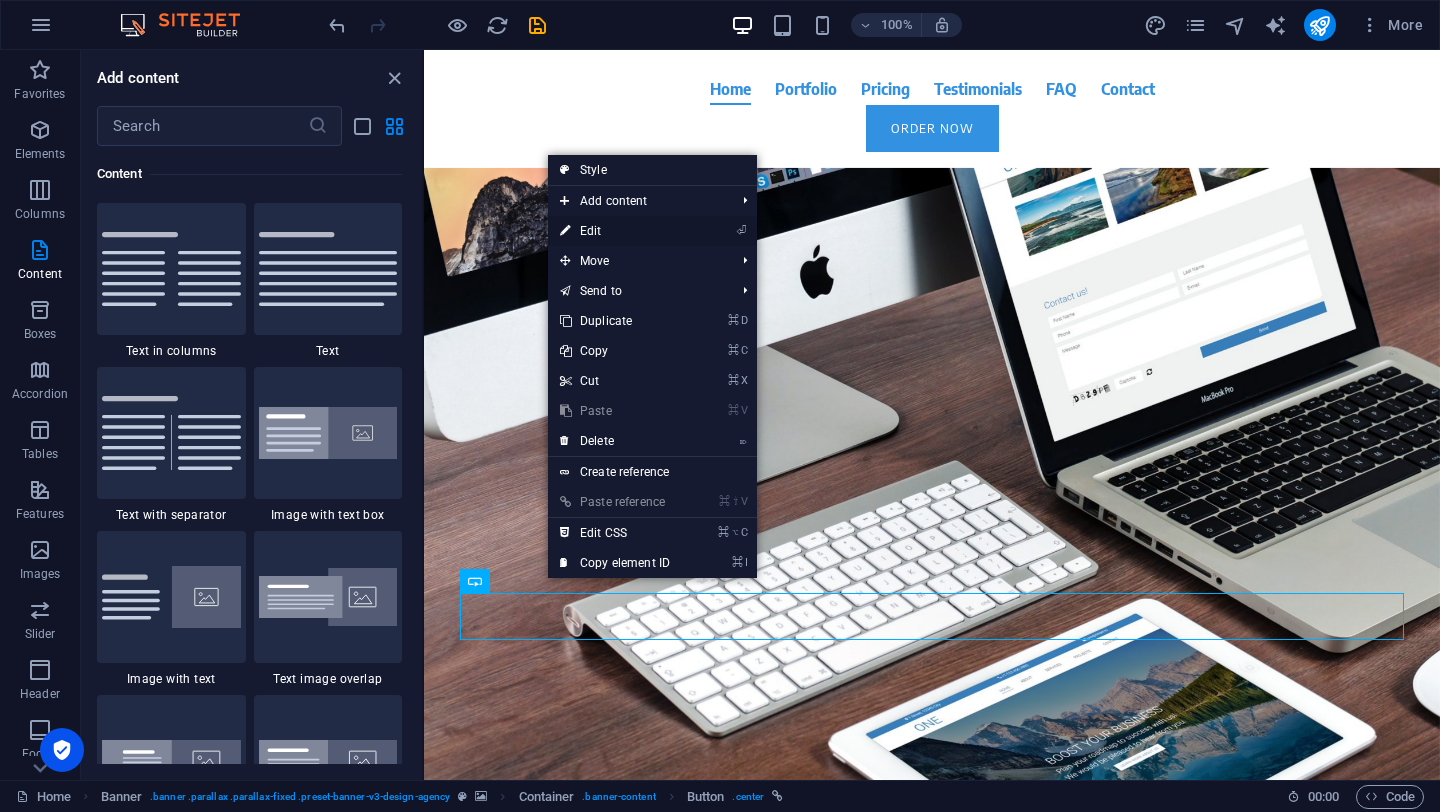 click on "⏎  Edit" at bounding box center [615, 231] 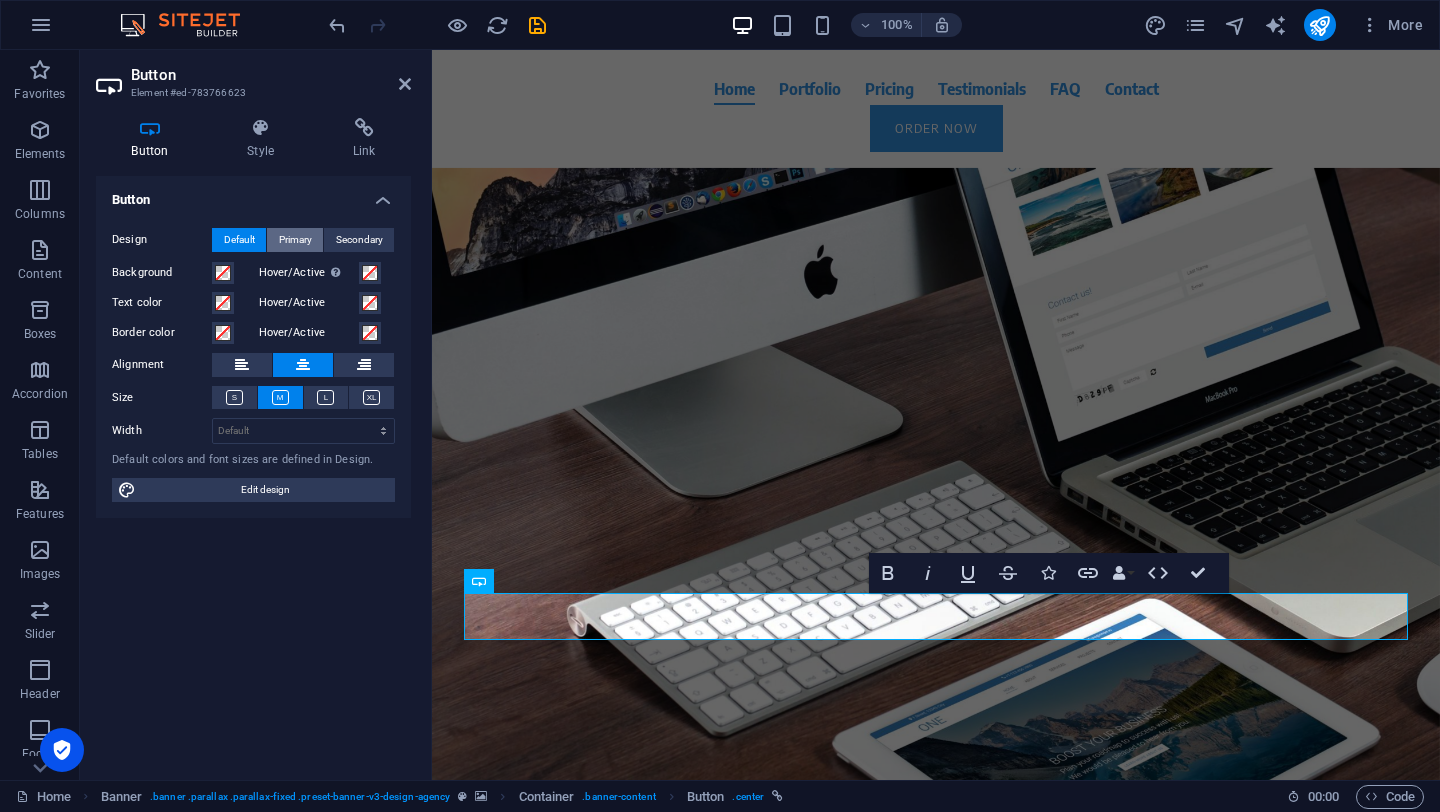 click on "Primary" at bounding box center (295, 240) 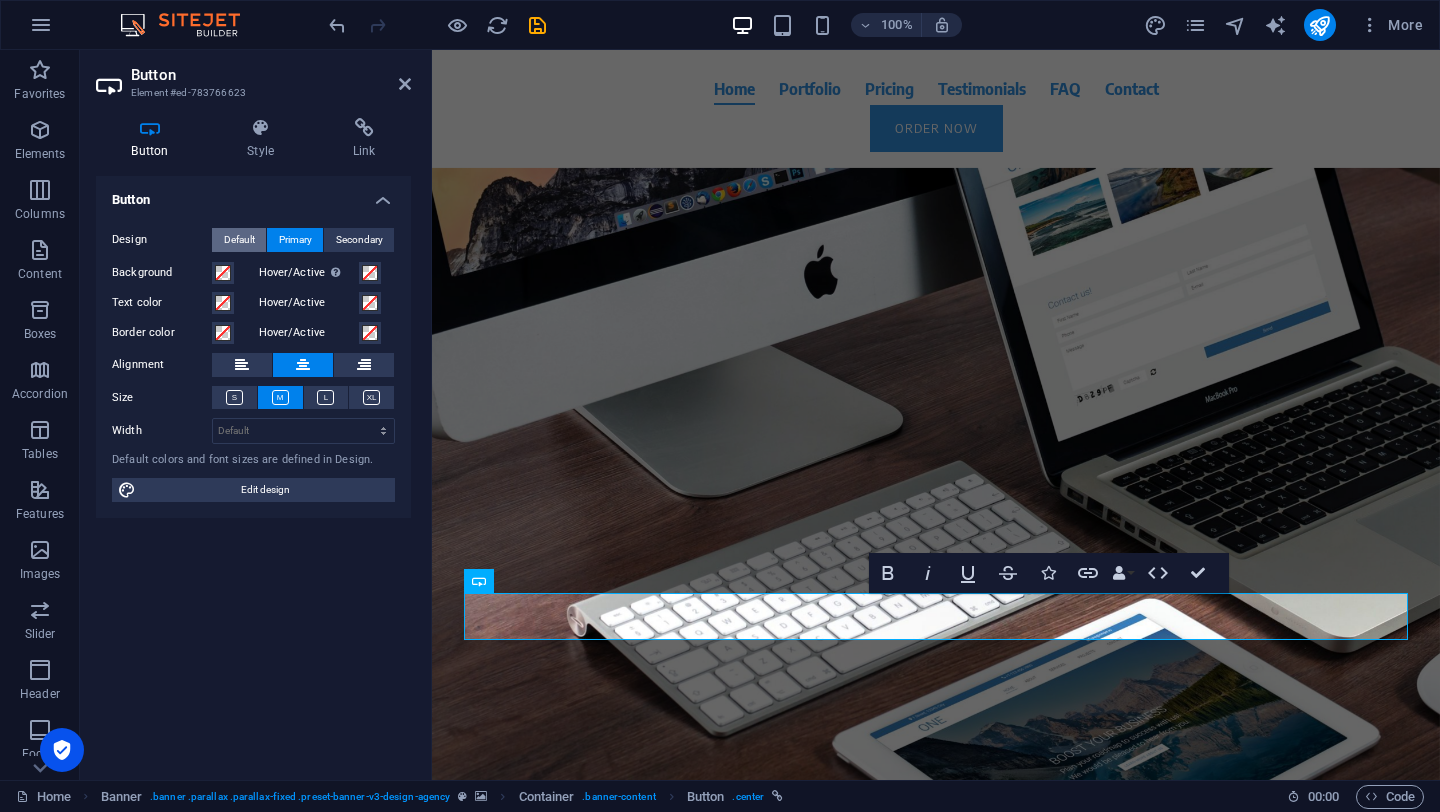 click on "Default" at bounding box center [239, 240] 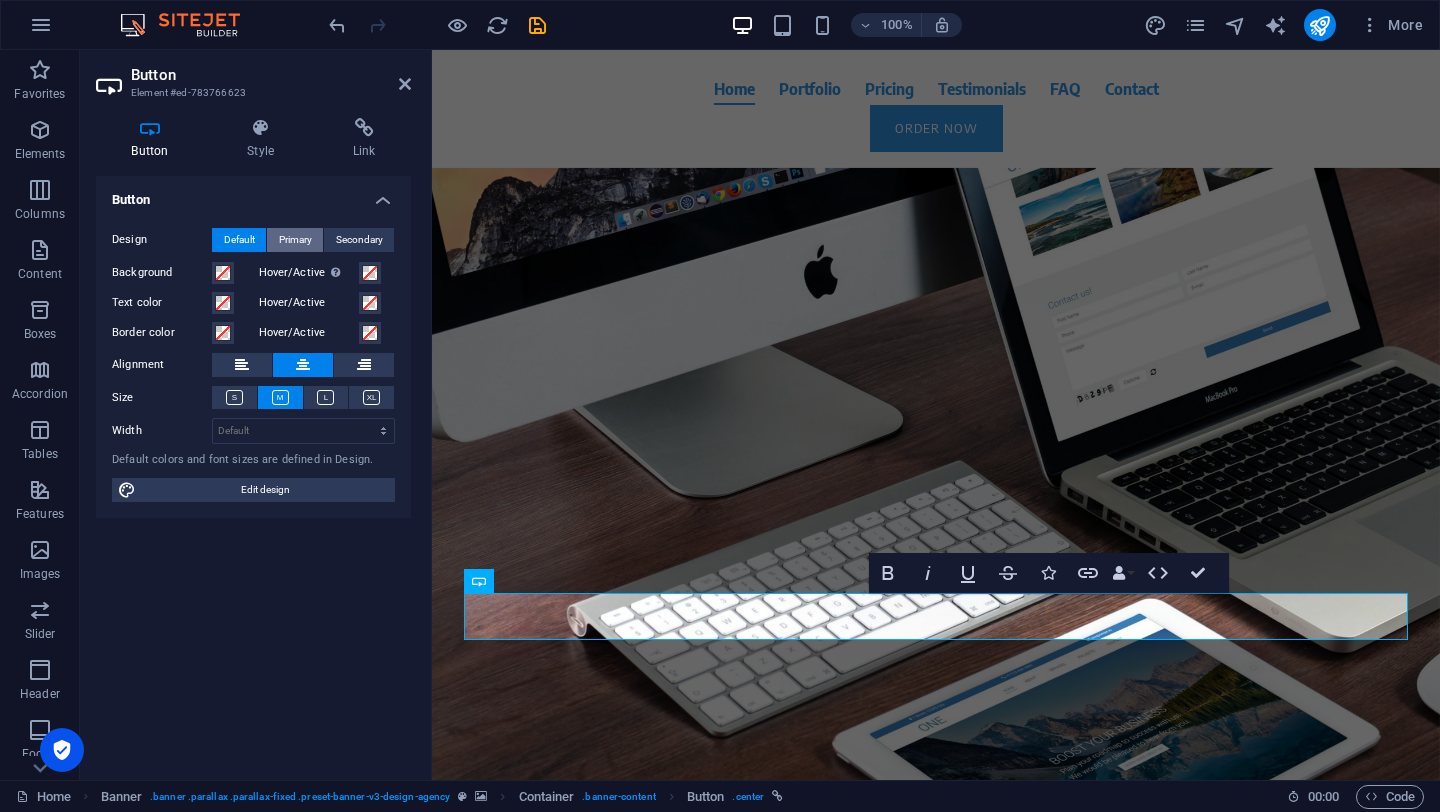 click on "Primary" at bounding box center [295, 240] 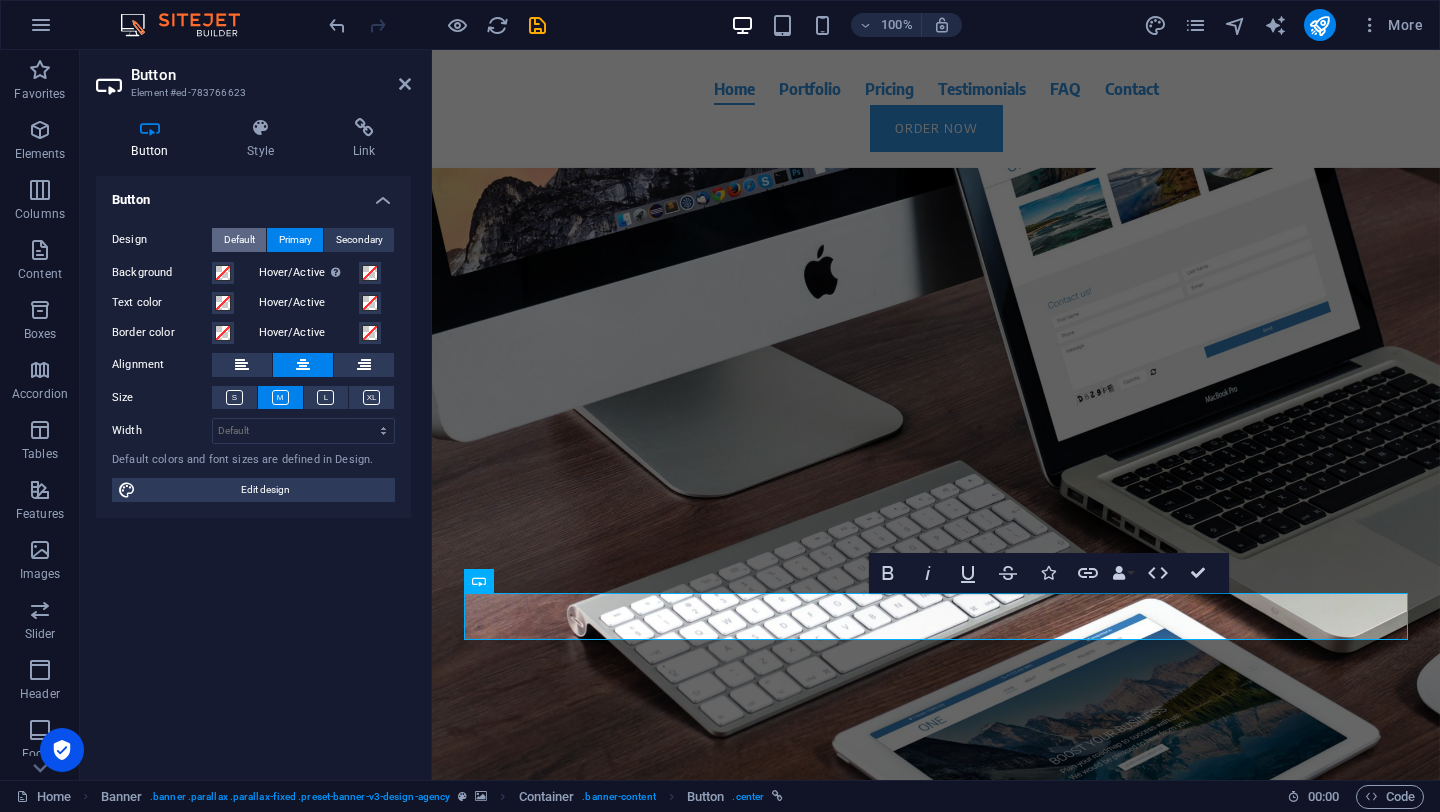 click on "Default" at bounding box center [239, 240] 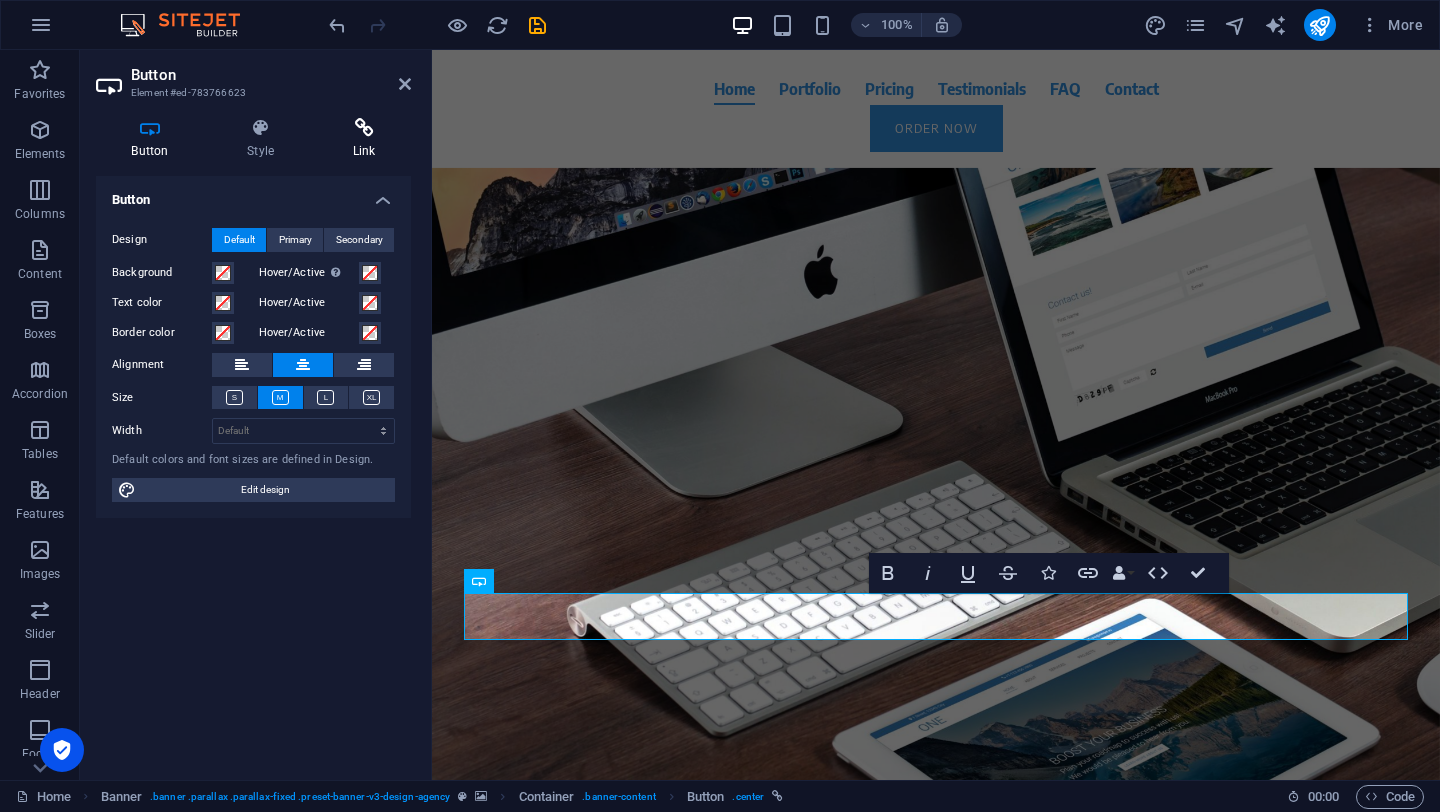 click at bounding box center [364, 128] 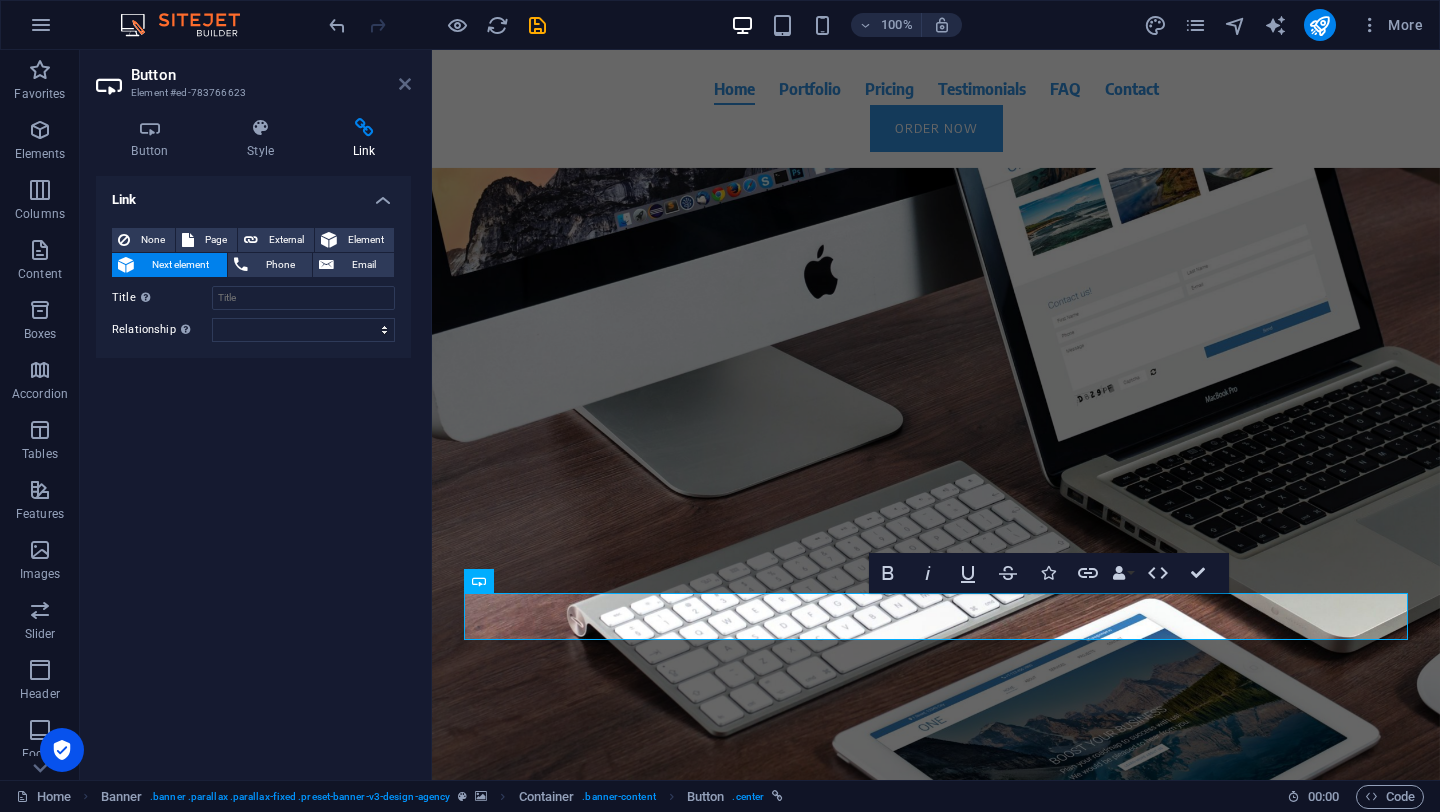 click at bounding box center (405, 84) 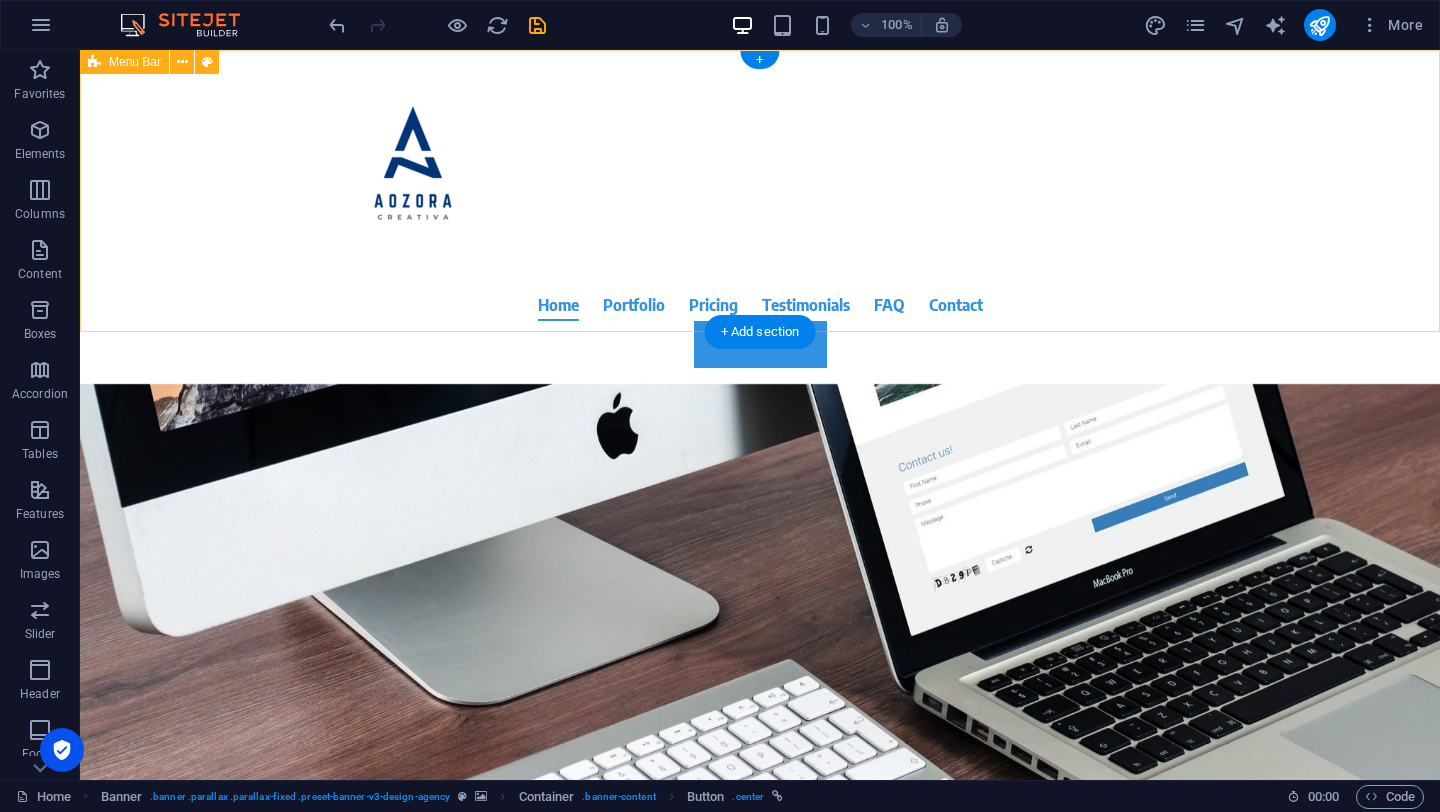 scroll, scrollTop: 0, scrollLeft: 0, axis: both 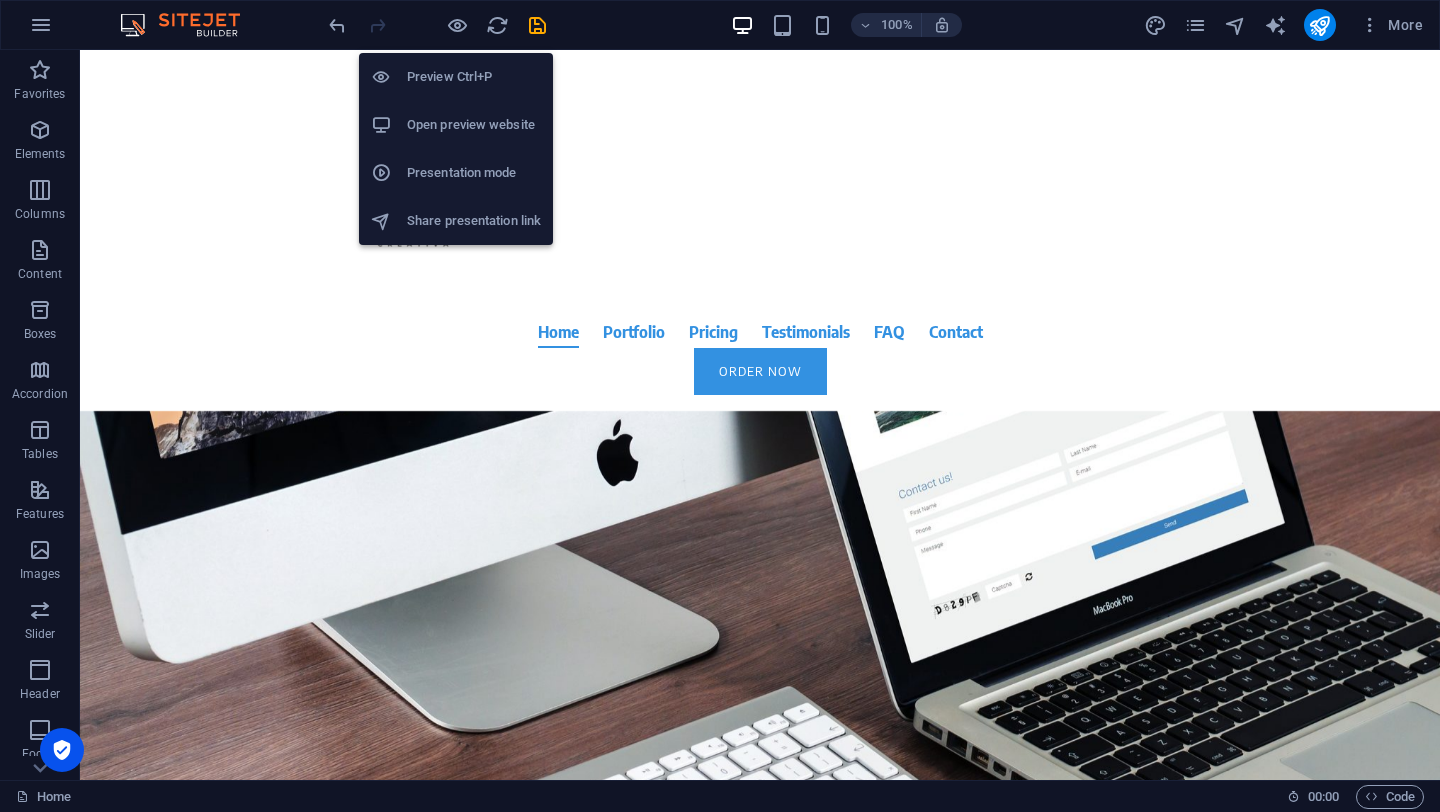 click on "Preview Ctrl+P" at bounding box center (474, 77) 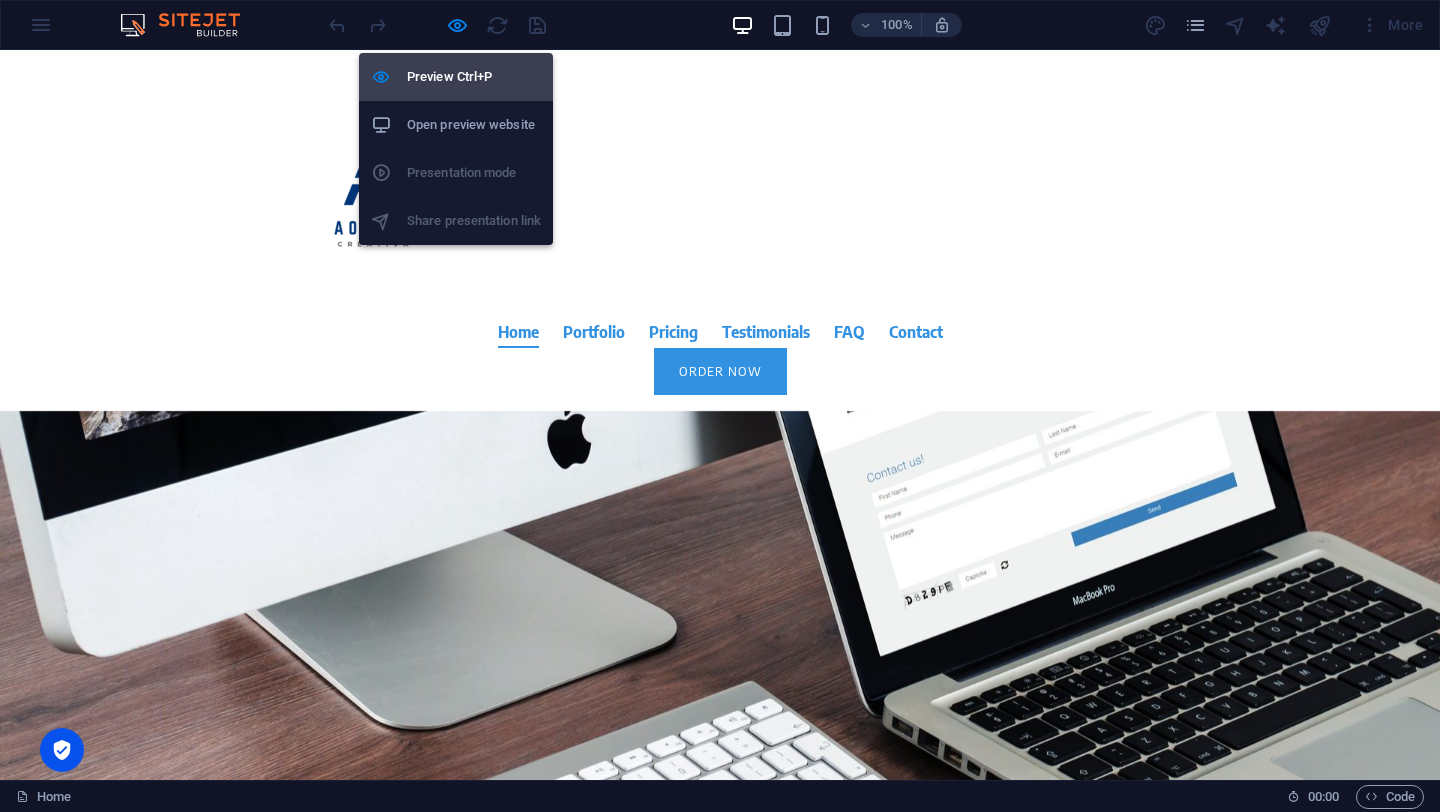 click on "Preview Ctrl+P" at bounding box center [474, 77] 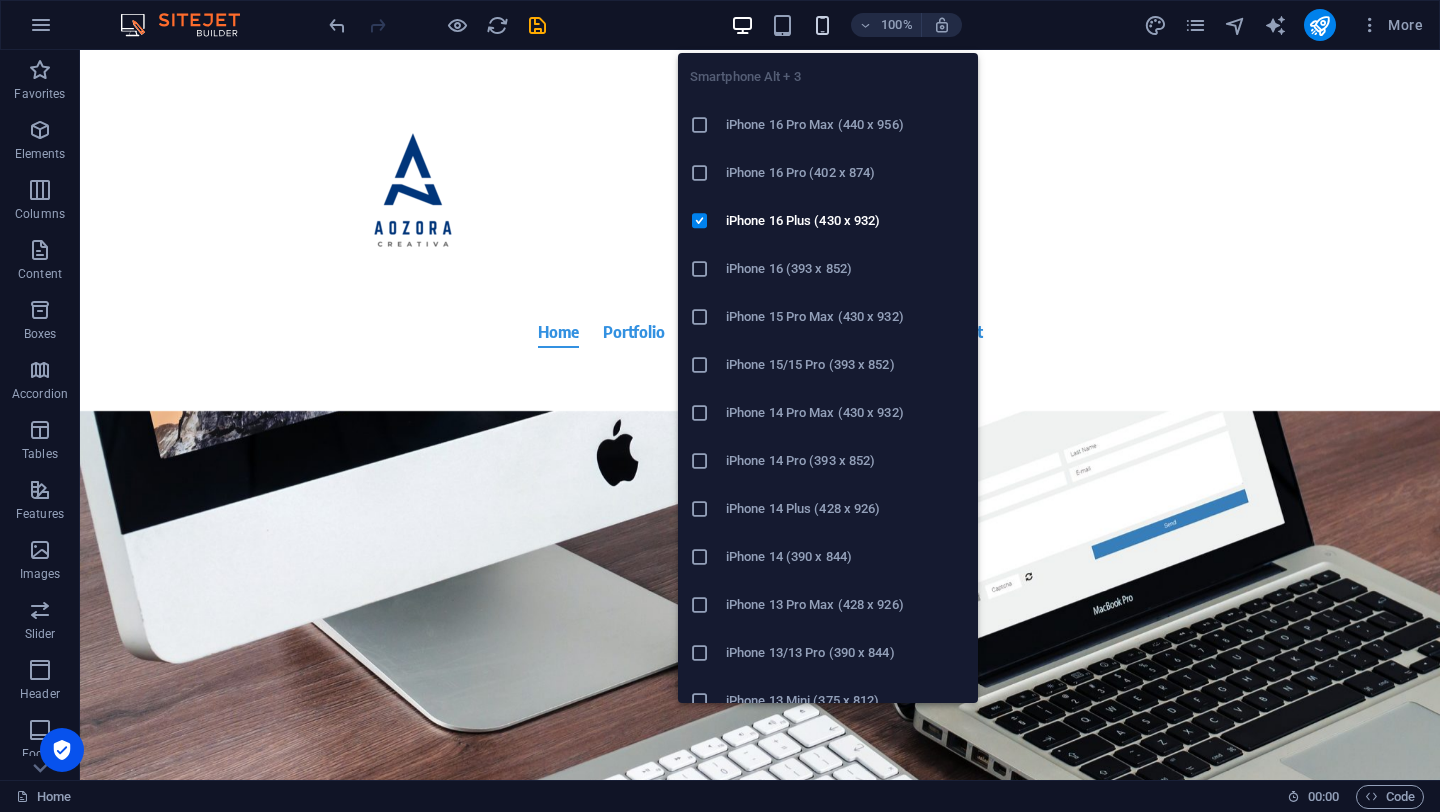 click at bounding box center (822, 25) 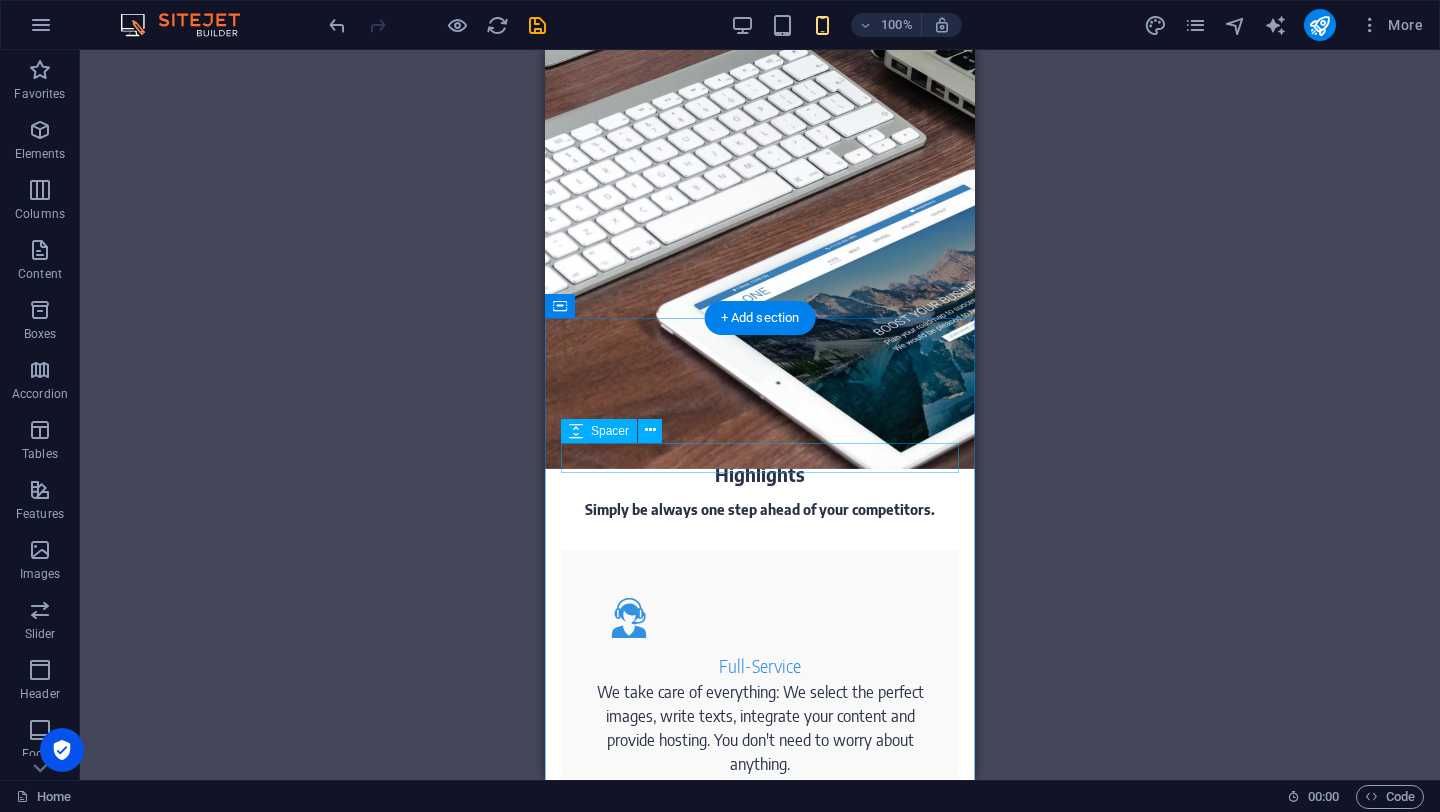 scroll, scrollTop: 528, scrollLeft: 0, axis: vertical 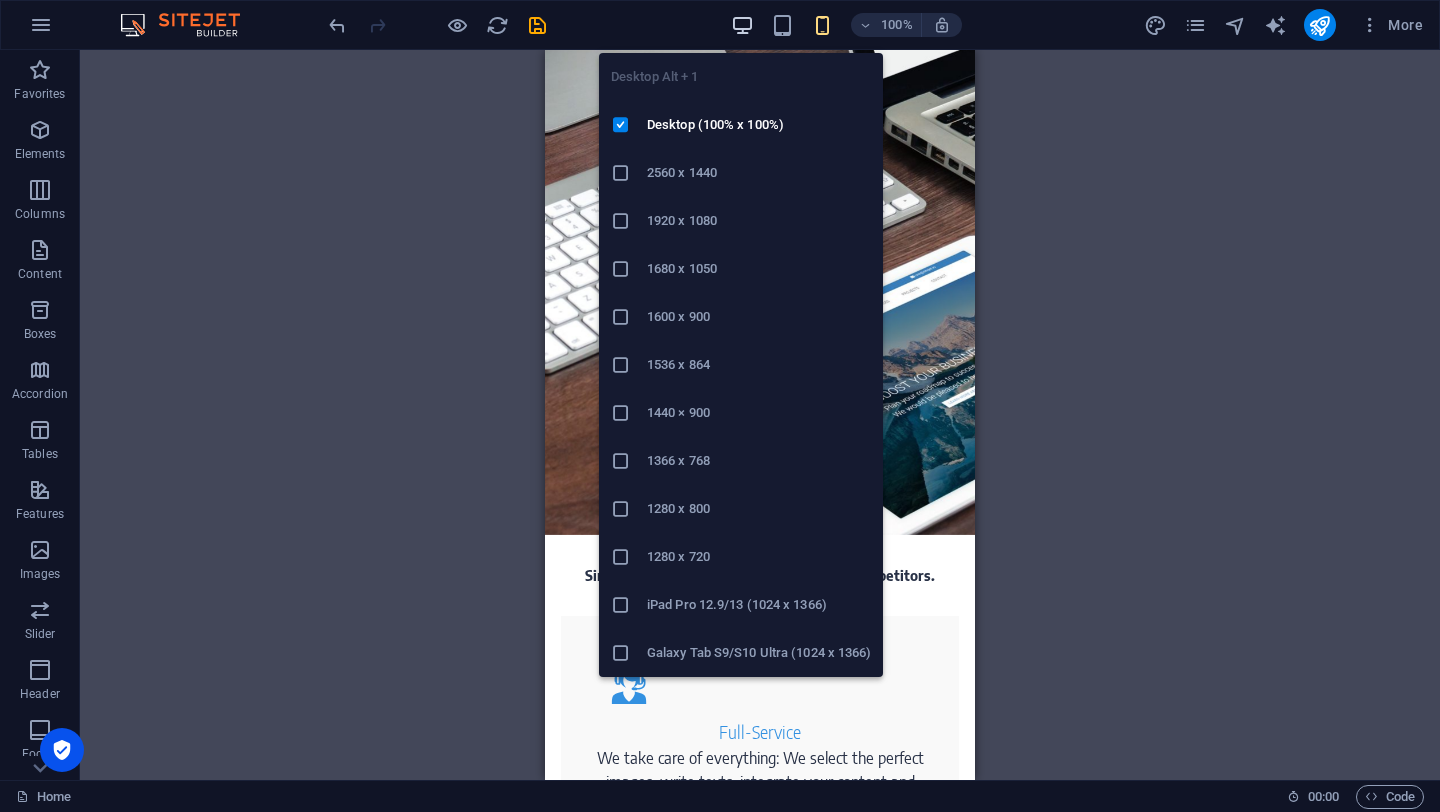 click at bounding box center [742, 25] 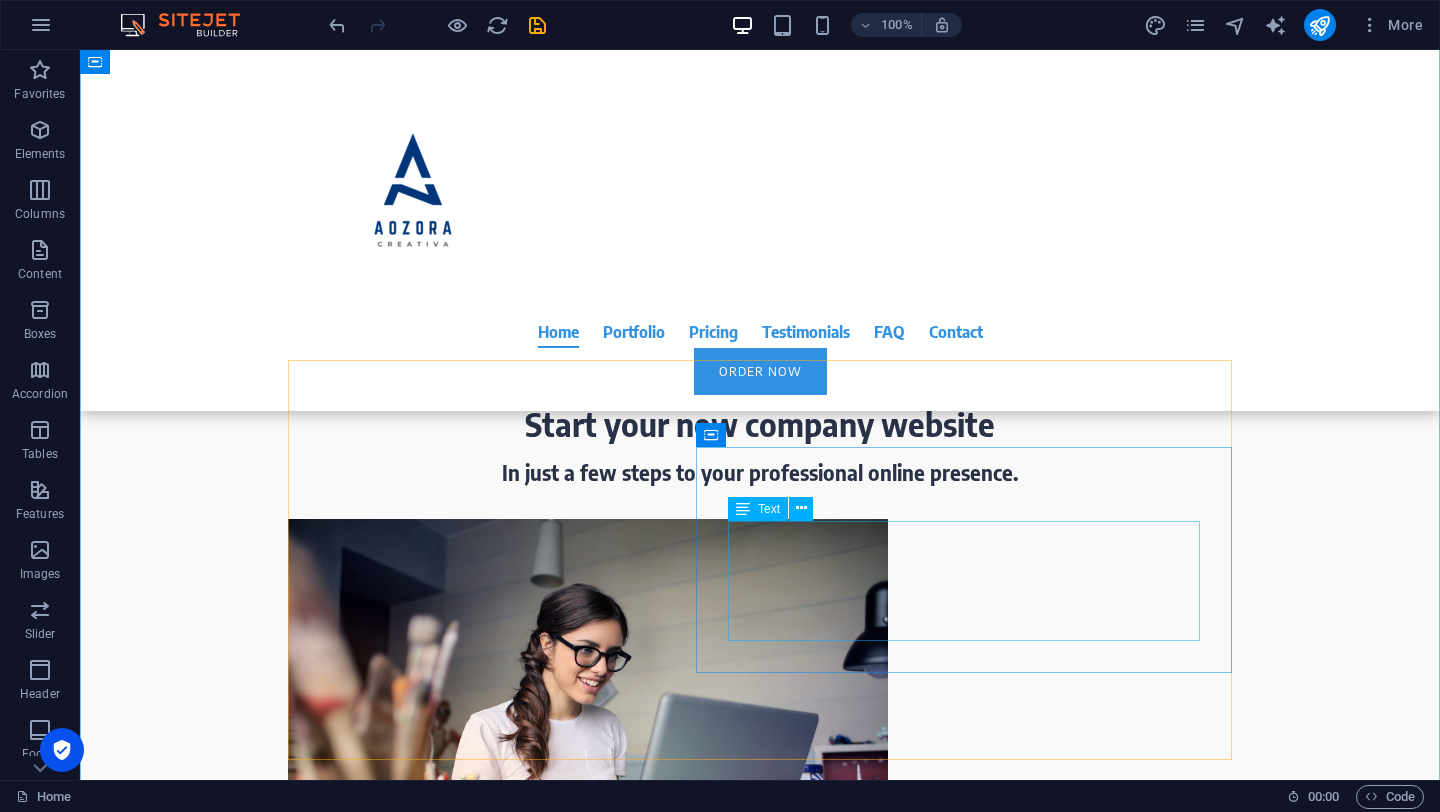 scroll, scrollTop: 2532, scrollLeft: 0, axis: vertical 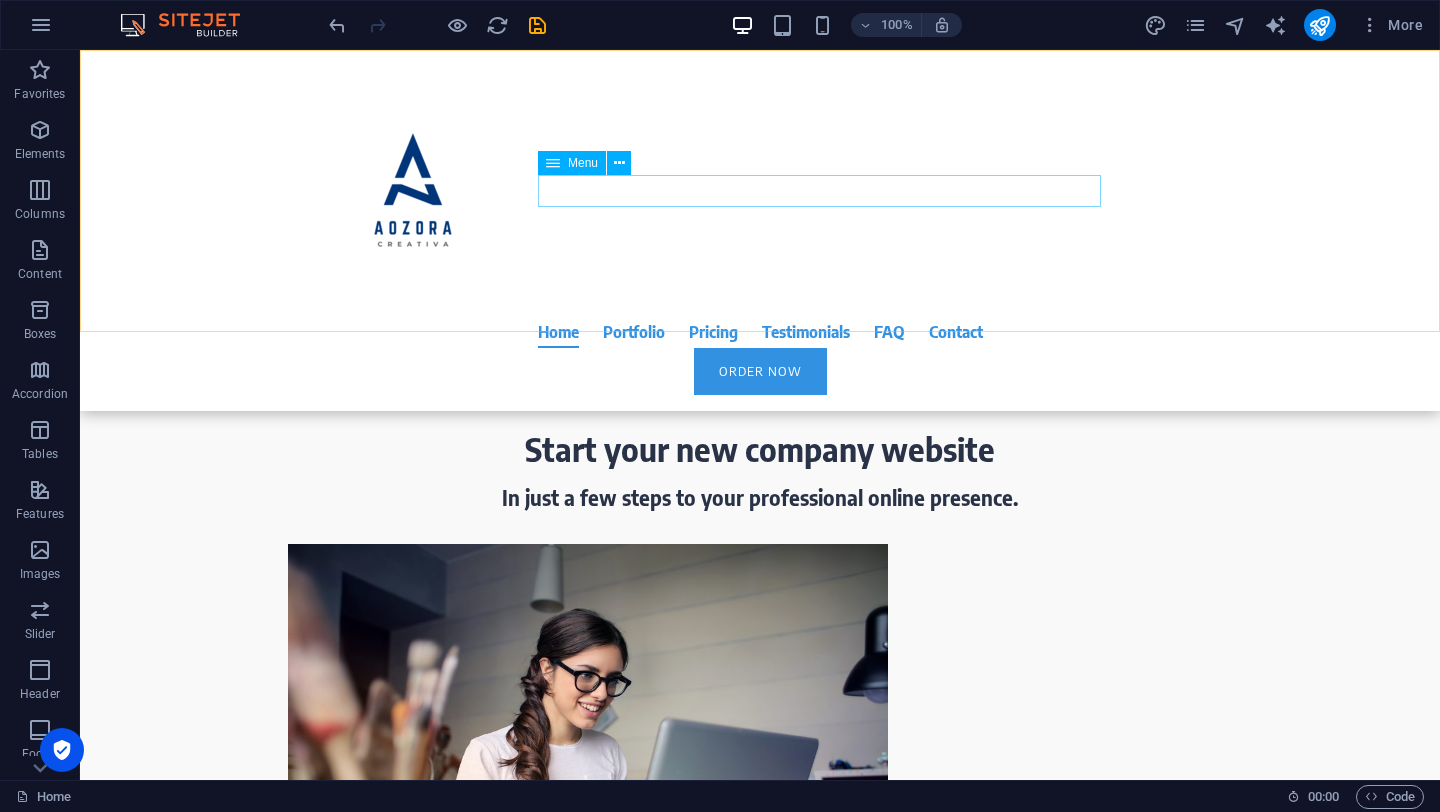 click on "Home Portfolio Pricing Testimonials FAQ Contact" at bounding box center (760, 332) 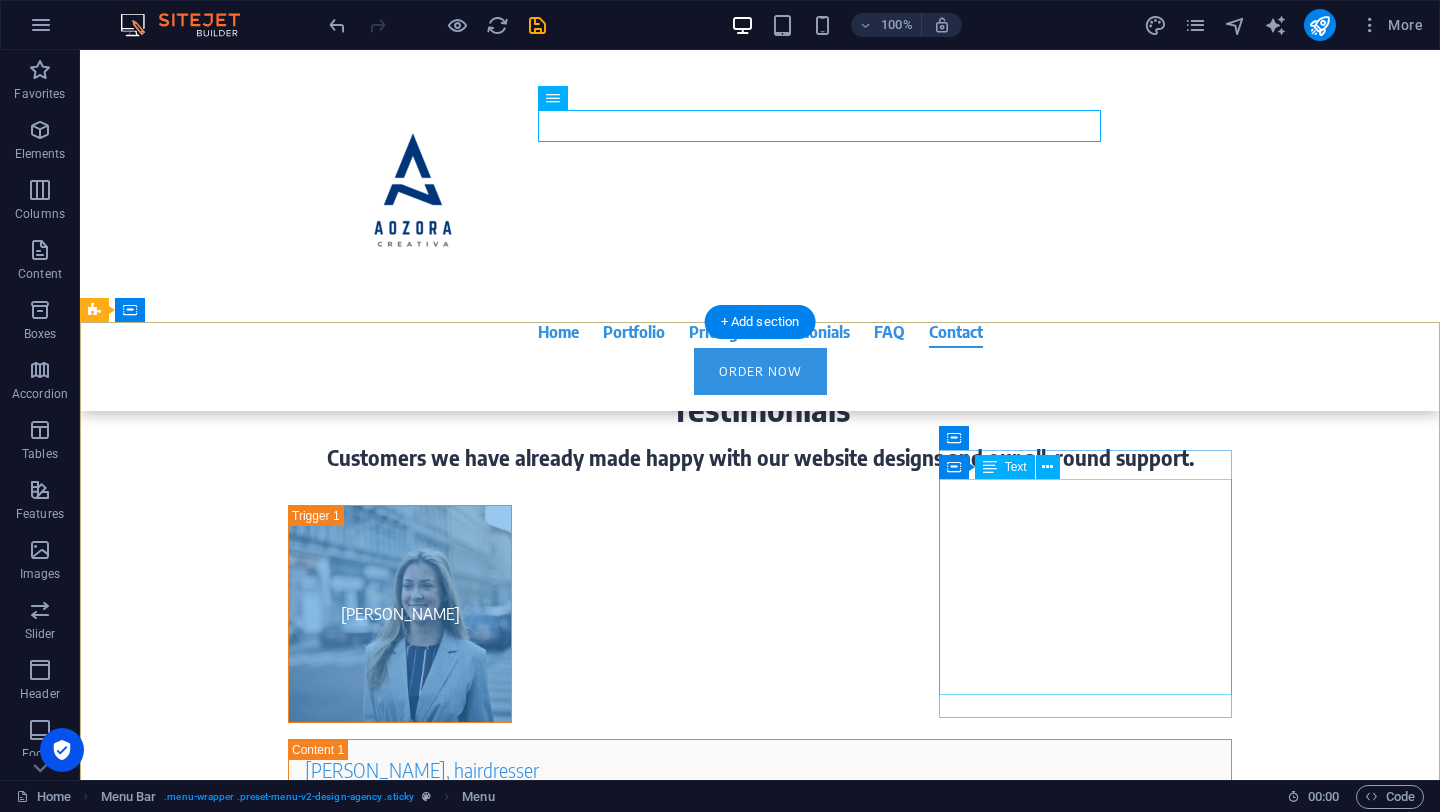 scroll, scrollTop: 9349, scrollLeft: 0, axis: vertical 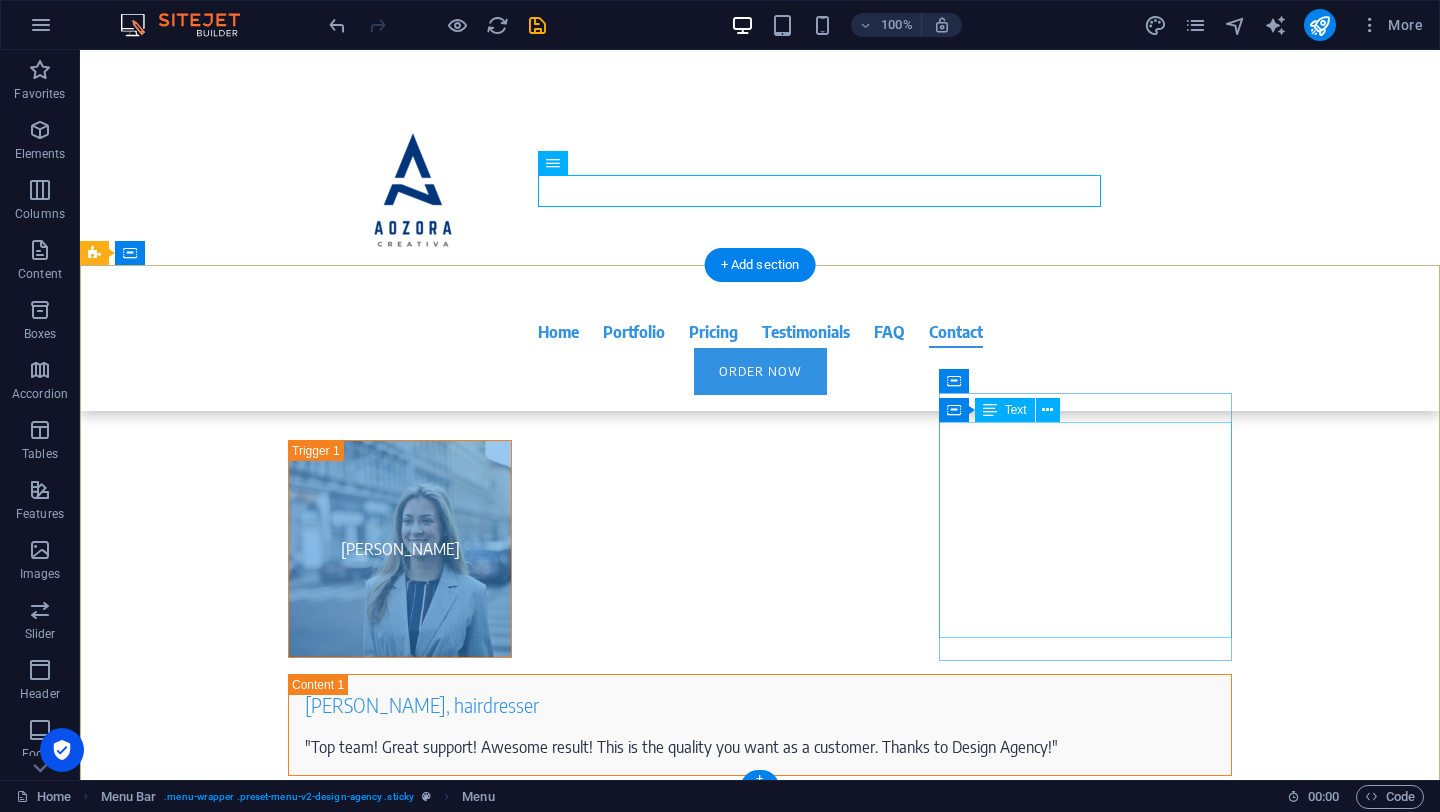 click on "Phone:  [PHONE_NUMBER] Email:  [EMAIL_ADDRESS] Reachability:  [DATE] - [DATE] 9am - 6pm [STREET_ADDRESS][US_STATE]" at bounding box center [242, 5324] 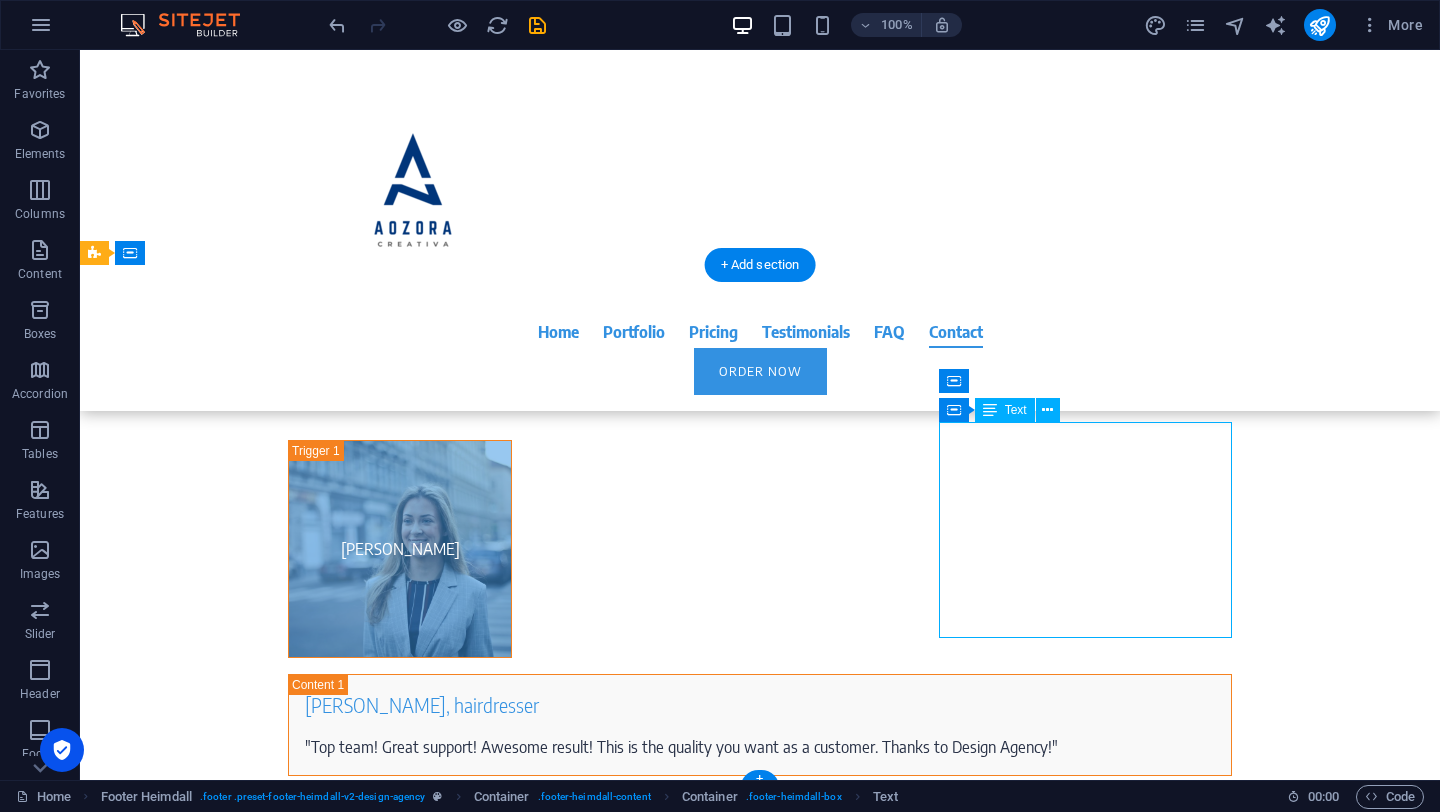 click on "Phone:  [PHONE_NUMBER] Email:  [EMAIL_ADDRESS] Reachability:  [DATE] - [DATE] 9am - 6pm [STREET_ADDRESS][US_STATE]" at bounding box center (242, 5324) 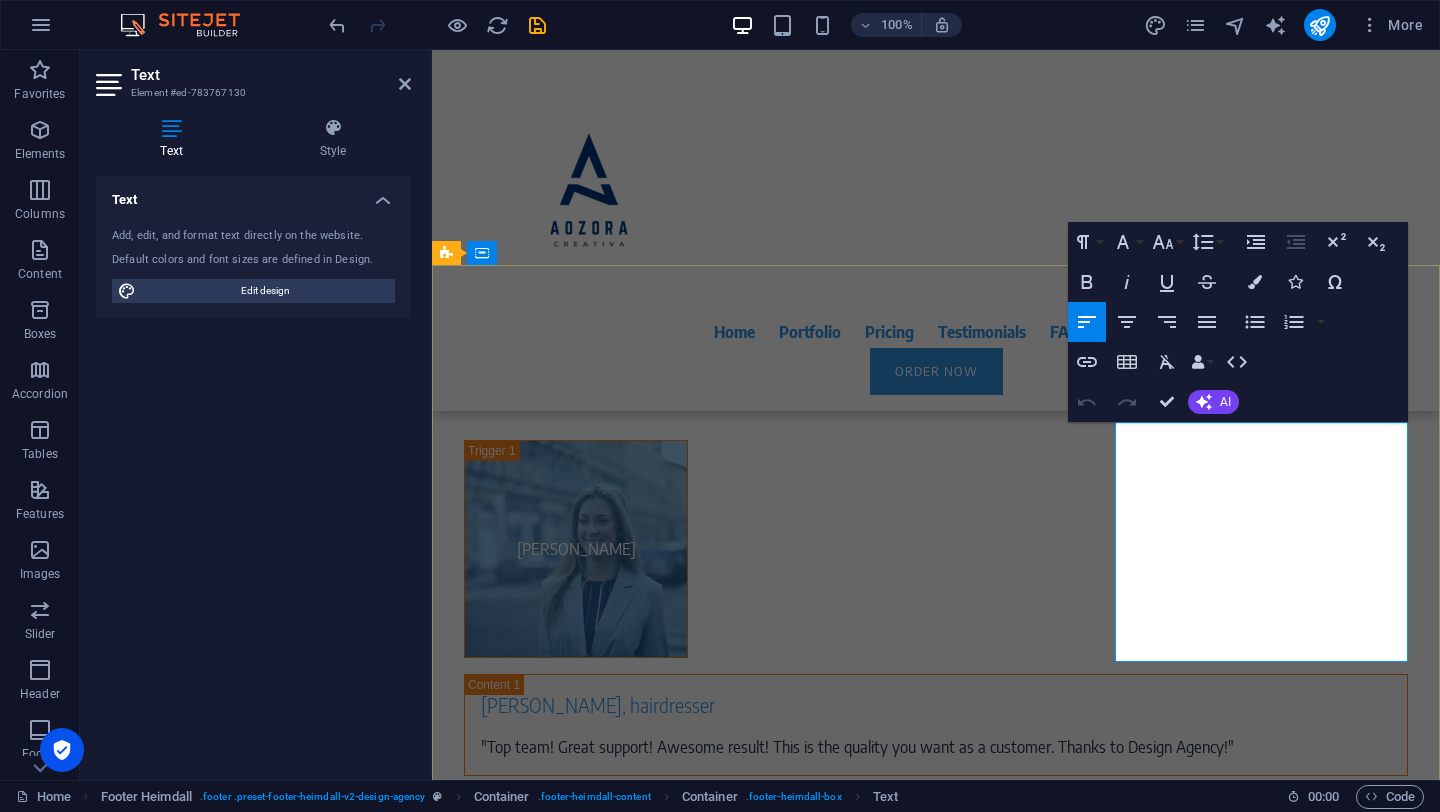 click on "+1-123-456-7890" 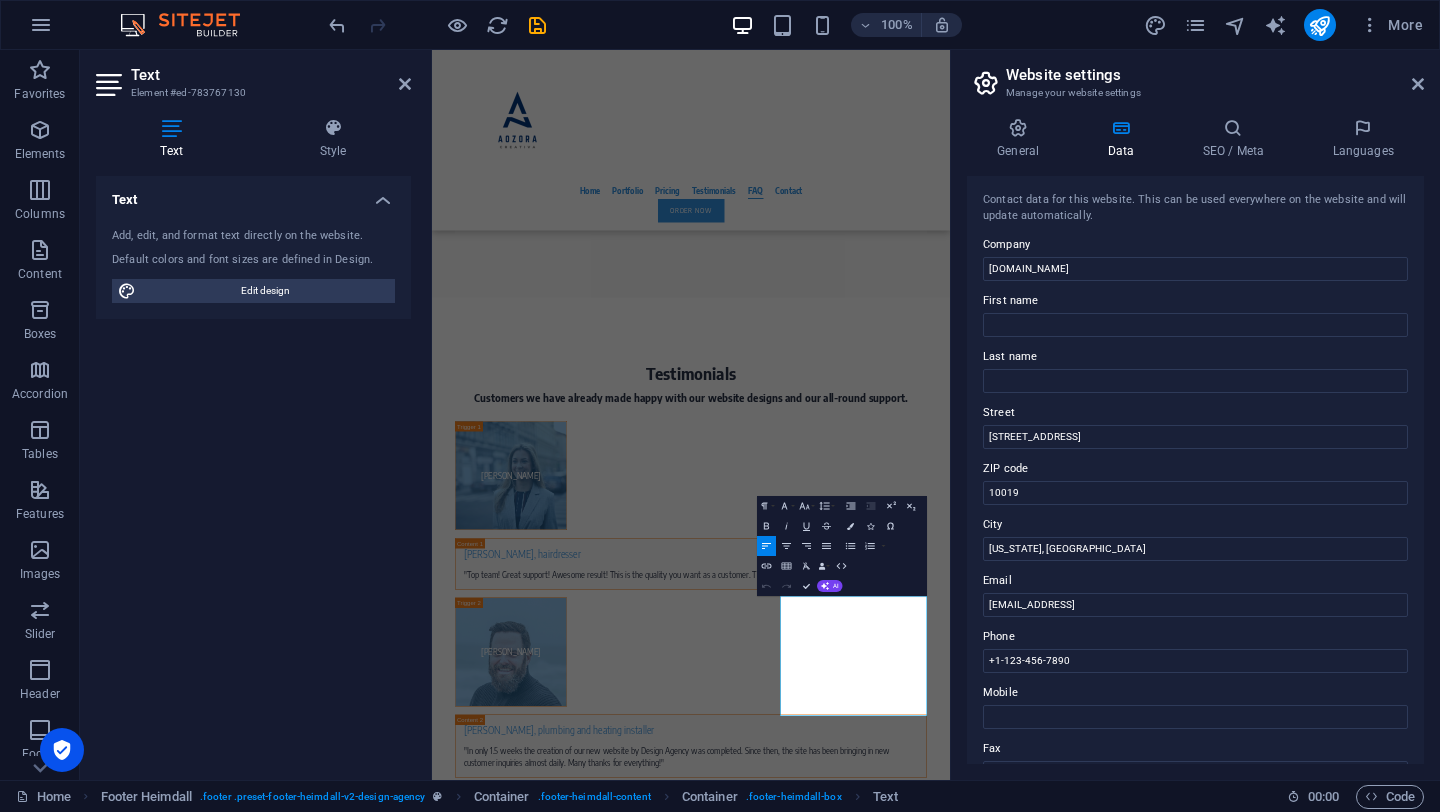 scroll, scrollTop: 8982, scrollLeft: 0, axis: vertical 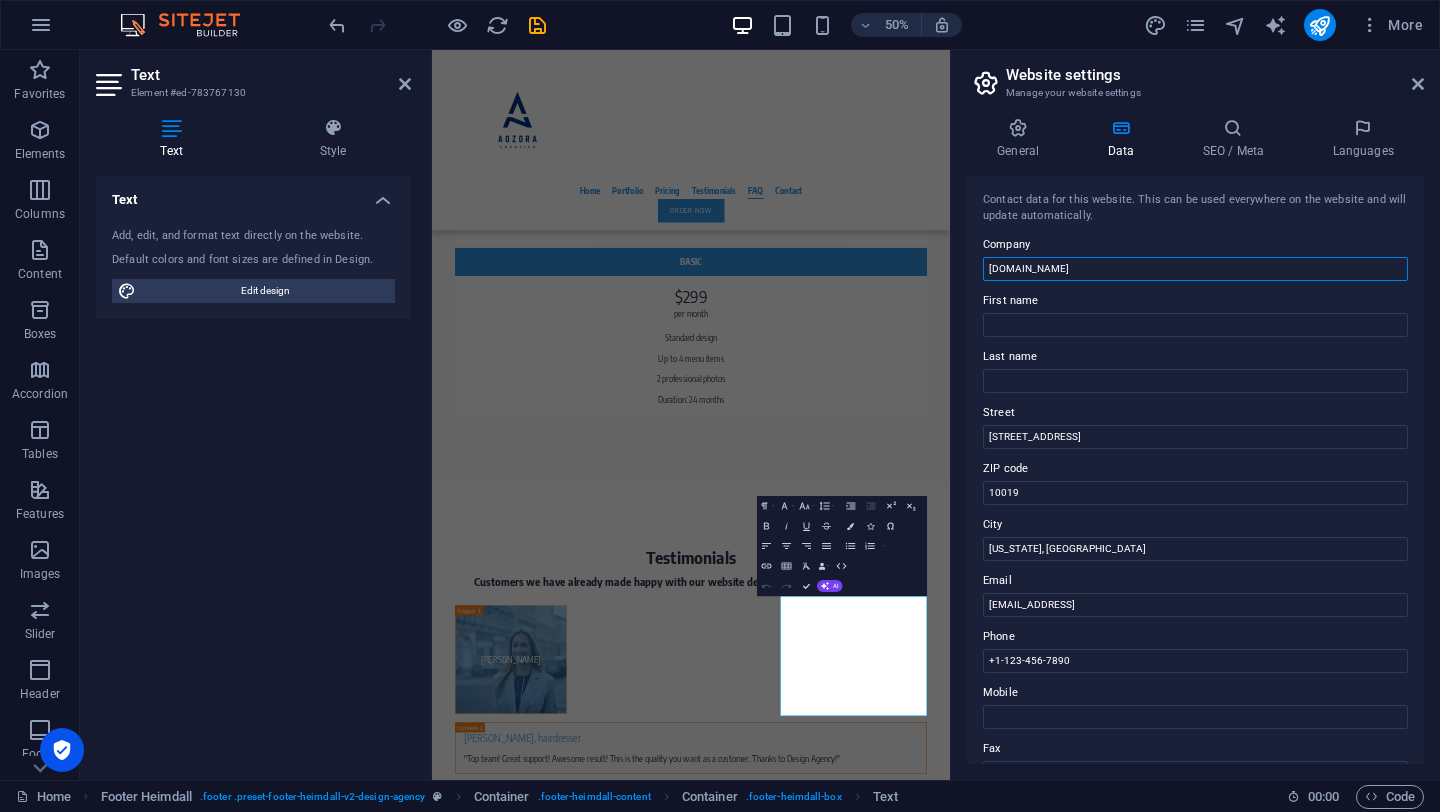 click on "[DOMAIN_NAME]" at bounding box center (1195, 269) 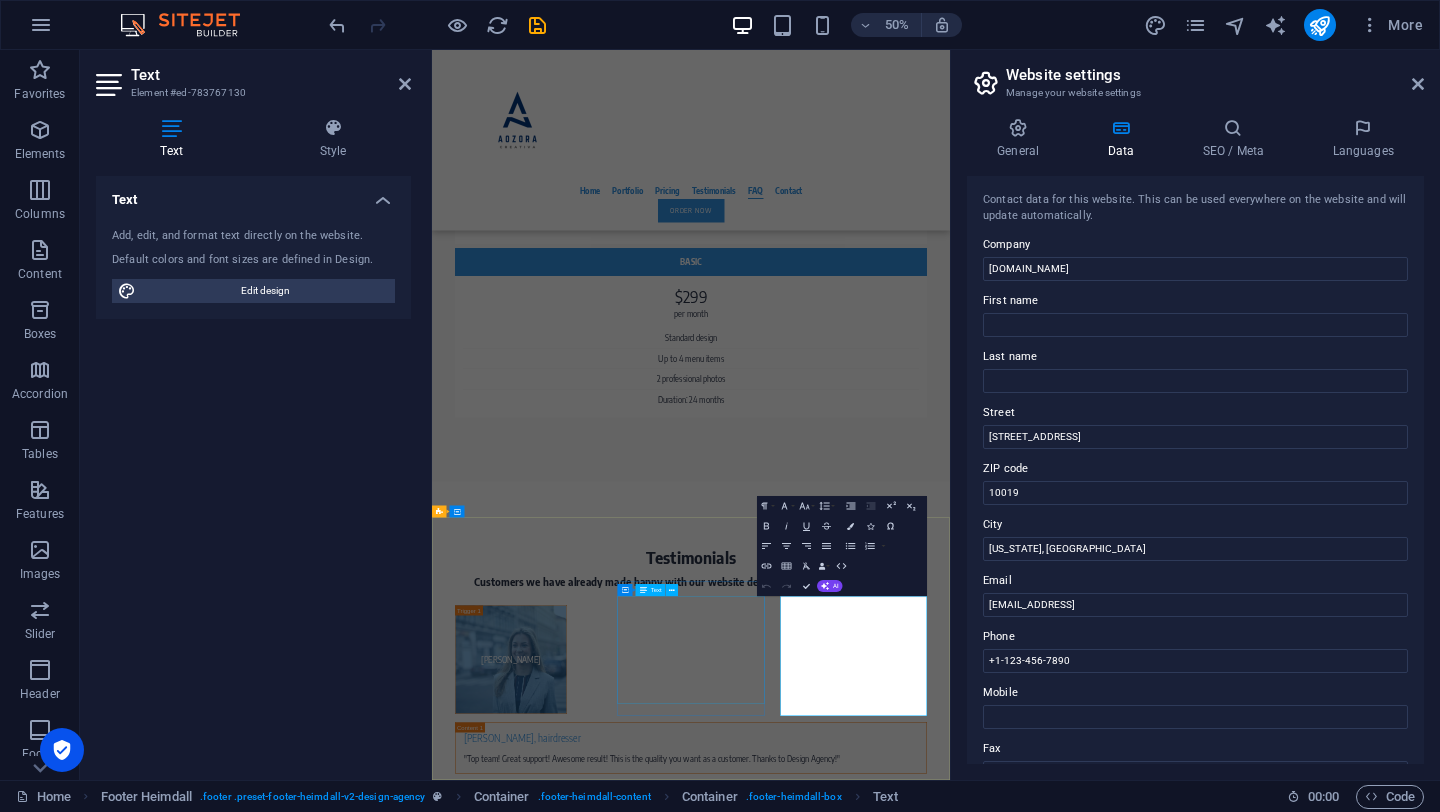 click on "Features Process Portfolio Pricing Testimonials FAQ Order Legal Notice  |  Privacy" at bounding box center (594, 5908) 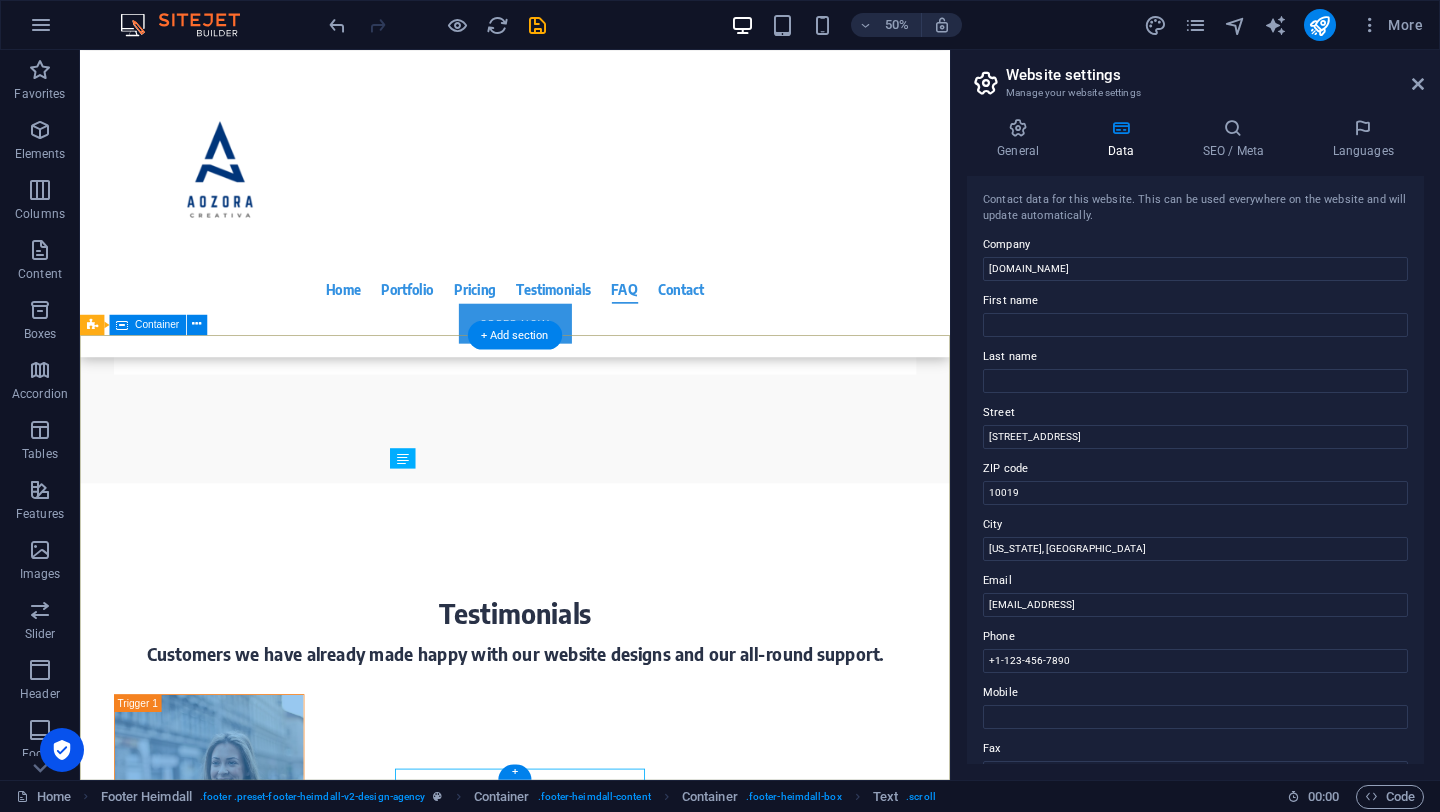 scroll, scrollTop: 9229, scrollLeft: 0, axis: vertical 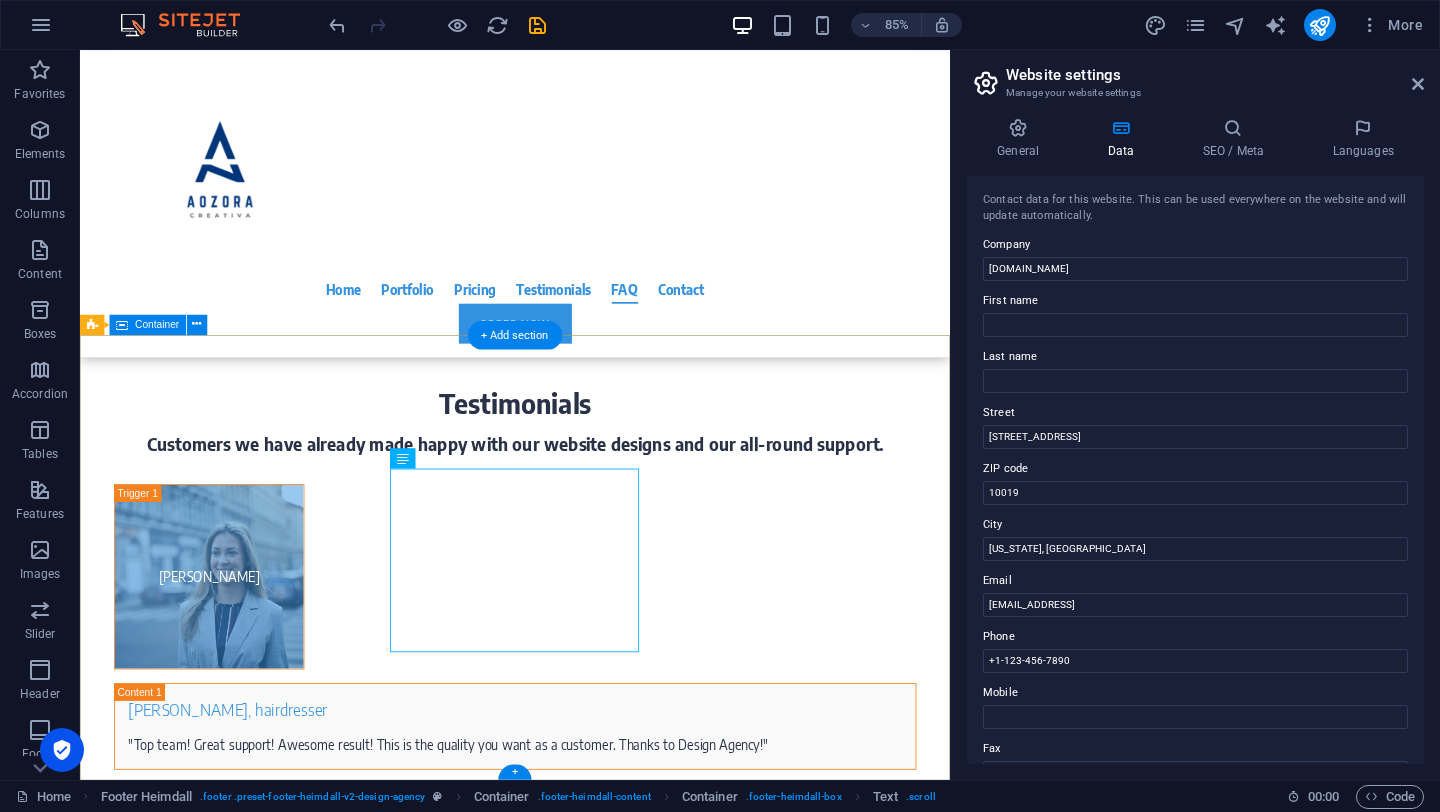 click on "Your digital flagship With your own website you can show what you are made of! You are the expert in your field — it is about time you shine on your website. Offer your customers all the information they need from you to find out about your services. Information Features Process Portfolio Pricing Testimonials FAQ Order Legal Notice  |  Privacy Contact Phone:  [PHONE_NUMBER] Email:  [EMAIL_ADDRESS] Reachability:  [DATE] - [DATE] 9am - 6pm [STREET_ADDRESS][US_STATE]" at bounding box center [592, 5160] 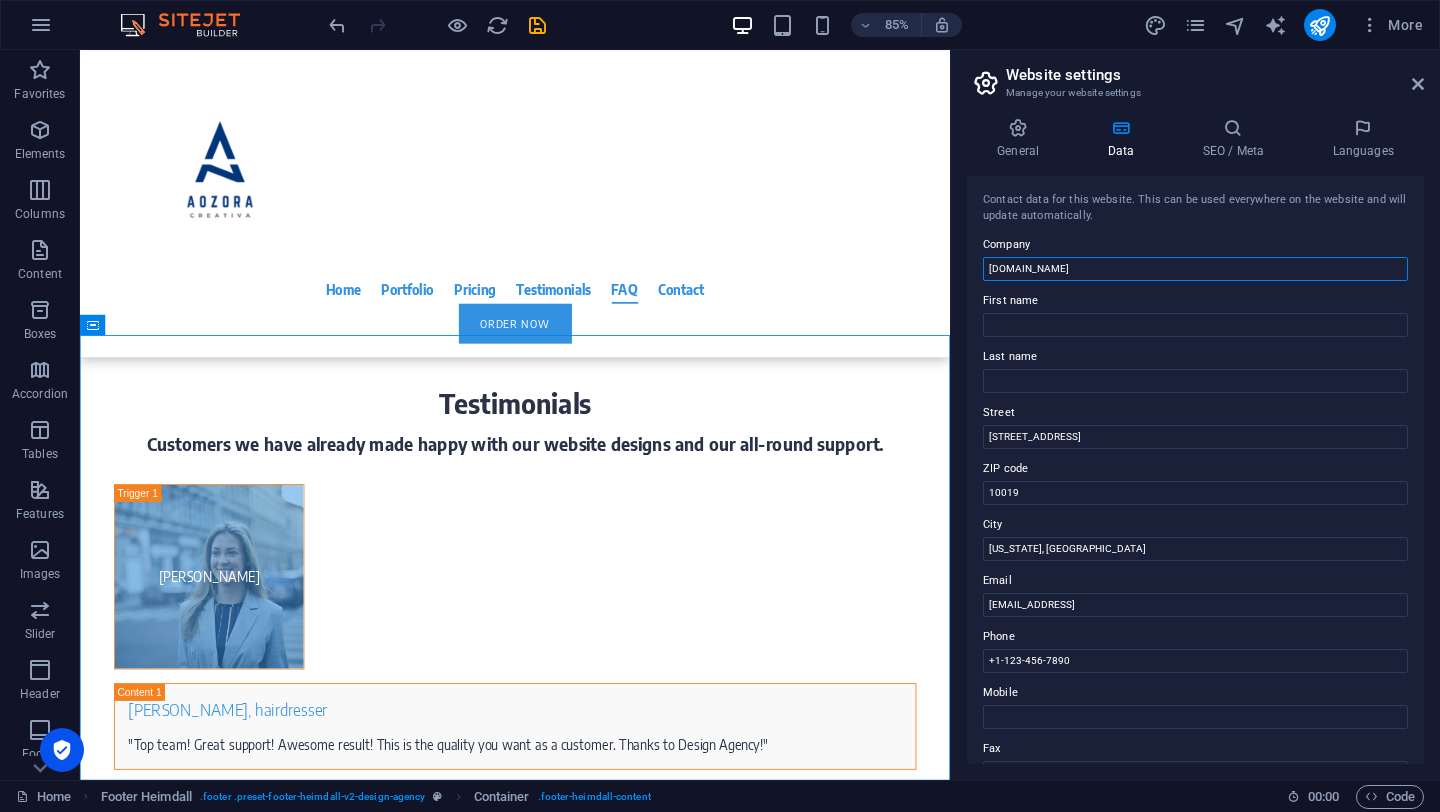 click on "[DOMAIN_NAME]" at bounding box center [1195, 269] 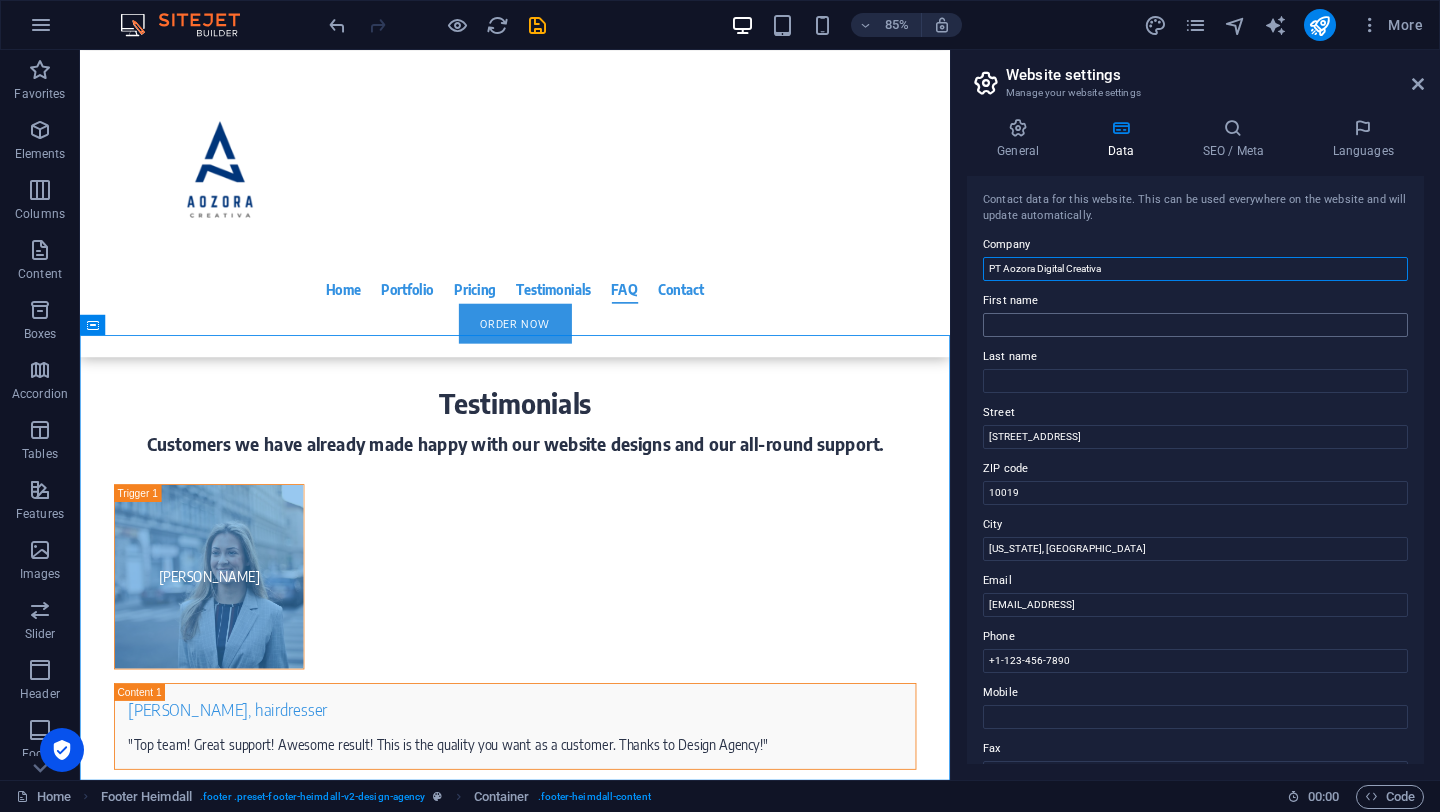 type on "PT Aozora Digital Creativa" 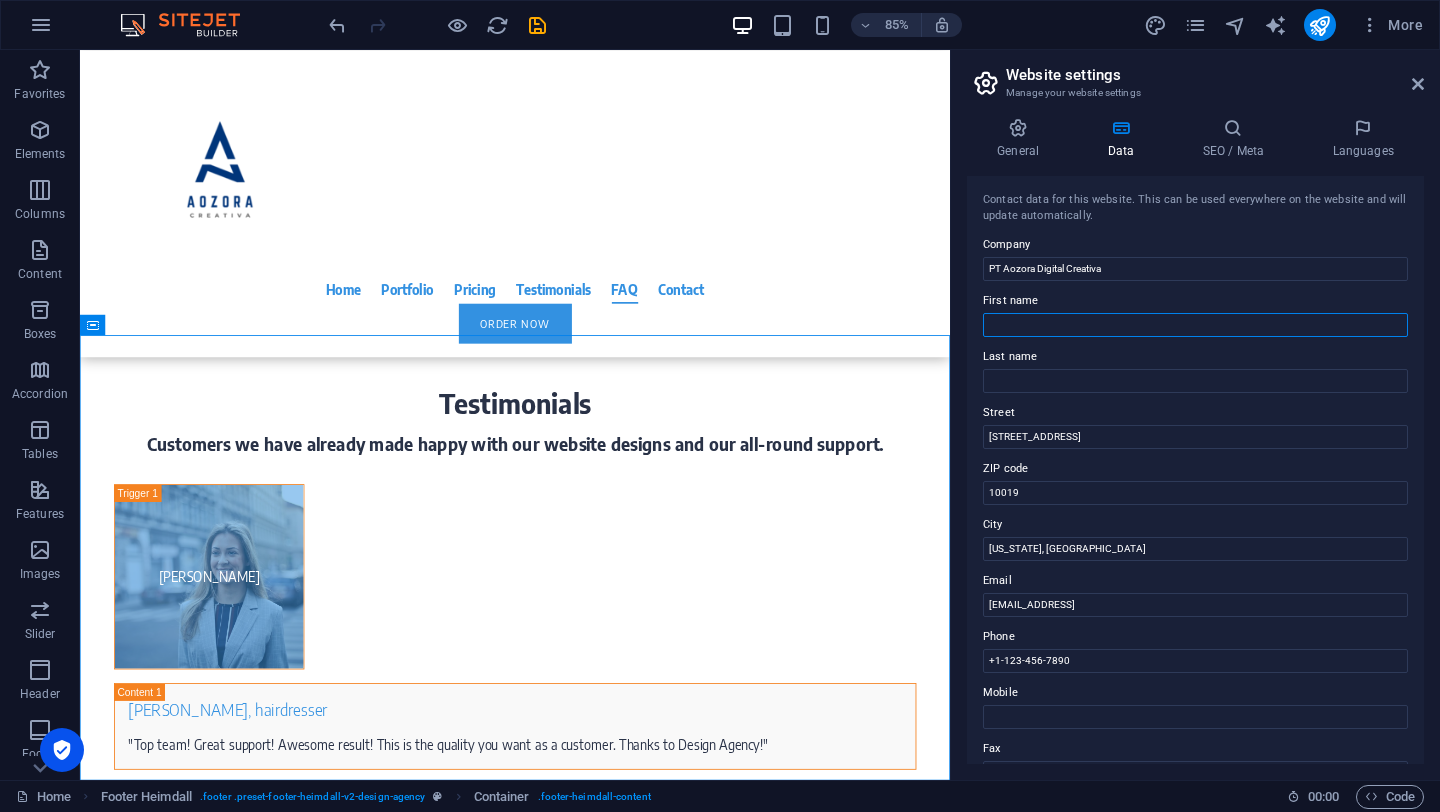 click on "First name" at bounding box center [1195, 325] 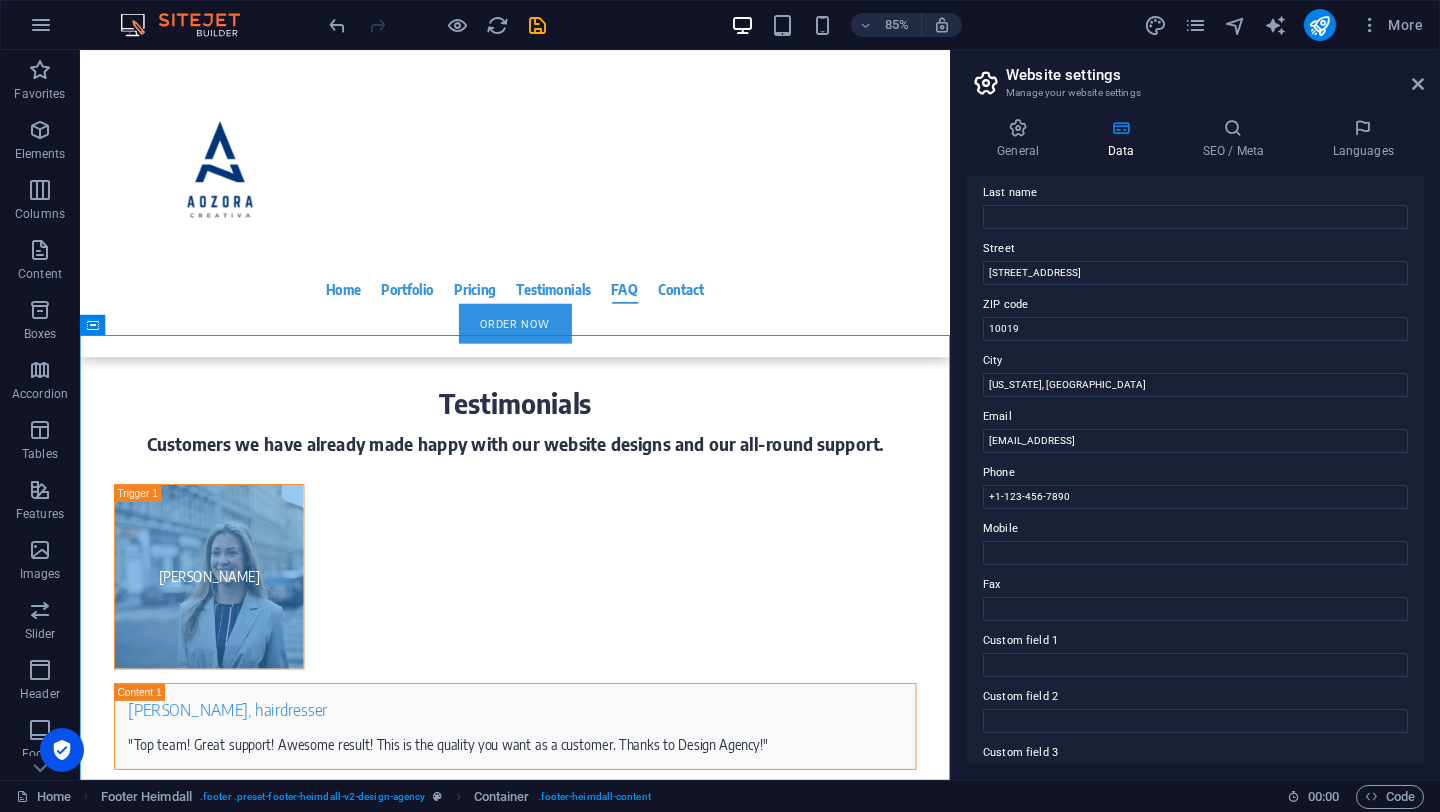 scroll, scrollTop: 190, scrollLeft: 0, axis: vertical 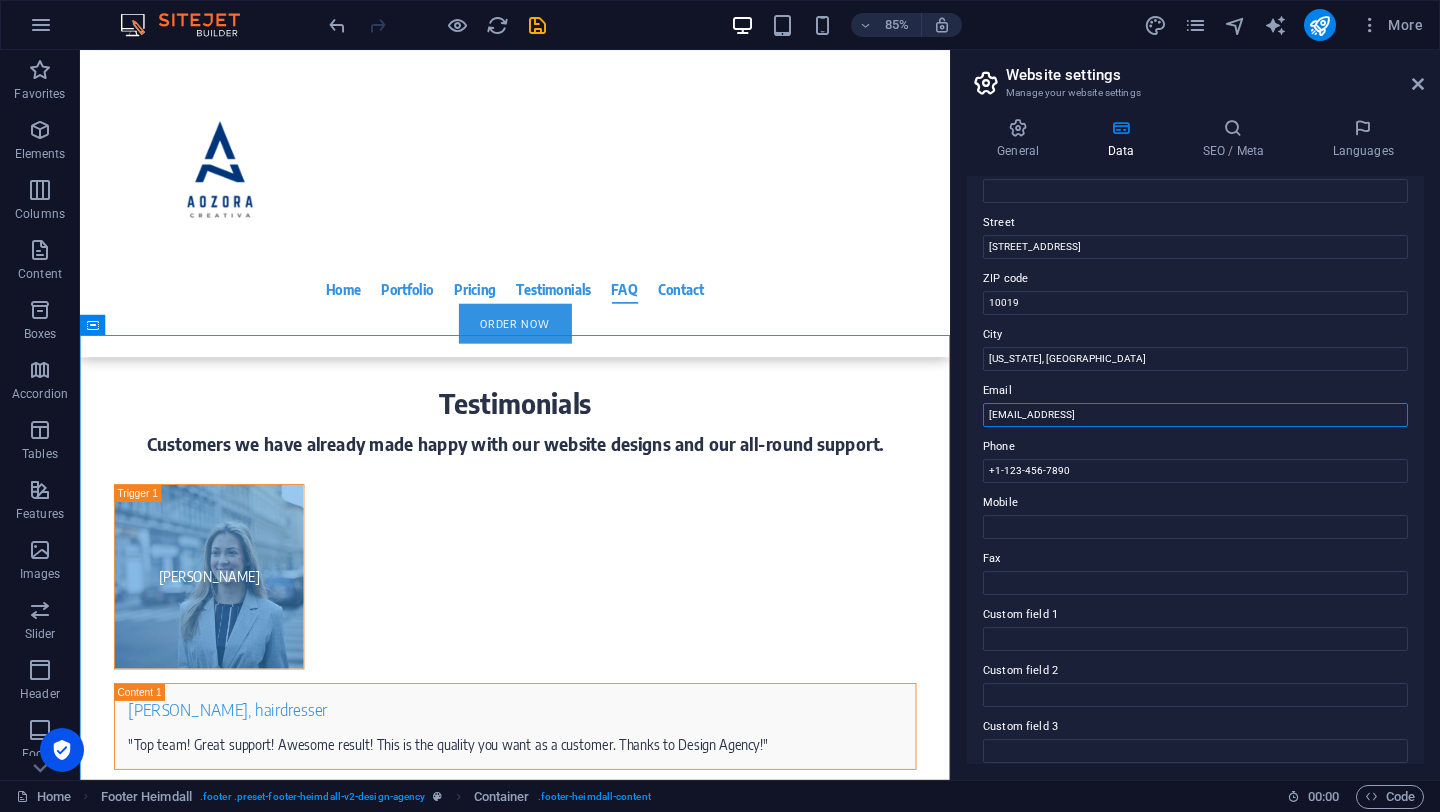 drag, startPoint x: 1251, startPoint y: 411, endPoint x: 965, endPoint y: 405, distance: 286.06293 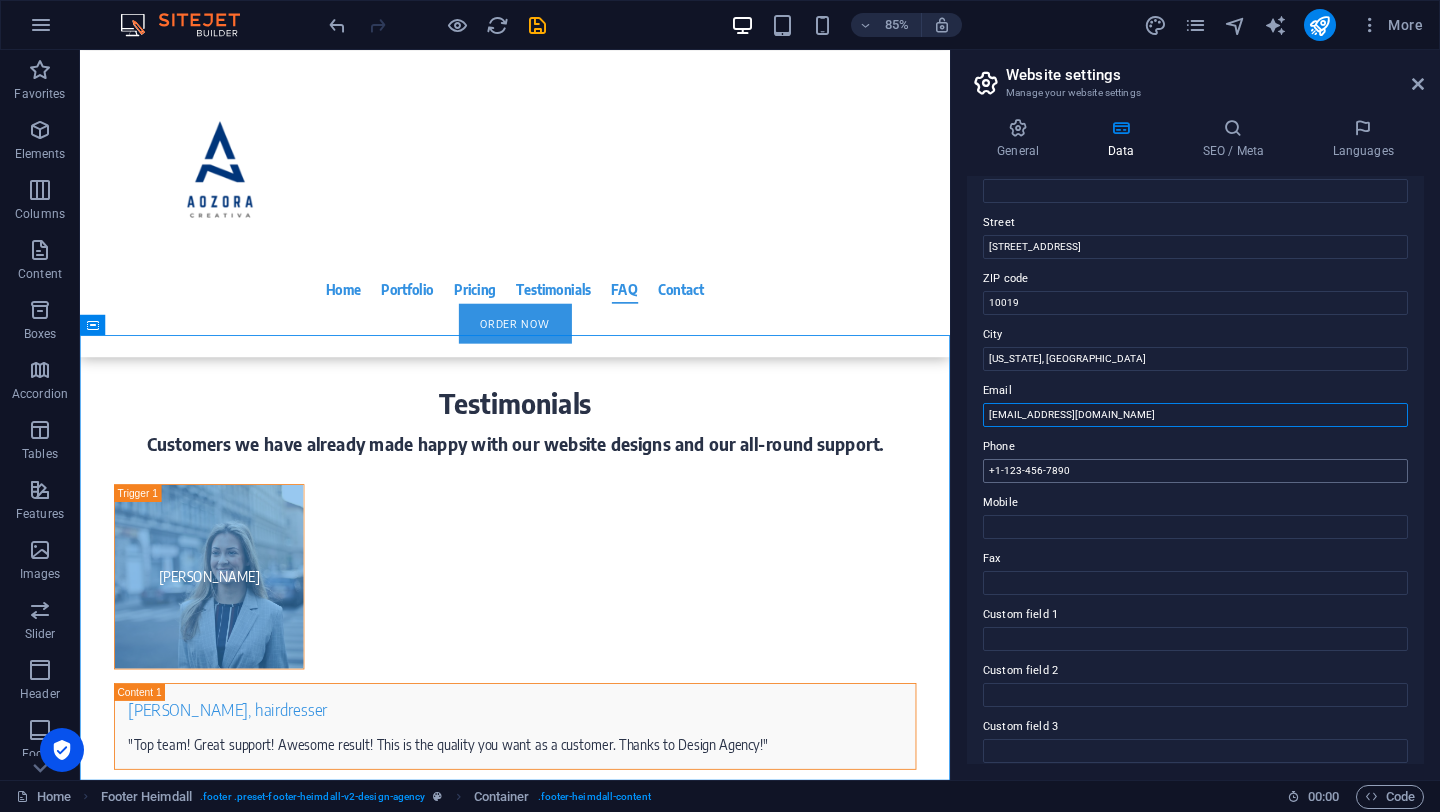 type on "[EMAIL_ADDRESS][DOMAIN_NAME]" 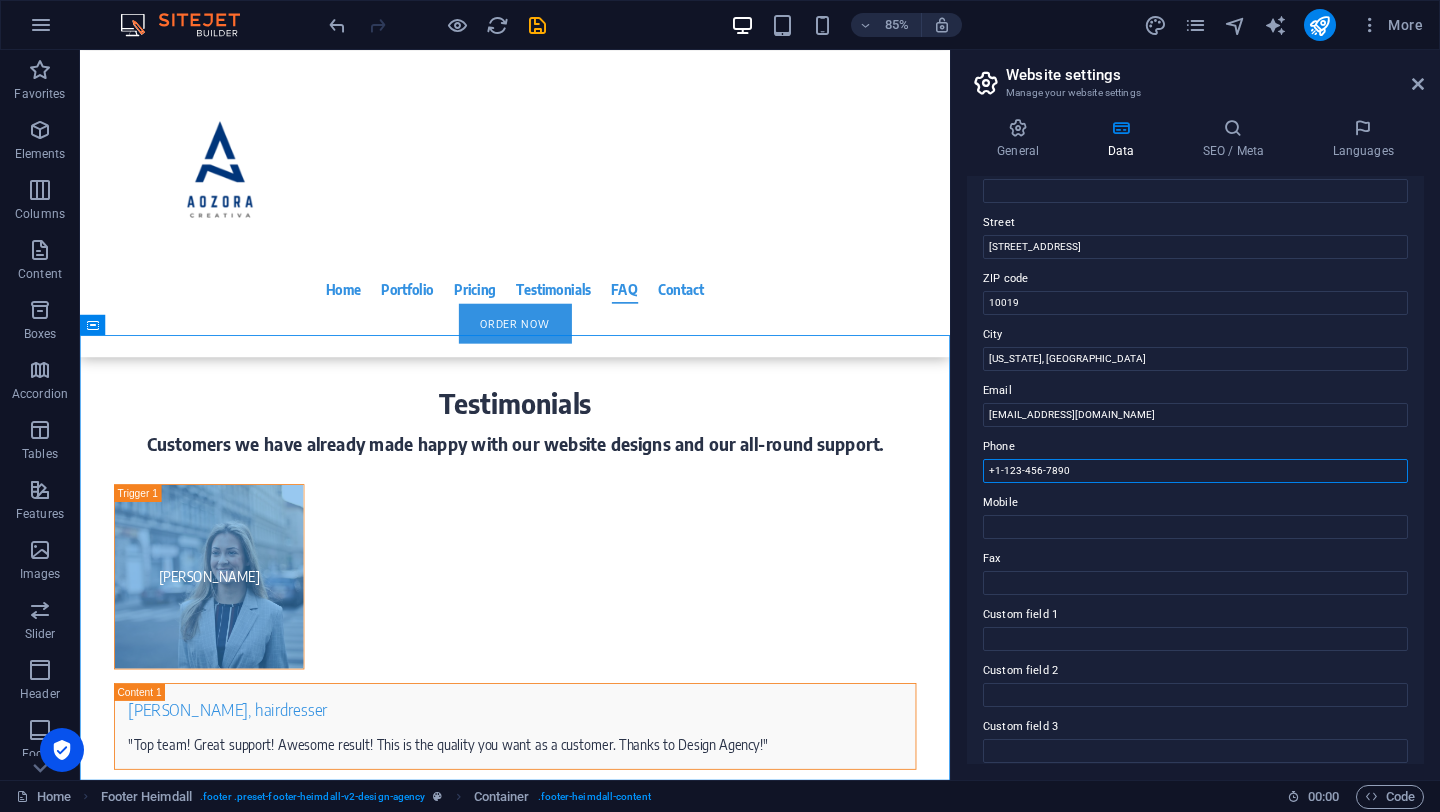 drag, startPoint x: 1090, startPoint y: 475, endPoint x: 974, endPoint y: 461, distance: 116.841774 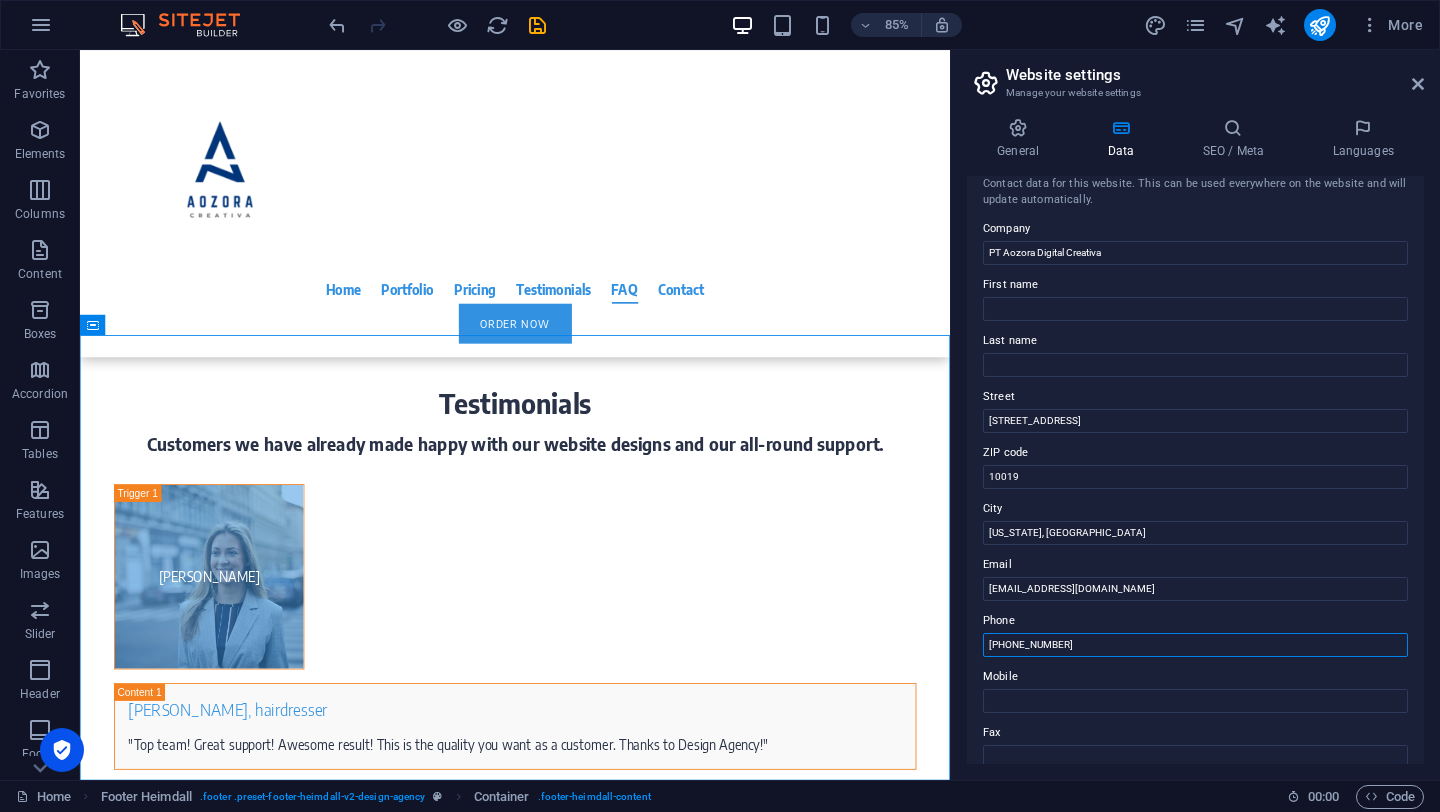 scroll, scrollTop: 9, scrollLeft: 0, axis: vertical 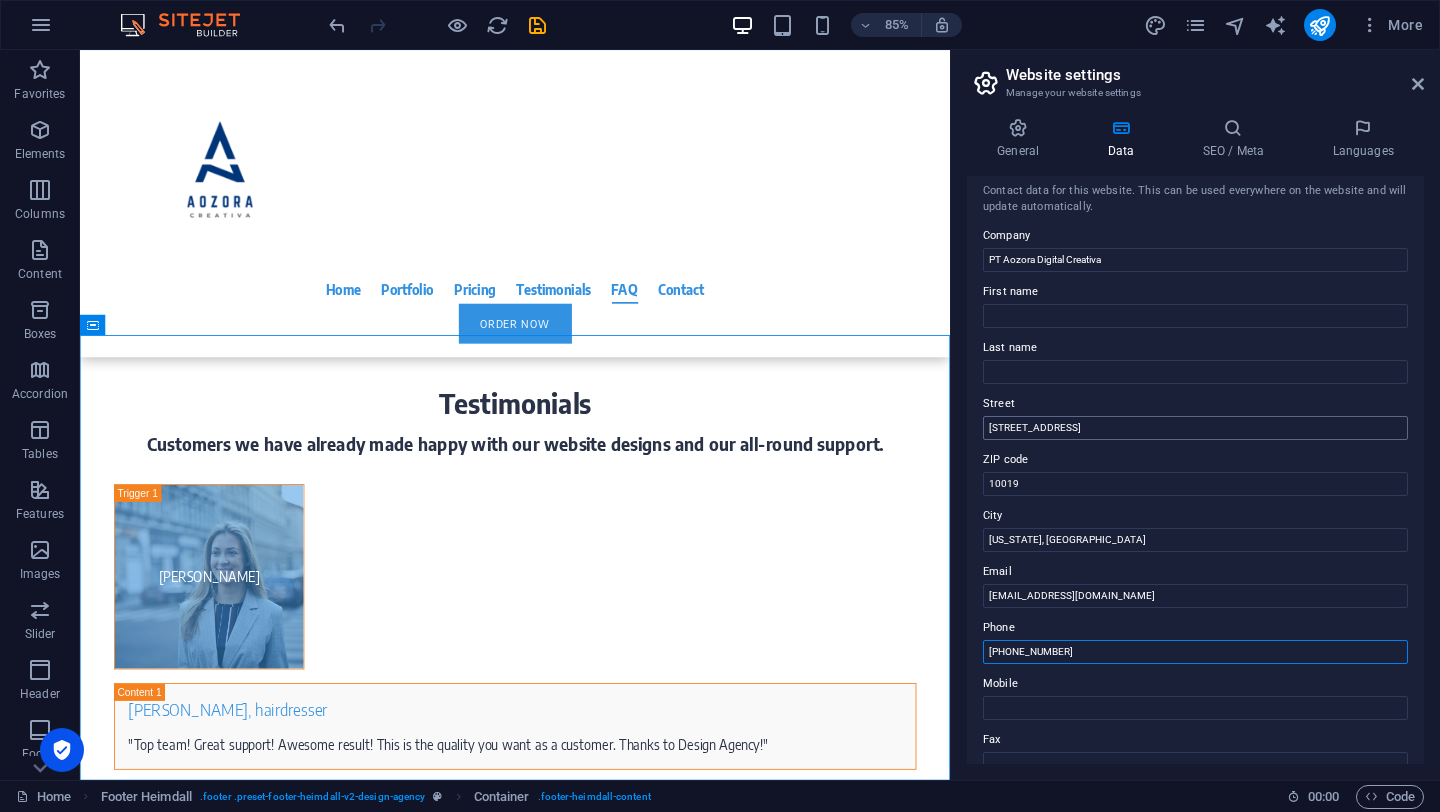 type on "[PHONE_NUMBER]" 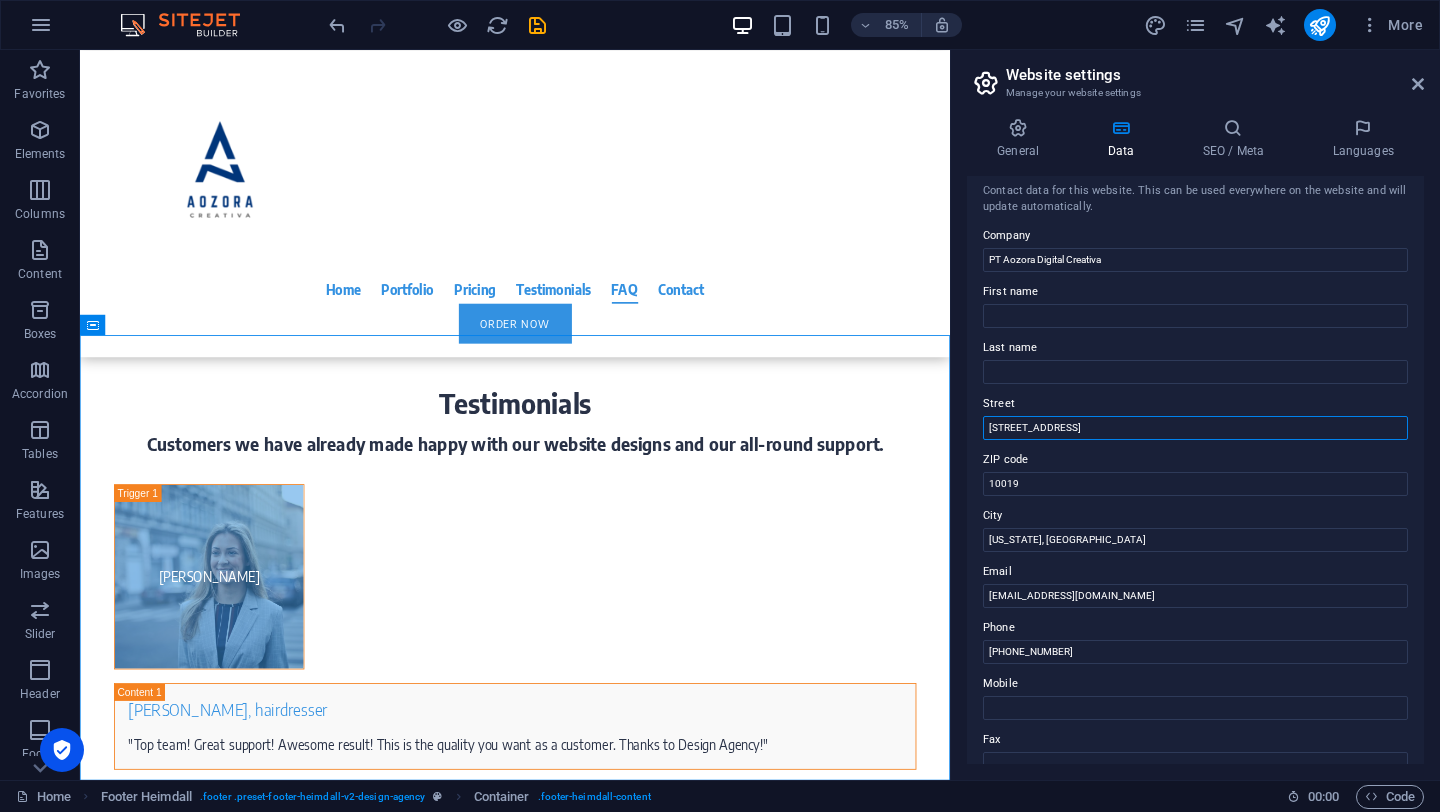 click on "[STREET_ADDRESS]" at bounding box center (1195, 428) 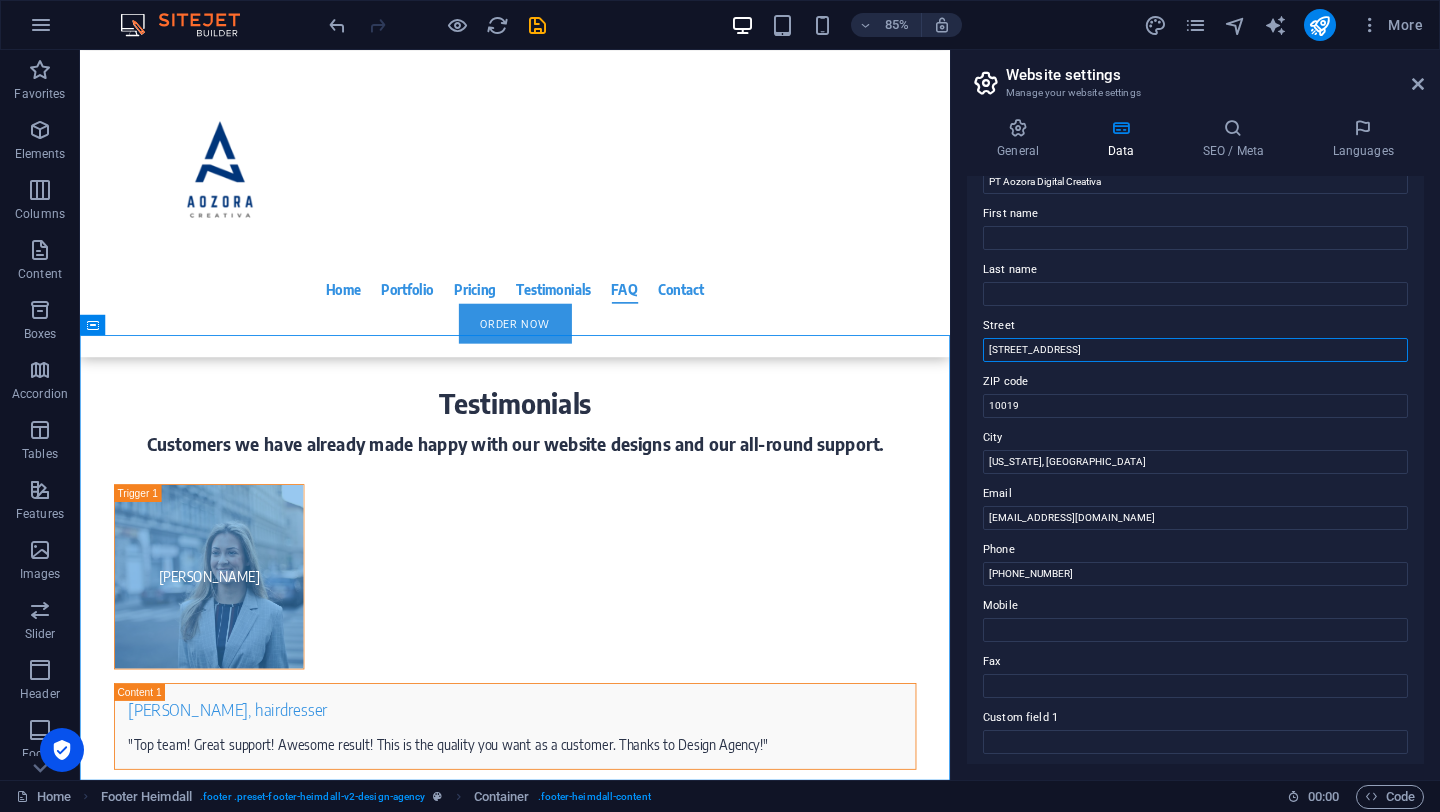 scroll, scrollTop: 372, scrollLeft: 0, axis: vertical 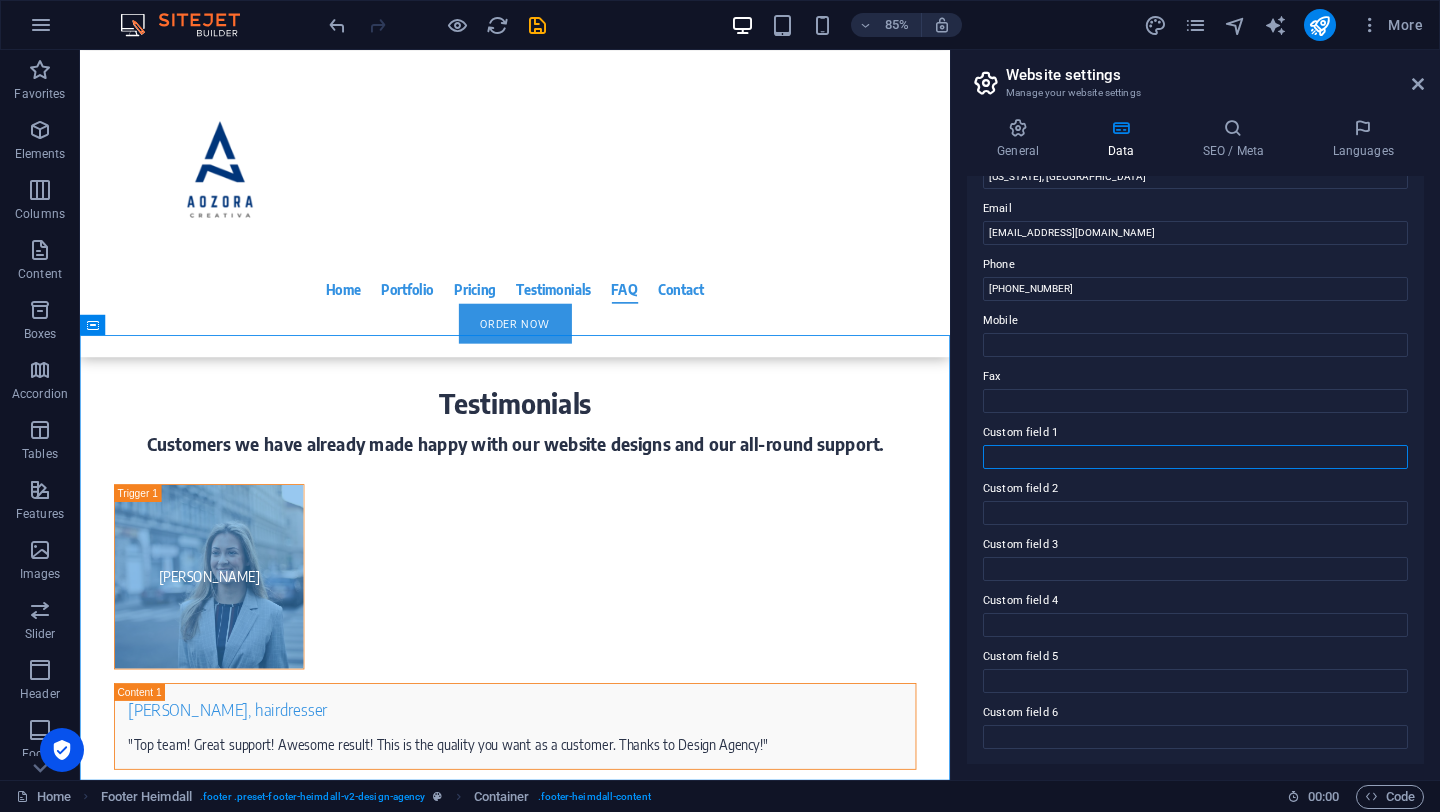 click on "Custom field 1" at bounding box center (1195, 457) 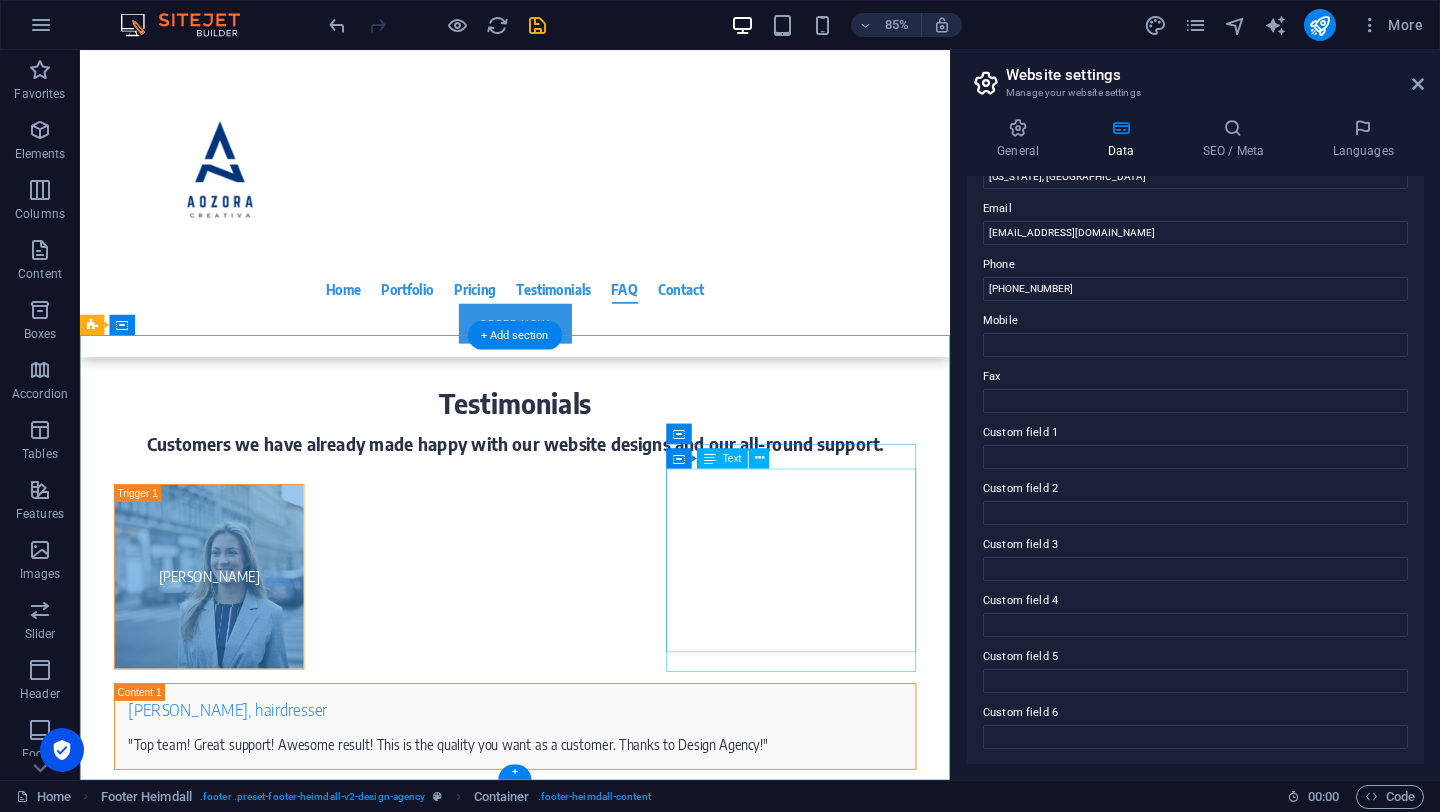 click on "Phone:  [PHONE_NUMBER] Email:  [EMAIL_ADDRESS][DOMAIN_NAME] Reachability:  [DATE] - [DATE] 9am - 6pm [STREET_ADDRESS][US_STATE]" at bounding box center (242, 5469) 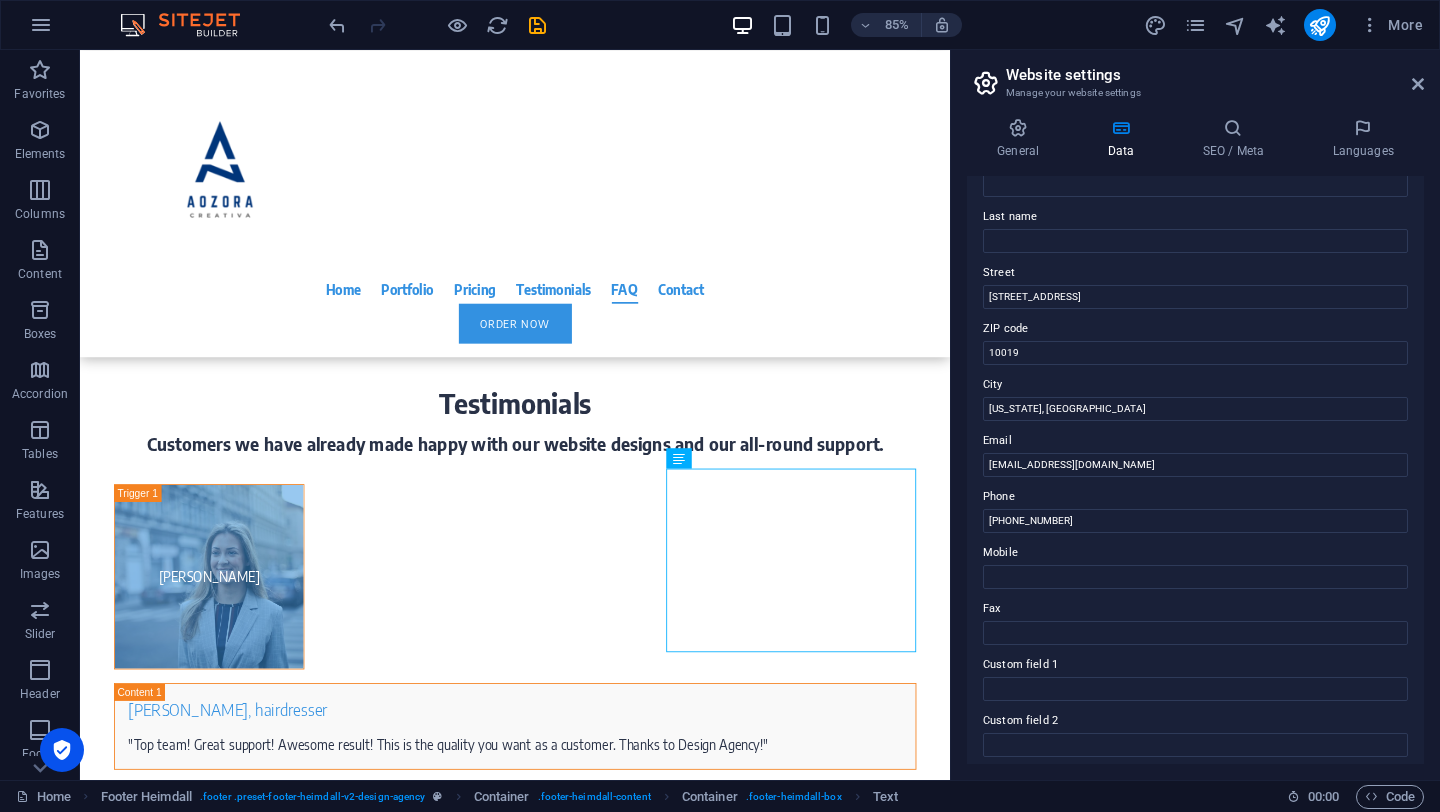 scroll, scrollTop: 143, scrollLeft: 0, axis: vertical 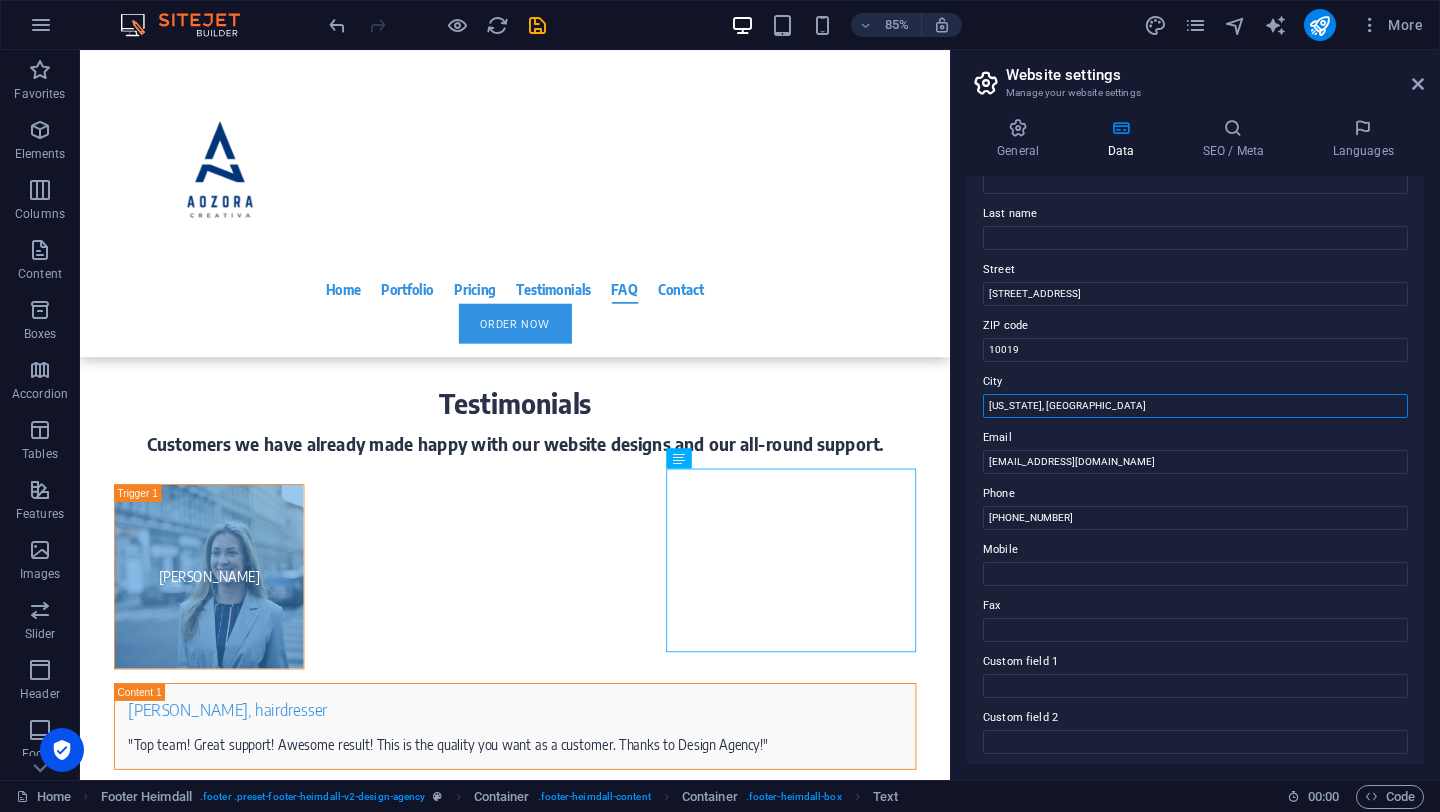 drag, startPoint x: 1076, startPoint y: 411, endPoint x: 982, endPoint y: 411, distance: 94 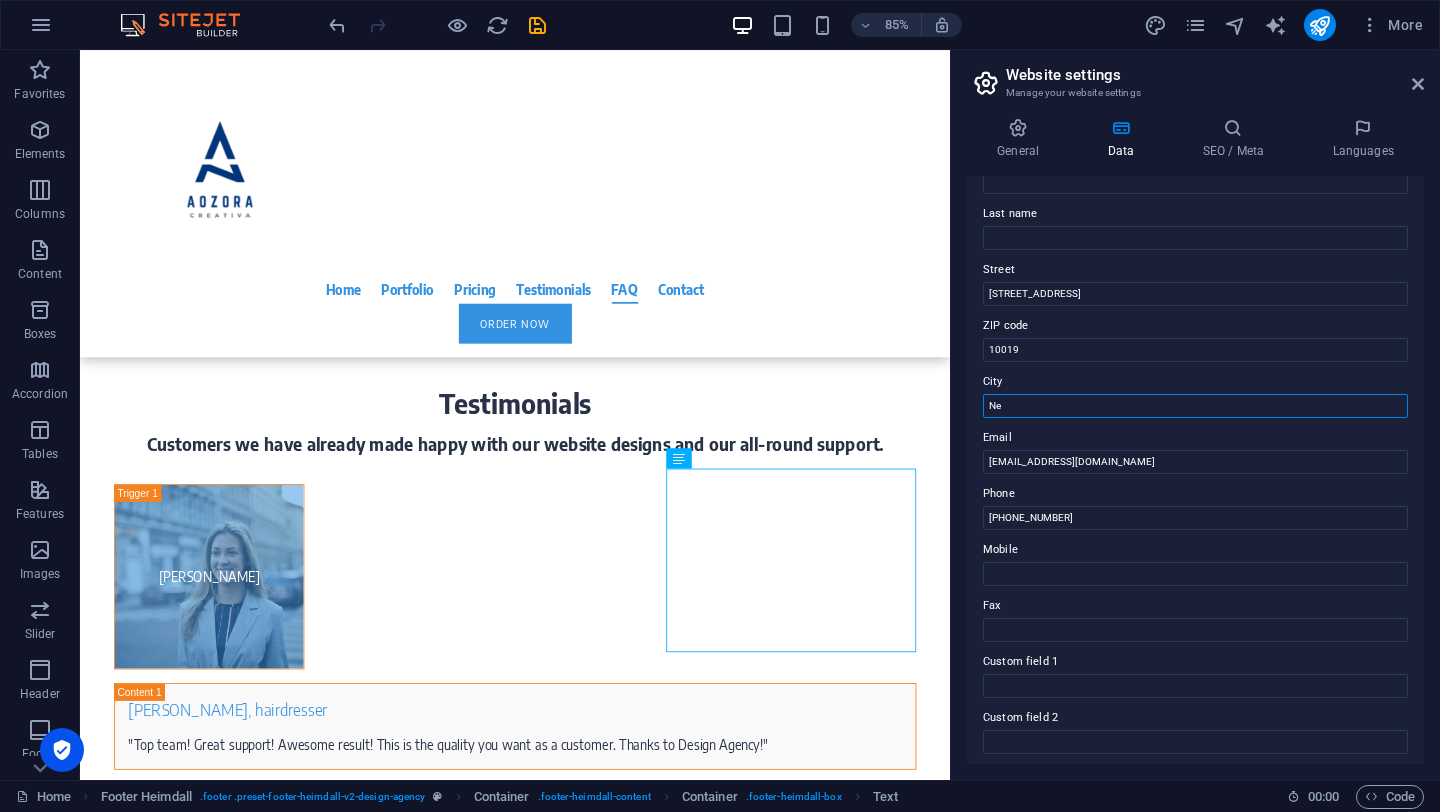 type on "N" 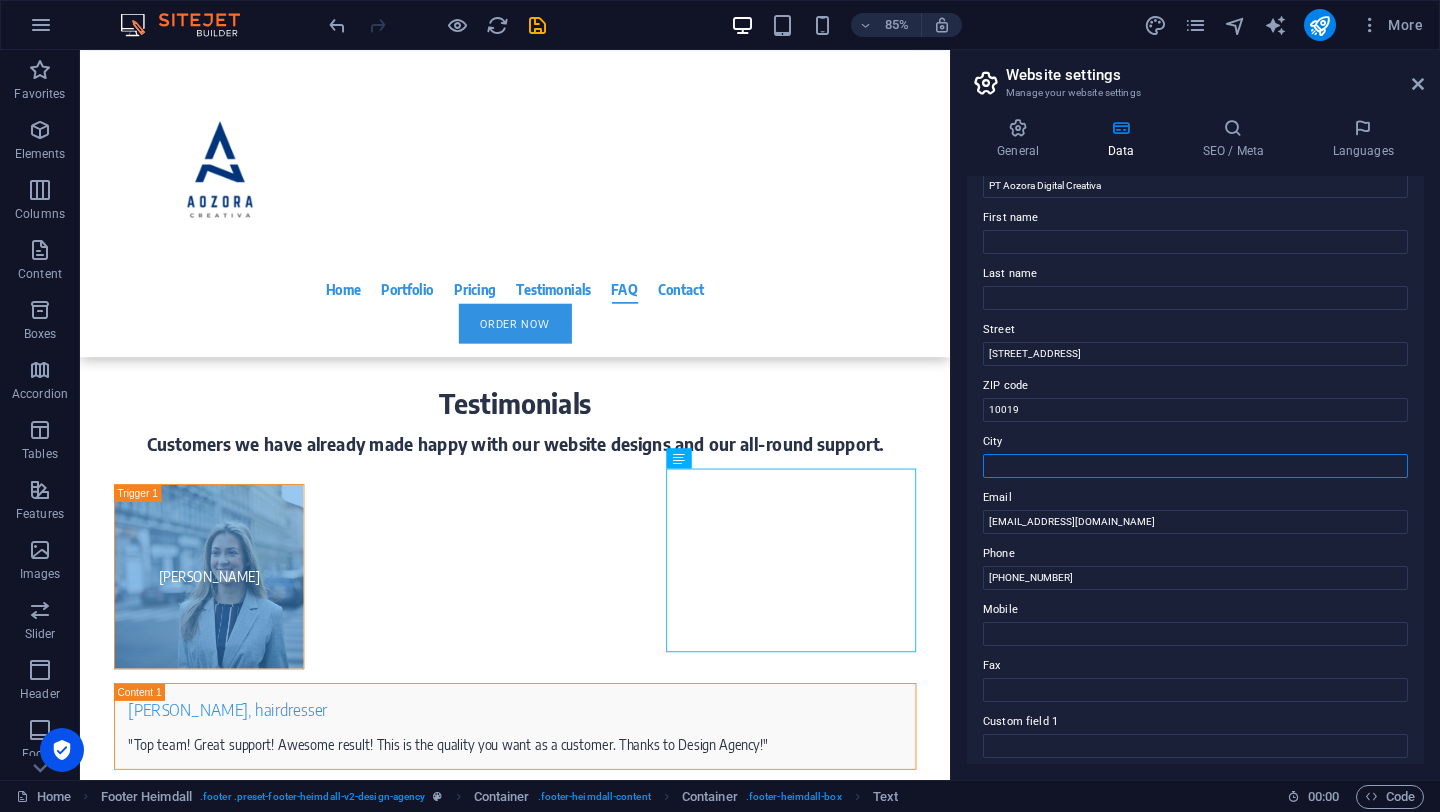 scroll, scrollTop: 64, scrollLeft: 0, axis: vertical 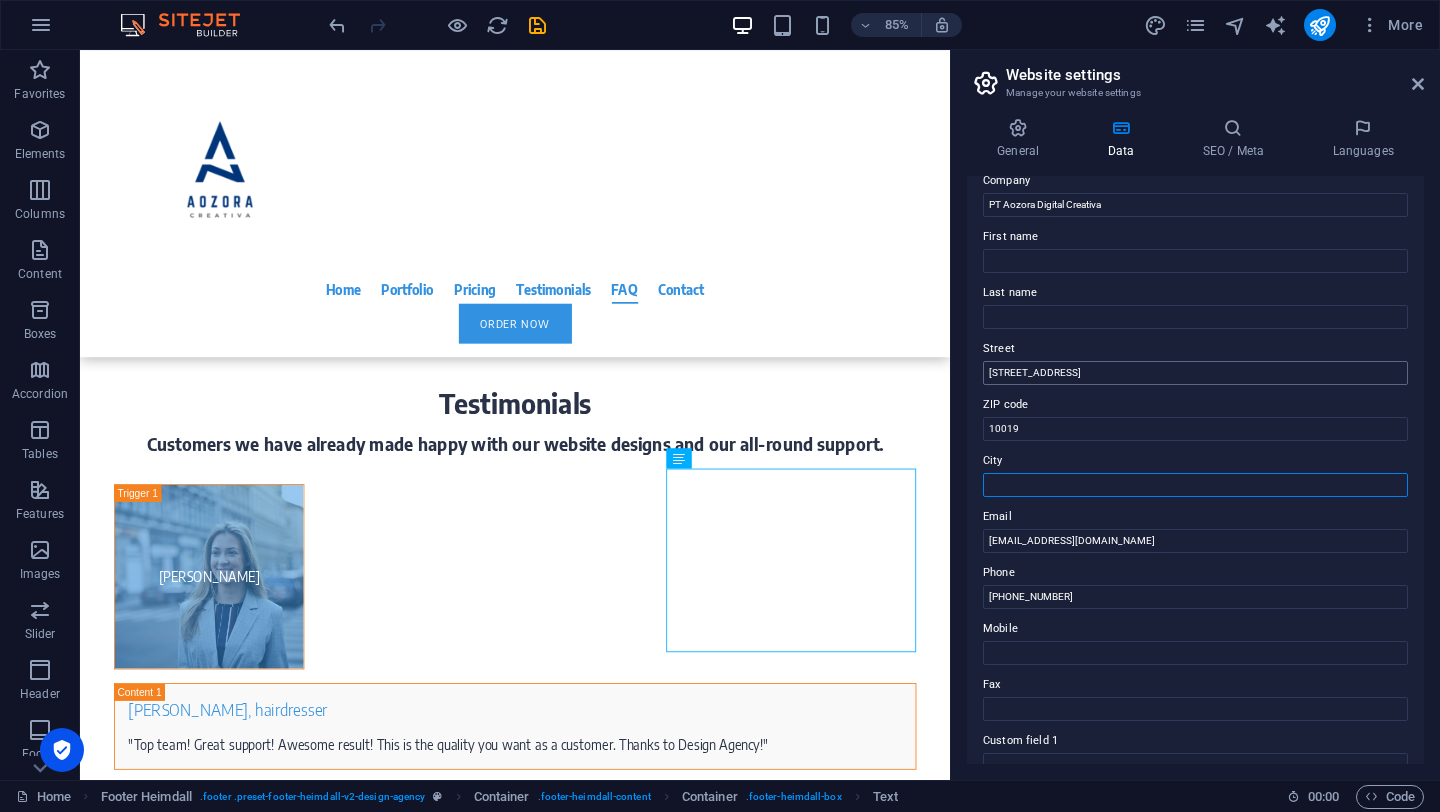 type 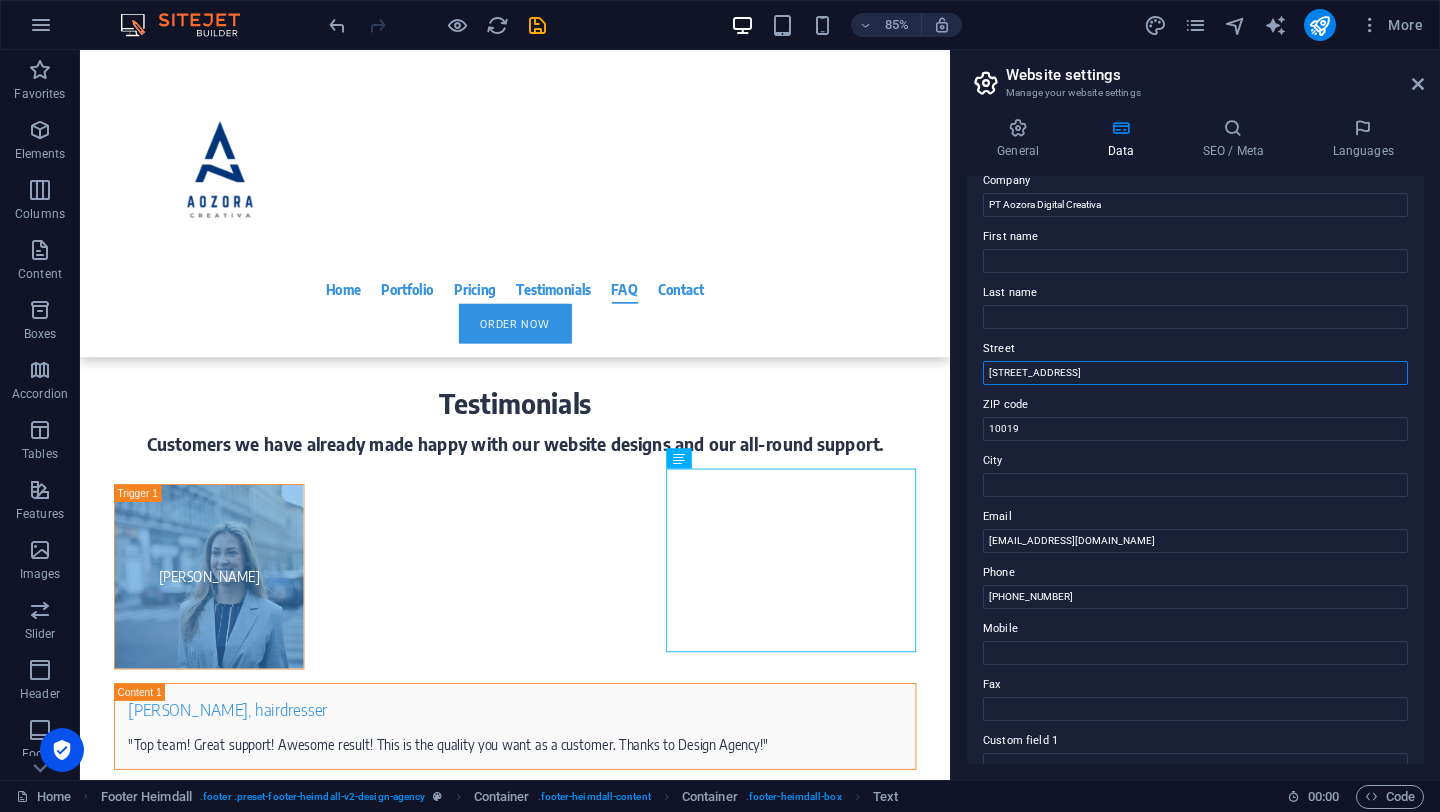 drag, startPoint x: 1098, startPoint y: 374, endPoint x: 976, endPoint y: 361, distance: 122.69067 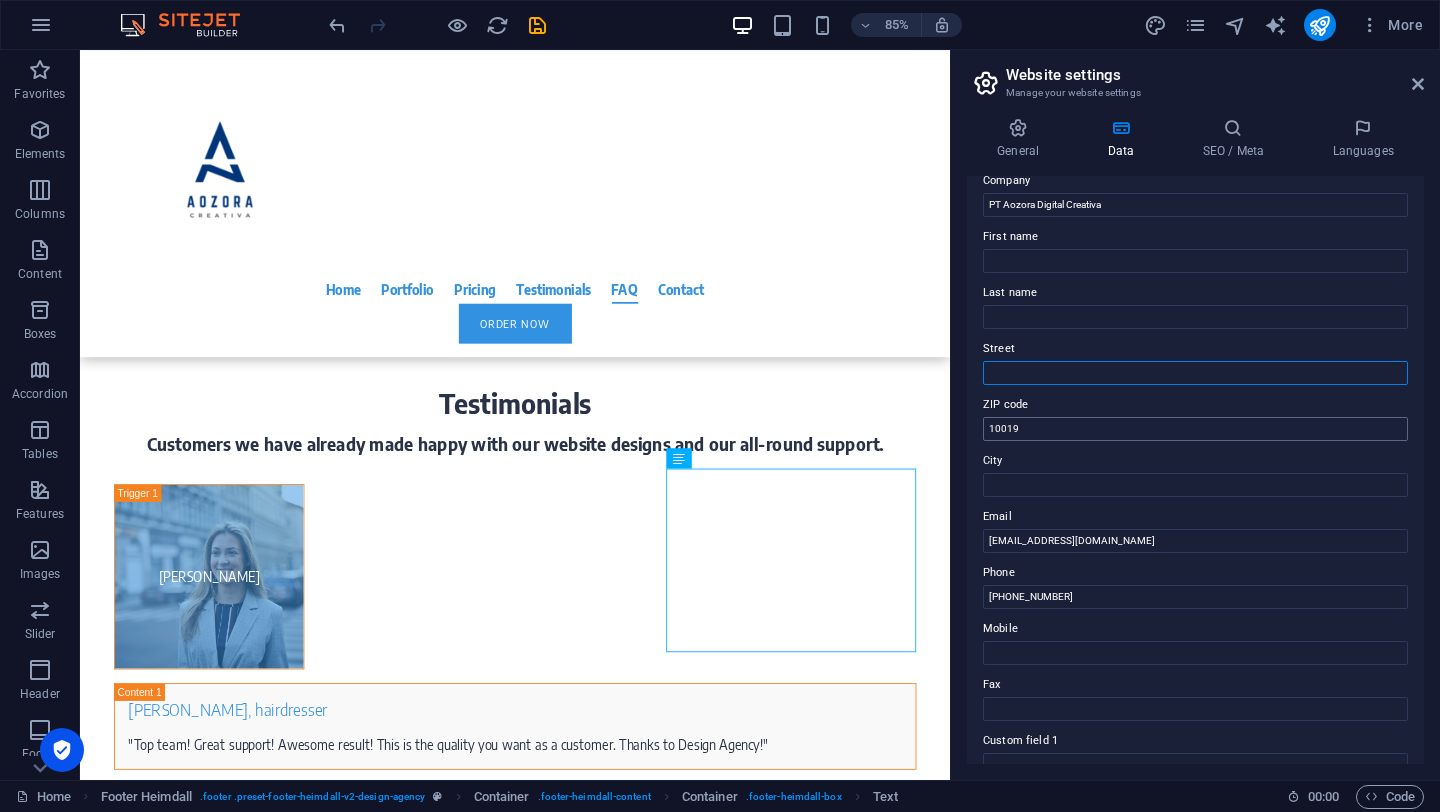 type 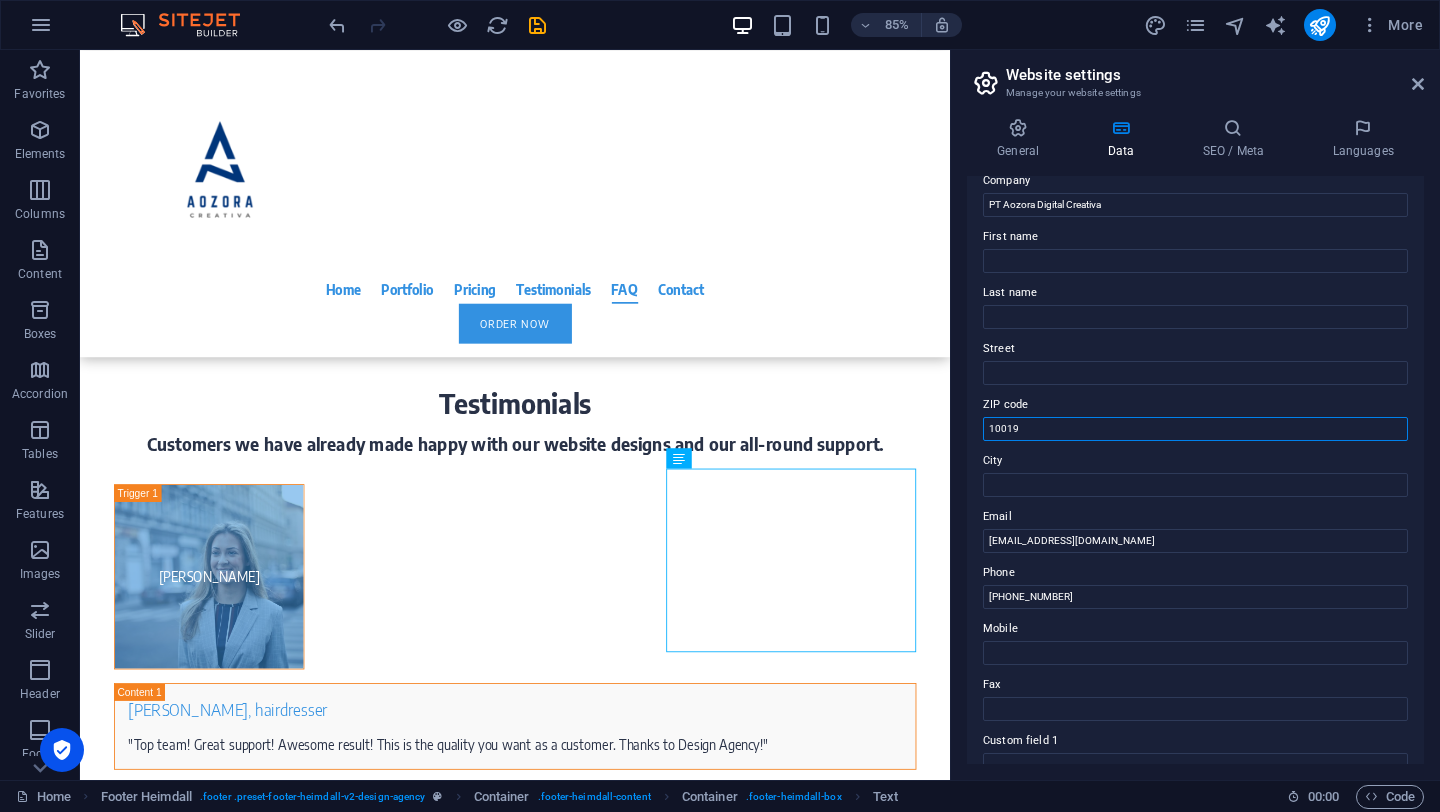 drag, startPoint x: 1032, startPoint y: 432, endPoint x: 960, endPoint y: 438, distance: 72.249565 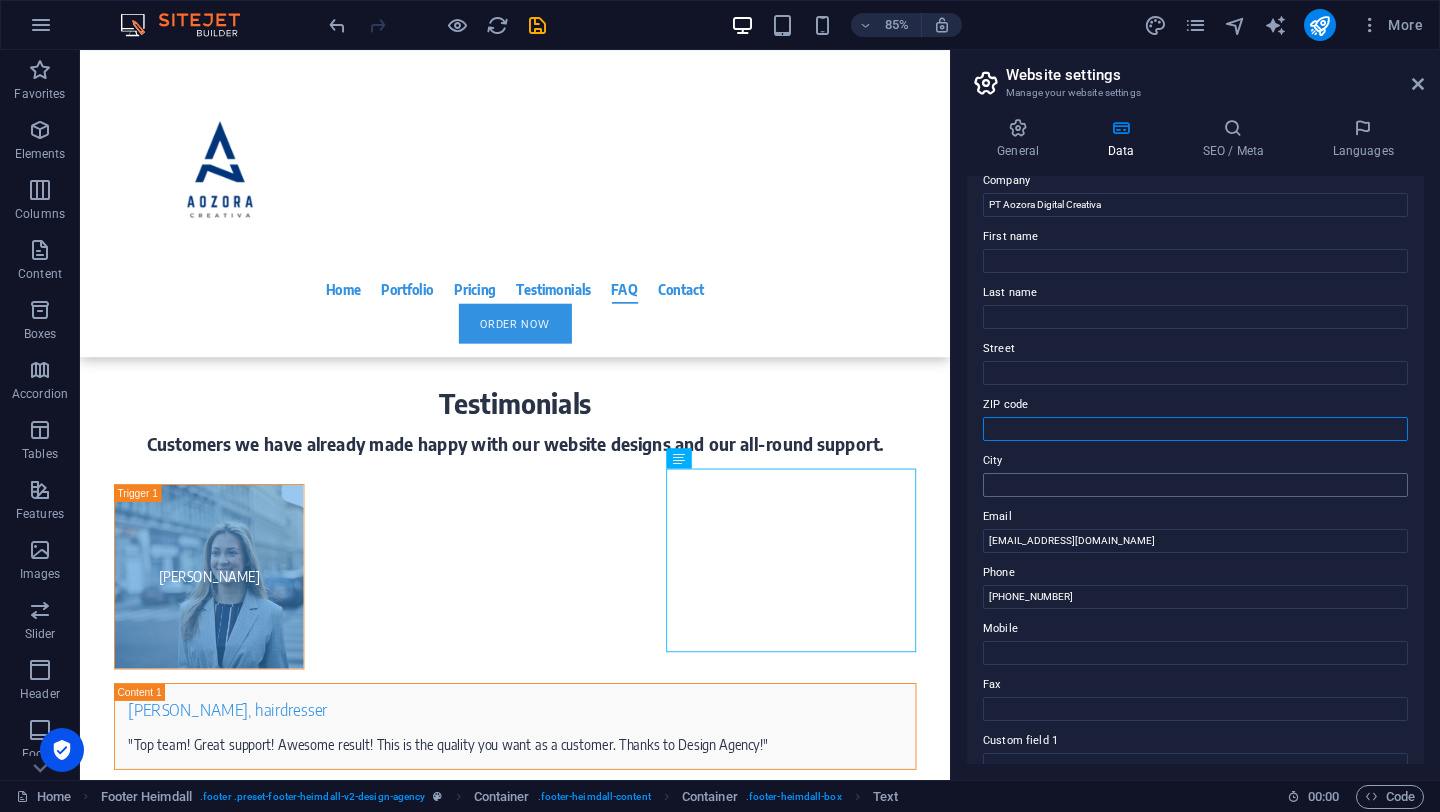 type 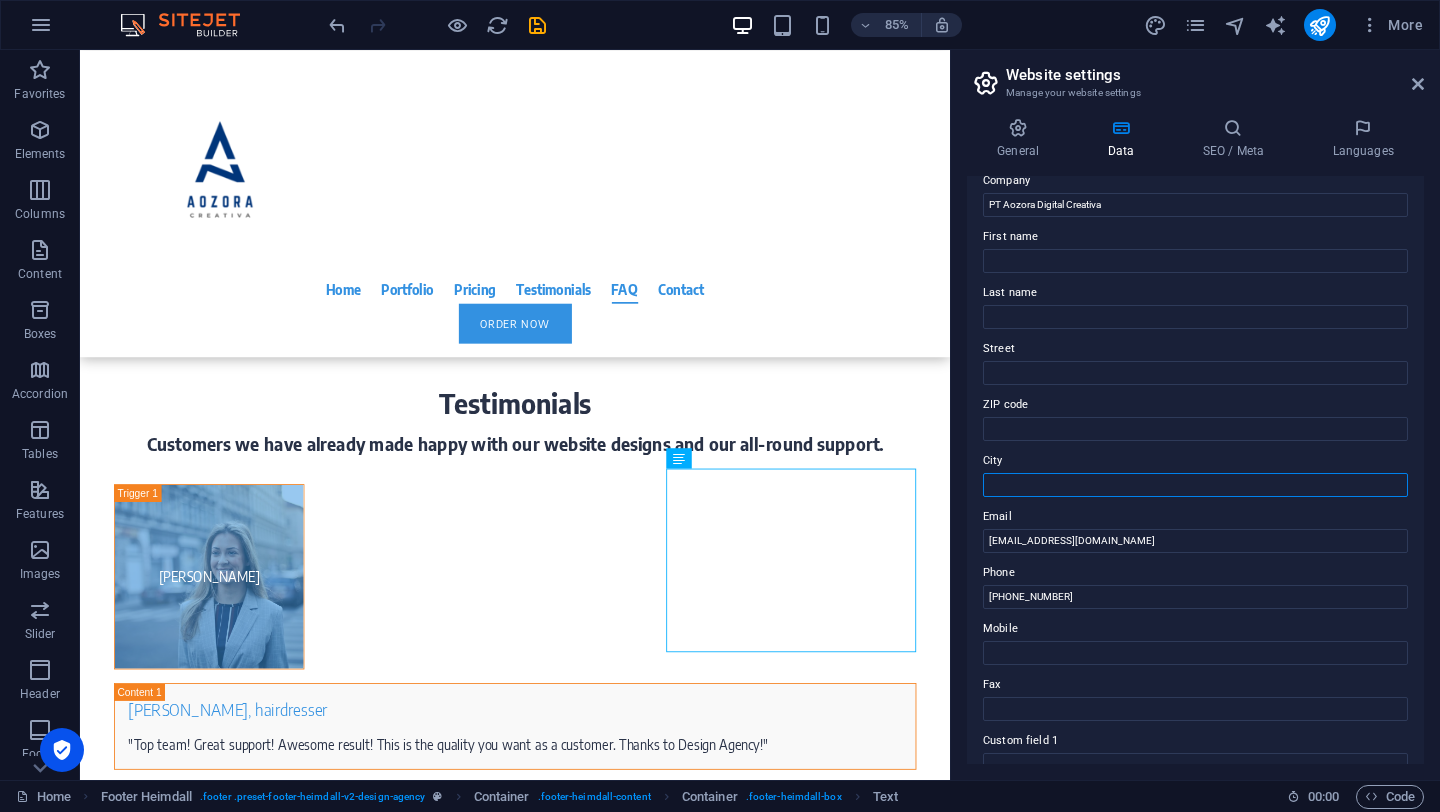 click on "City" at bounding box center [1195, 485] 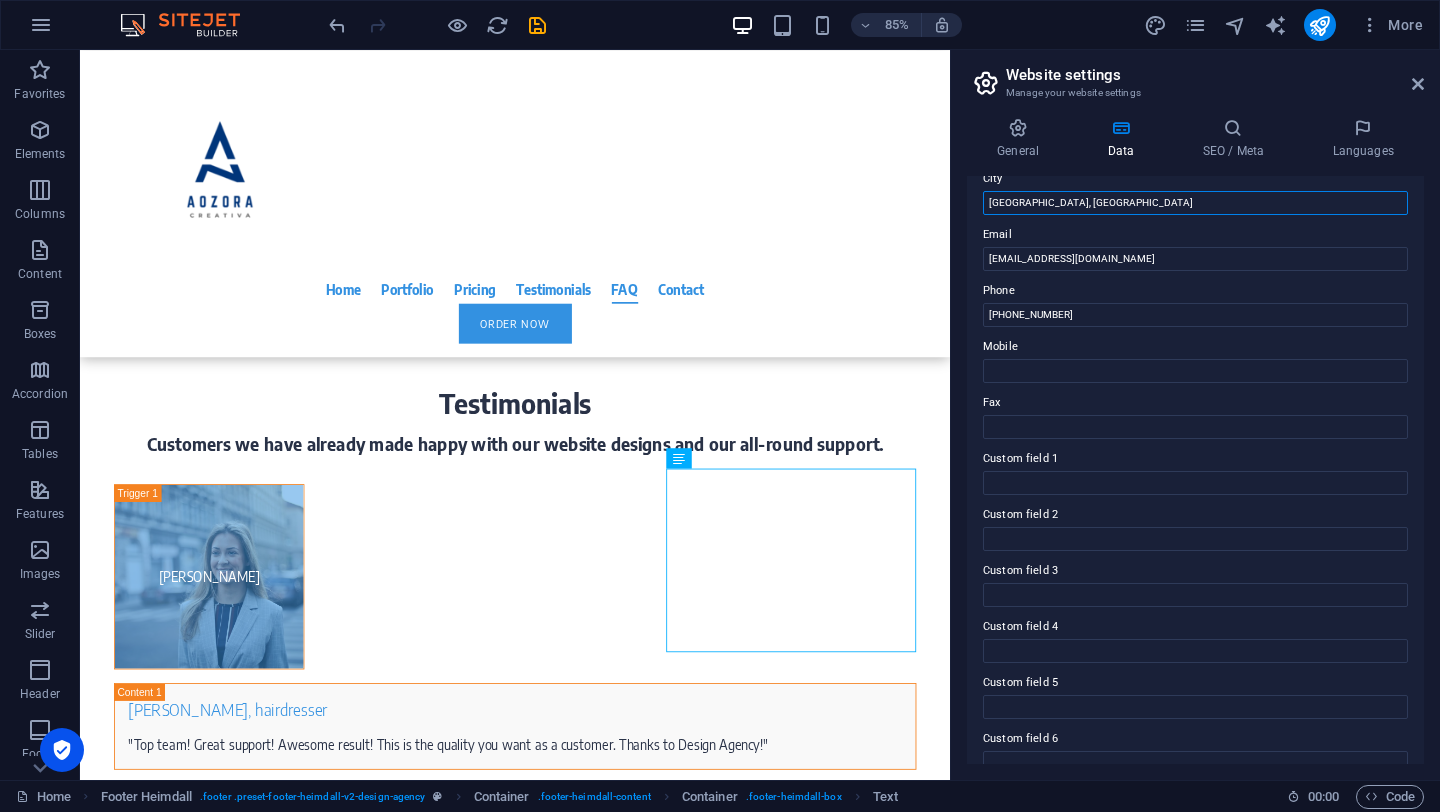 scroll, scrollTop: 344, scrollLeft: 0, axis: vertical 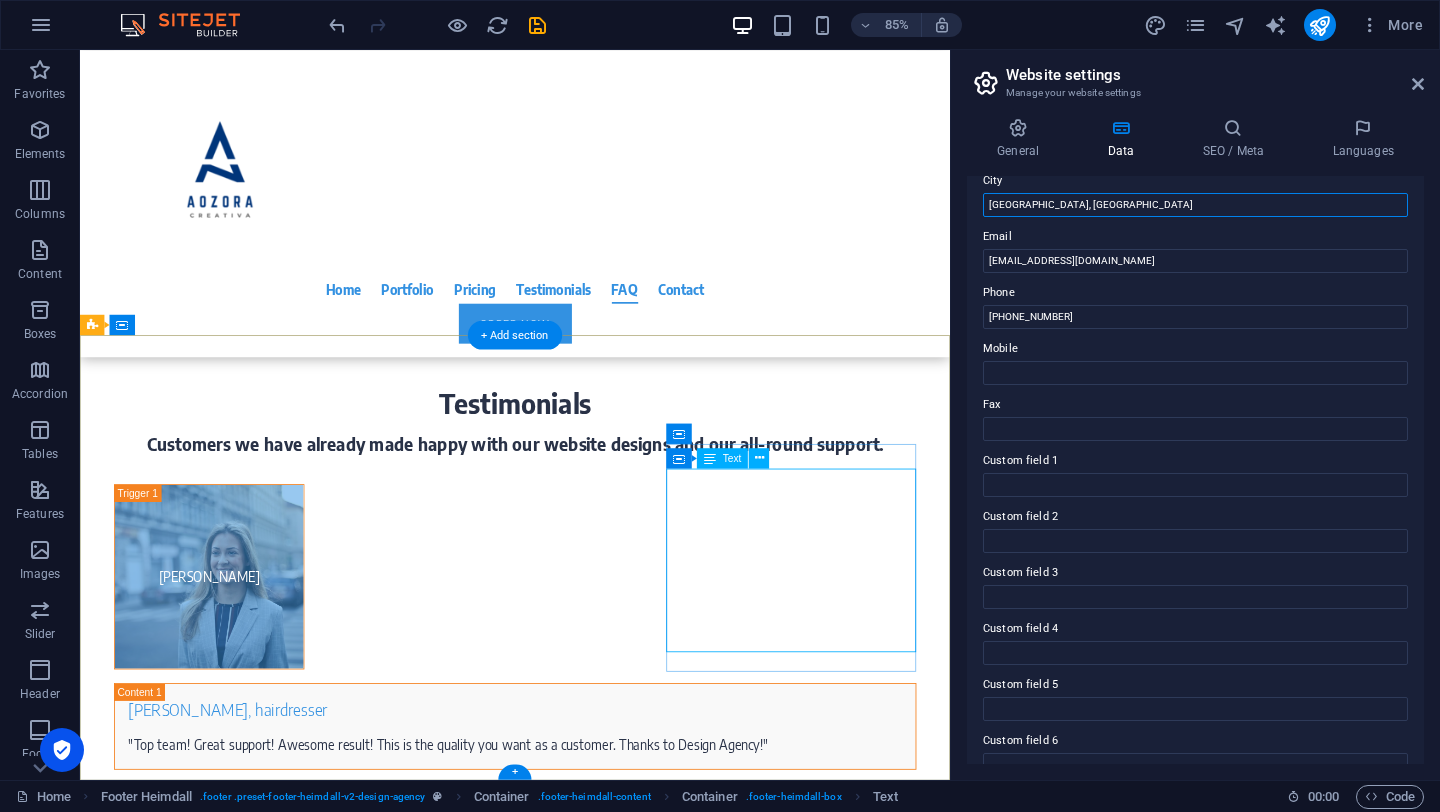 type on "[GEOGRAPHIC_DATA], [GEOGRAPHIC_DATA]" 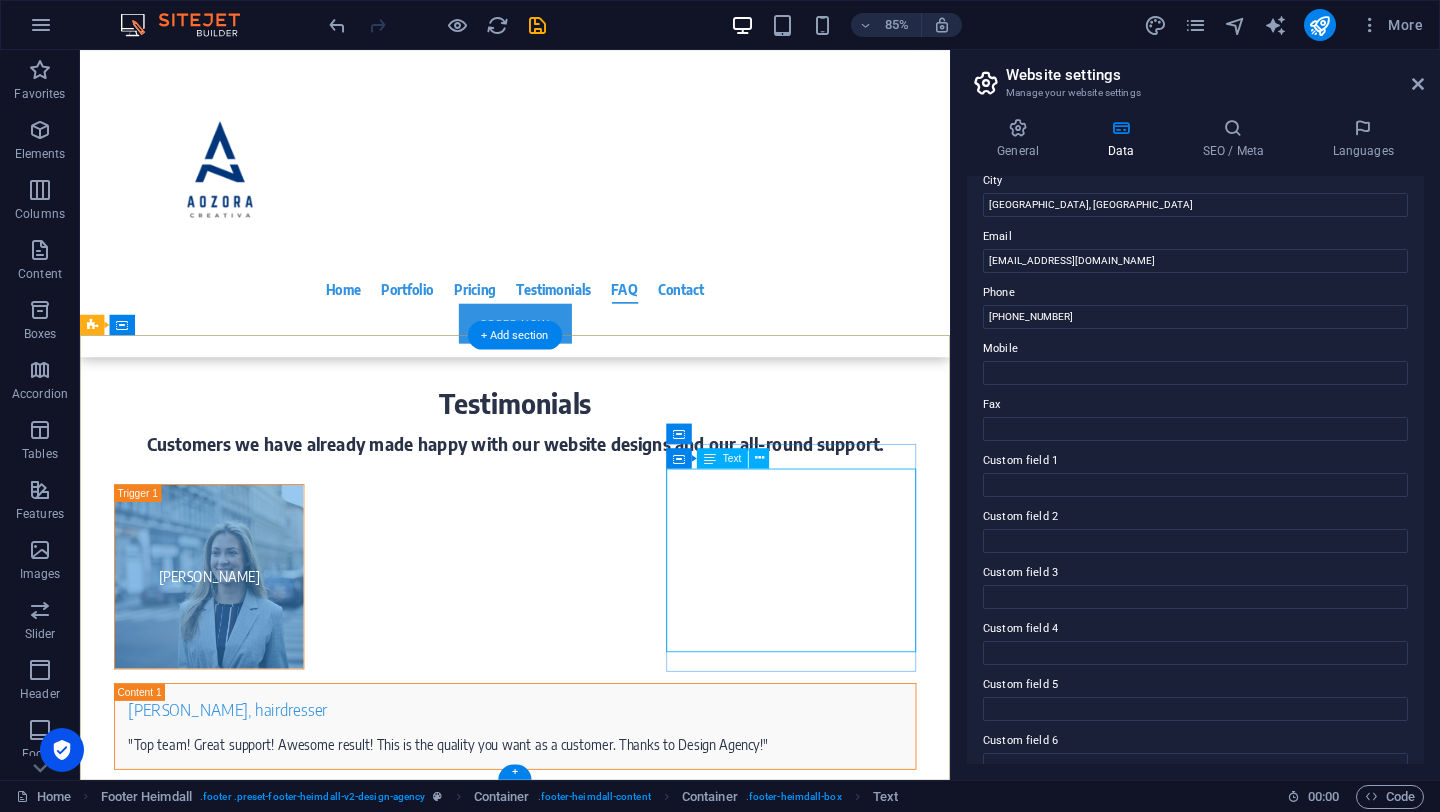 click on "Phone:  [PHONE_NUMBER] Email:  [EMAIL_ADDRESS][DOMAIN_NAME] Reachability:  [DATE] - [DATE] 9am - 6pm [GEOGRAPHIC_DATA], [GEOGRAPHIC_DATA]" at bounding box center [242, 5469] 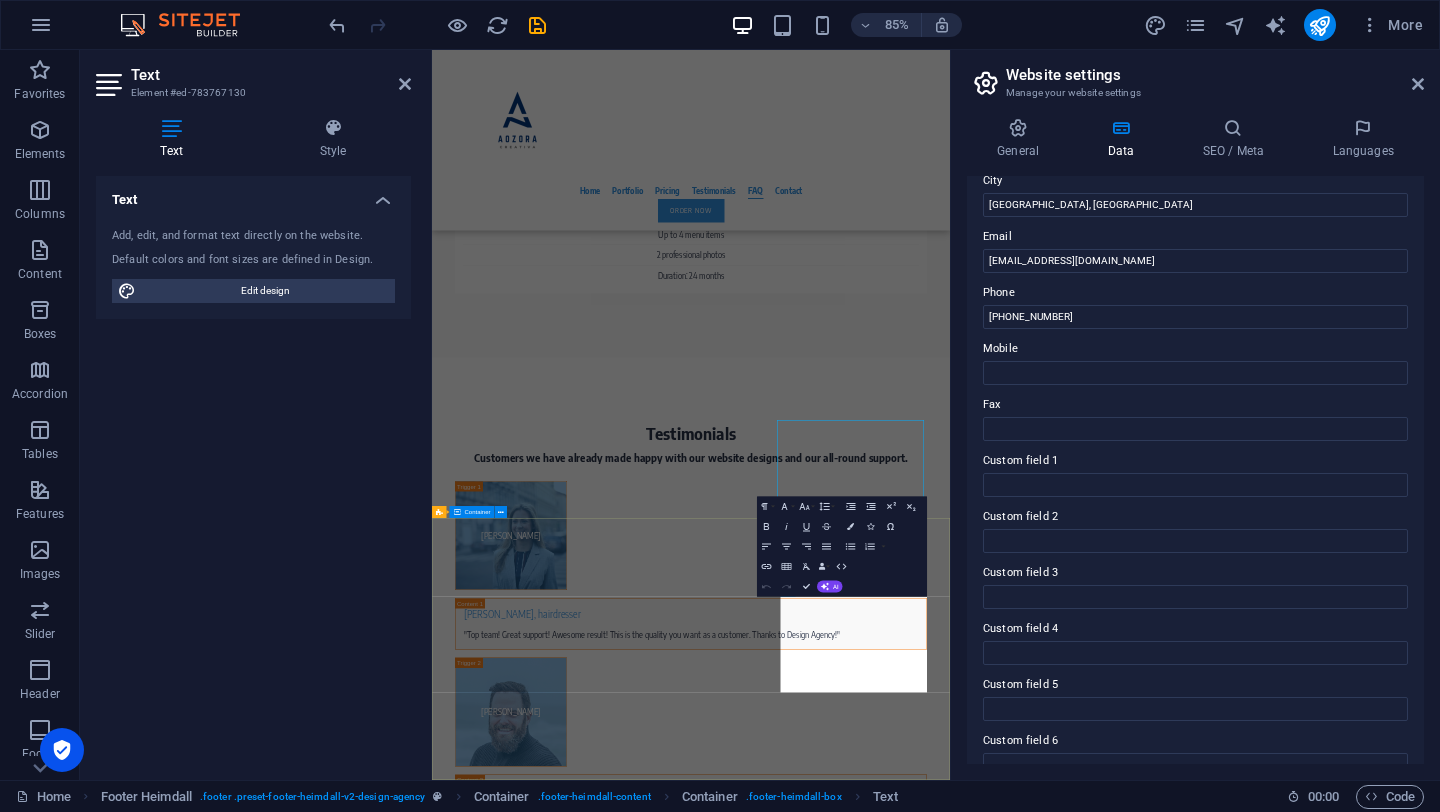scroll, scrollTop: 8981, scrollLeft: 0, axis: vertical 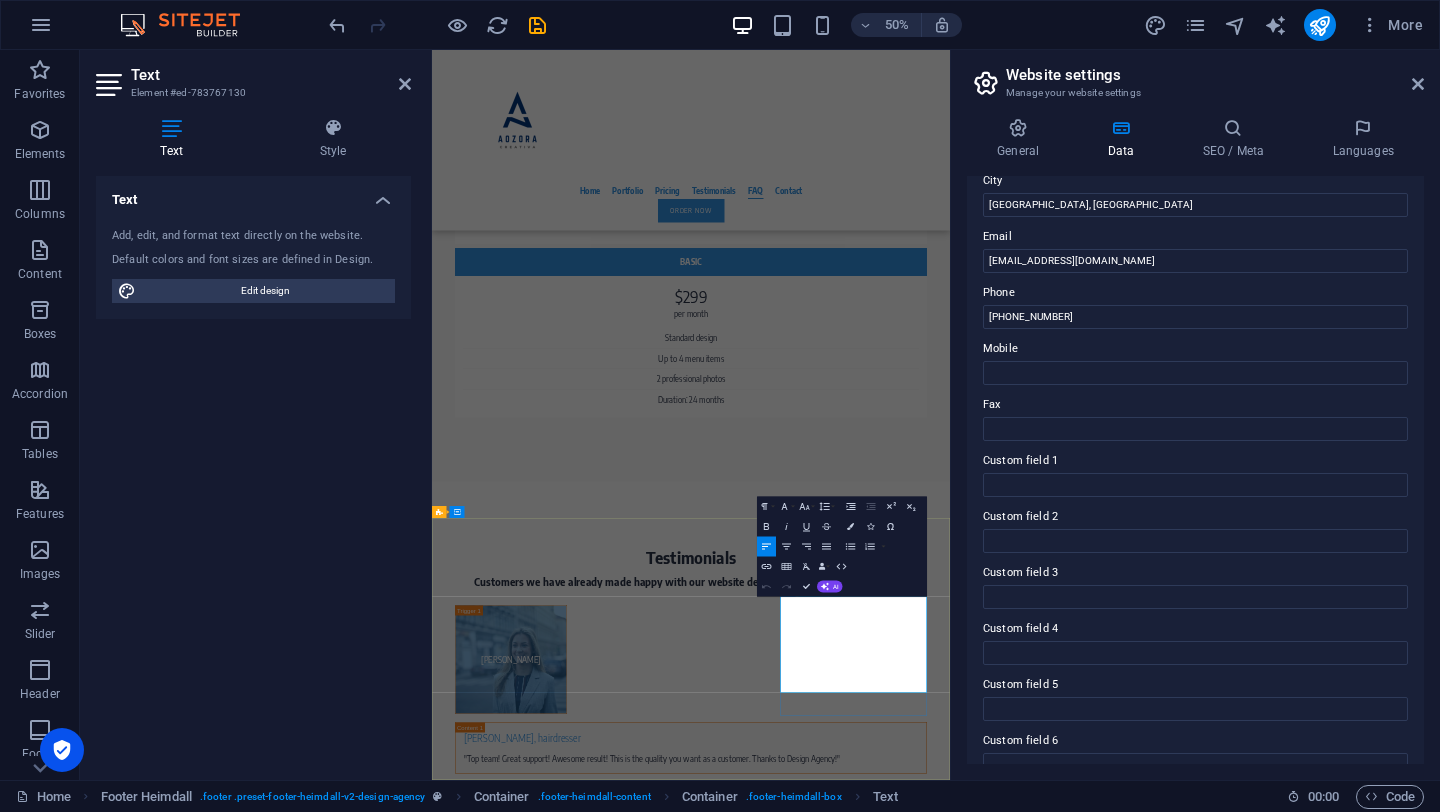 click on "Reachability:" at bounding box center [594, 6167] 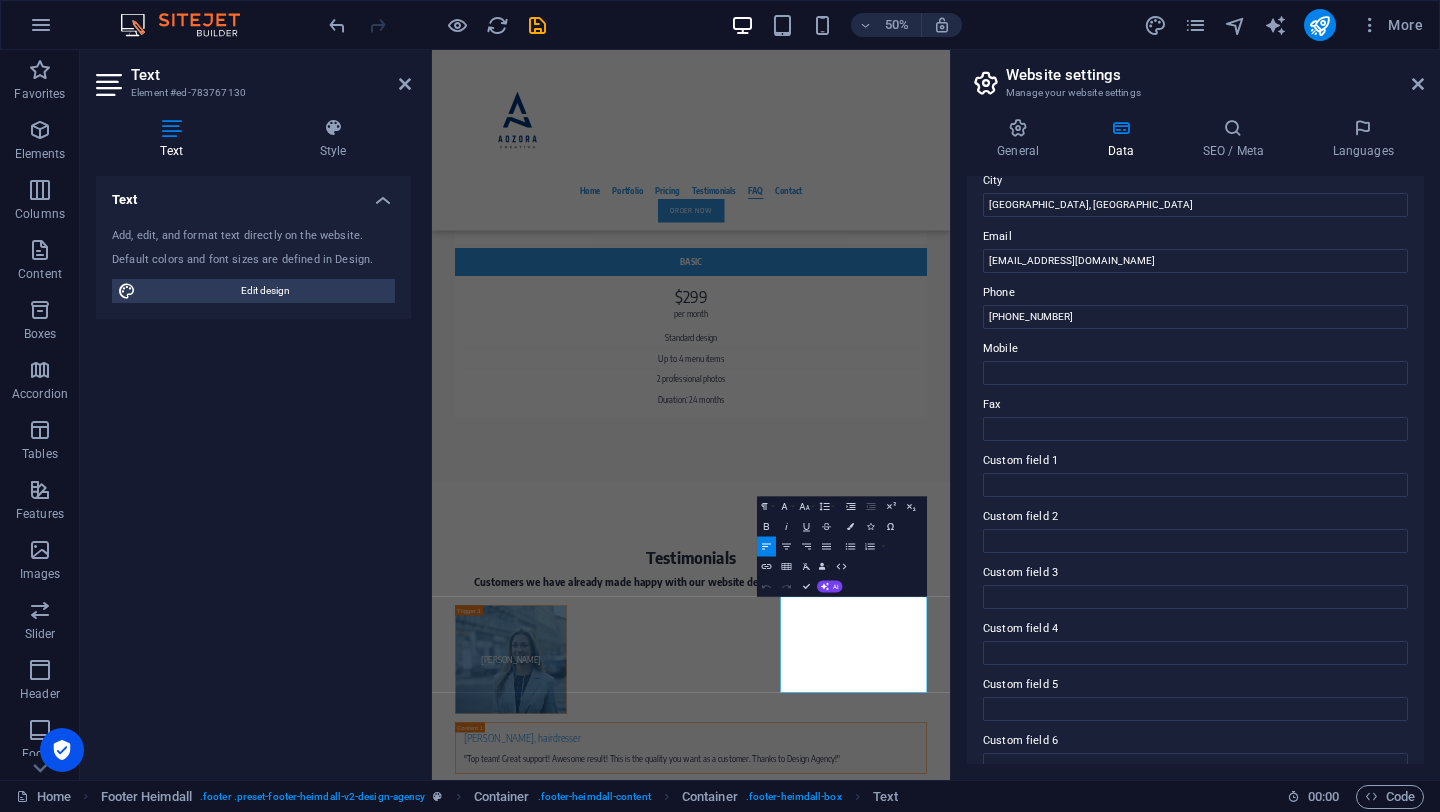 click at bounding box center (950, 4425) 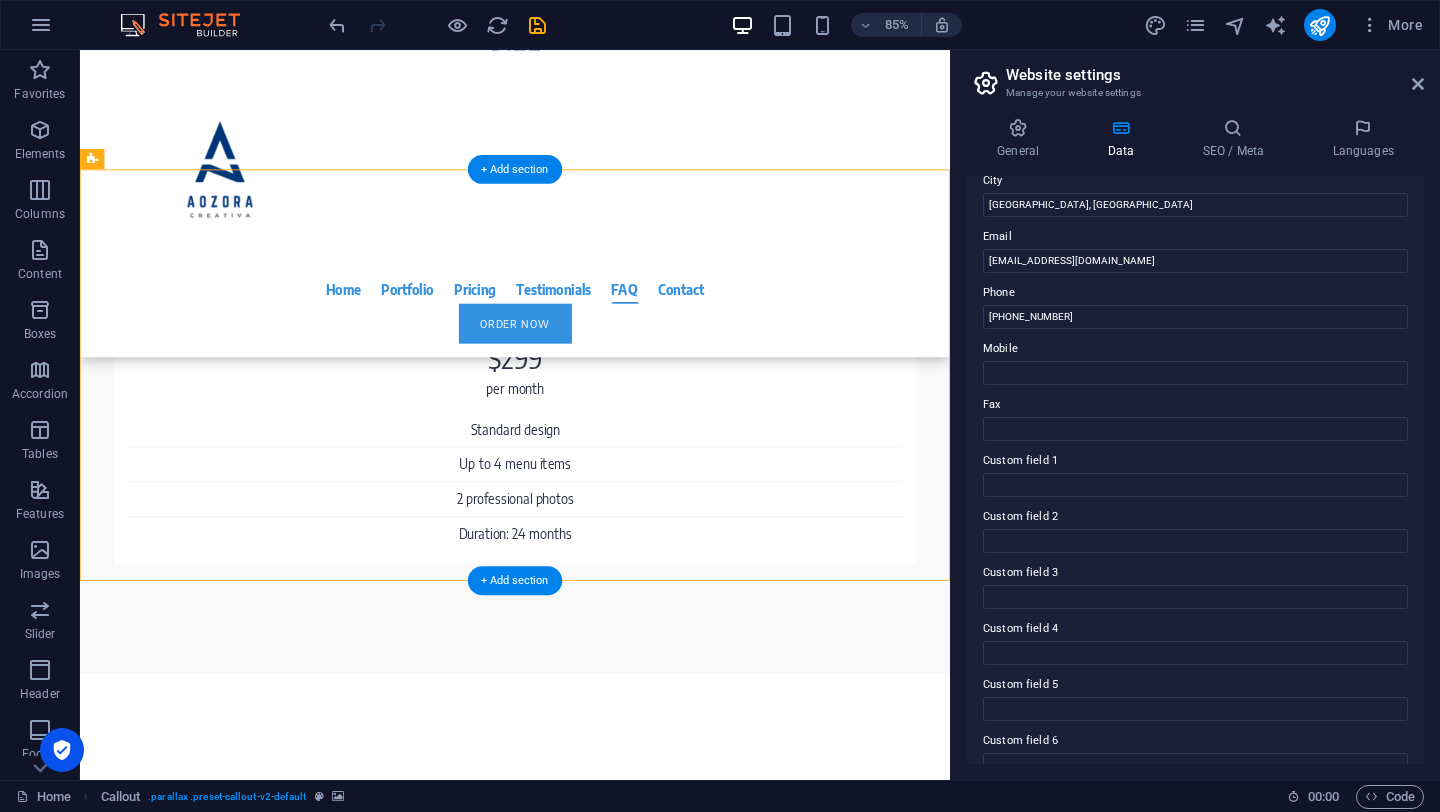 scroll, scrollTop: 9229, scrollLeft: 0, axis: vertical 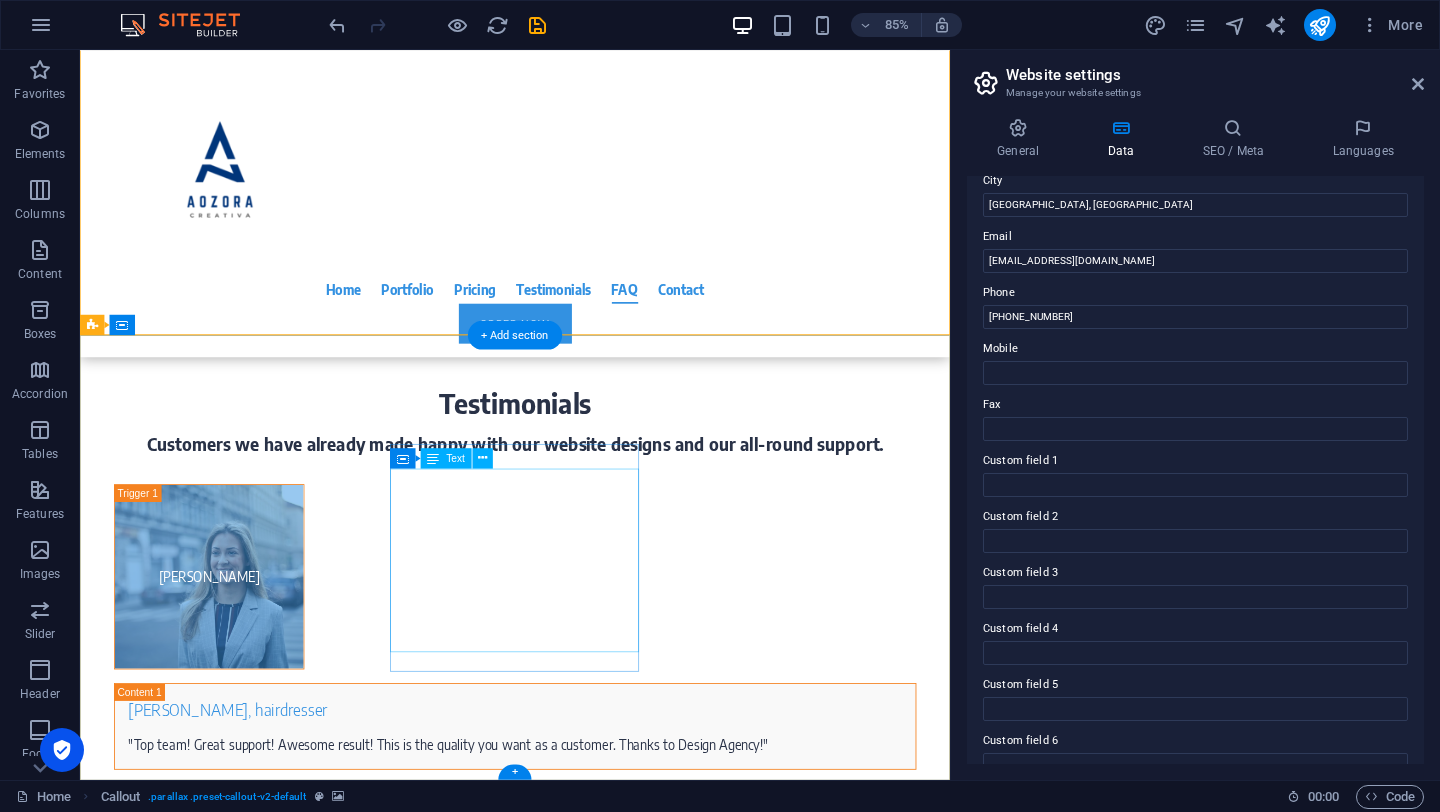 click on "Features Process Portfolio Pricing Testimonials FAQ Order Legal Notice  |  Privacy" at bounding box center [242, 5187] 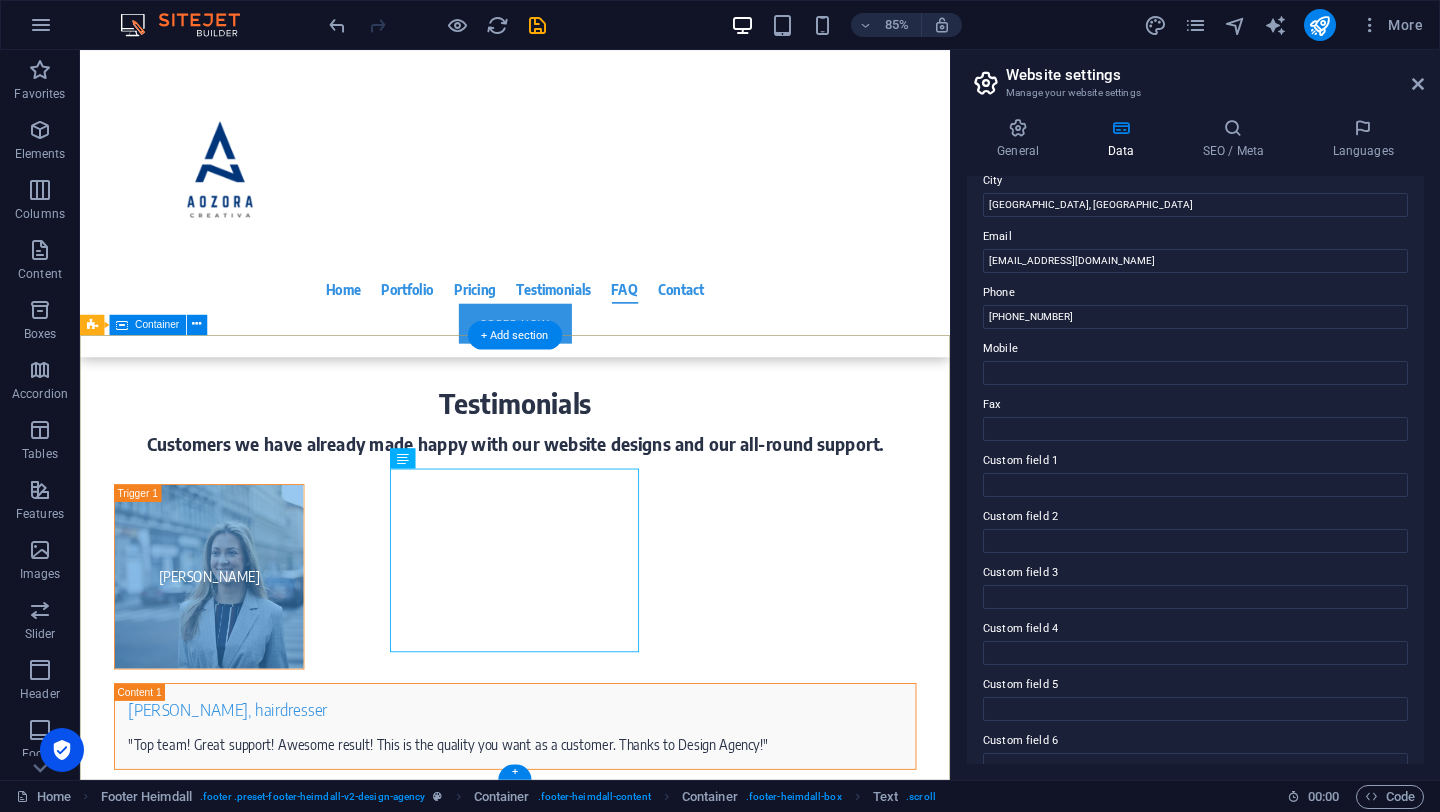 click on "Your digital flagship With your own website you can show what you are made of! You are the expert in your field — it is about time you shine on your website. Offer your customers all the information they need from you to find out about your services. Information Features Process Portfolio Pricing Testimonials FAQ Order Legal Notice  |  Privacy Contact Phone:  [PHONE_NUMBER] Email:  [EMAIL_ADDRESS][DOMAIN_NAME] Reachability:  [DATE] - [DATE] 9am - 6pm [GEOGRAPHIC_DATA], [GEOGRAPHIC_DATA]" at bounding box center [592, 5160] 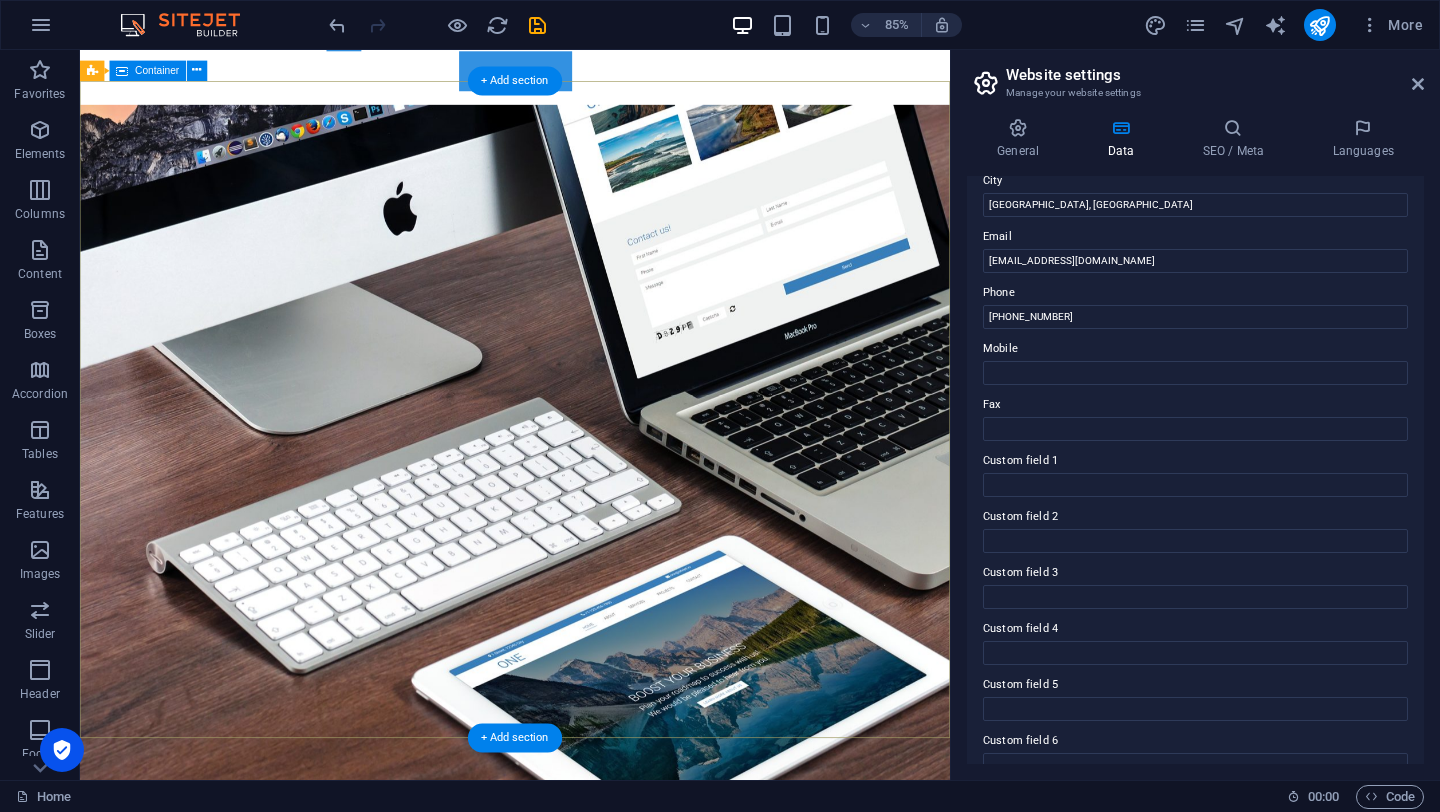 scroll, scrollTop: 238, scrollLeft: 0, axis: vertical 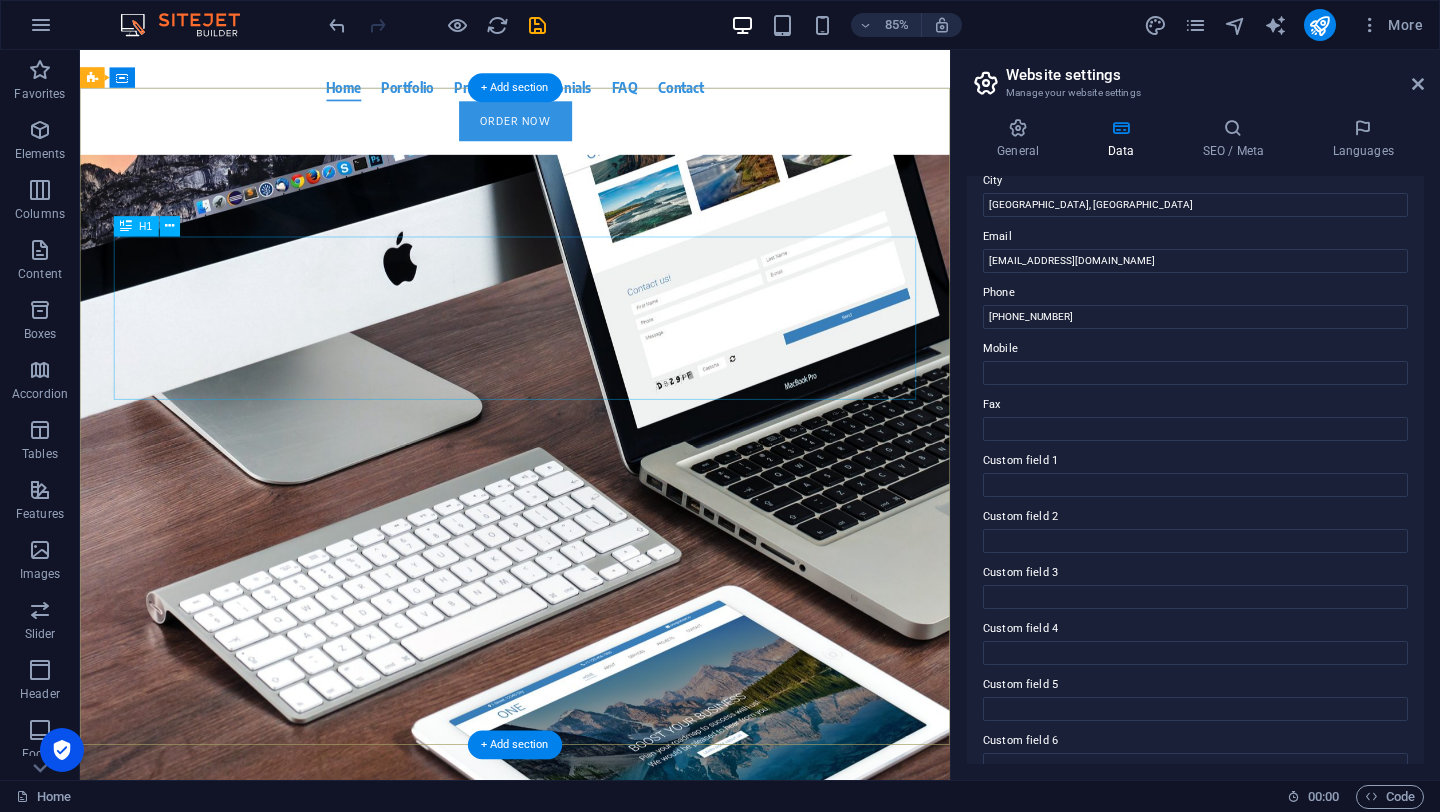 click on "About time we create your professional website." at bounding box center (592, 397) 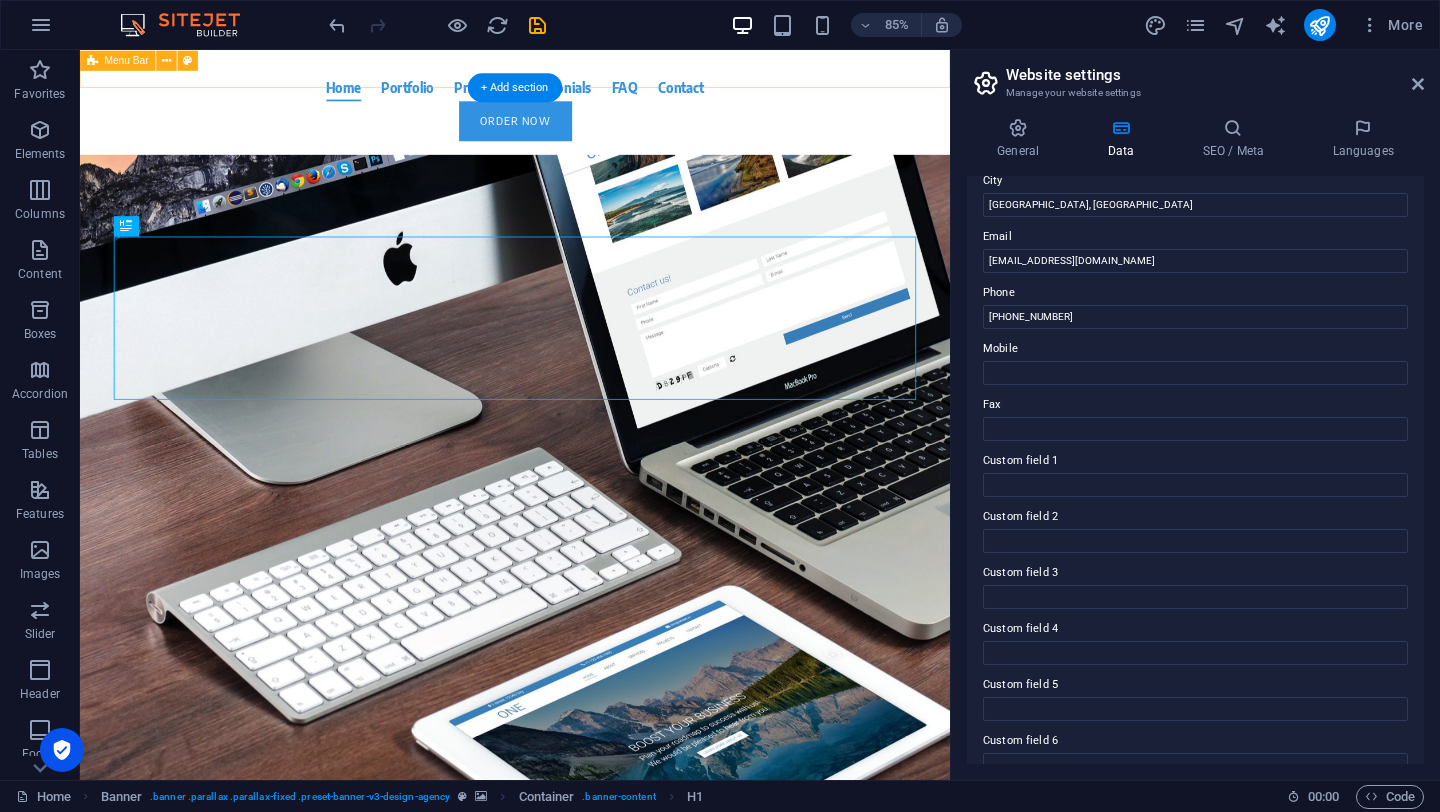 click on "Home Portfolio Pricing Testimonials FAQ Contact Order Now" at bounding box center (592, -8) 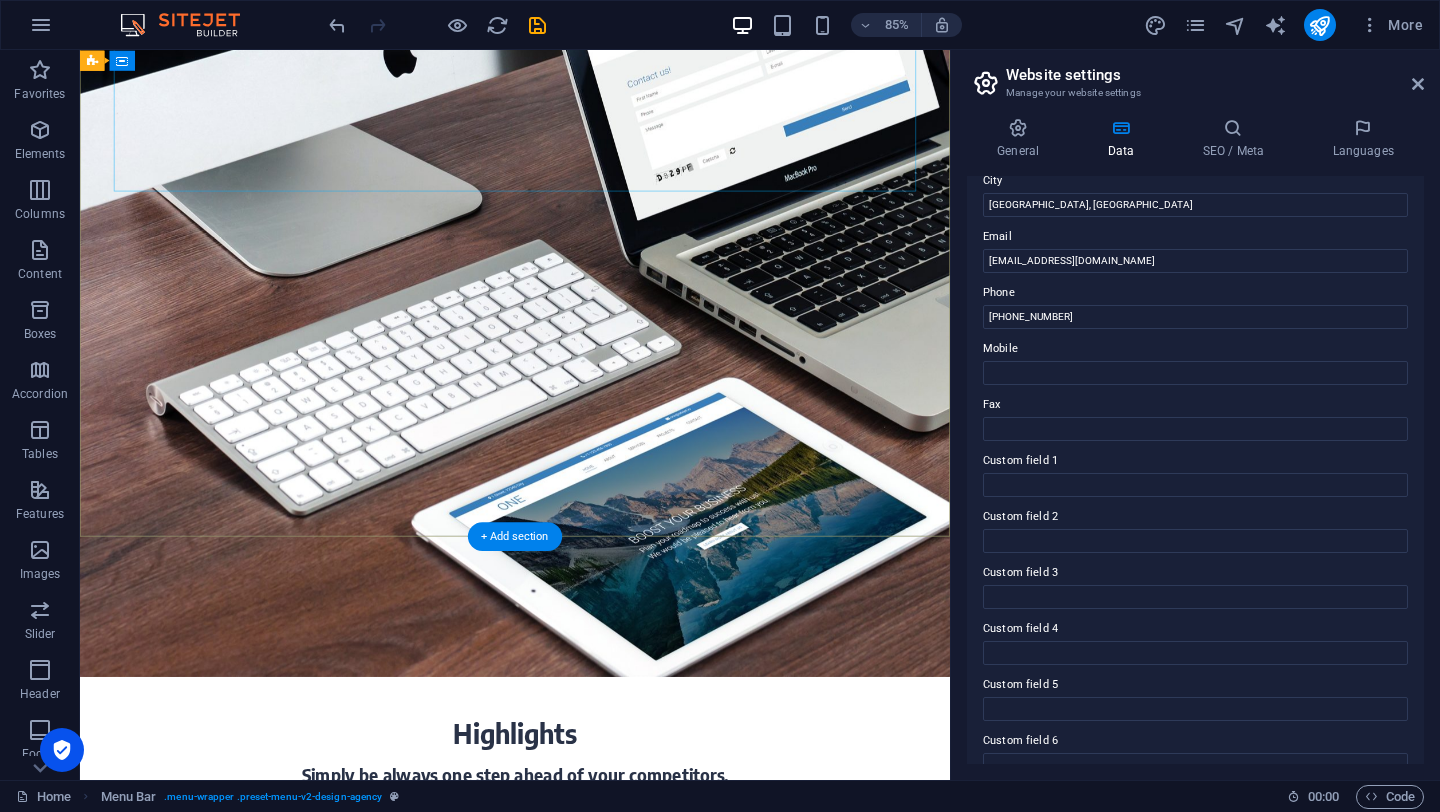 scroll, scrollTop: 494, scrollLeft: 0, axis: vertical 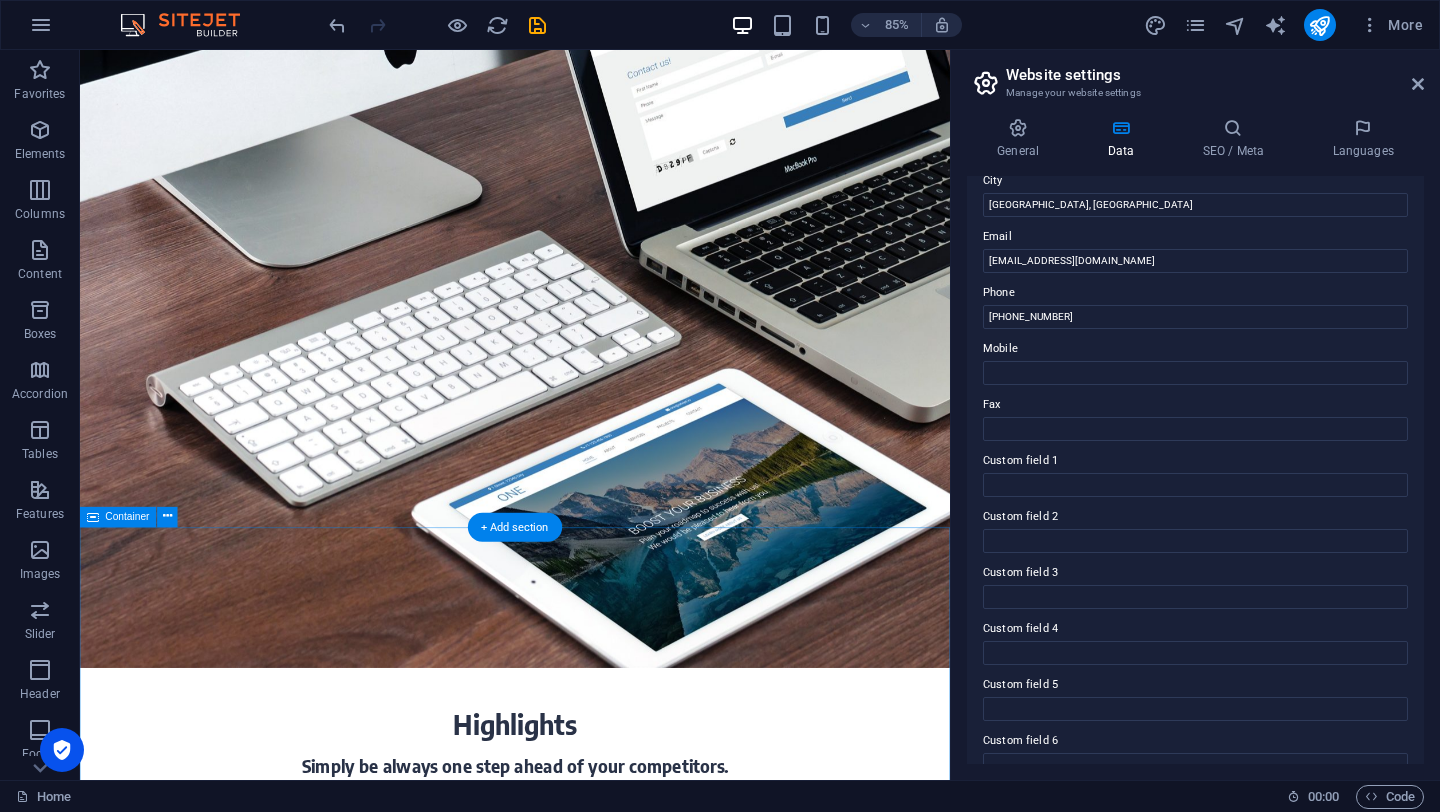click on "Highlights Simply be always one step ahead of your competitors. Full-Service
We take care of everything: We select the perfect images, write texts, integrate your content and provide hosting. You don't need to worry about anything. Save Money
A professional and modern web presence doesn’t have to be expensive. Our packages make your new website easy to calculate. With us you keep an eye on all costs. Save Time
If you want to make a change to your website, just give us a call or send us an e-mail. We implement your wishes directly. Perfect Design
Our experts create your professional website according to the latest technical standards - optimized for smartphones and tablets right from the start." at bounding box center (592, 1599) 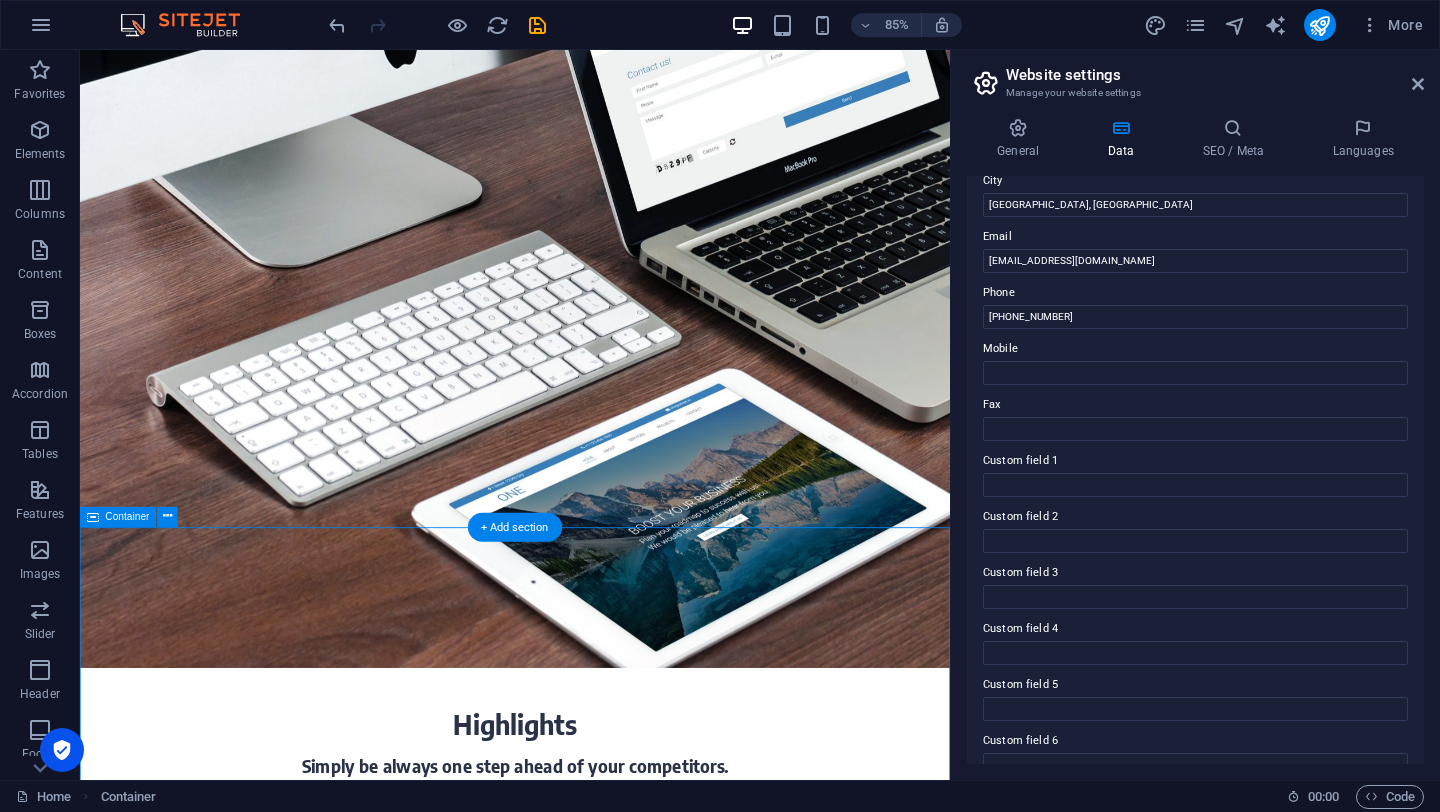 click on "Highlights Simply be always one step ahead of your competitors. Full-Service
We take care of everything: We select the perfect images, write texts, integrate your content and provide hosting. You don't need to worry about anything. Save Money
A professional and modern web presence doesn’t have to be expensive. Our packages make your new website easy to calculate. With us you keep an eye on all costs. Save Time
If you want to make a change to your website, just give us a call or send us an e-mail. We implement your wishes directly. Perfect Design
Our experts create your professional website according to the latest technical standards - optimized for smartphones and tablets right from the start." at bounding box center [592, 1599] 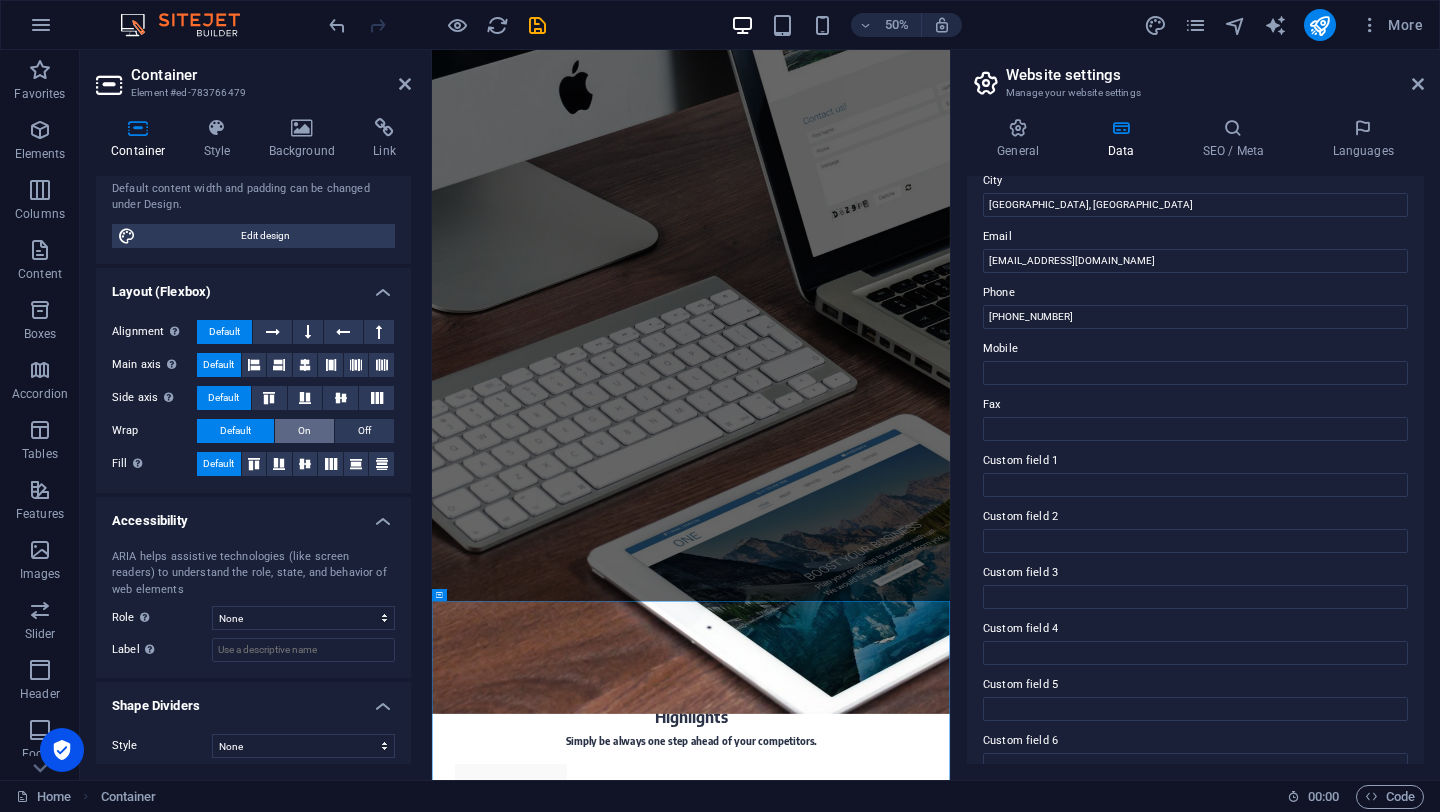 scroll, scrollTop: 187, scrollLeft: 0, axis: vertical 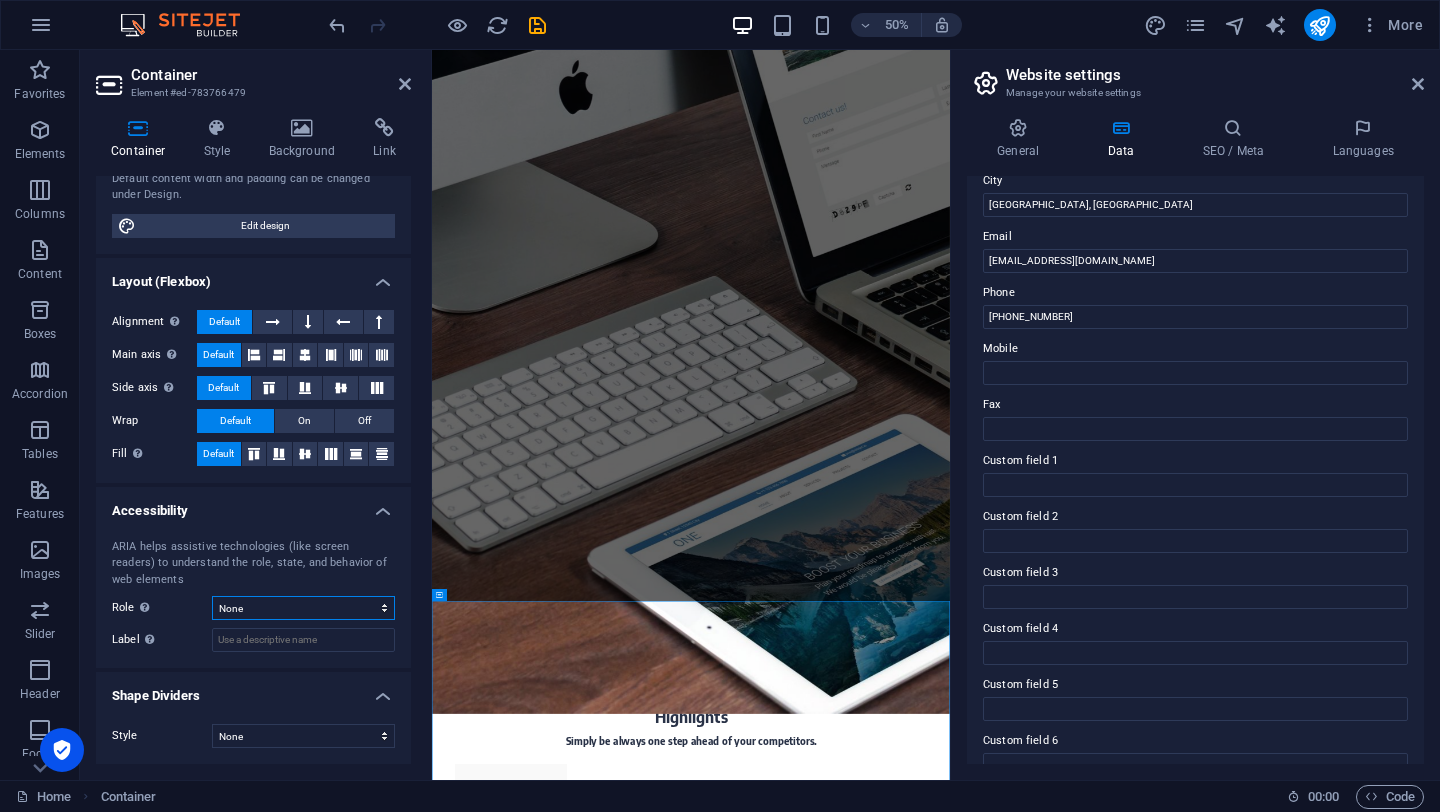 click on "None Alert Article Banner Comment Complementary Dialog Footer Header Marquee Presentation Region Section Separator Status Timer" at bounding box center (303, 608) 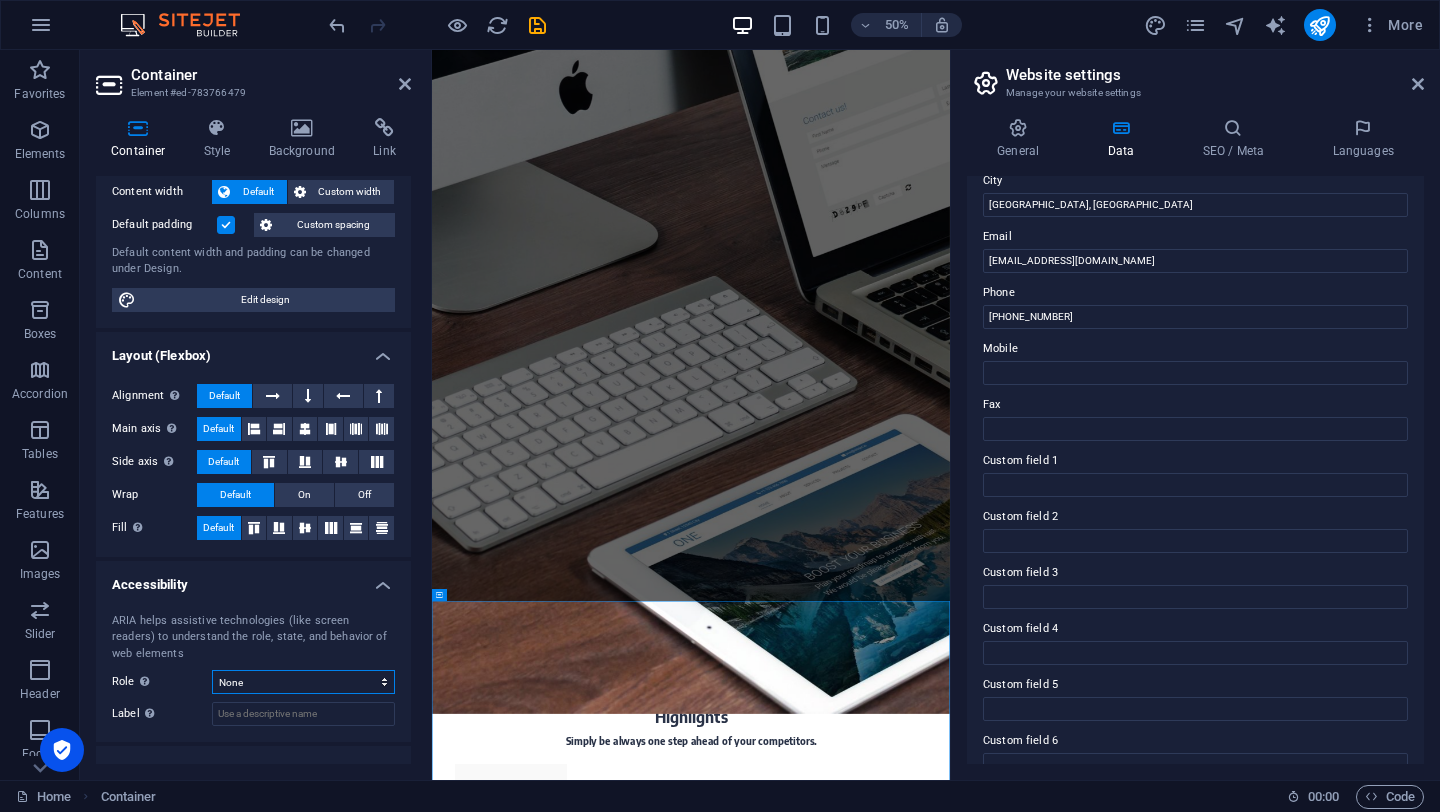 scroll, scrollTop: 0, scrollLeft: 0, axis: both 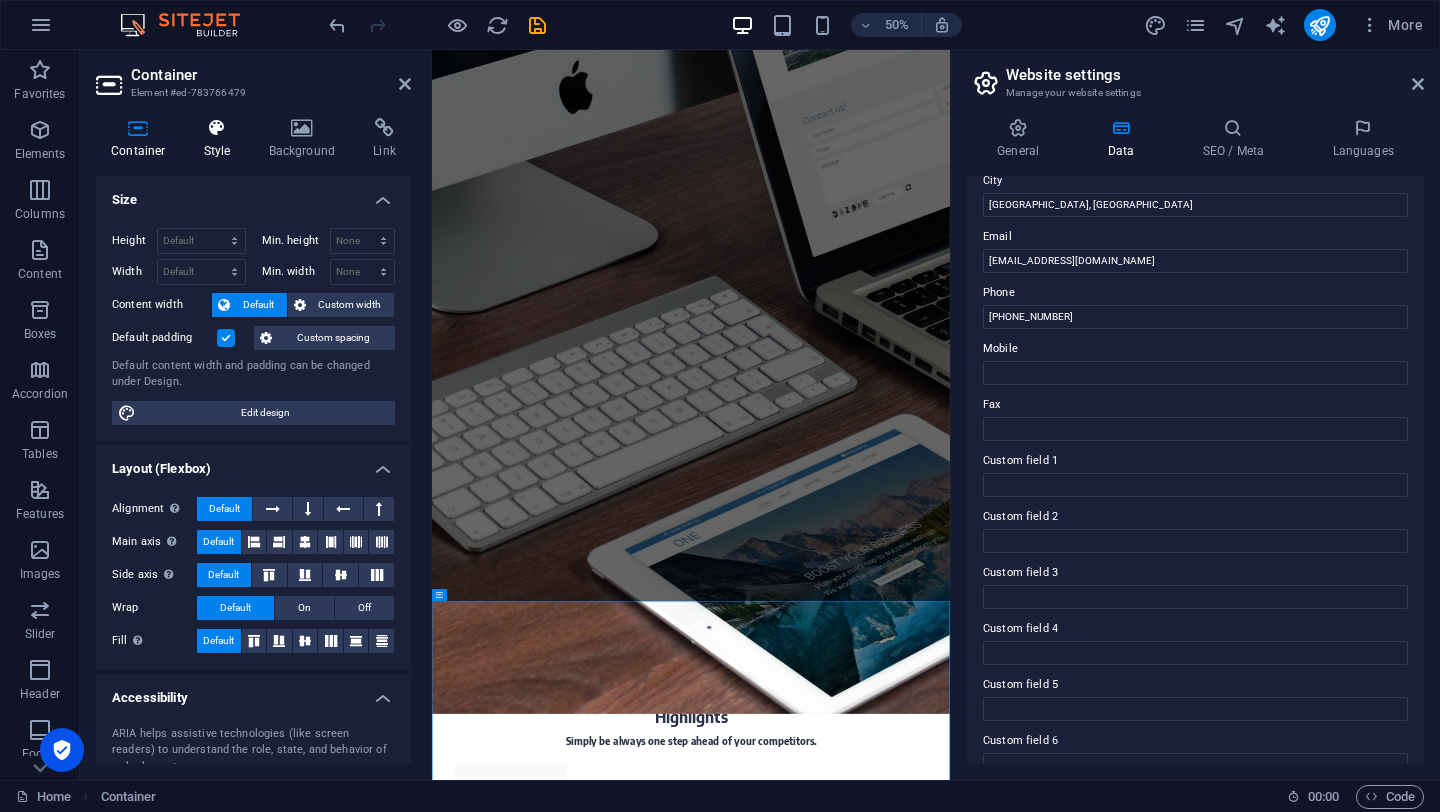 click at bounding box center [217, 128] 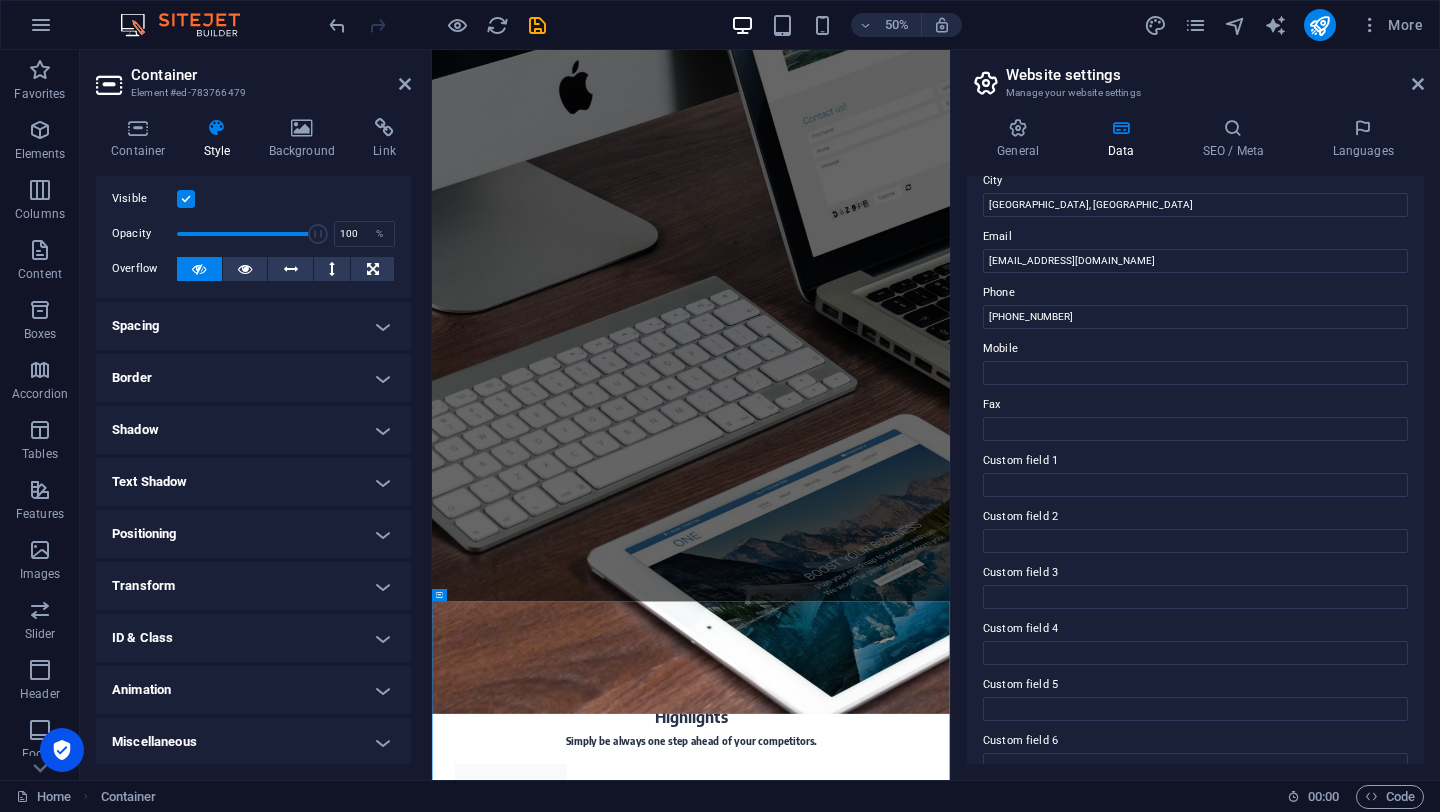 scroll, scrollTop: 46, scrollLeft: 0, axis: vertical 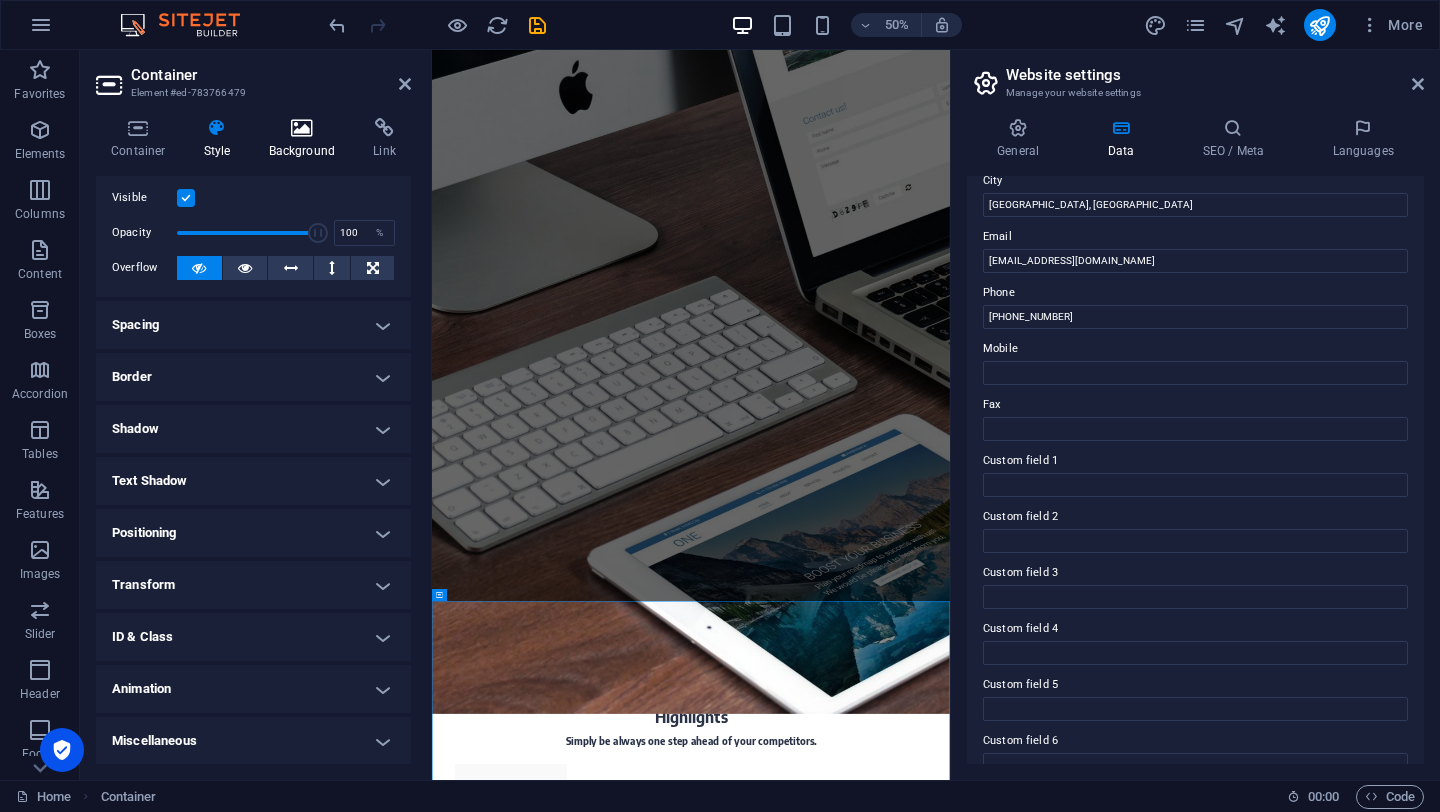 click on "Background" at bounding box center [306, 139] 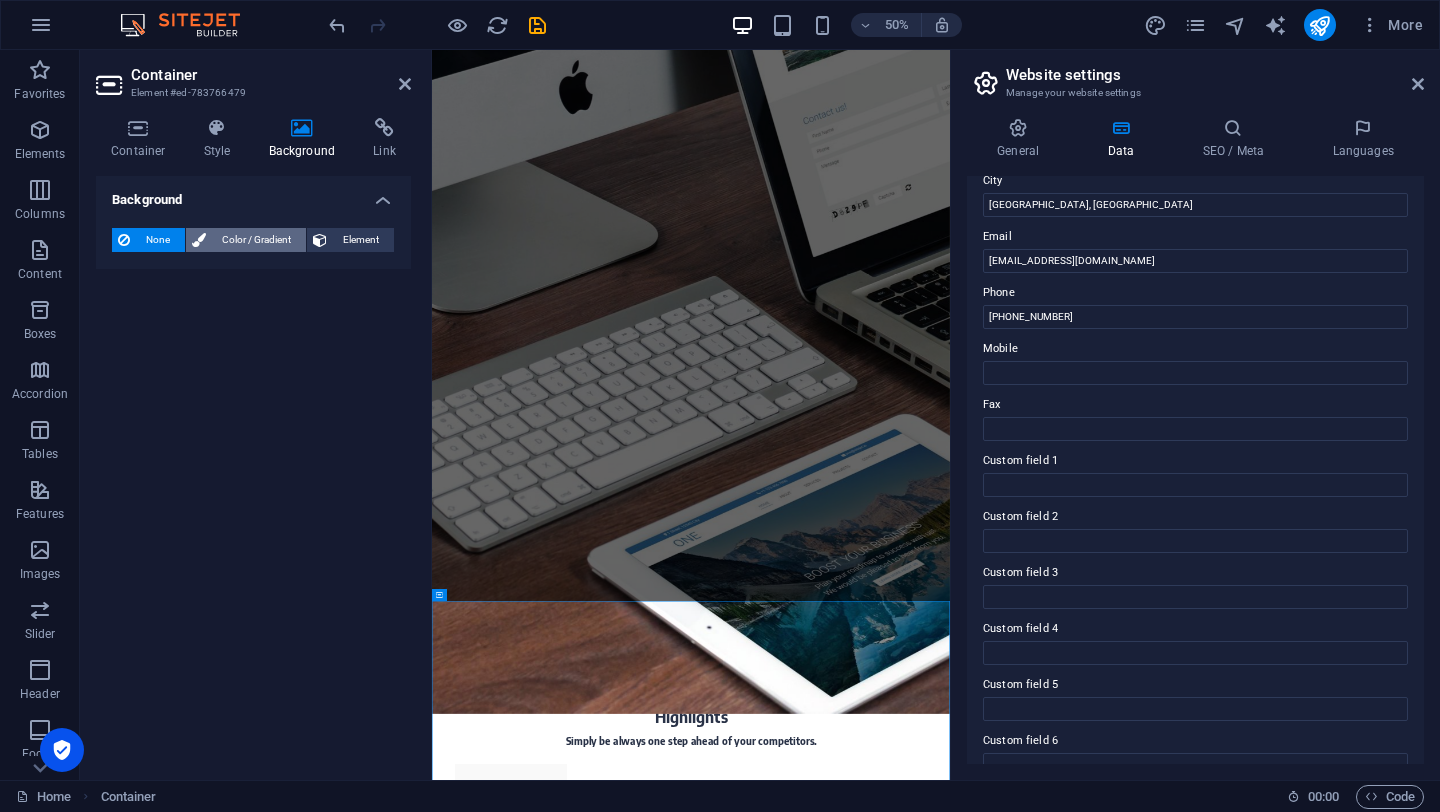 click on "Color / Gradient" at bounding box center (256, 240) 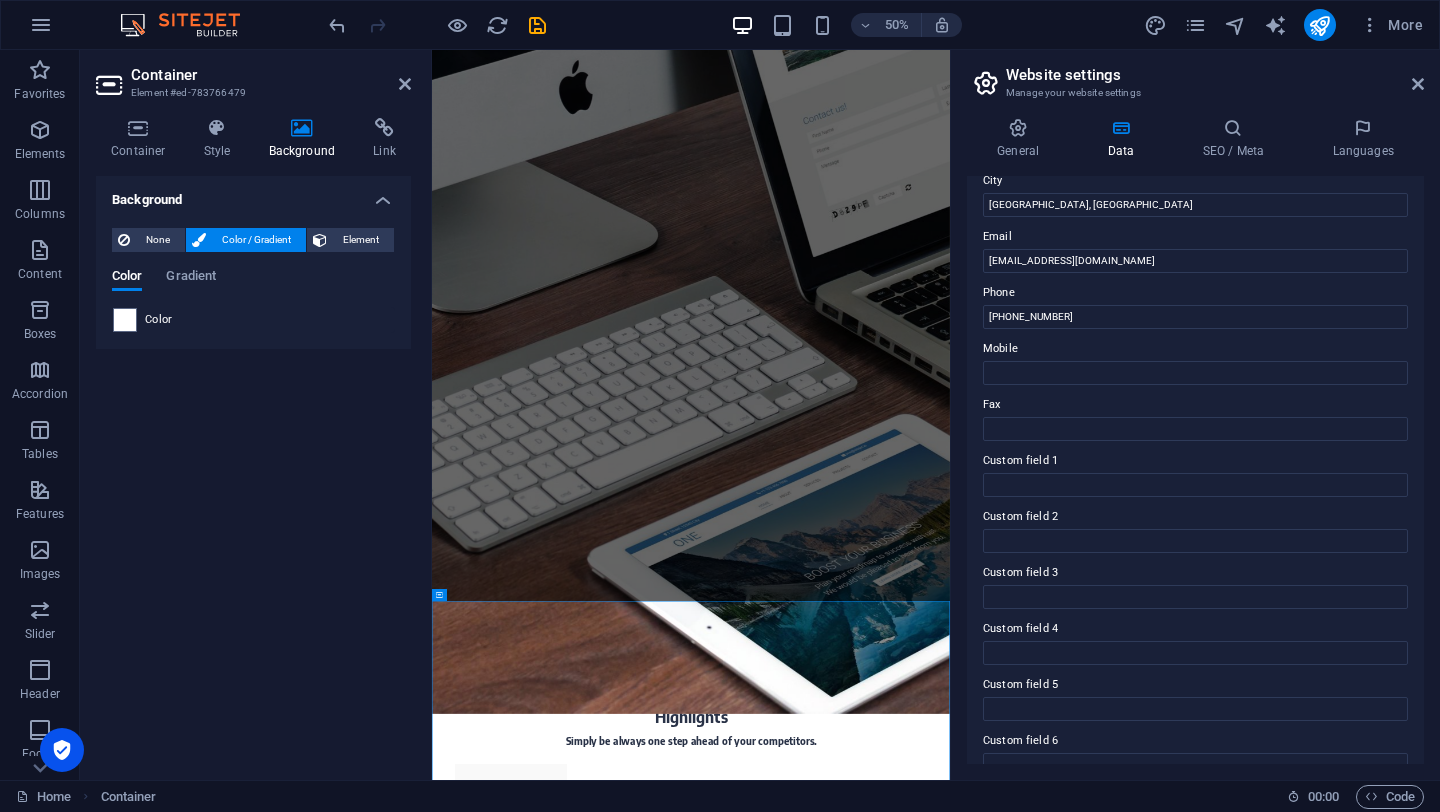 click on "Color" at bounding box center (253, 320) 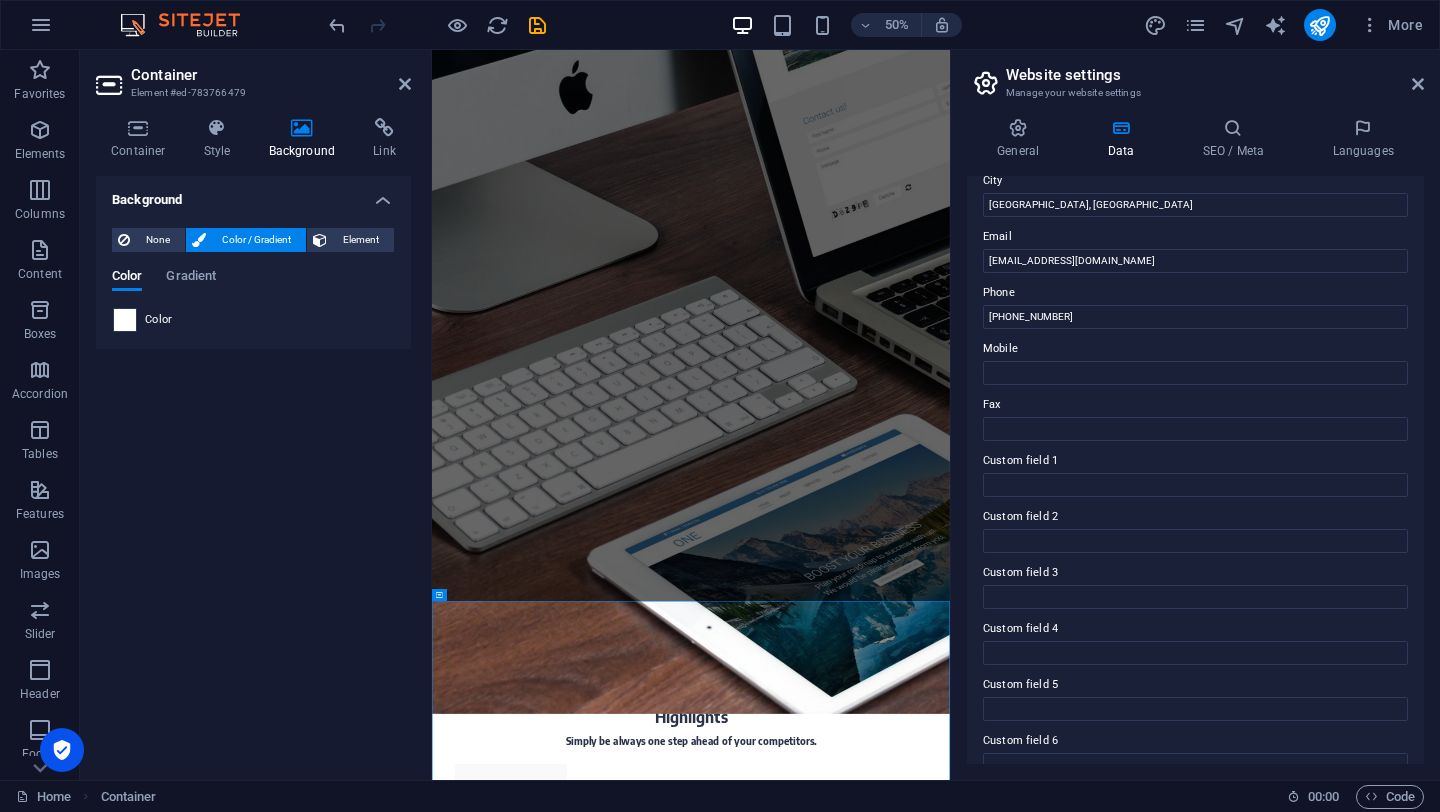 click at bounding box center [125, 320] 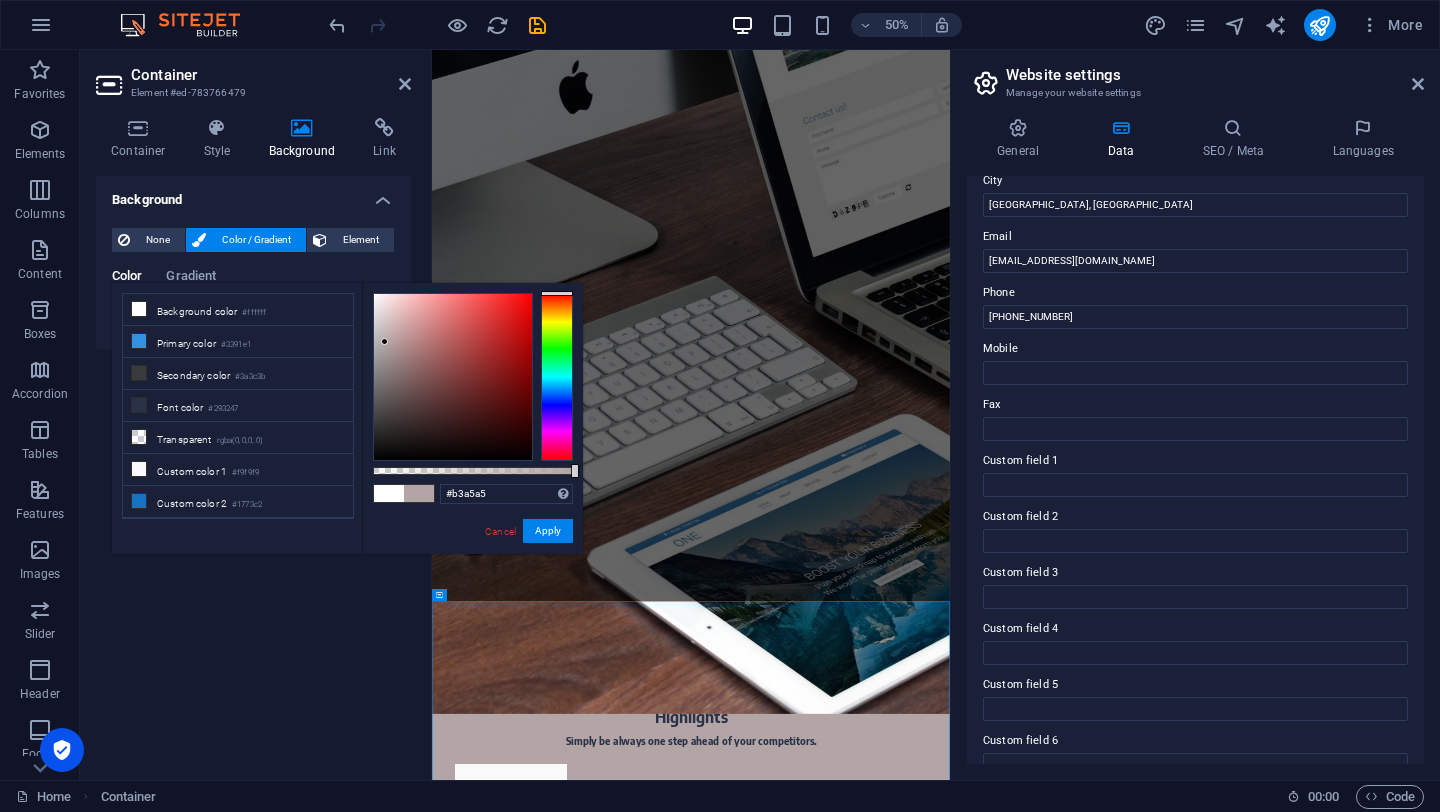 click at bounding box center [453, 377] 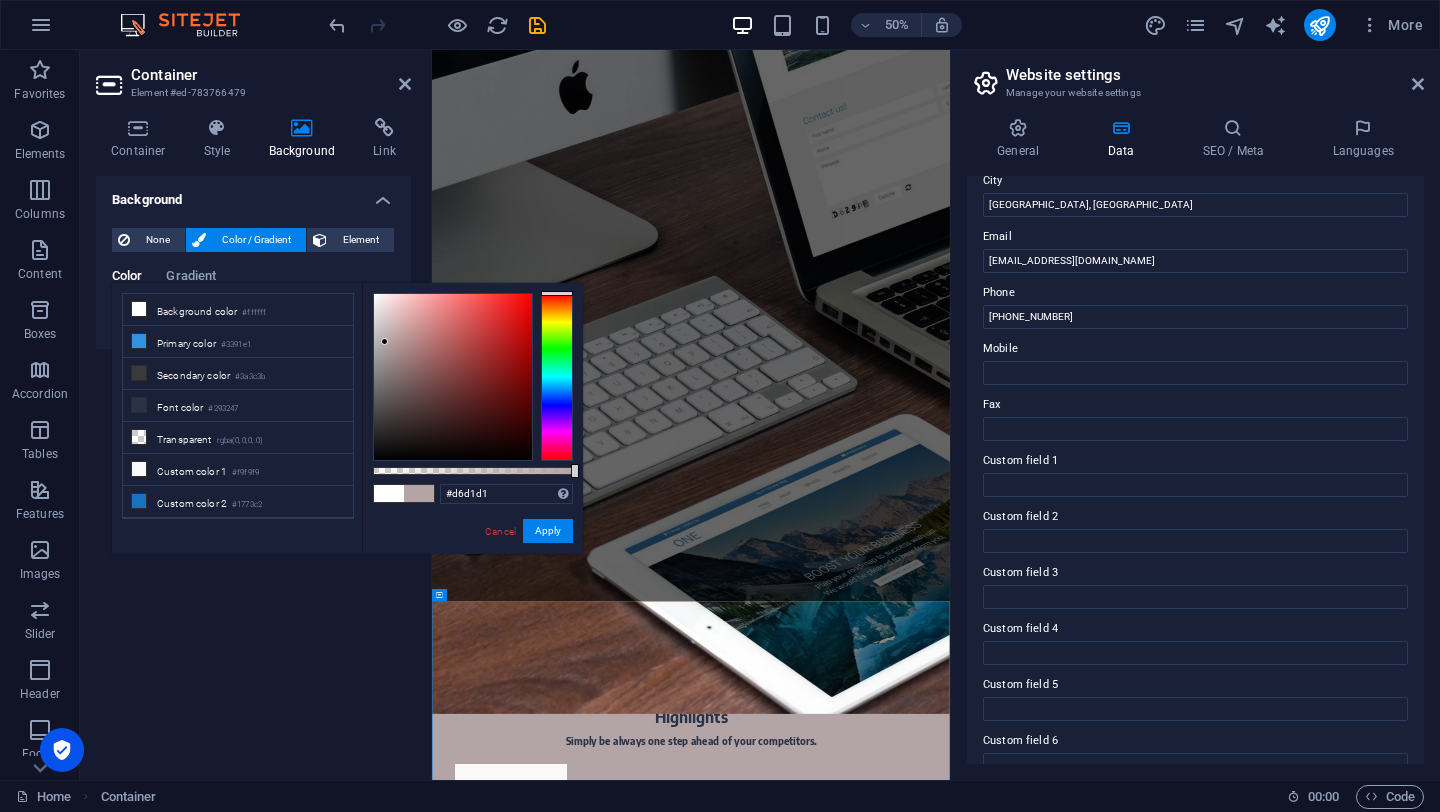 click at bounding box center [453, 377] 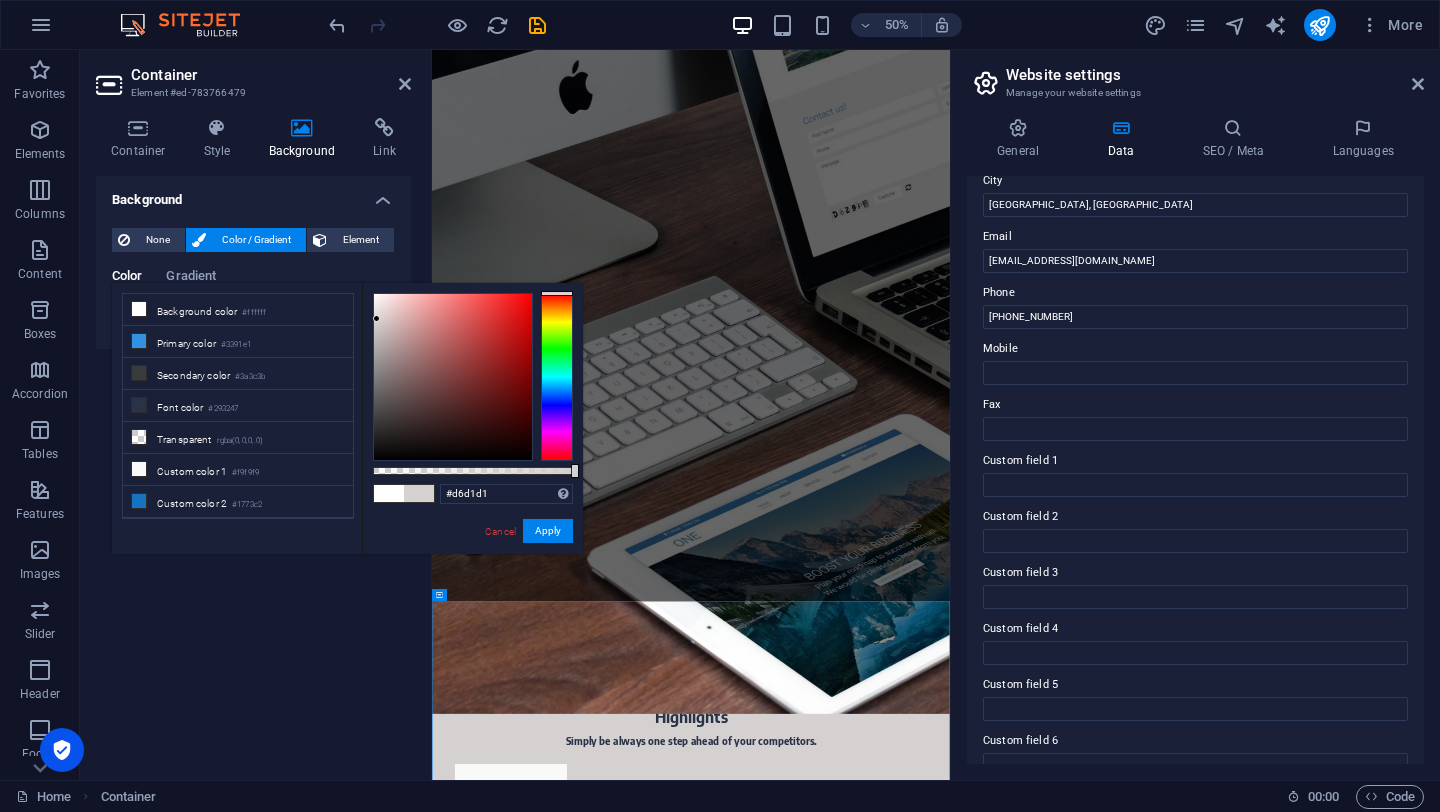 type on "#f7f7f7" 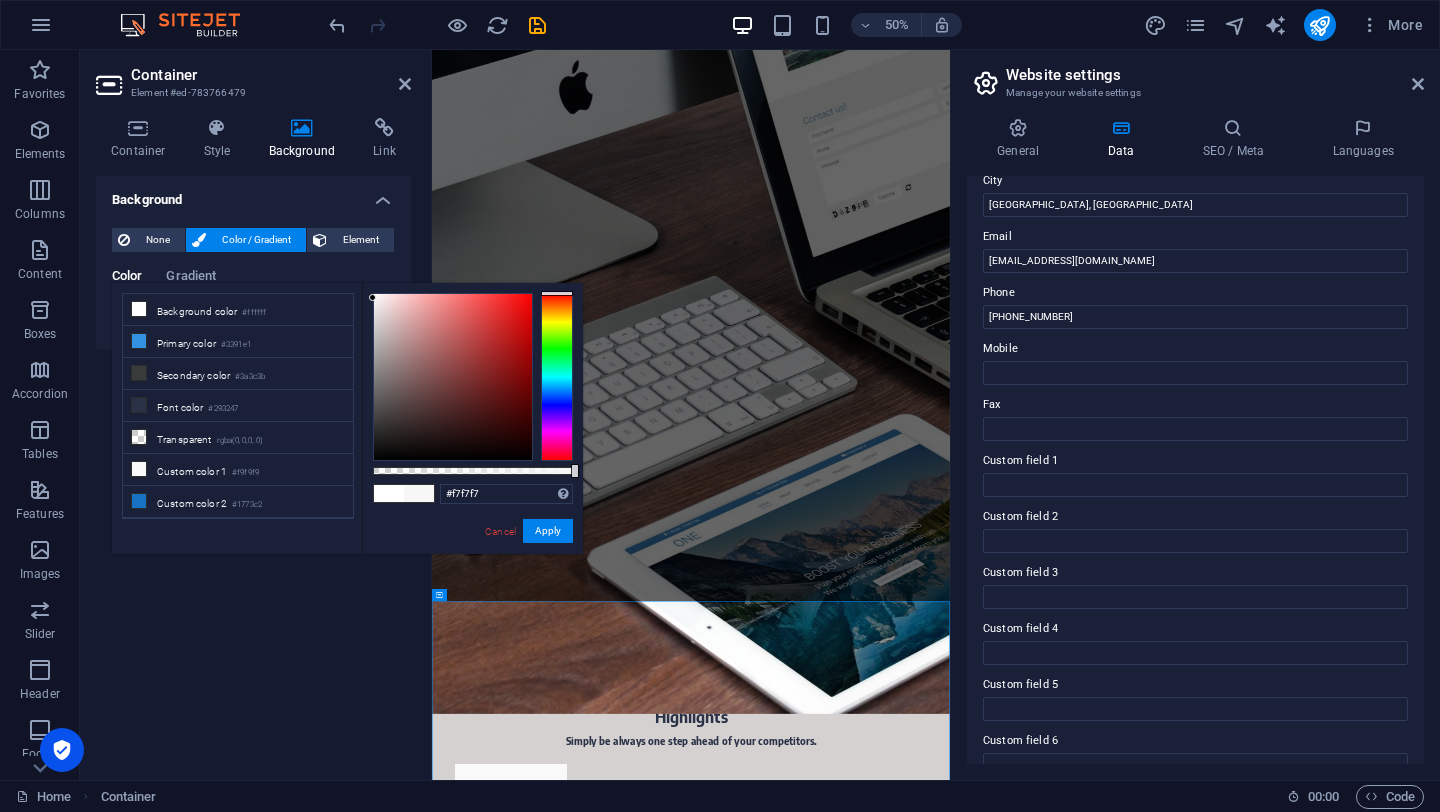 click at bounding box center [453, 377] 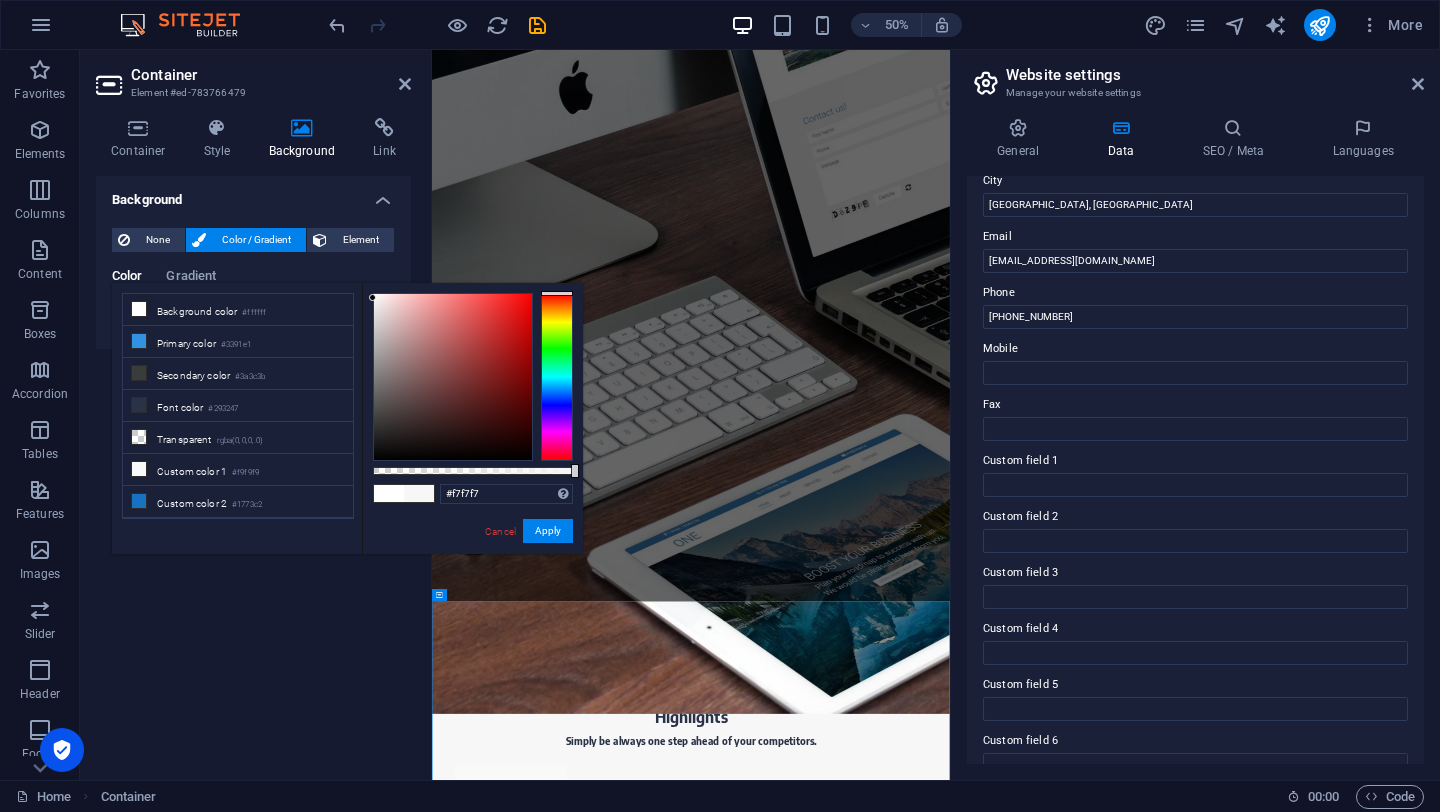 click on "Background None Color / Gradient Element Stretch background to full-width Color overlay Places an overlay over the background to colorize it Parallax 0 % Image Image slider Map Video YouTube Vimeo HTML Color Gradient Color A parent element contains a background. Edit background on parent element" at bounding box center [253, 470] 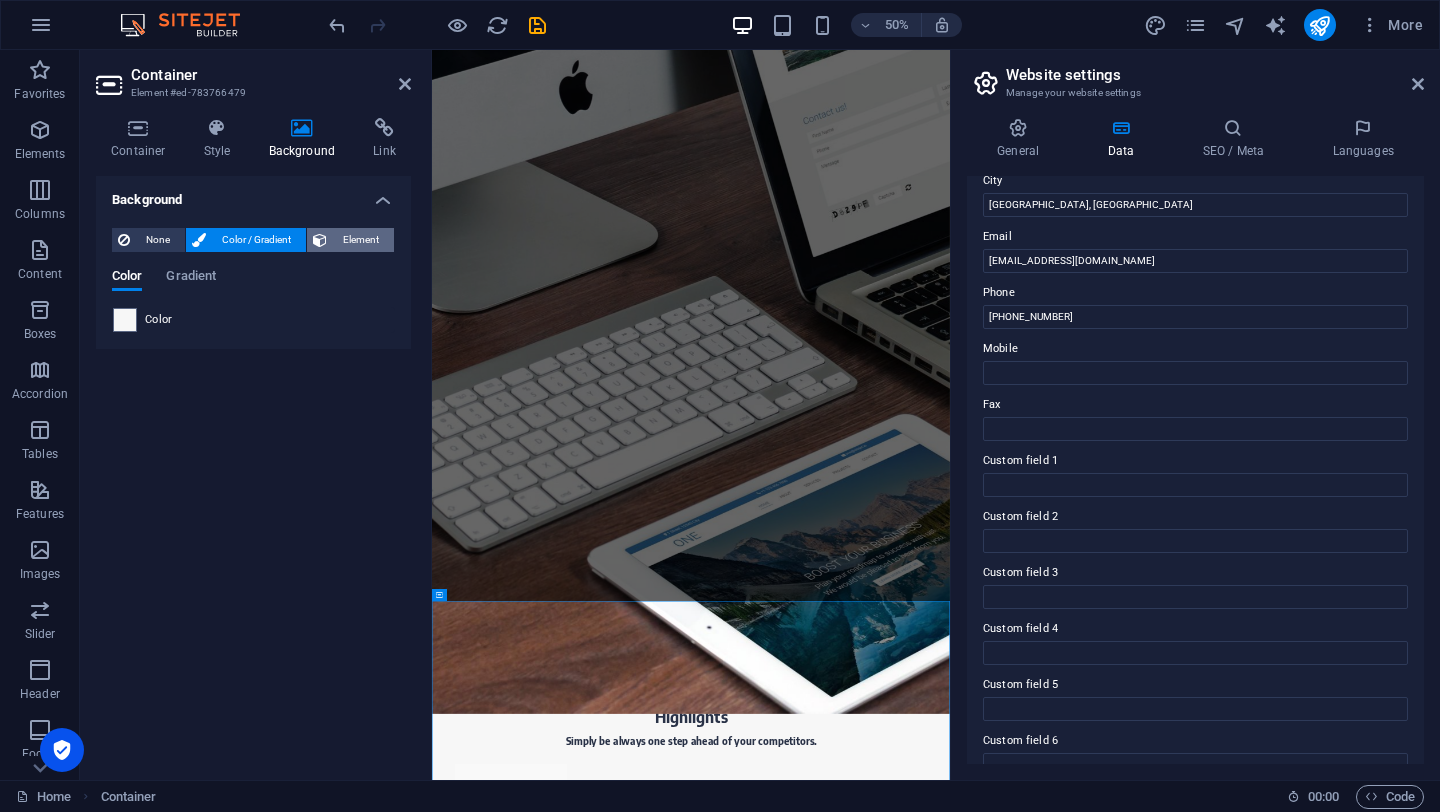 click on "Element" at bounding box center [360, 240] 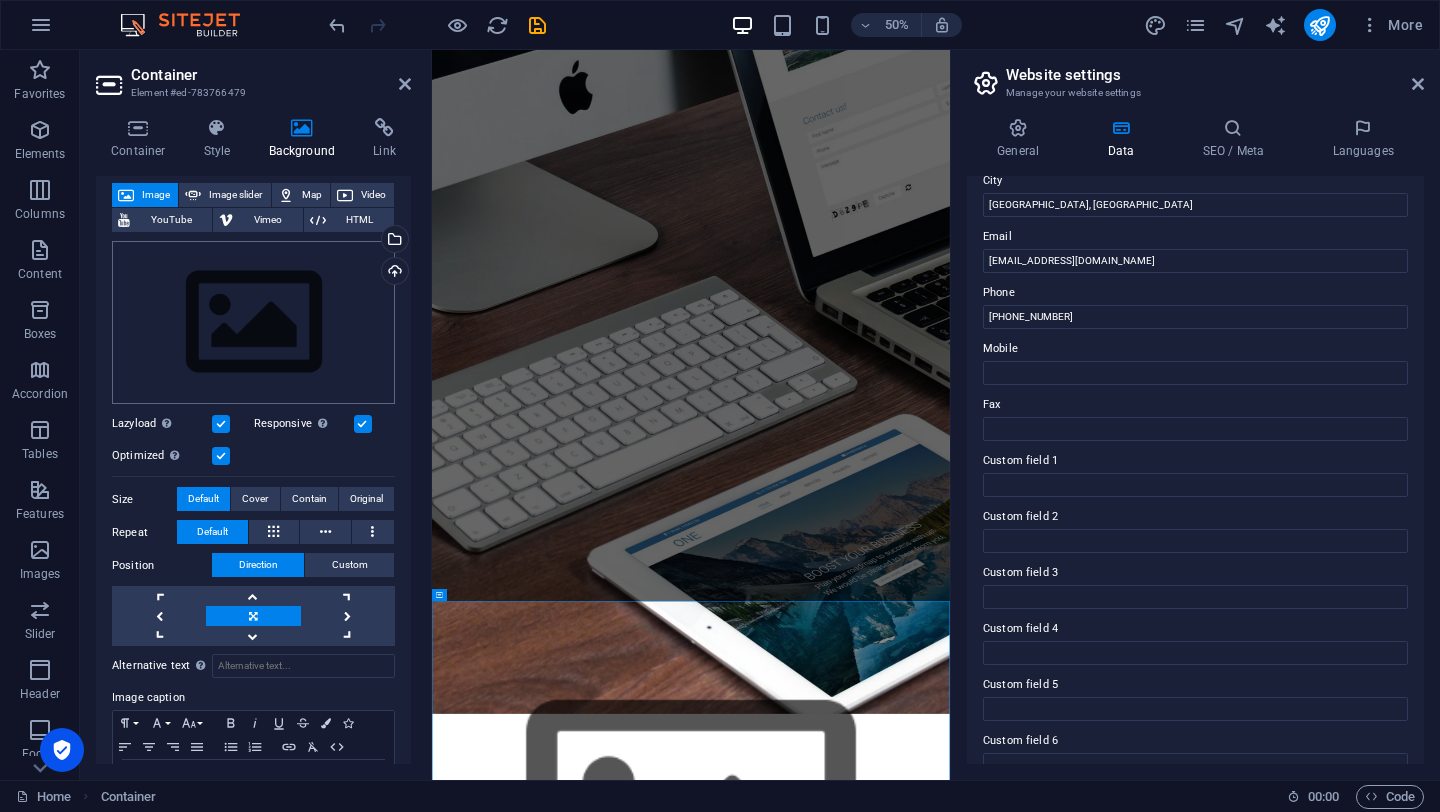 scroll, scrollTop: 132, scrollLeft: 0, axis: vertical 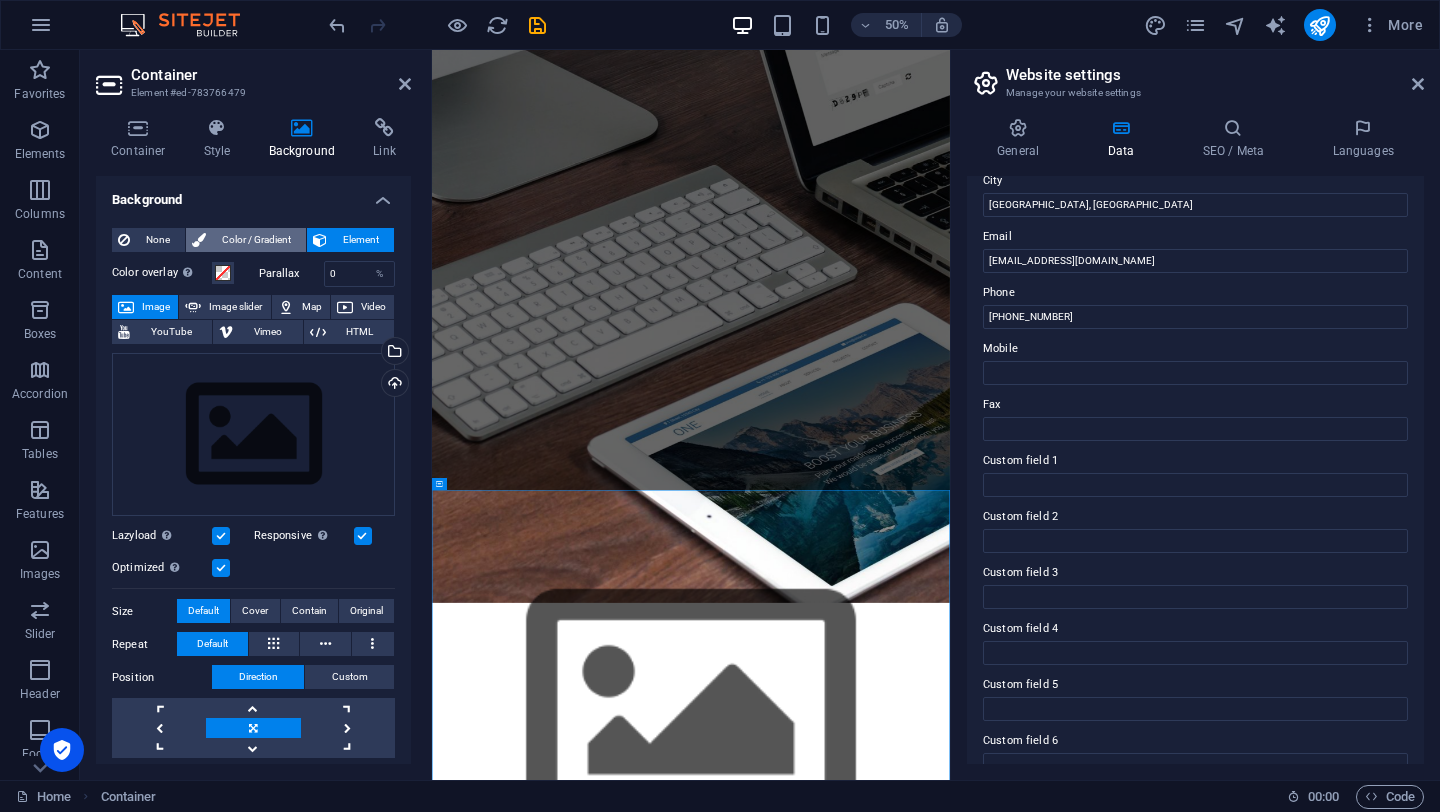 click on "Color / Gradient" at bounding box center (256, 240) 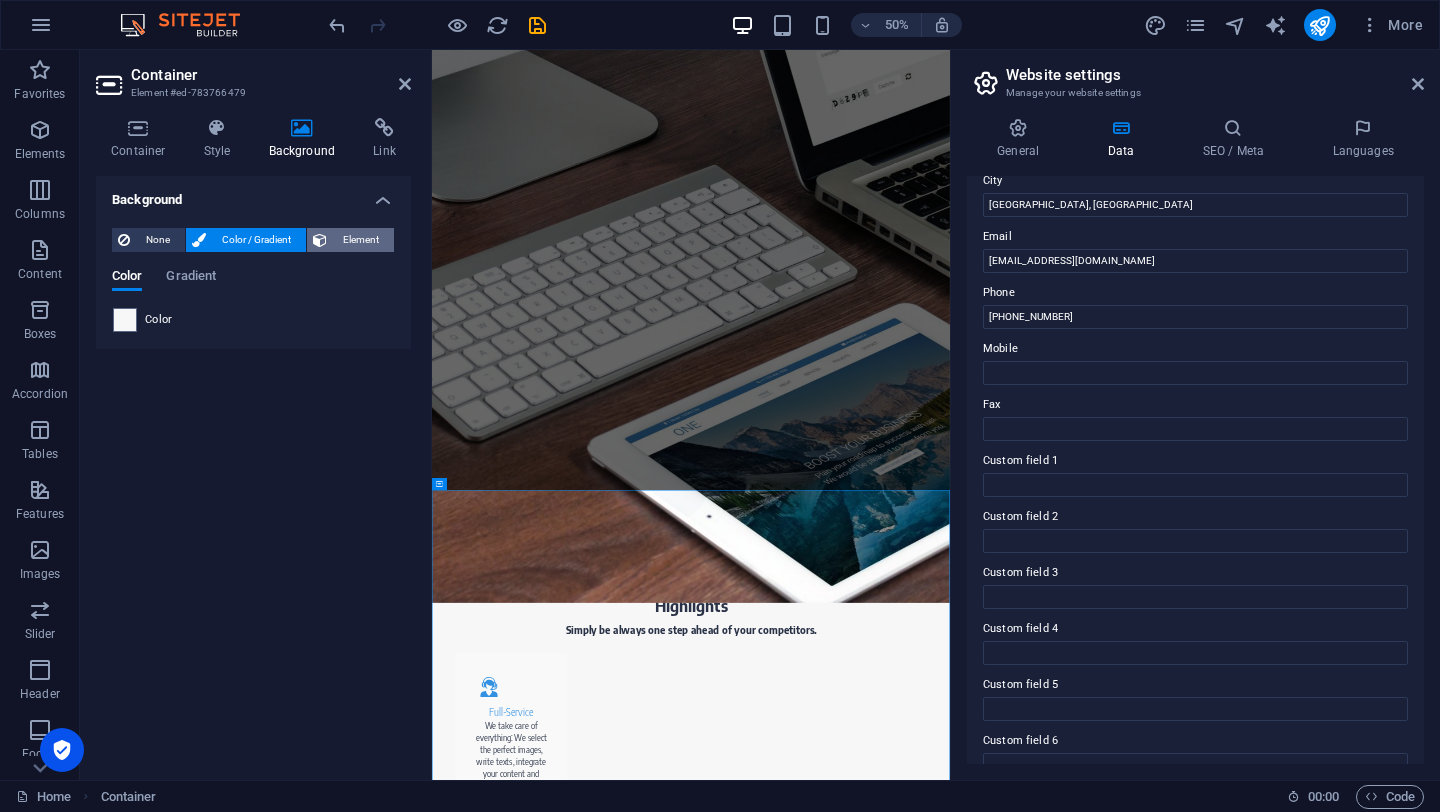 click on "Element" at bounding box center (360, 240) 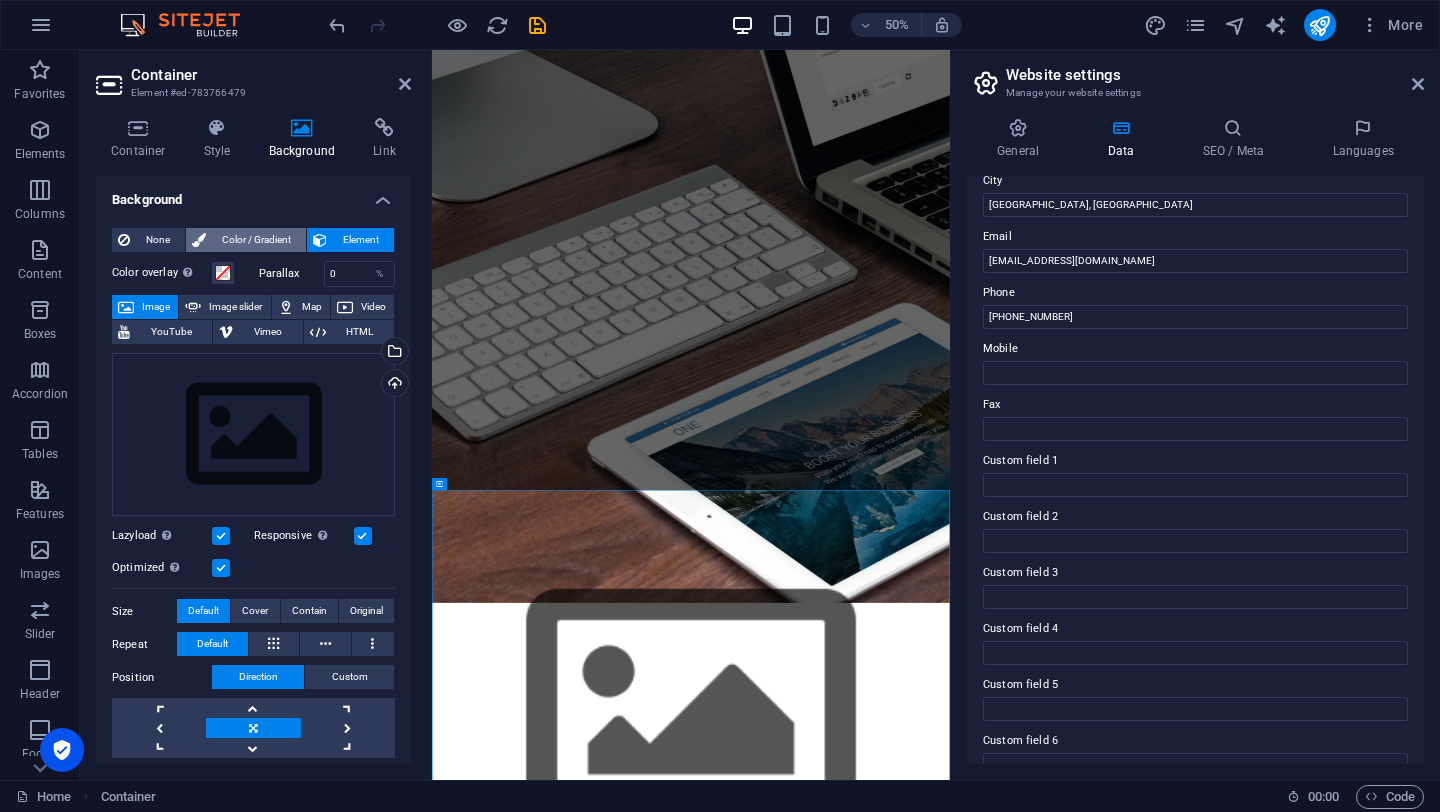 click on "Color / Gradient" at bounding box center (256, 240) 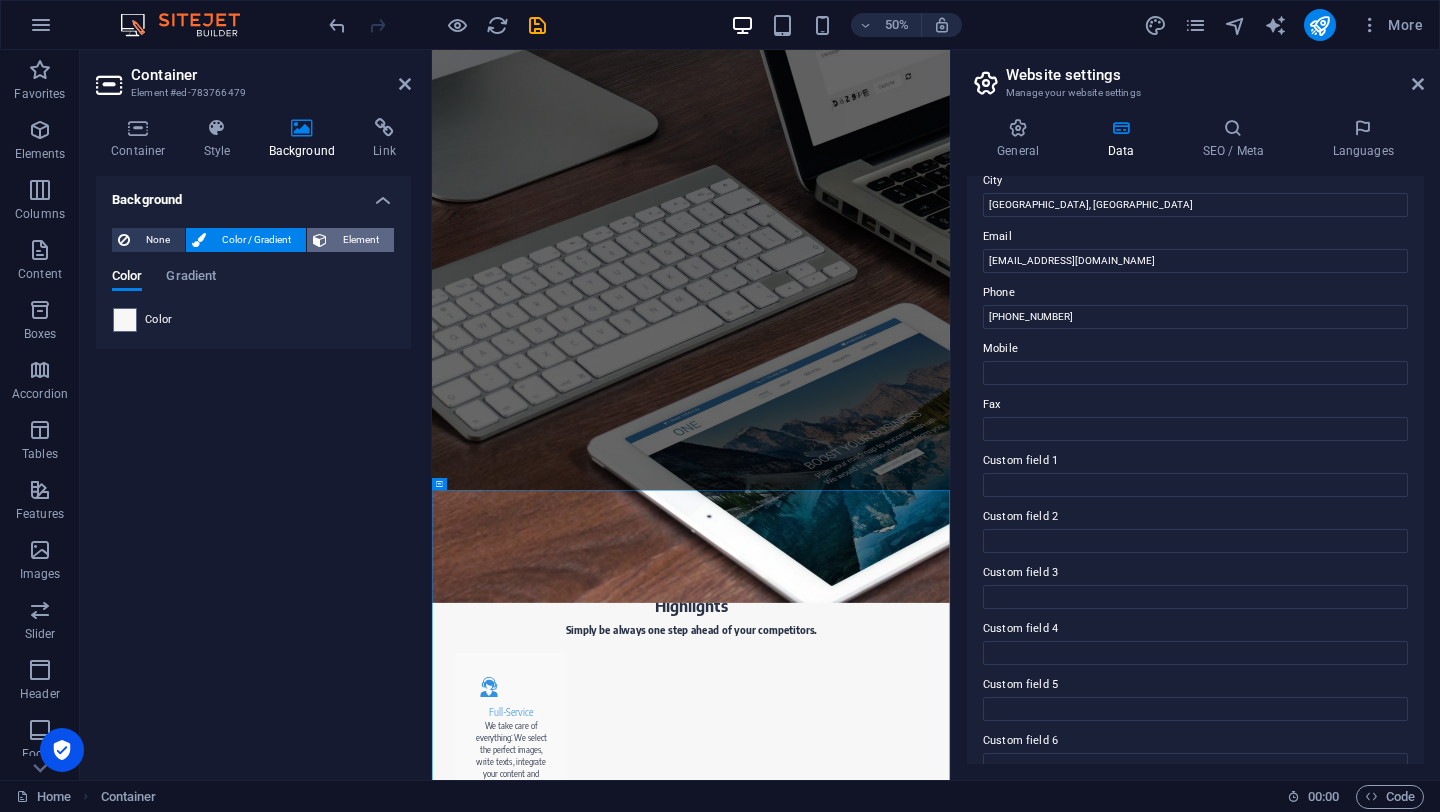 click on "Element" at bounding box center (360, 240) 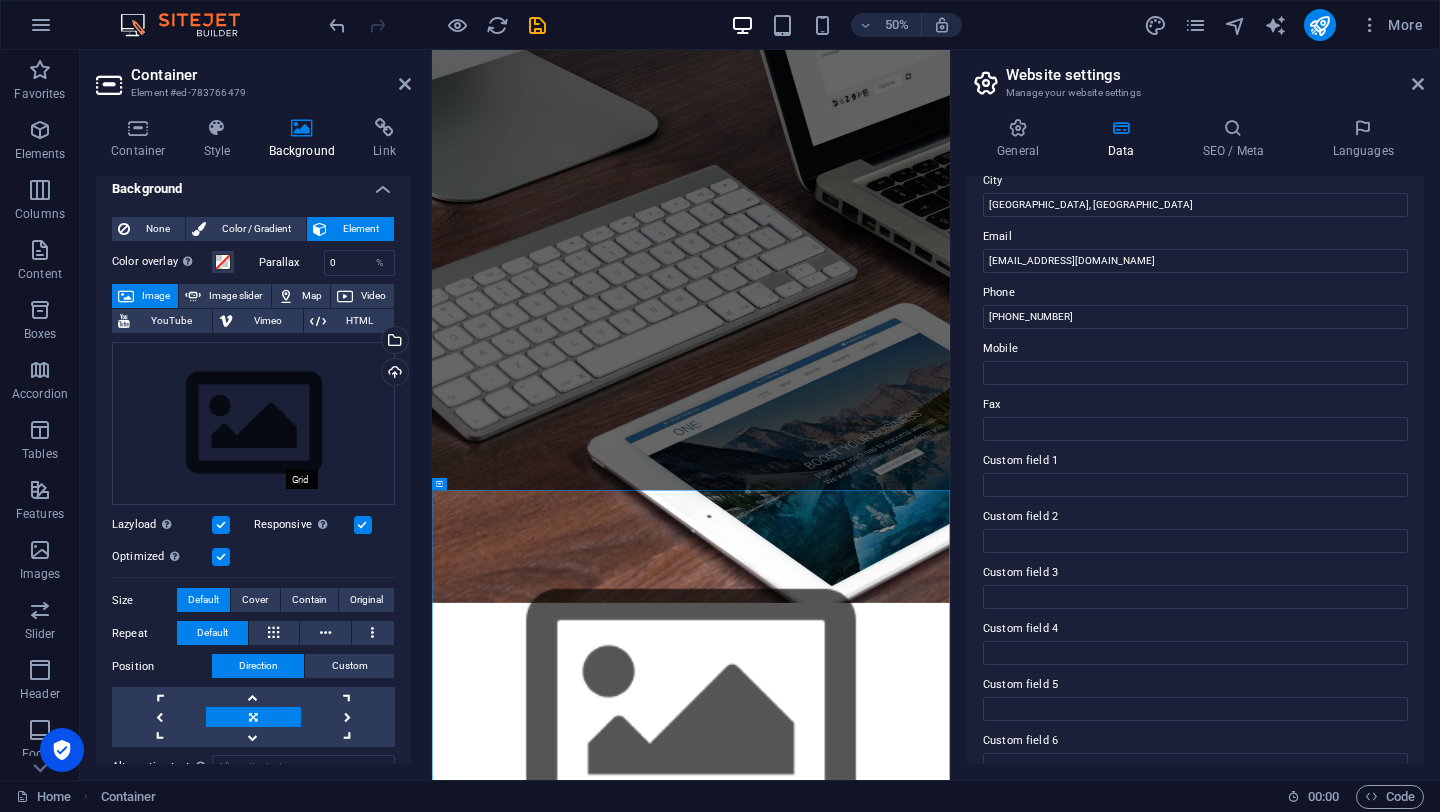 scroll, scrollTop: 0, scrollLeft: 0, axis: both 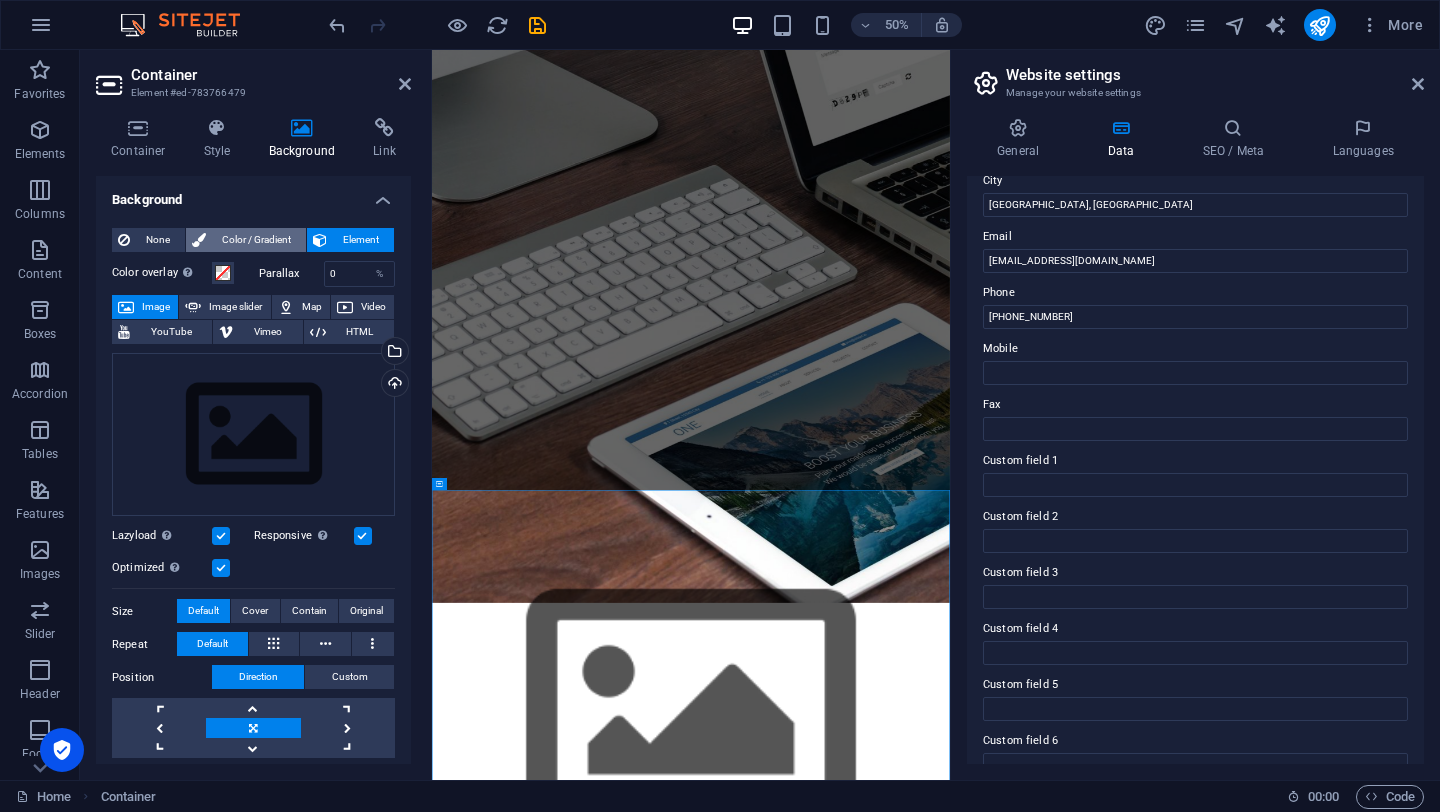 click on "Color / Gradient" at bounding box center (256, 240) 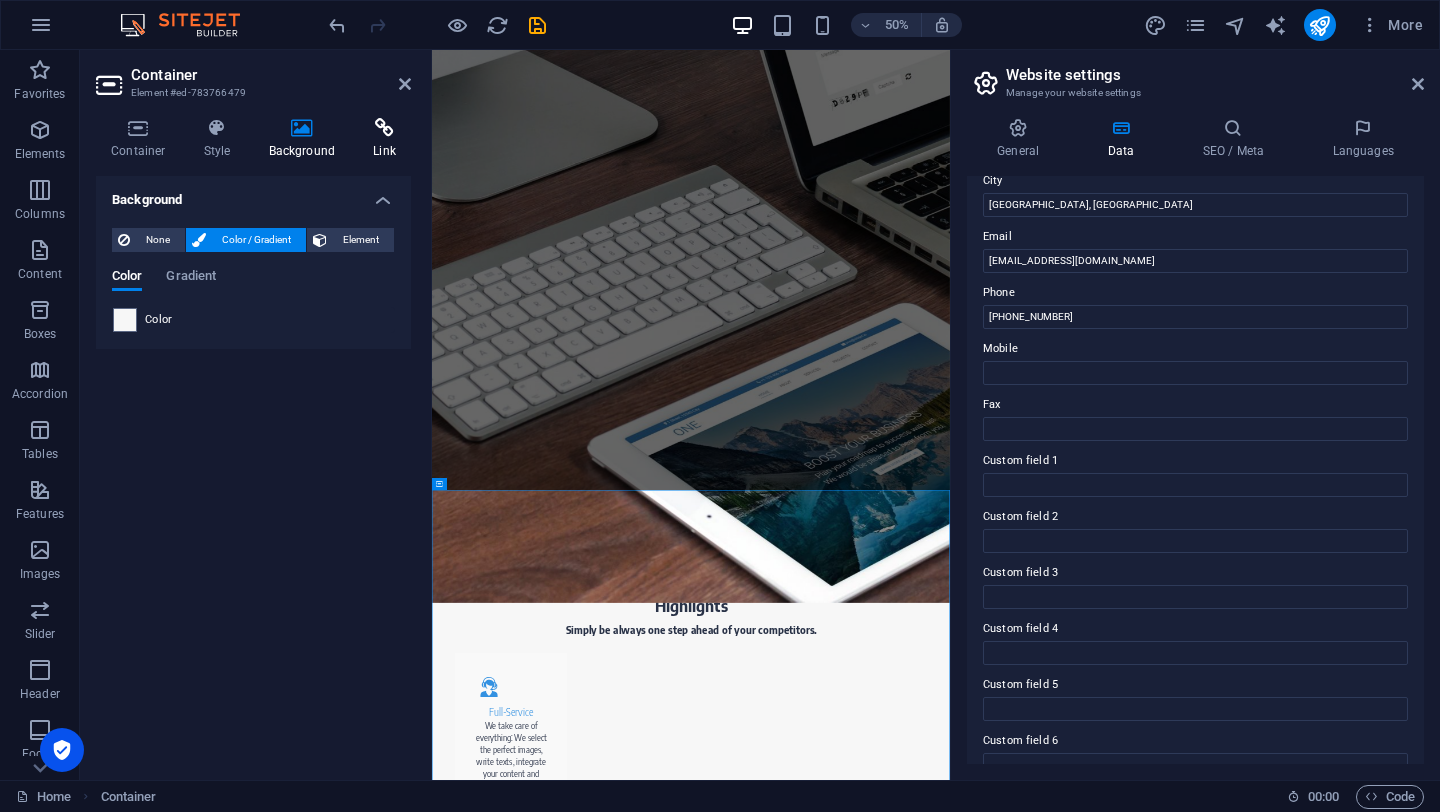click at bounding box center [384, 128] 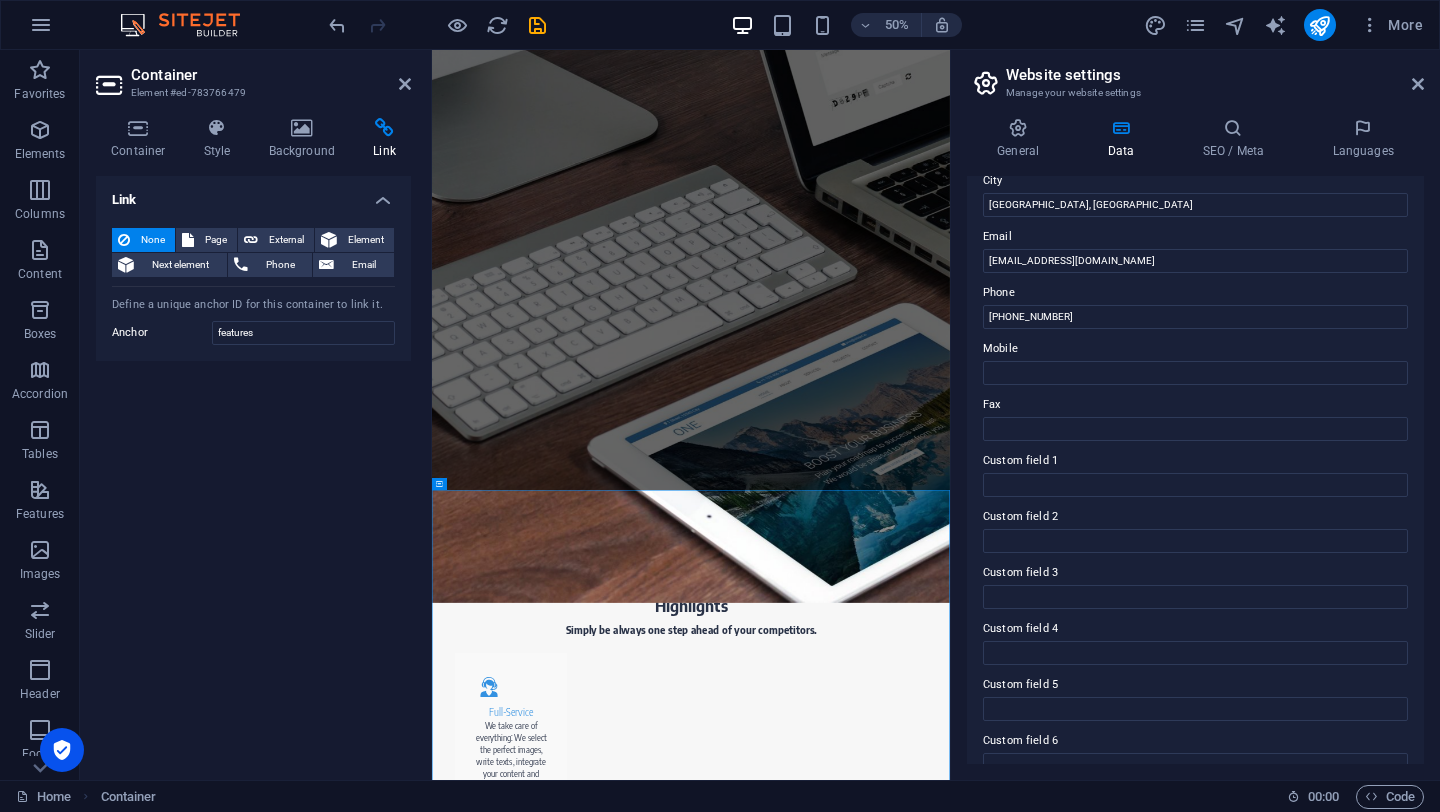 click on "Link None Page External Element Next element Phone Email Page Home Pricing Order Legal notice Privacy Element
URL Phone Email Link target New tab Same tab Overlay Title Additional link description, should not be the same as the link text. The title is most often shown as a tooltip text when the mouse moves over the element. Leave empty if uncertain. Relationship Sets the  relationship of this link to the link target . For example, the value "nofollow" instructs search engines not to follow the link. Can be left empty. alternate author bookmark external help license next nofollow noreferrer noopener prev search tag Define a unique anchor ID for this container to link it. Anchor features" at bounding box center [253, 470] 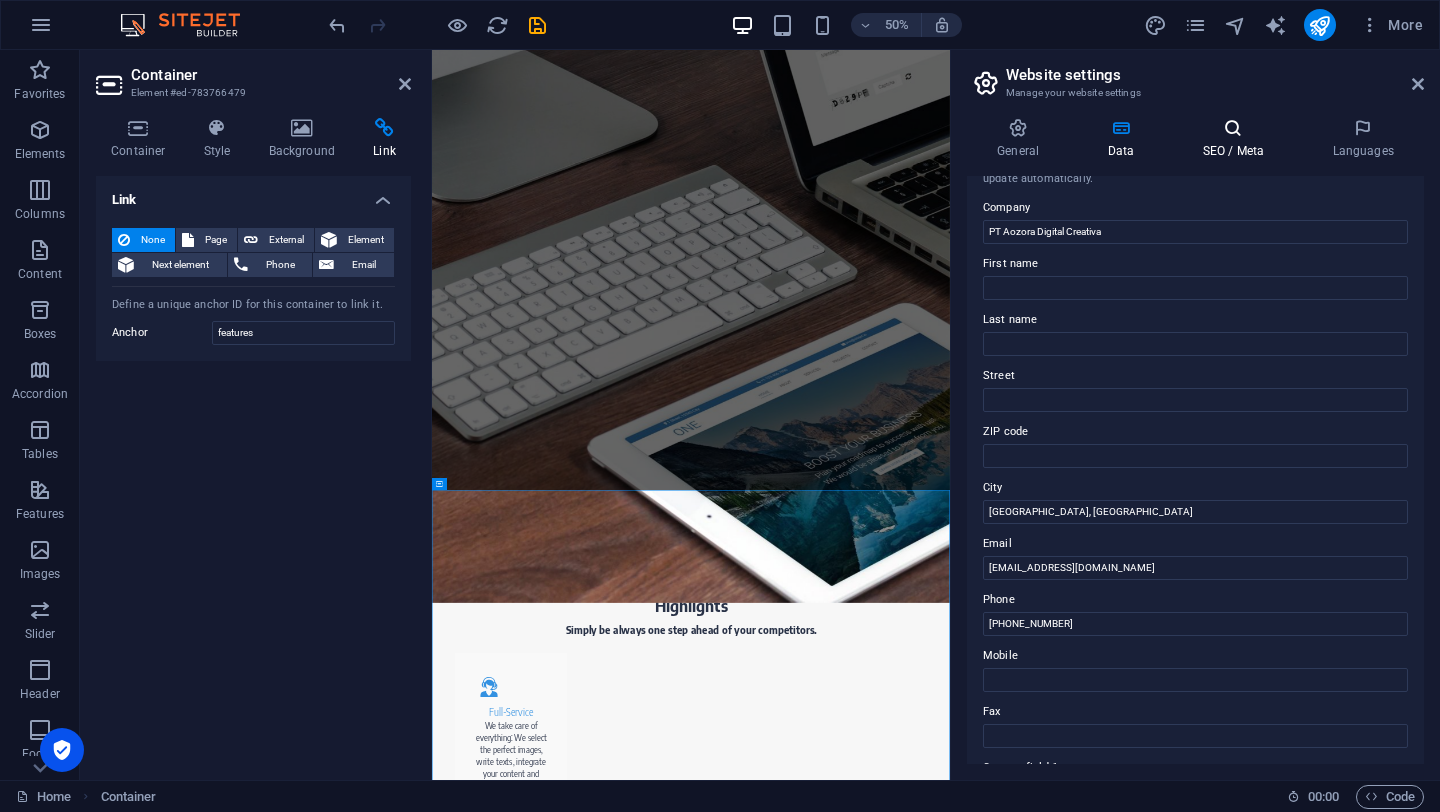 scroll, scrollTop: 0, scrollLeft: 0, axis: both 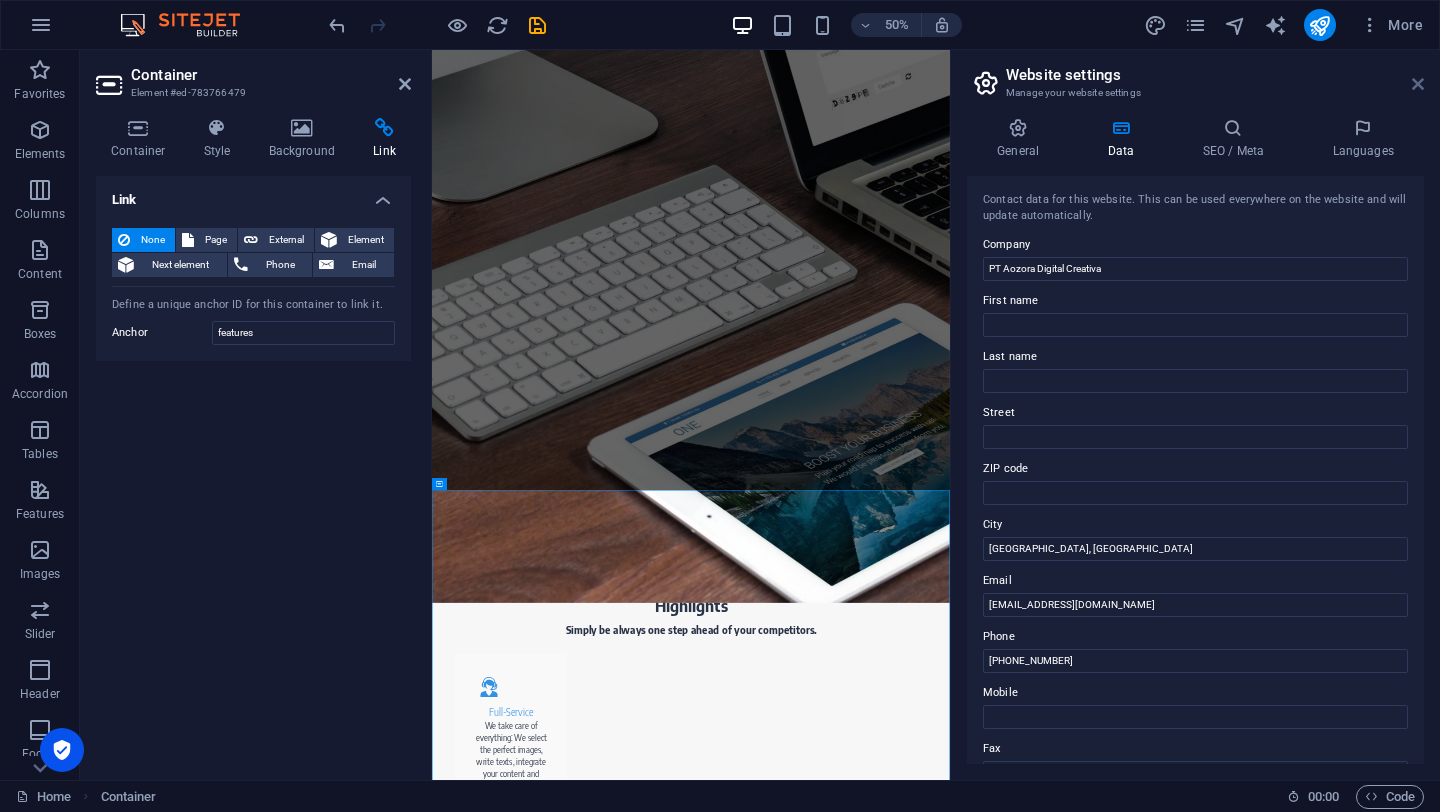 click at bounding box center [1418, 84] 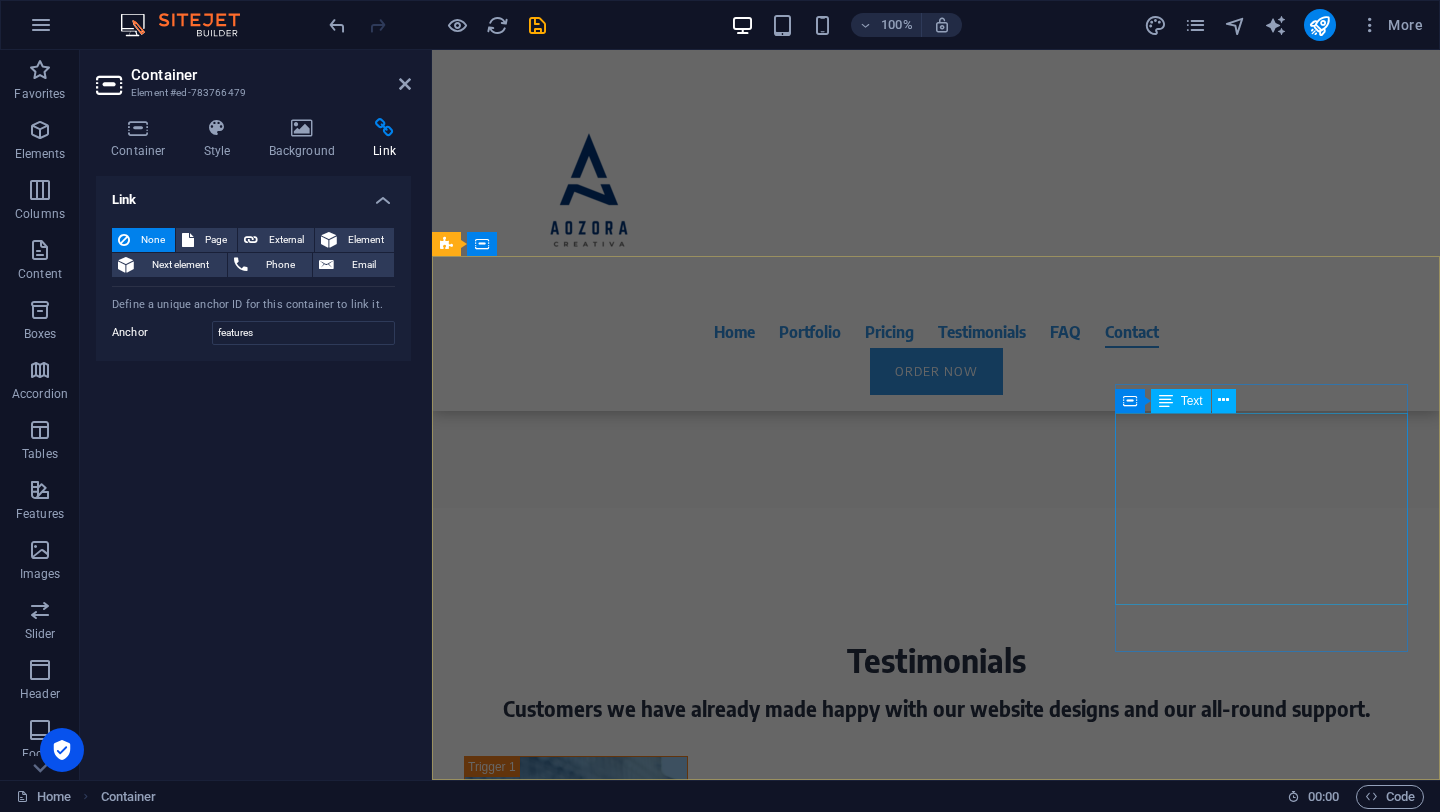 scroll, scrollTop: 9358, scrollLeft: 0, axis: vertical 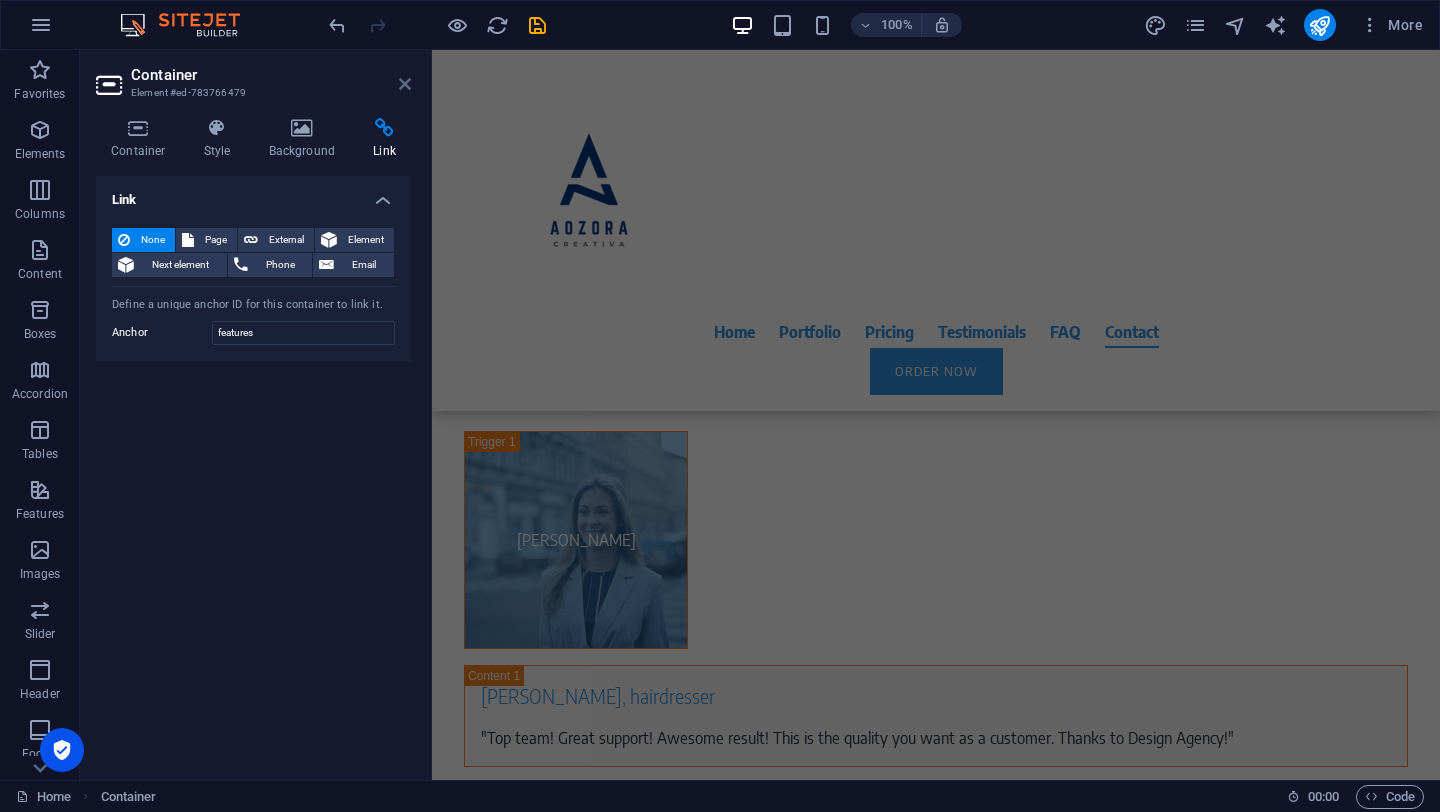 click at bounding box center (405, 84) 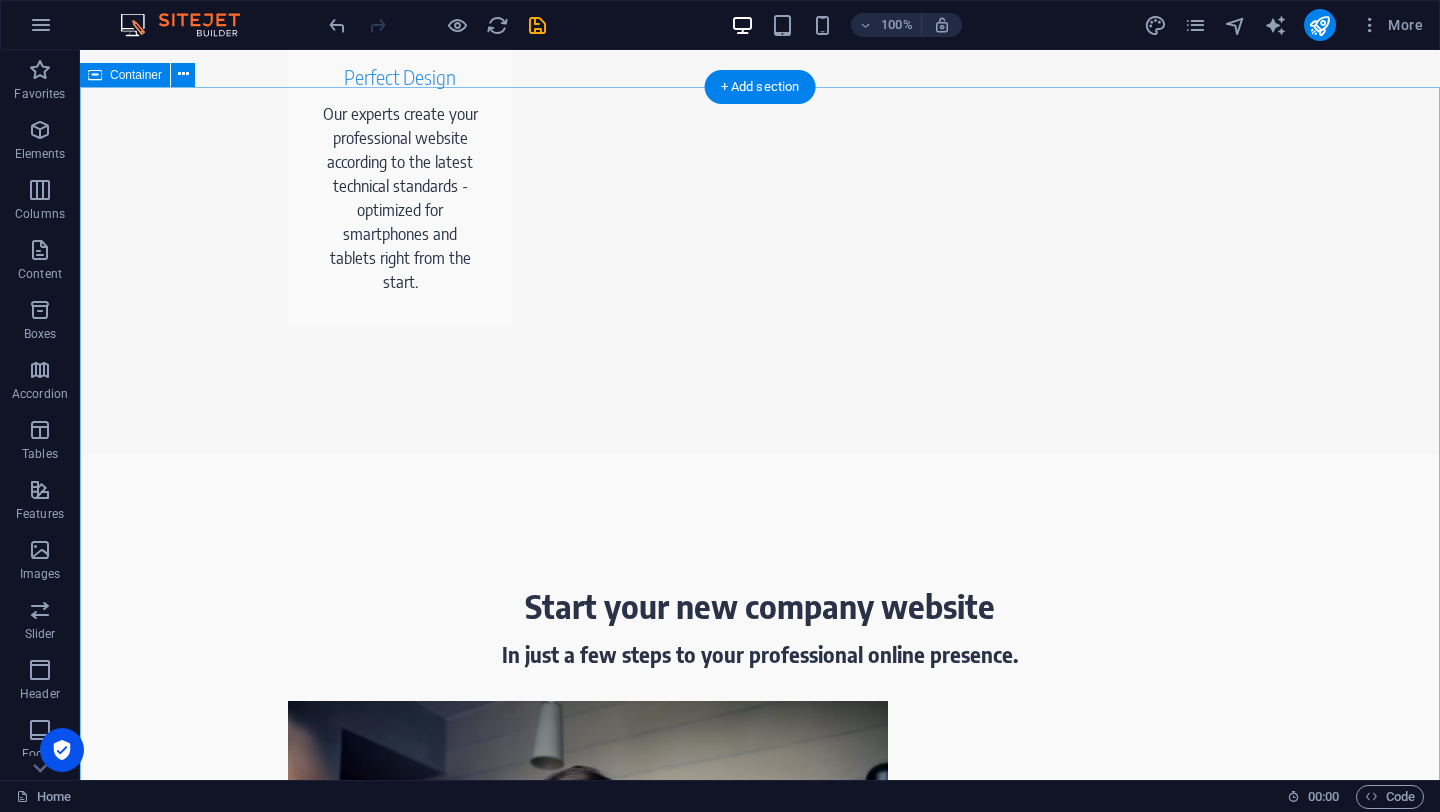 scroll, scrollTop: 0, scrollLeft: 0, axis: both 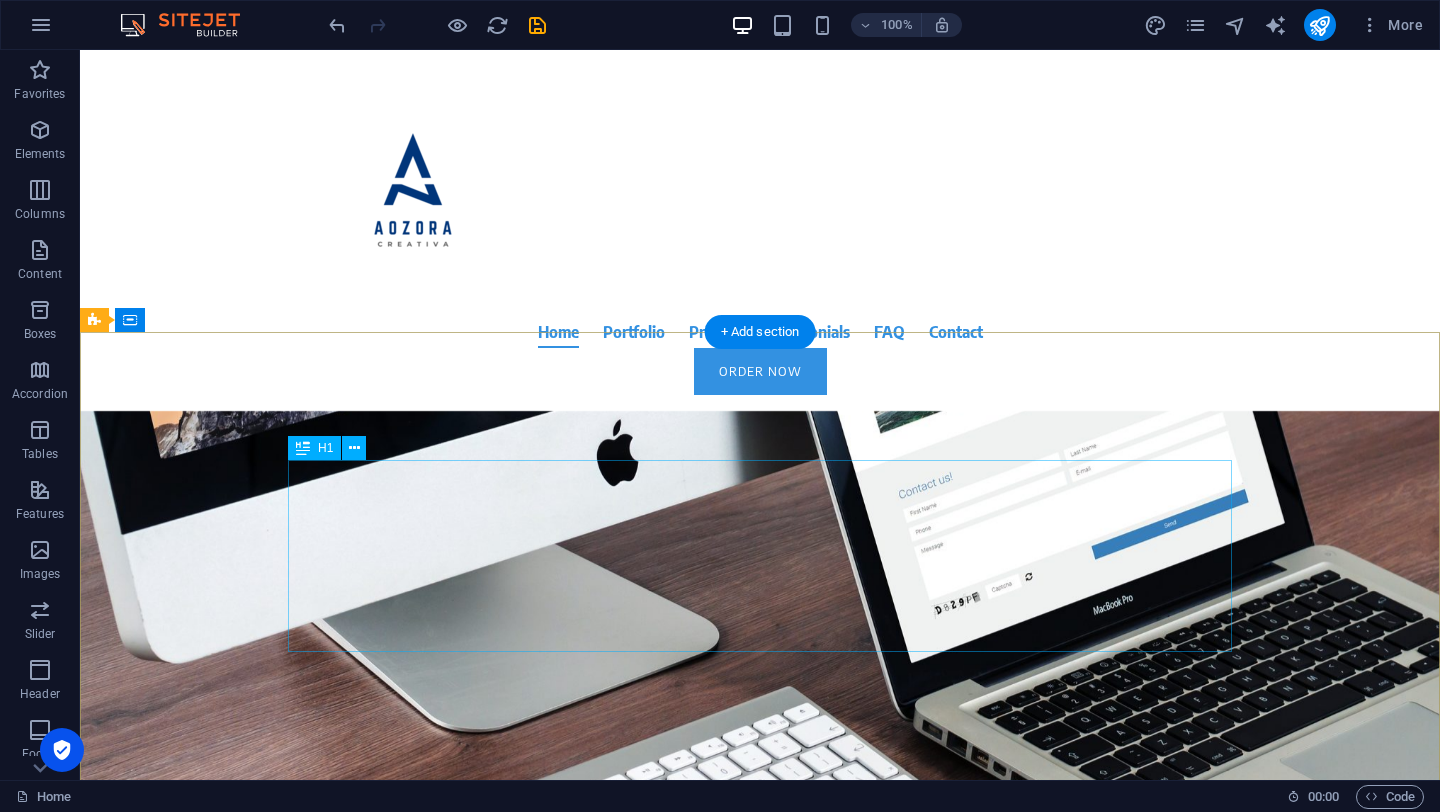 click on "About time we create your professional website." at bounding box center (760, 635) 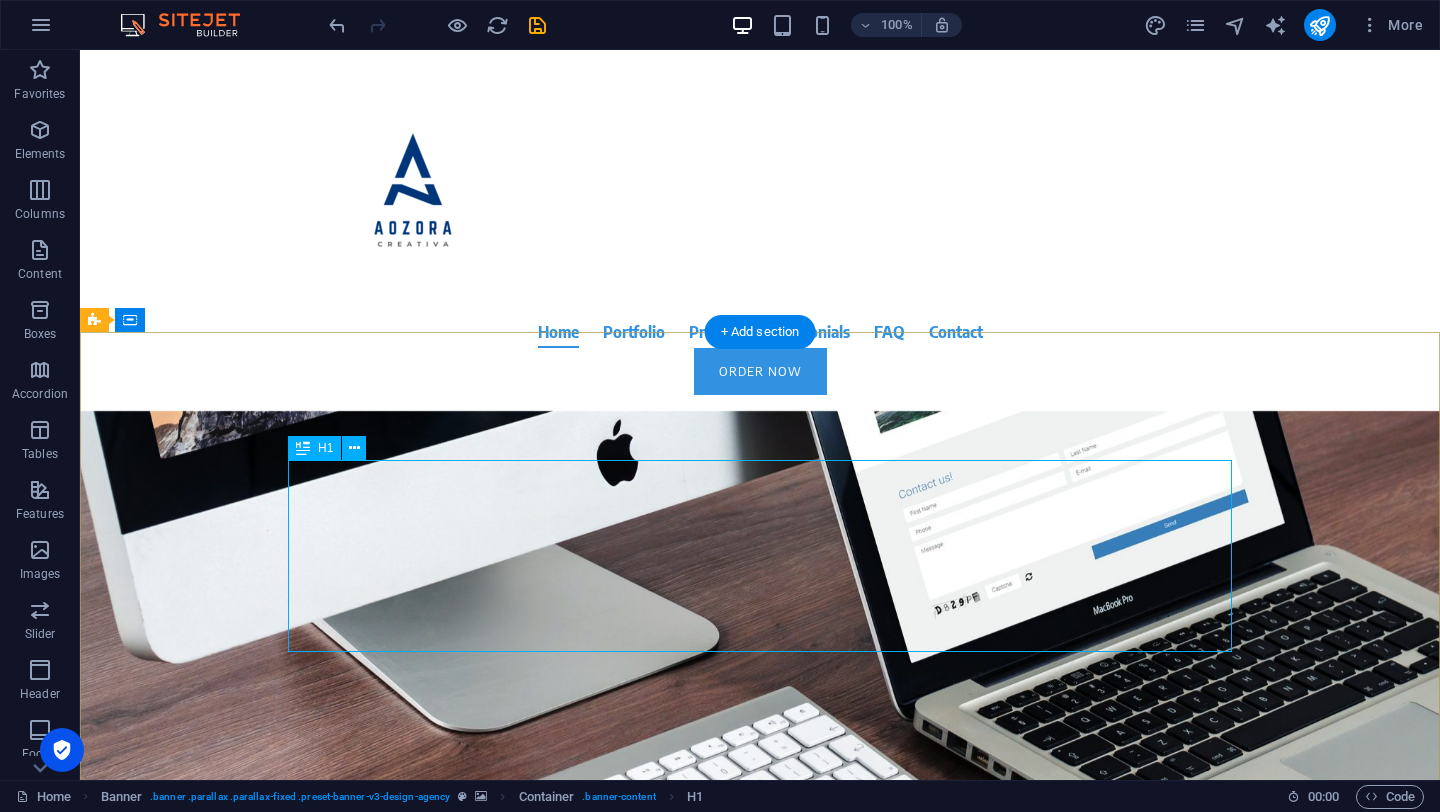 click on "About time we create your professional website." at bounding box center (760, 635) 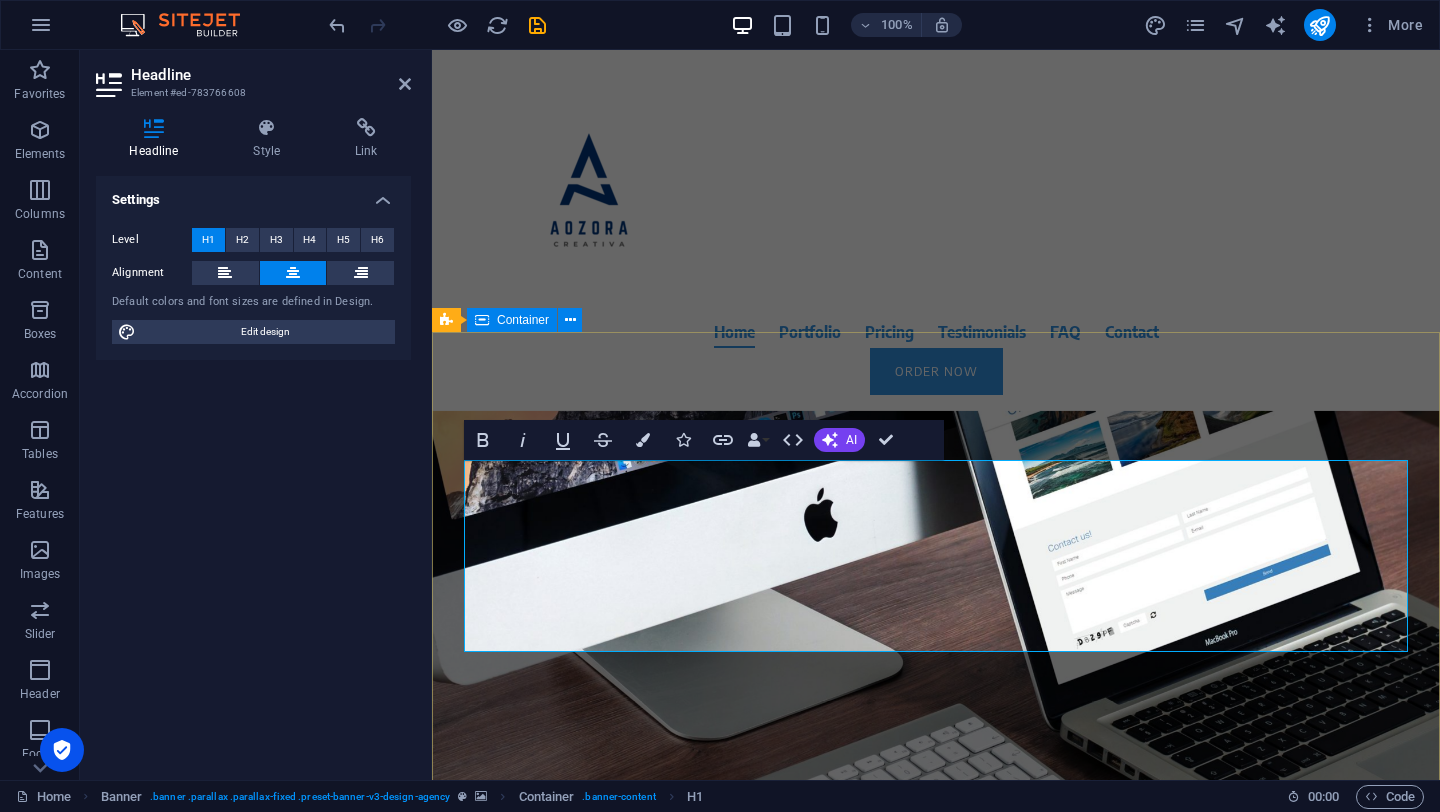 click on "Mitra Strategis untuk Pertumbuhan Bisnis Anda Focus on your core business. We take care of your online presence. With modern websites that present you and your company at their best. Learn more" at bounding box center (936, 750) 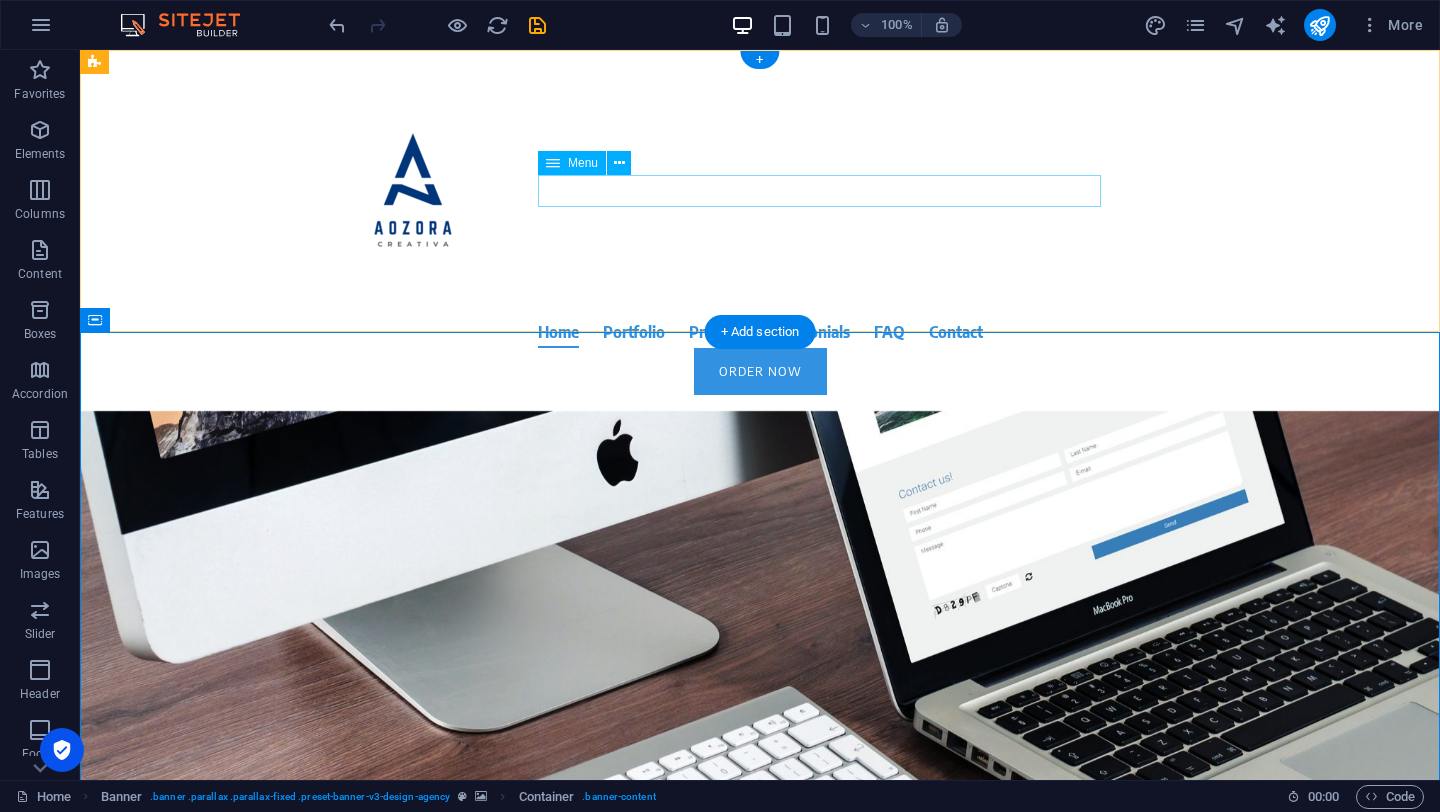 click on "Home Portfolio Pricing Testimonials FAQ Contact" at bounding box center (760, 332) 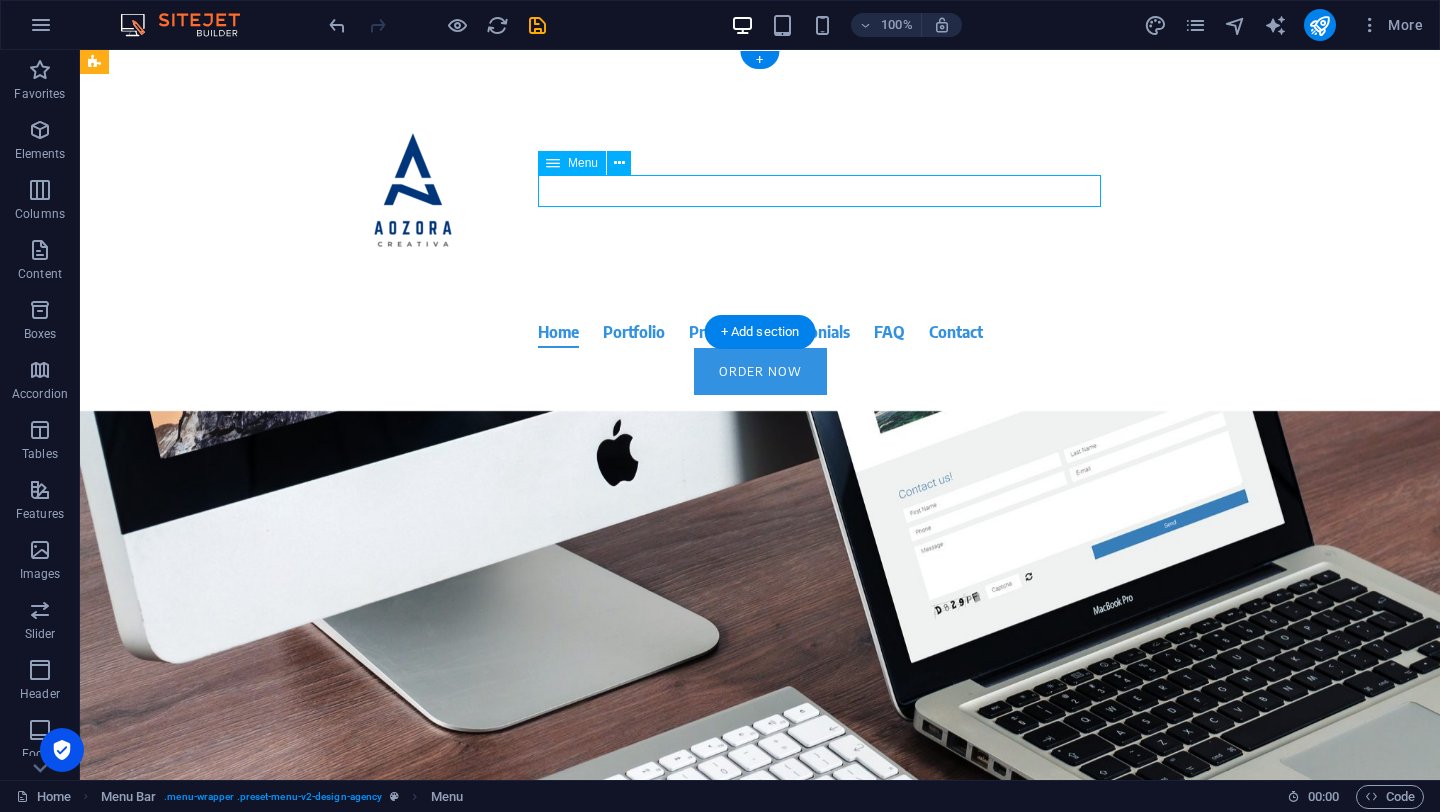 click on "Home Portfolio Pricing Testimonials FAQ Contact" at bounding box center (760, 332) 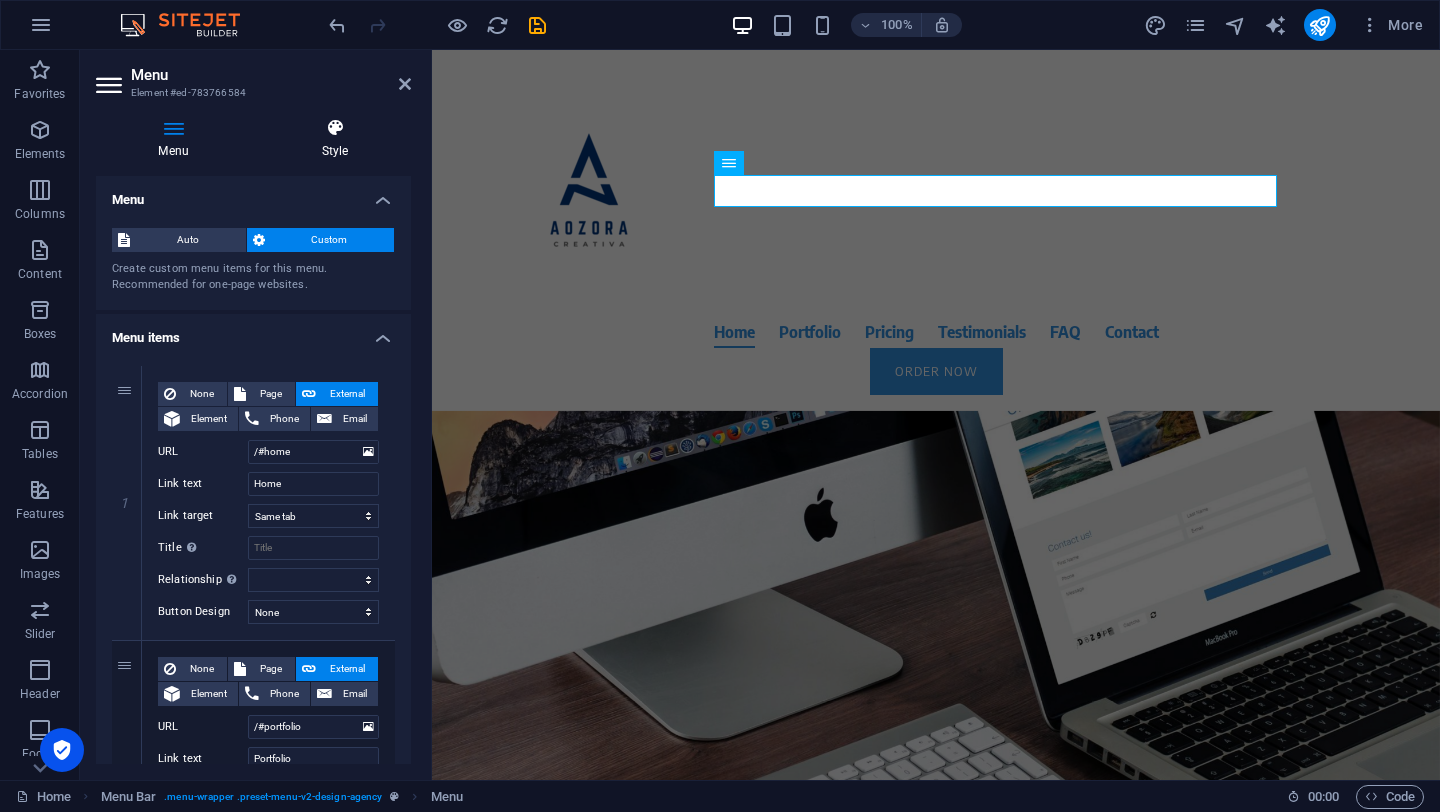 click on "Style" at bounding box center [335, 139] 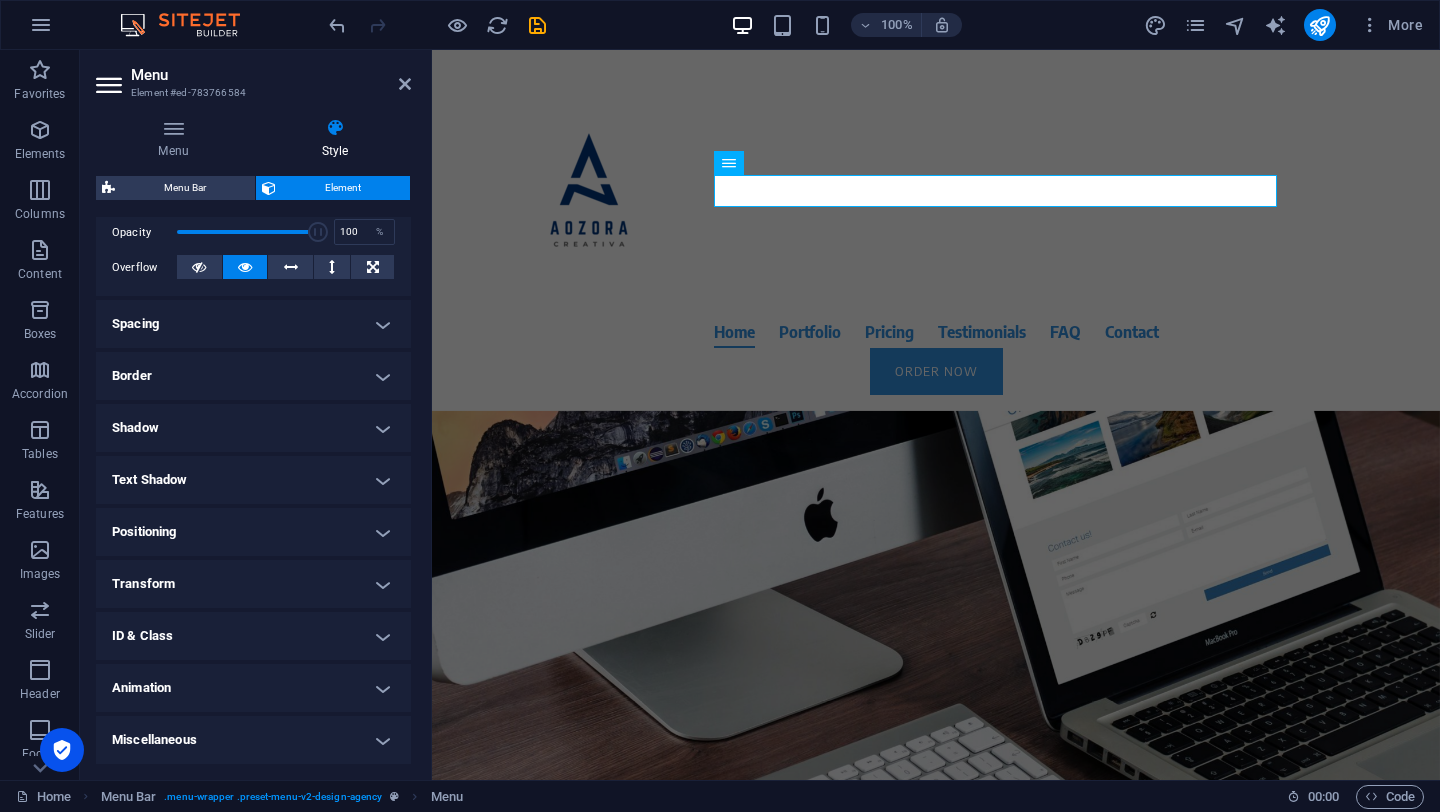 scroll, scrollTop: 0, scrollLeft: 0, axis: both 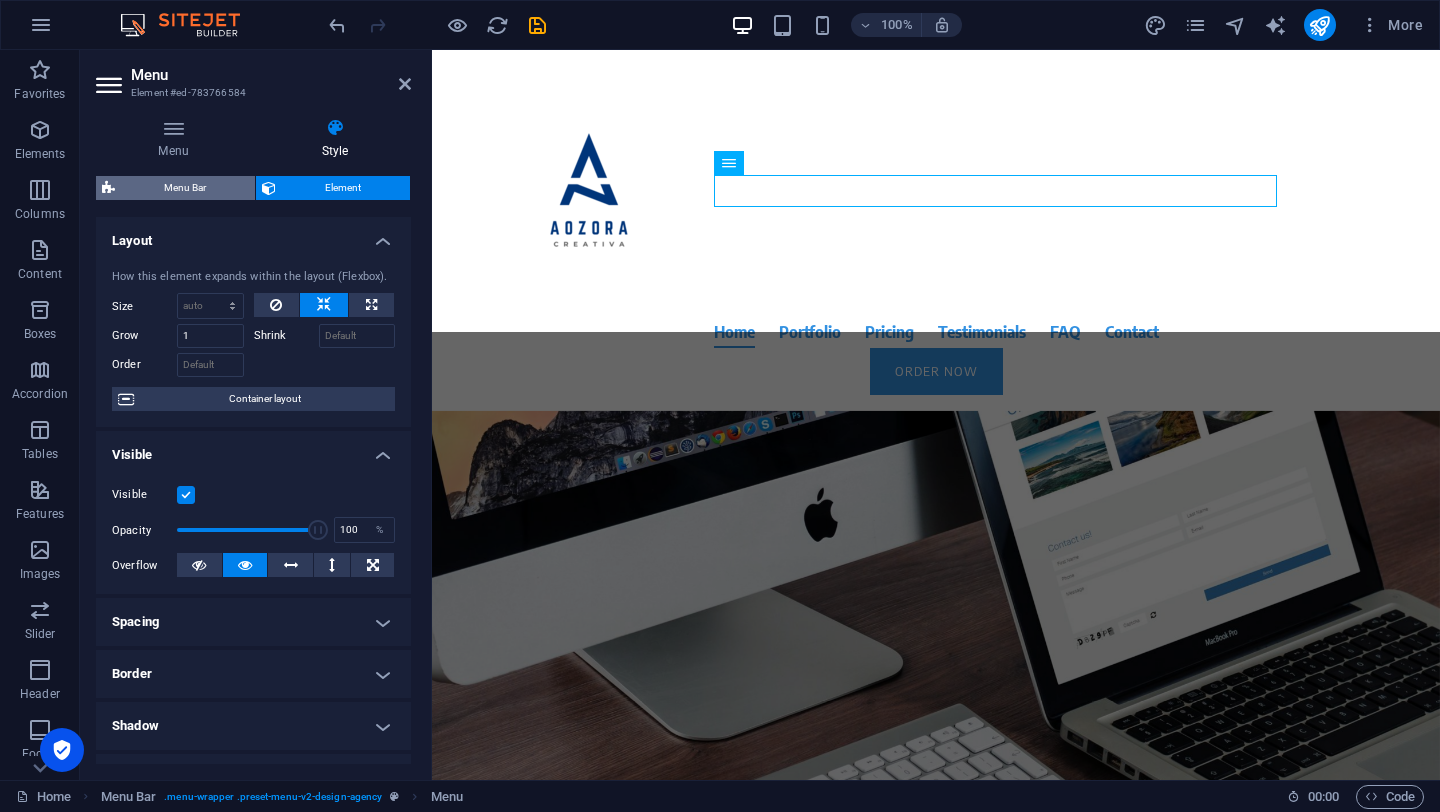click on "Menu Bar" at bounding box center [185, 188] 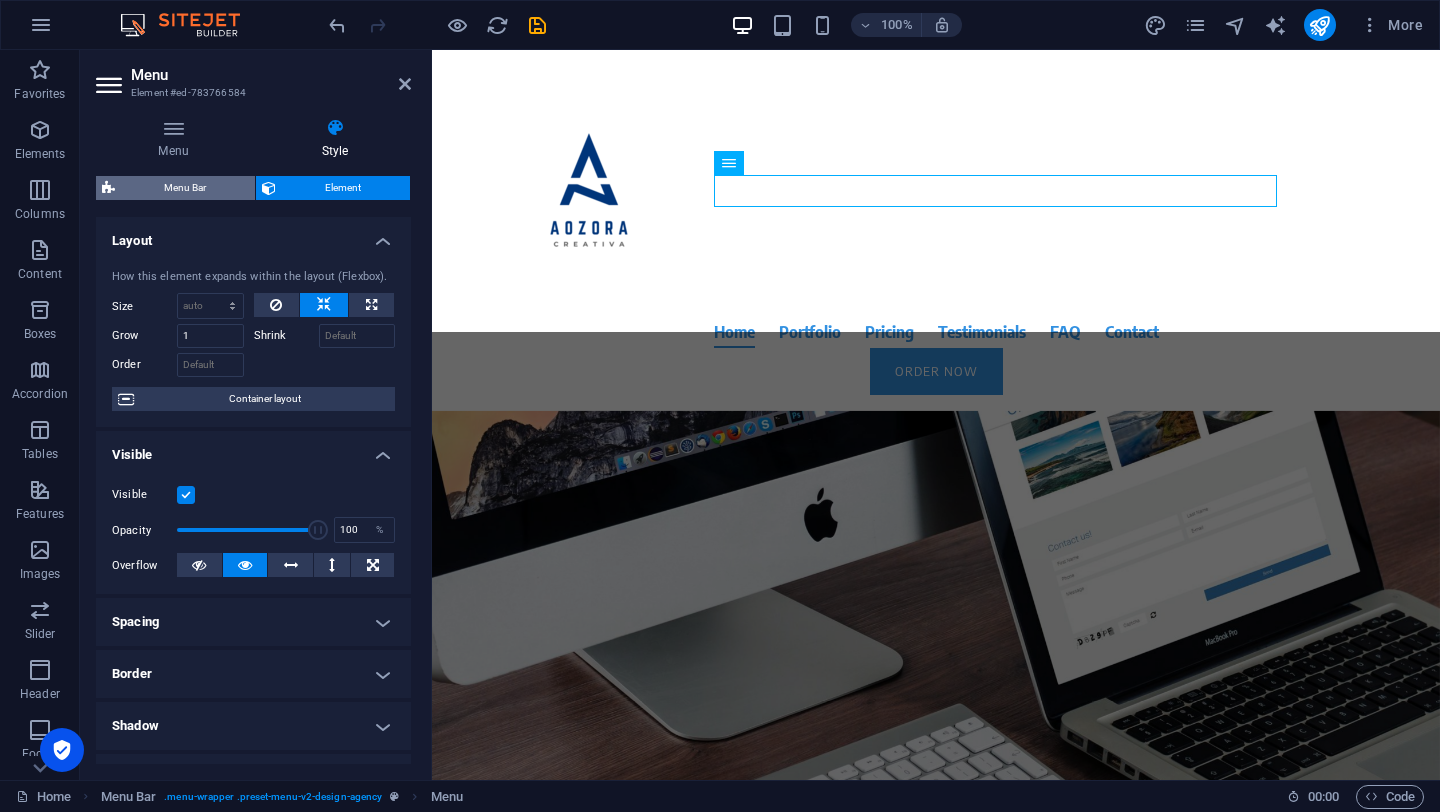 select on "rem" 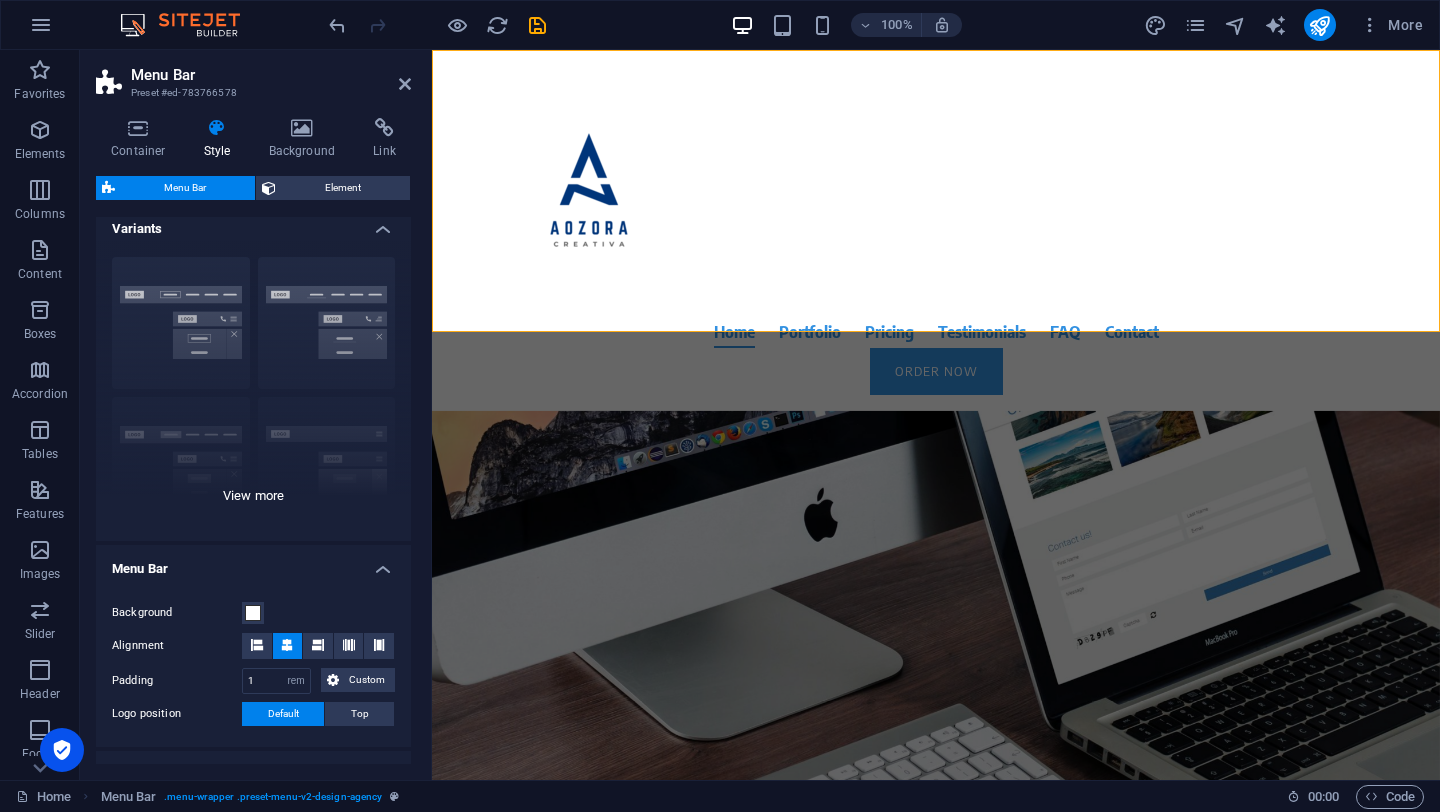 scroll, scrollTop: 16, scrollLeft: 0, axis: vertical 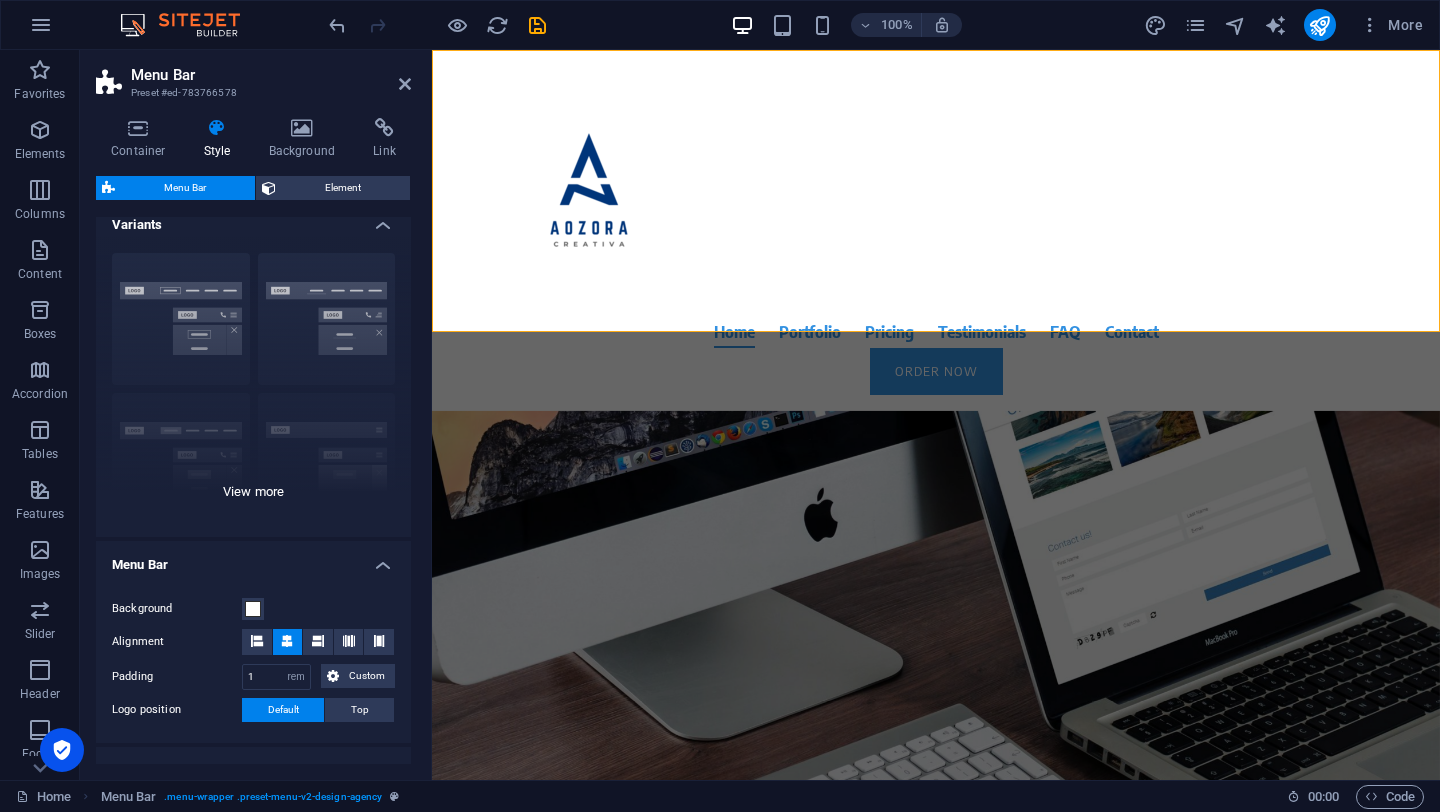 click on "Border Centered Default Fixed Loki Trigger Wide XXL" at bounding box center [253, 387] 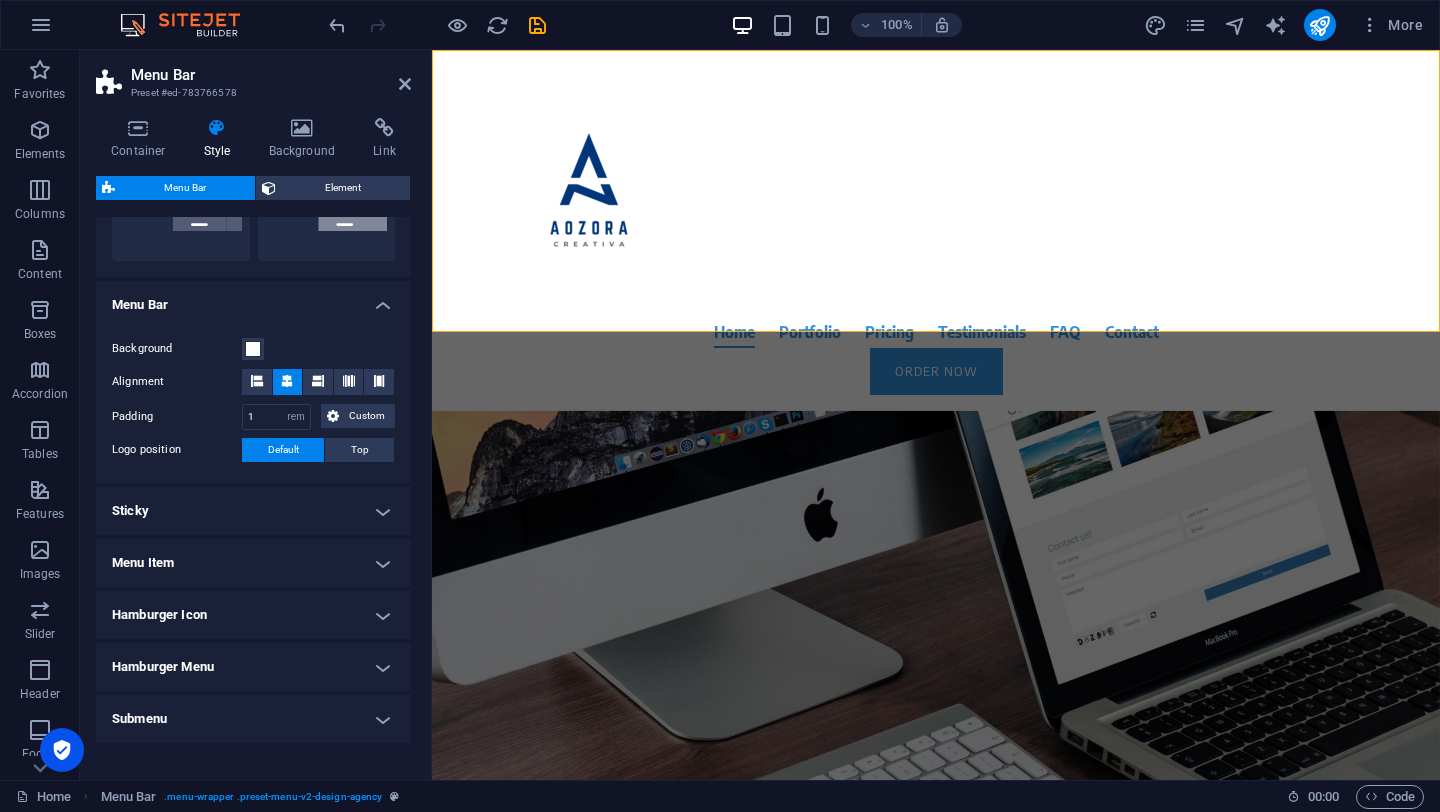 scroll, scrollTop: 563, scrollLeft: 0, axis: vertical 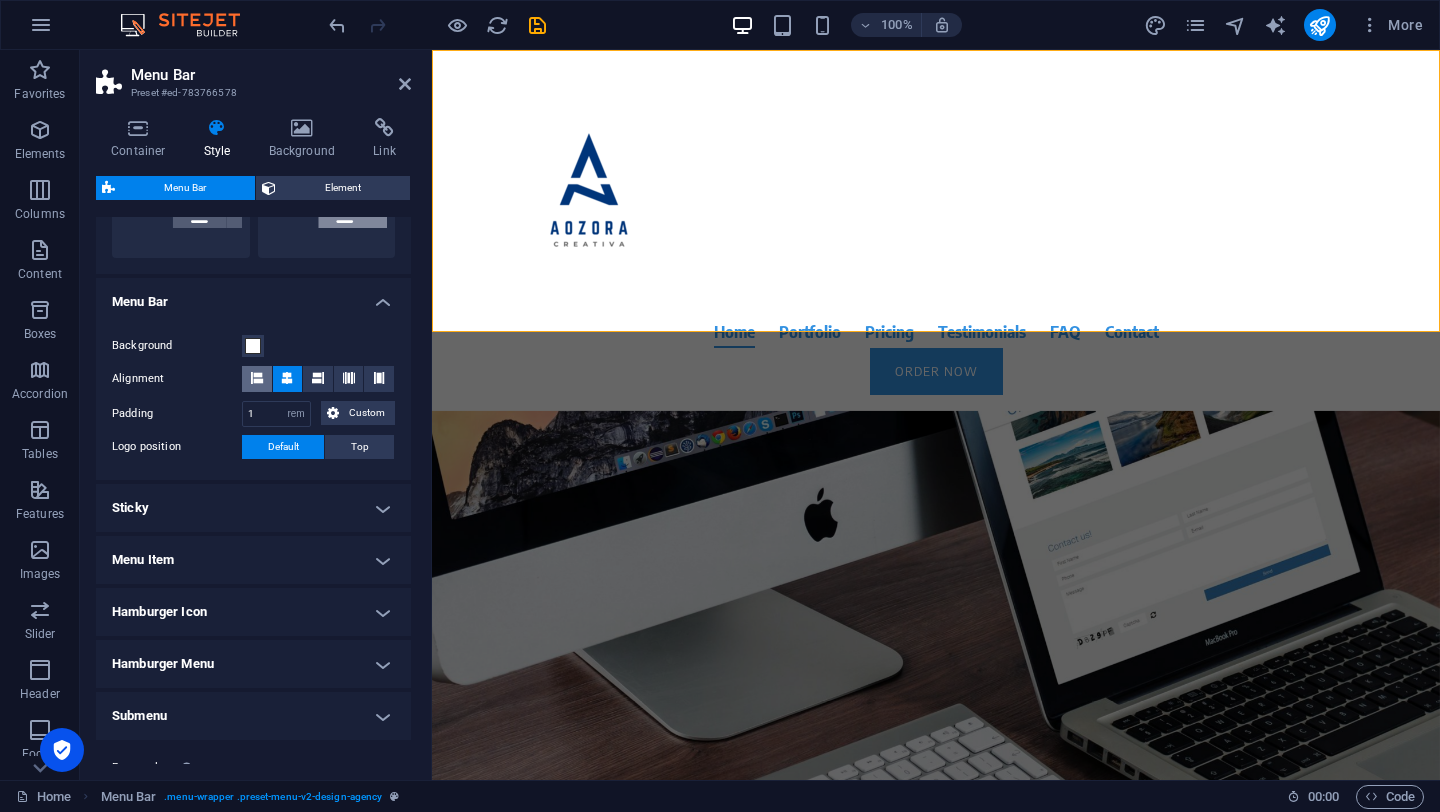 click at bounding box center [257, 378] 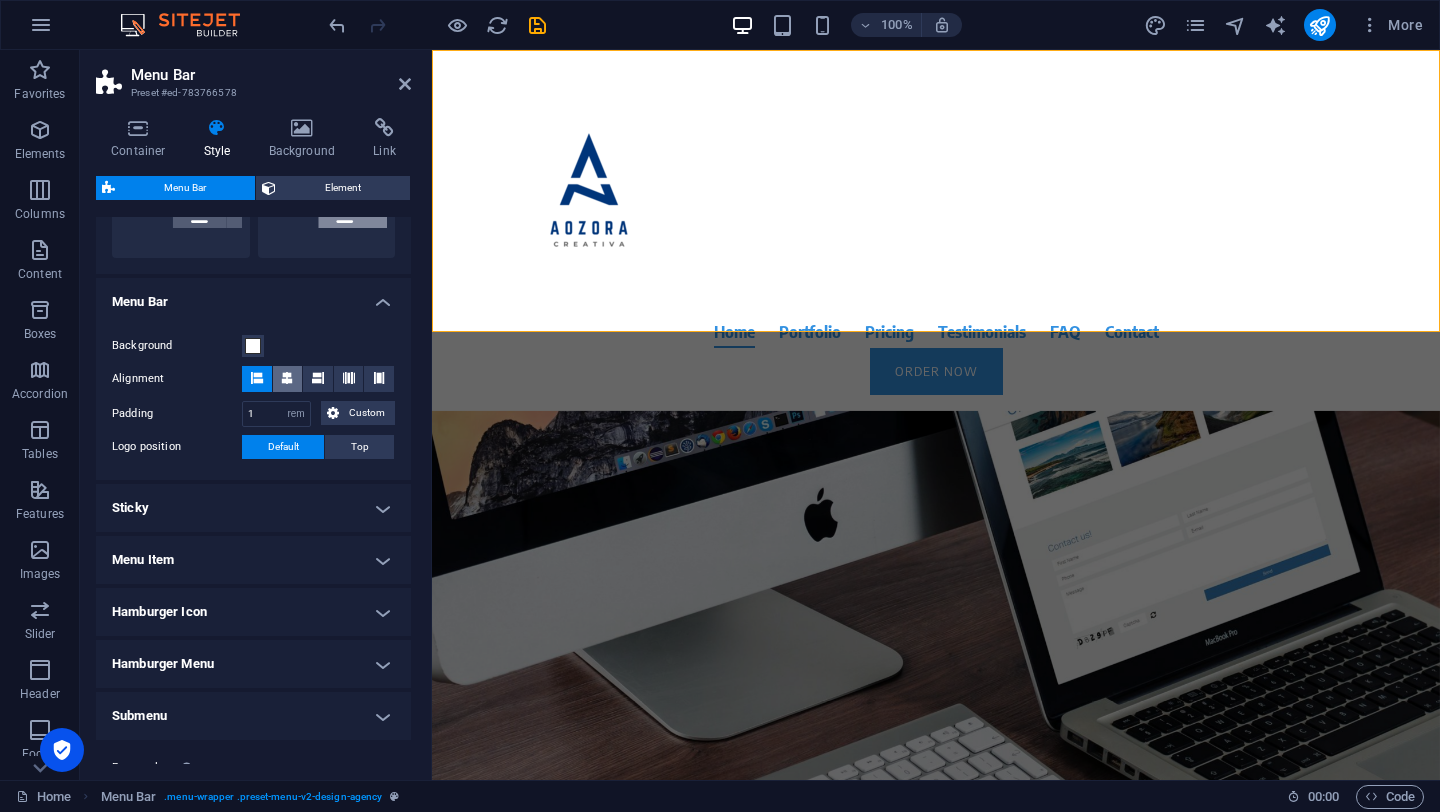 click at bounding box center (287, 378) 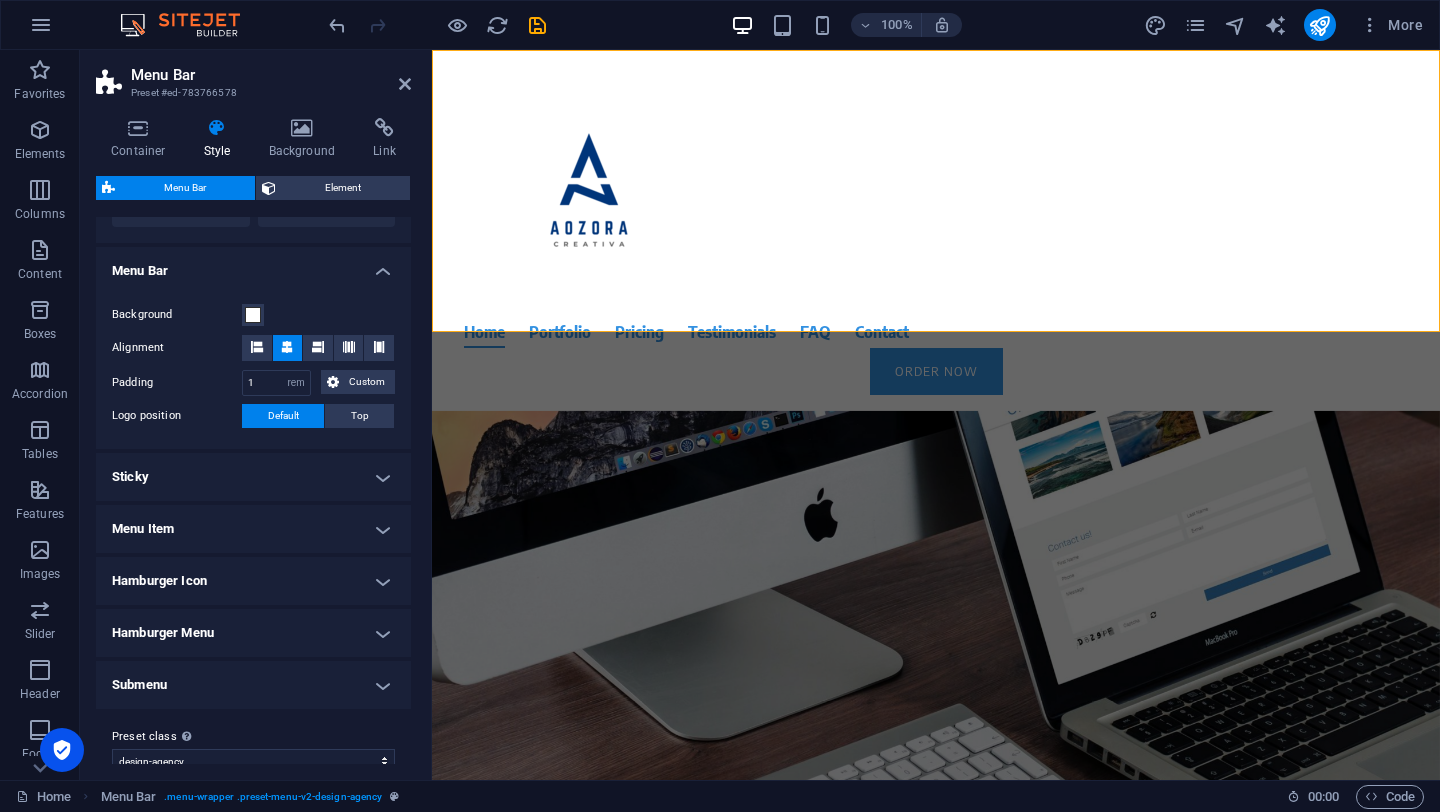 scroll, scrollTop: 618, scrollLeft: 0, axis: vertical 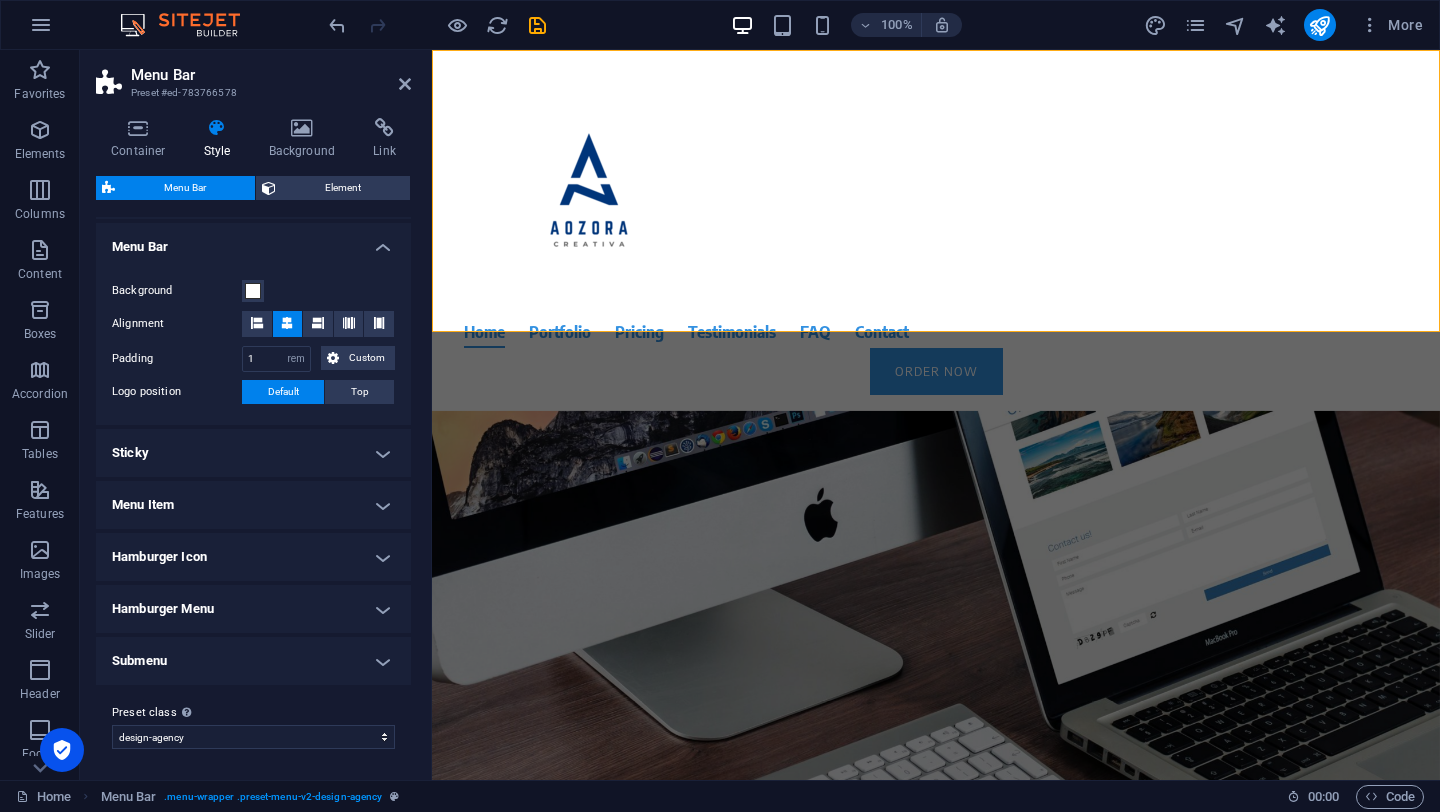 click on "Hamburger Menu" at bounding box center [253, 609] 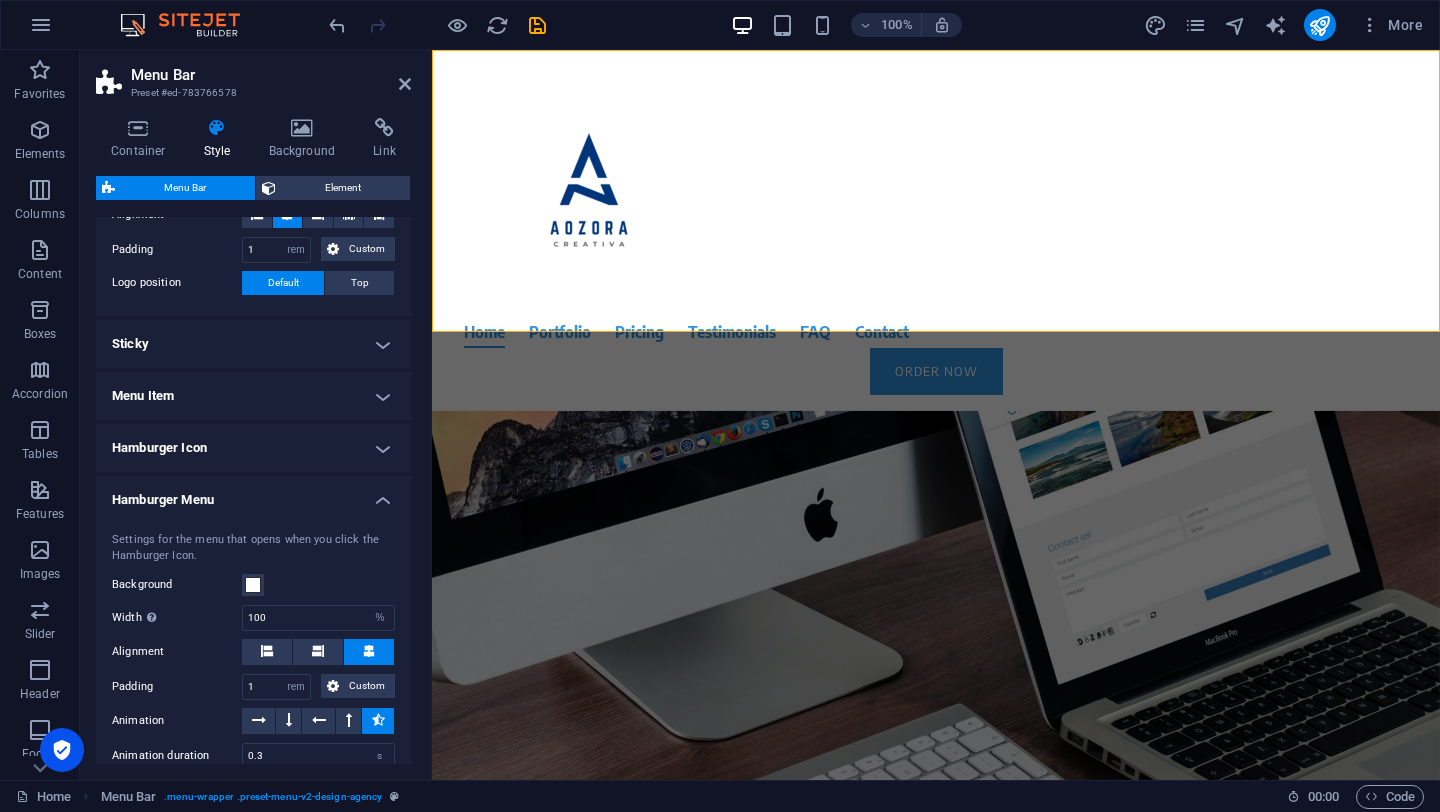 scroll, scrollTop: 730, scrollLeft: 0, axis: vertical 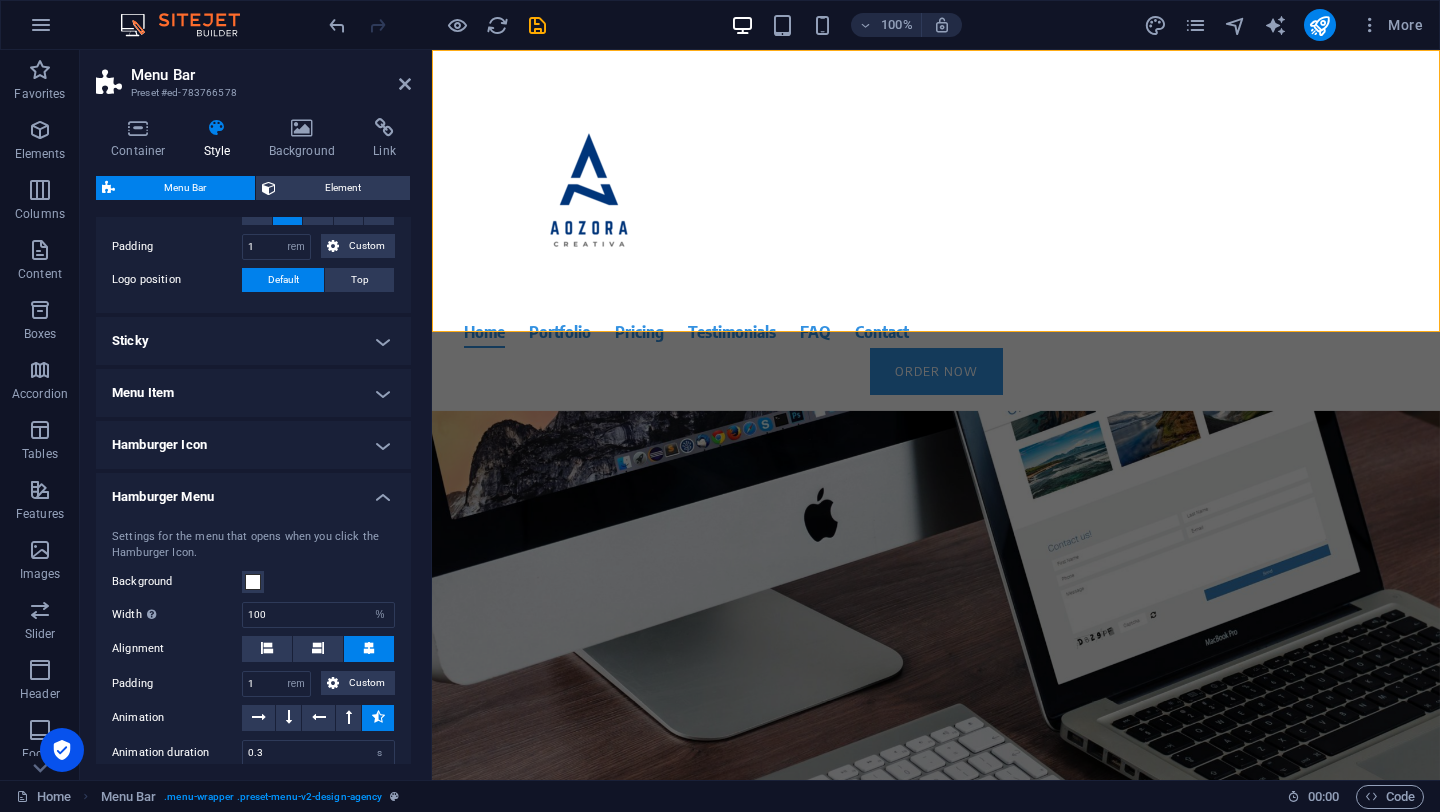 click on "Hamburger Icon" at bounding box center [253, 445] 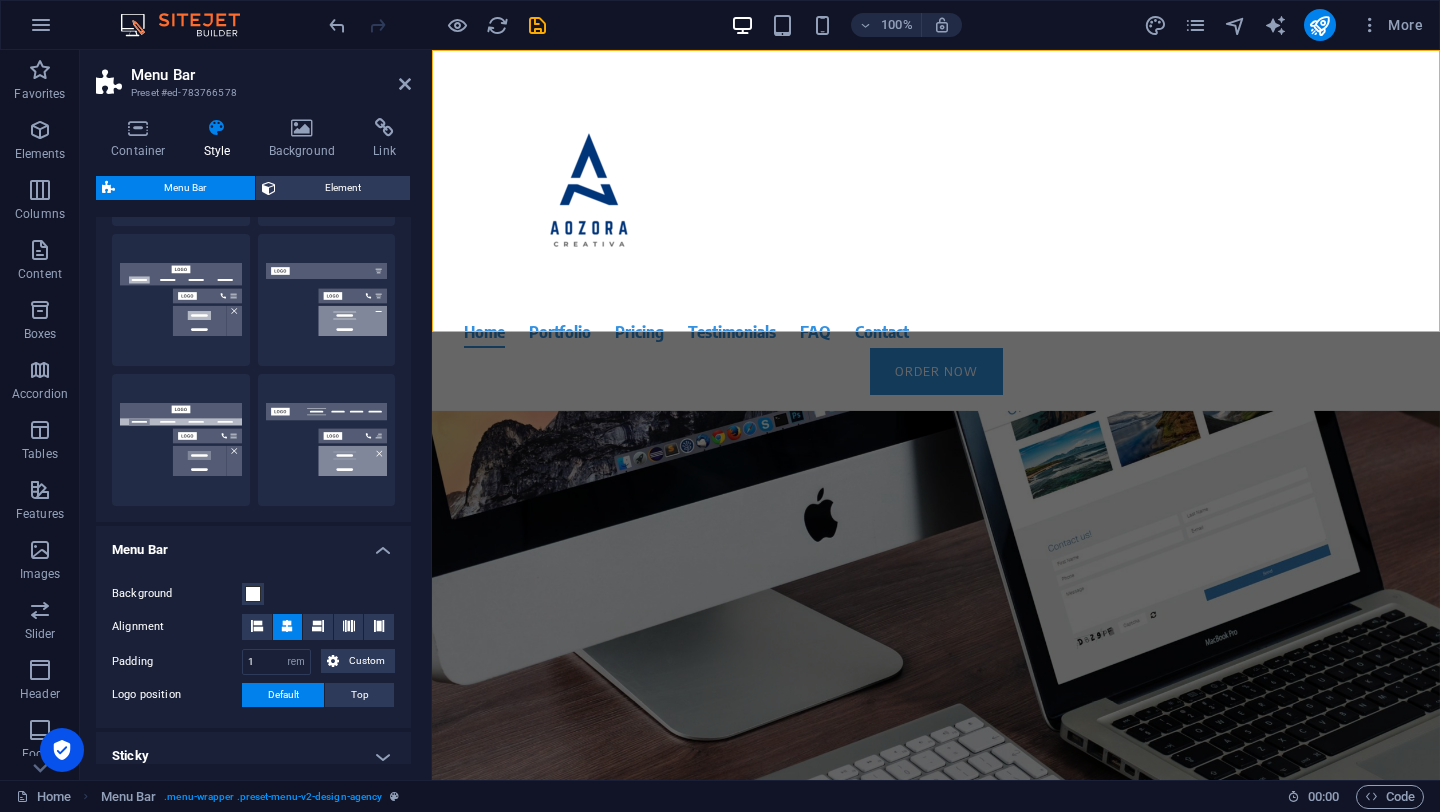 scroll, scrollTop: 268, scrollLeft: 0, axis: vertical 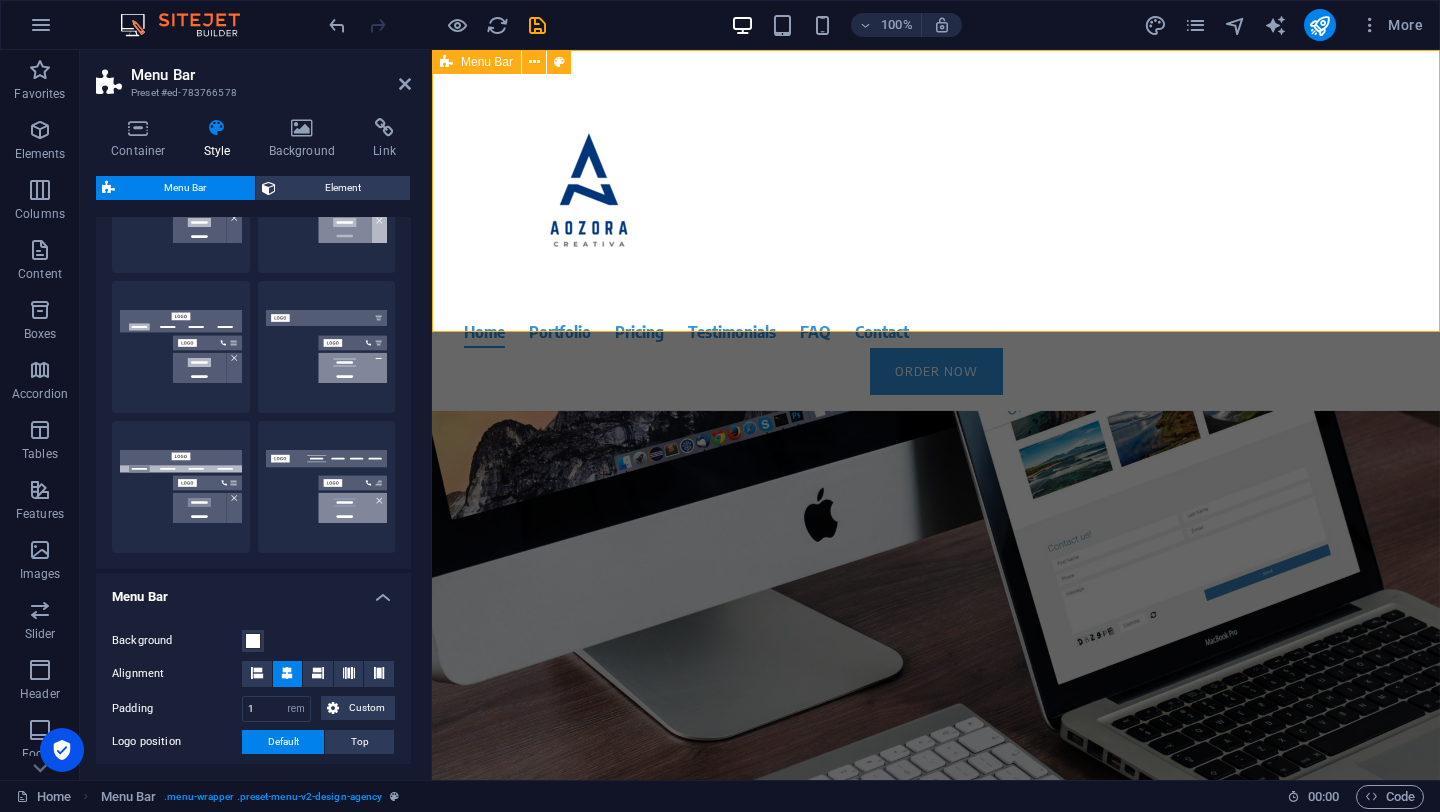 click on "Home Portfolio Pricing Testimonials FAQ Contact Order Now" at bounding box center [936, 230] 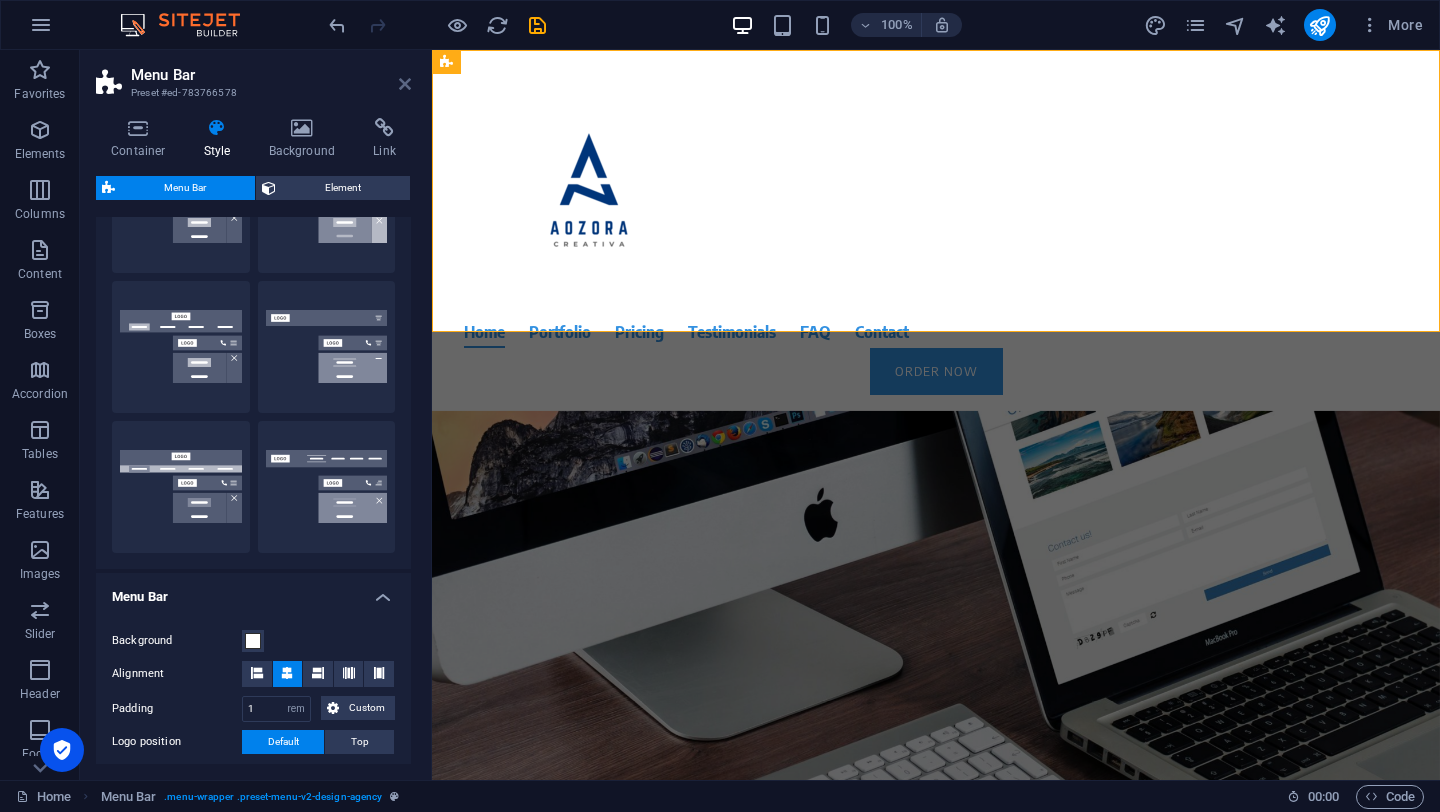 drag, startPoint x: 405, startPoint y: 82, endPoint x: 325, endPoint y: 32, distance: 94.33981 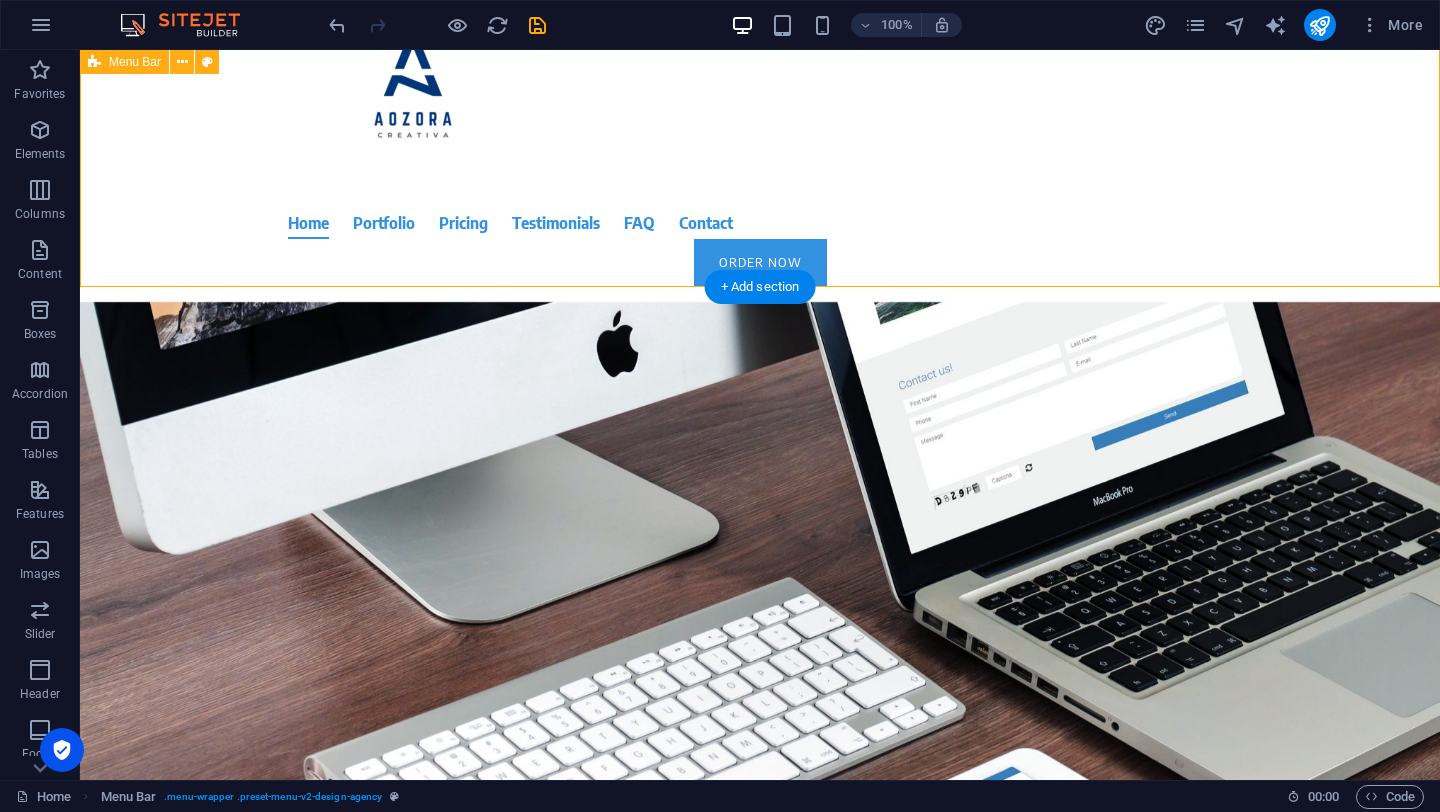 scroll, scrollTop: 161, scrollLeft: 0, axis: vertical 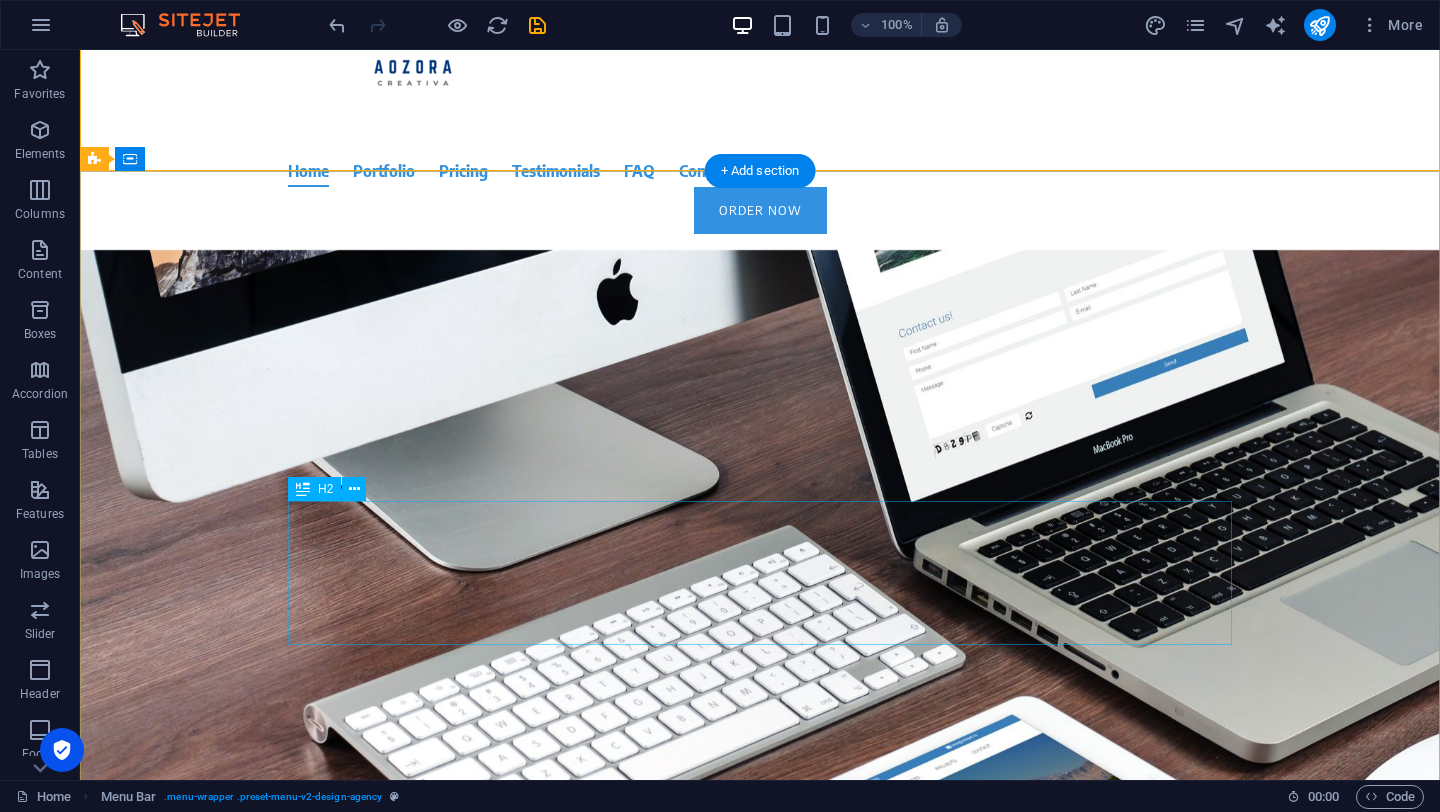 click on "Focus on your core business. We take care of your online presence. With modern websites that present you and your company at their best." at bounding box center [760, 652] 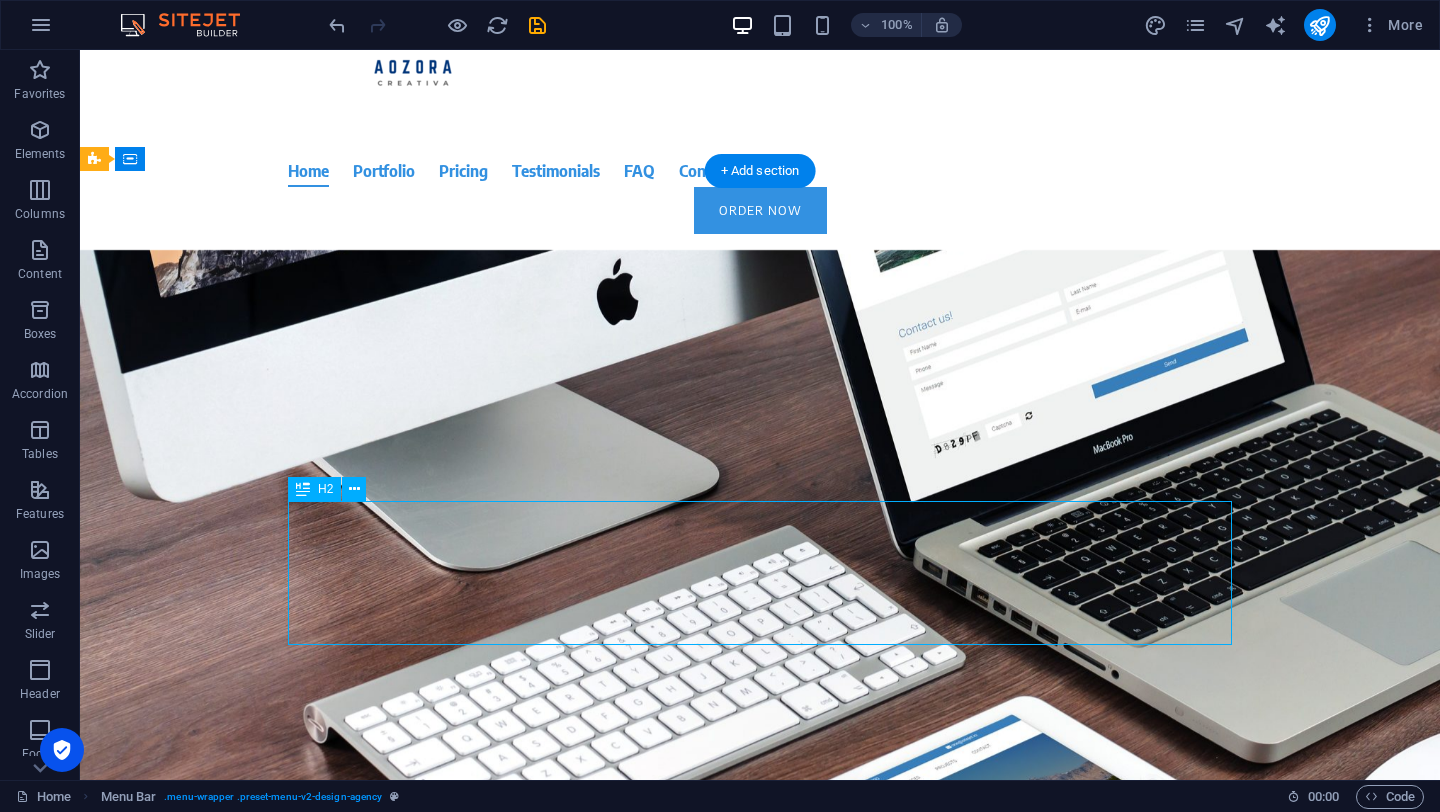 click on "Focus on your core business. We take care of your online presence. With modern websites that present you and your company at their best." at bounding box center (760, 652) 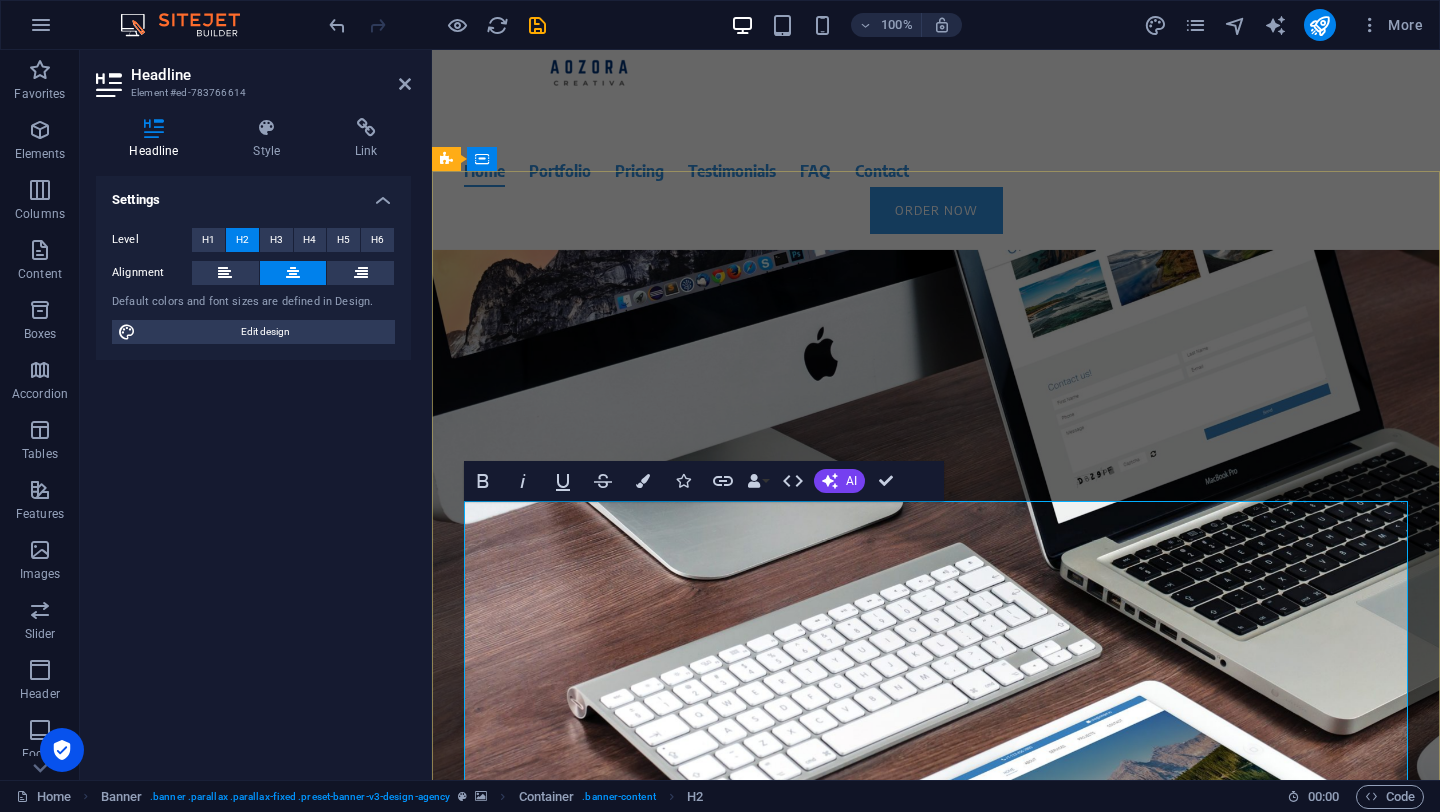 click on "kami hadir sebagai mitra komprehensif bagi bisnis Anda. Kami tidak hanya berfokus pada keahlian di bidang pemasaran digital dan kreativitas, tetapi juga melangkah lebih jauh ke ranah pengembangan strategi bisnis dan peningkatan kualitas sumber daya manusia. Dari perumusan ide hingga implementasi di lapangan, kami siap mendampingi Anda untuk memastikan pertumbuhan bisnis yang berkelanjutan dan efektif." at bounding box center (936, 748) 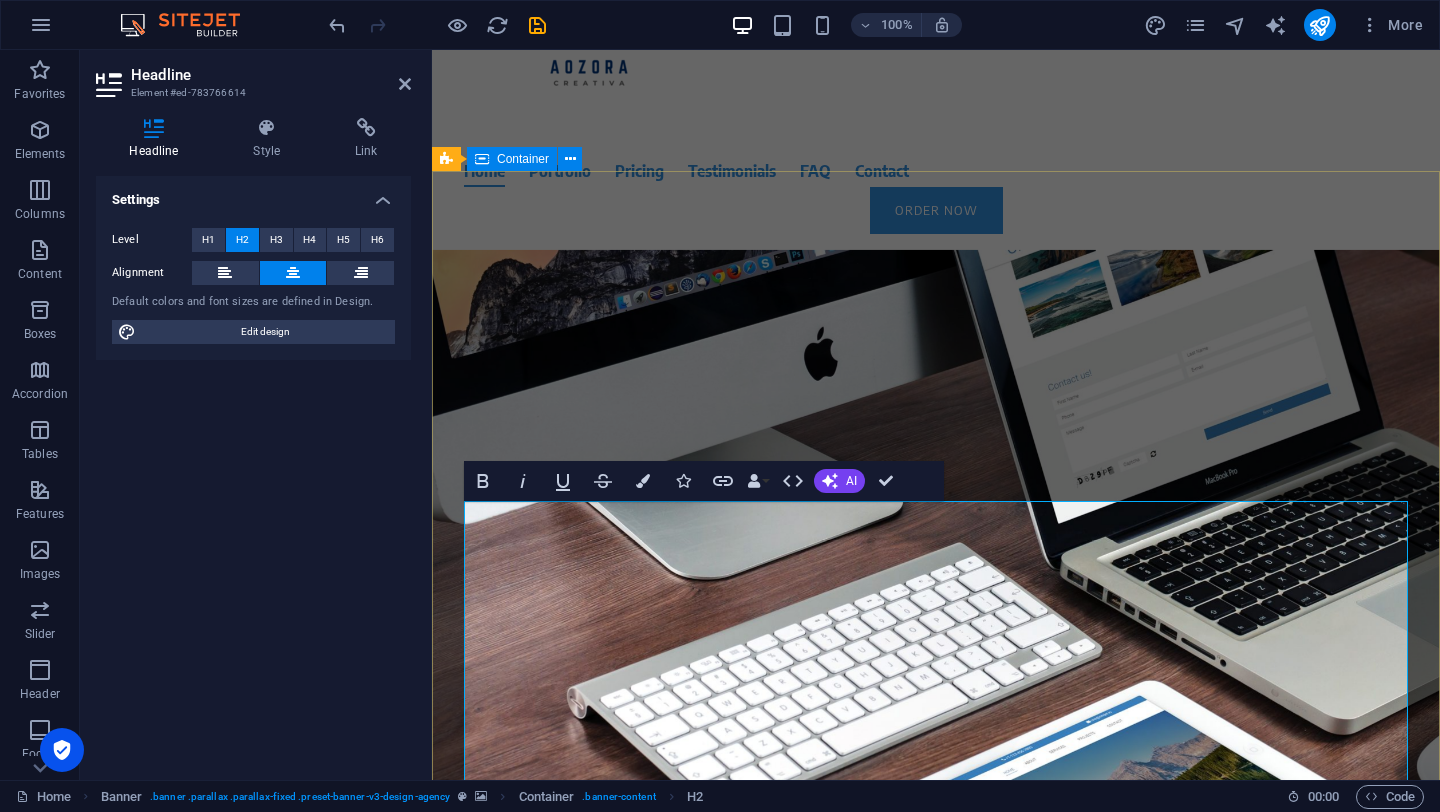 click on "Mitra Strategis untuk Pertumbuhan Bisnis Anda Kami hadir sebagai mitra komprehensif bagi bisnis Anda. Kami tidak hanya berfokus pada keahlian di bidang pemasaran digital dan kreativitas, tetapi juga melangkah lebih jauh ke ranah pengembangan strategi bisnis dan peningkatan kualitas sumber daya manusia. Dari perumusan ide hingga implementasi di lapangan, kami siap mendampingi Anda untuk memastikan pertumbuhan bisnis yang berkelanjutan dan efektif. Learn more" at bounding box center [936, 685] 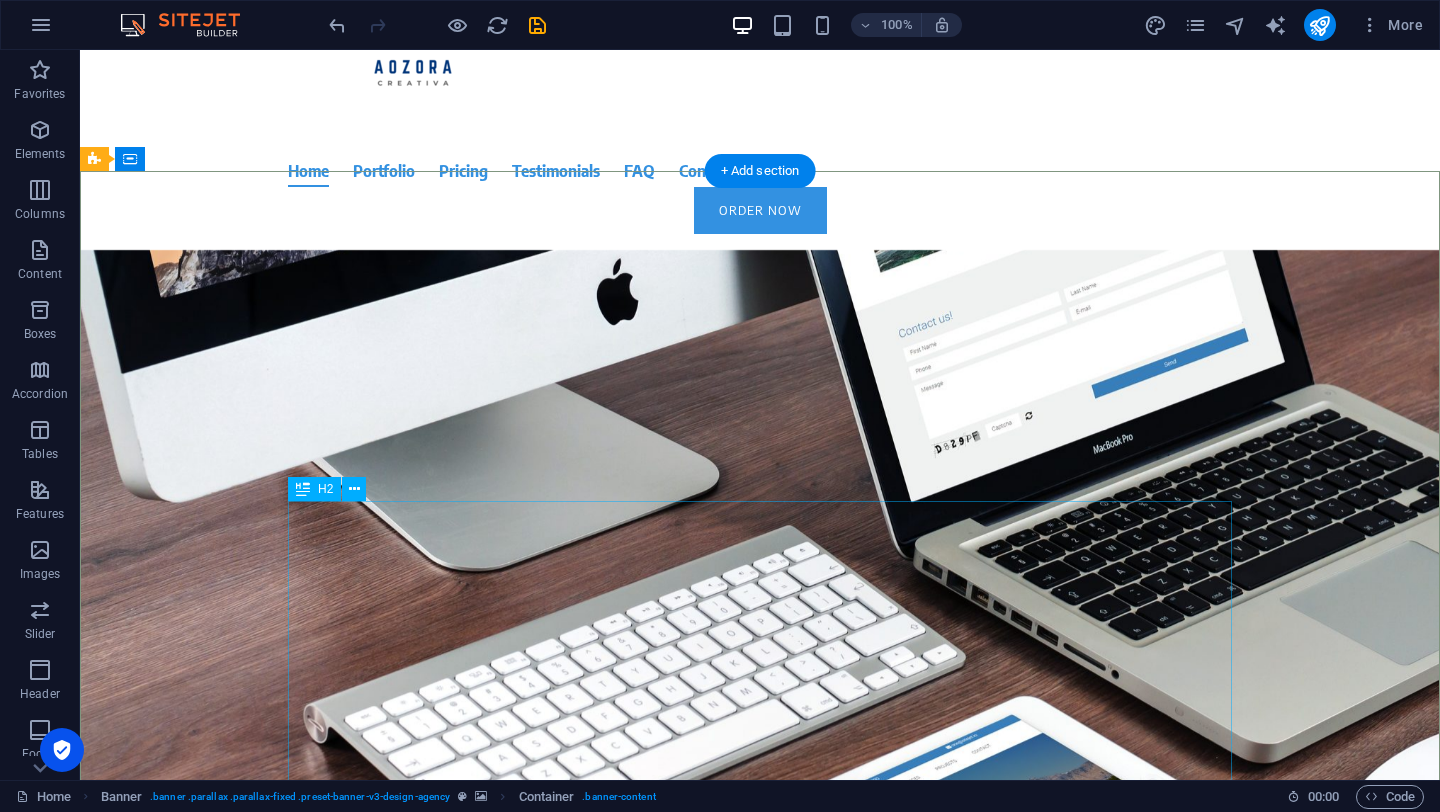 click on "Kami hadir sebagai mitra komprehensif bagi bisnis Anda. Kami tidak hanya berfokus pada keahlian di bidang pemasaran digital dan kreativitas, tetapi juga melangkah lebih jauh ke ranah pengembangan strategi bisnis dan peningkatan kualitas sumber daya manusia. Dari perumusan ide hingga implementasi di lapangan, kami siap mendampingi Anda untuk memastikan pertumbuhan bisnis yang berkelanjutan dan efektif." at bounding box center (760, 748) 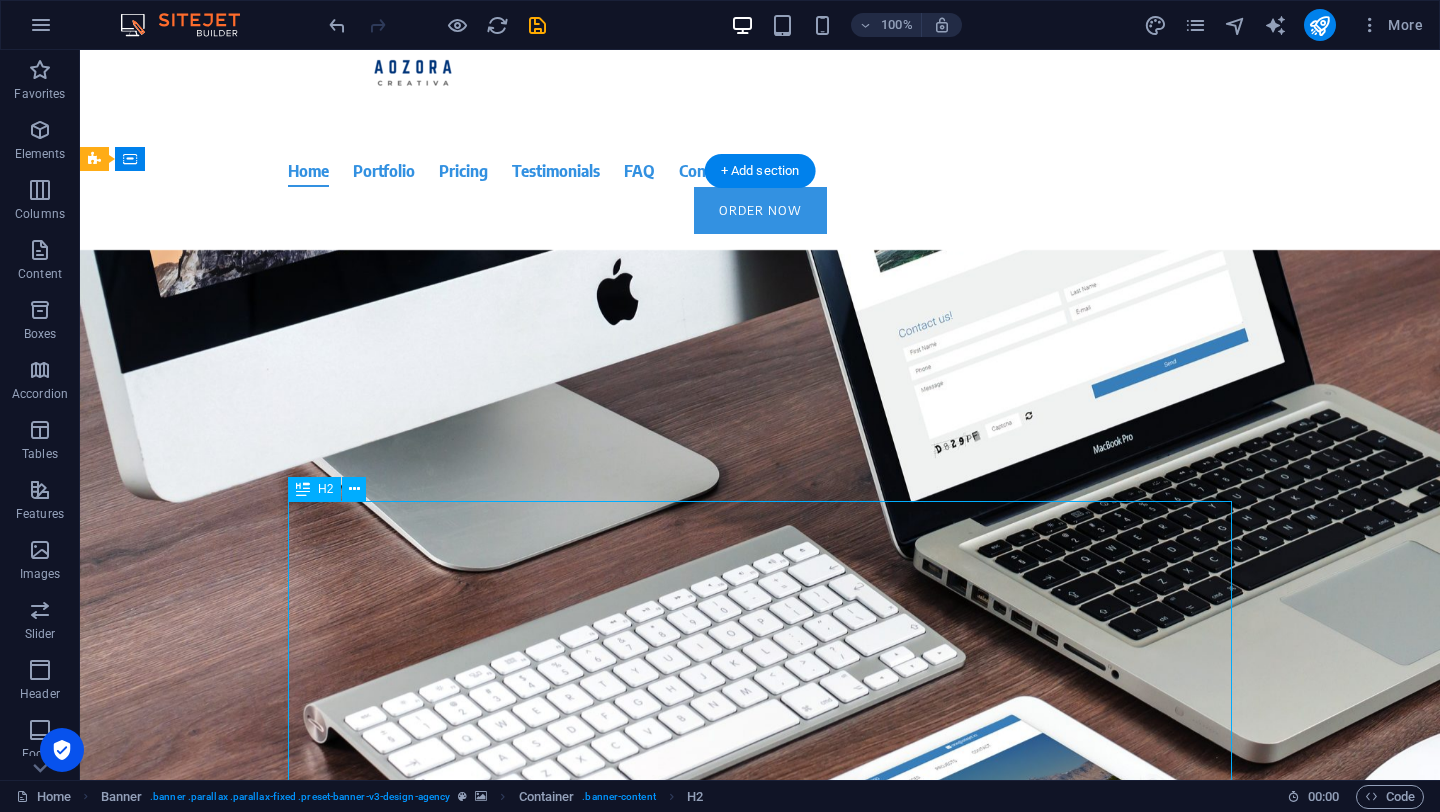 click on "Kami hadir sebagai mitra komprehensif bagi bisnis Anda. Kami tidak hanya berfokus pada keahlian di bidang pemasaran digital dan kreativitas, tetapi juga melangkah lebih jauh ke ranah pengembangan strategi bisnis dan peningkatan kualitas sumber daya manusia. Dari perumusan ide hingga implementasi di lapangan, kami siap mendampingi Anda untuk memastikan pertumbuhan bisnis yang berkelanjutan dan efektif." at bounding box center (760, 748) 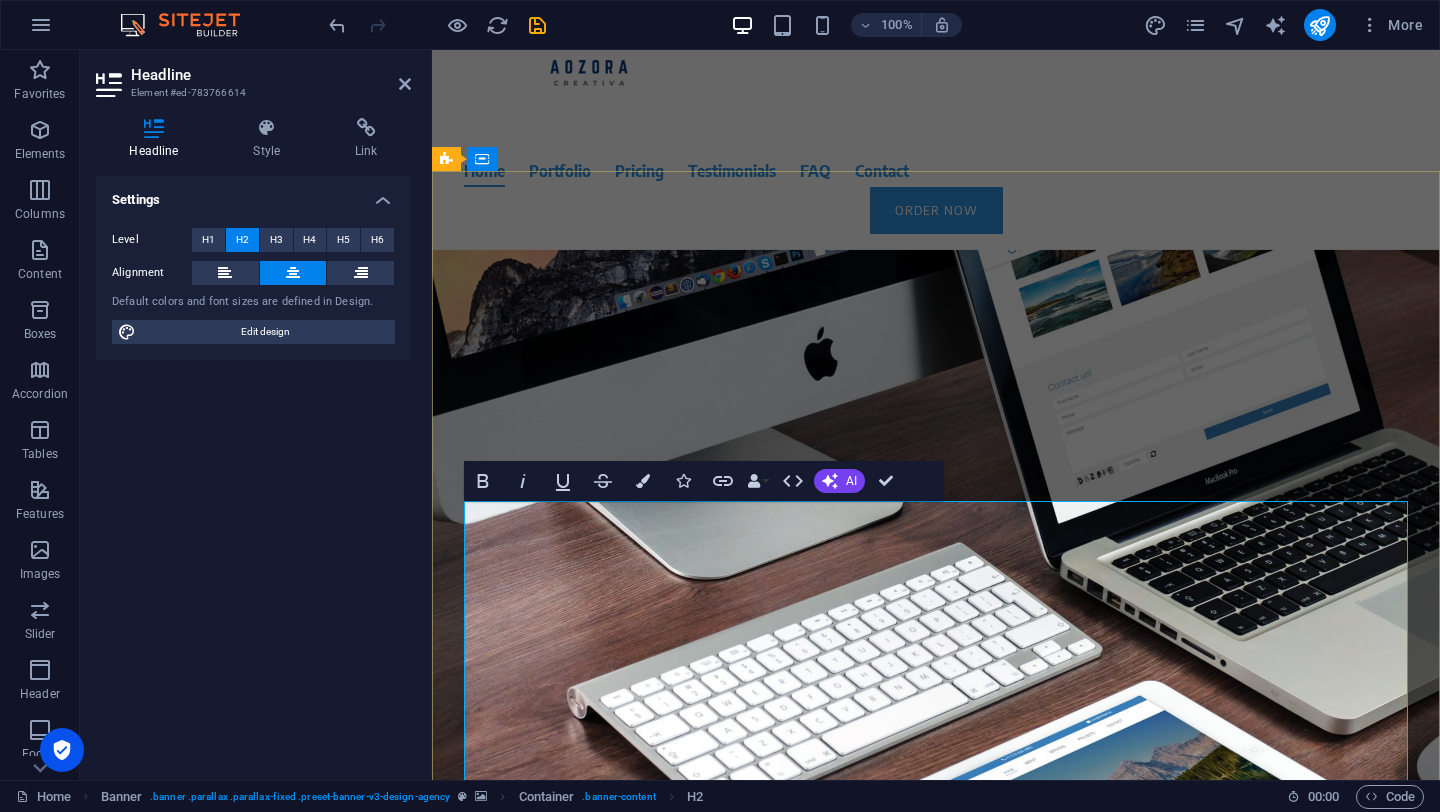 click on "Kami hadir sebagai mitra komprehensif bagi bisnis Anda. Kami tidak hanya berfokus pada keahlian di bidang pemasaran digital dan kreativitas, tetapi juga melangkah lebih jauh ke ranah pengembangan strategi bisnis dan peningkatan kualitas sumber daya manusia. Dari perumusan ide hingga implementasi di lapangan, kami siap mendampingi Anda untuk memastikan pertumbuhan bisnis yang berkelanjutan dan efektif." at bounding box center (936, 748) 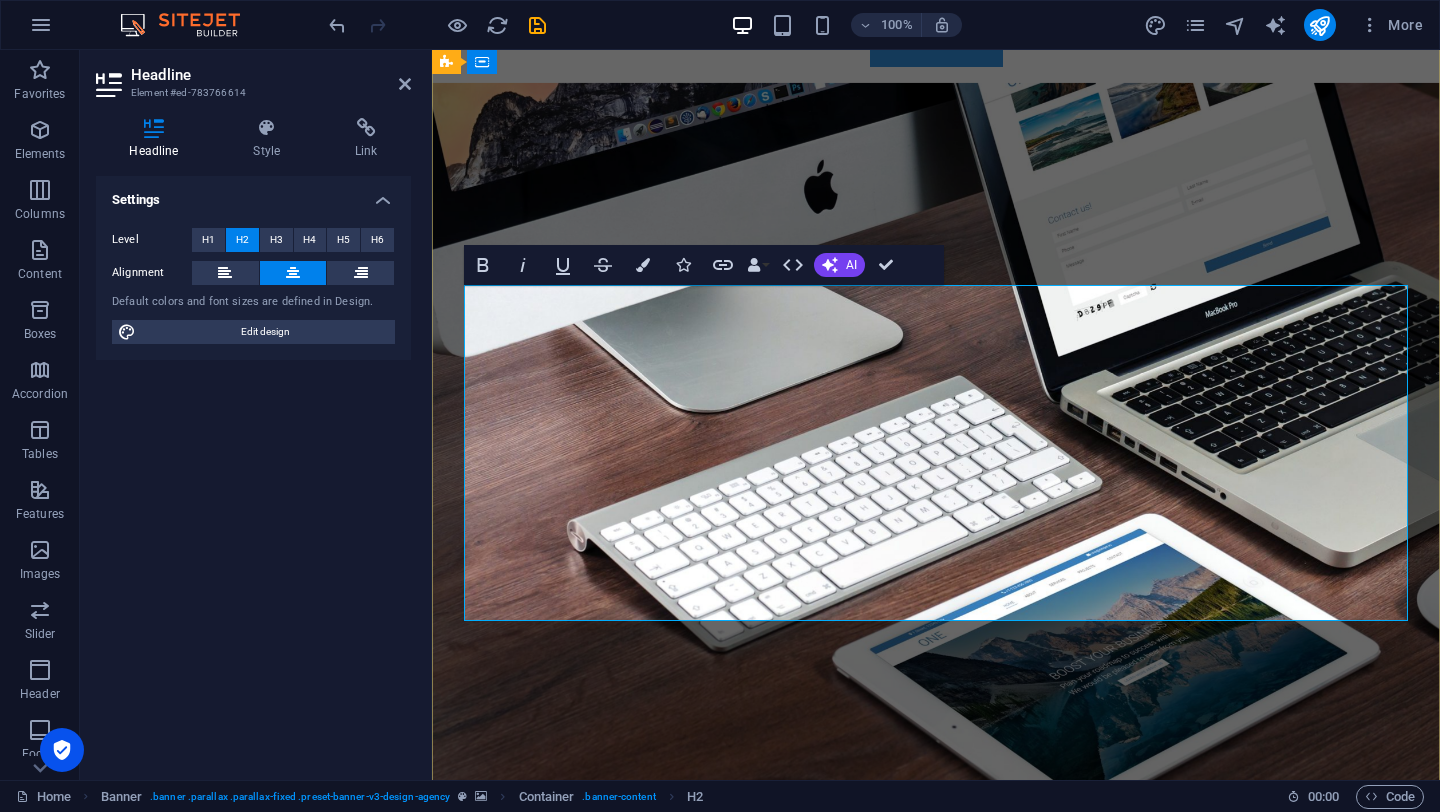 scroll, scrollTop: 380, scrollLeft: 0, axis: vertical 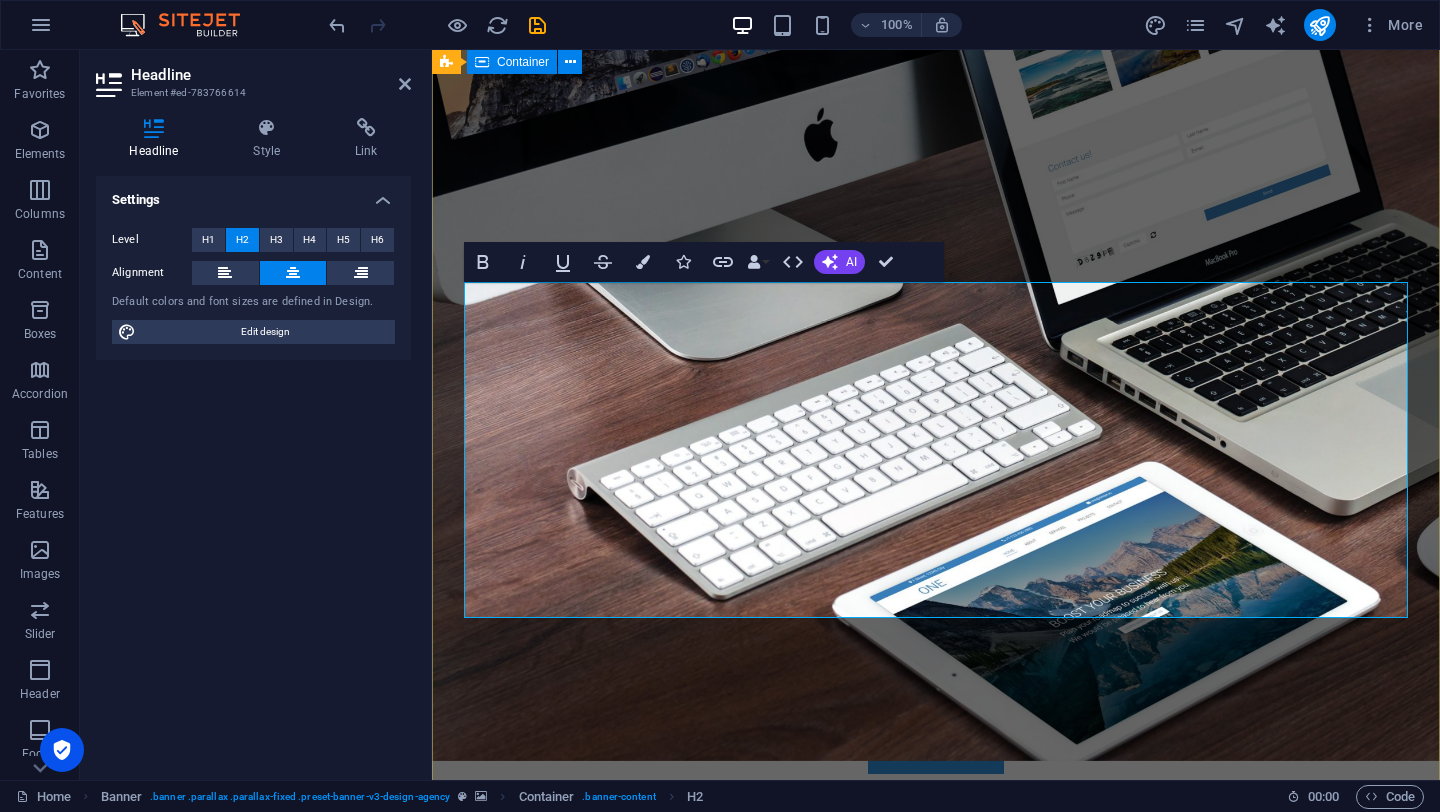 click on "Mitra Strategis untuk Pertumbuhan Bisnis Anda Kami hadir sebagai mitra komprehensif bagi bisnis Anda. Tidak hanya berfokus pada keahlian di bidang pemasaran digital dan kreativitas, tetapi juga melangkah lebih jauh ke ranah pengembangan strategi bisnis dan peningkatan kualitas sumber daya manusia. Dari perumusan ide hingga implementasi di lapangan, kami siap mendampingi Anda untuk memastikan pertumbuhan bisnis yang berkelanjutan dan efektif. Learn more" at bounding box center (936, 466) 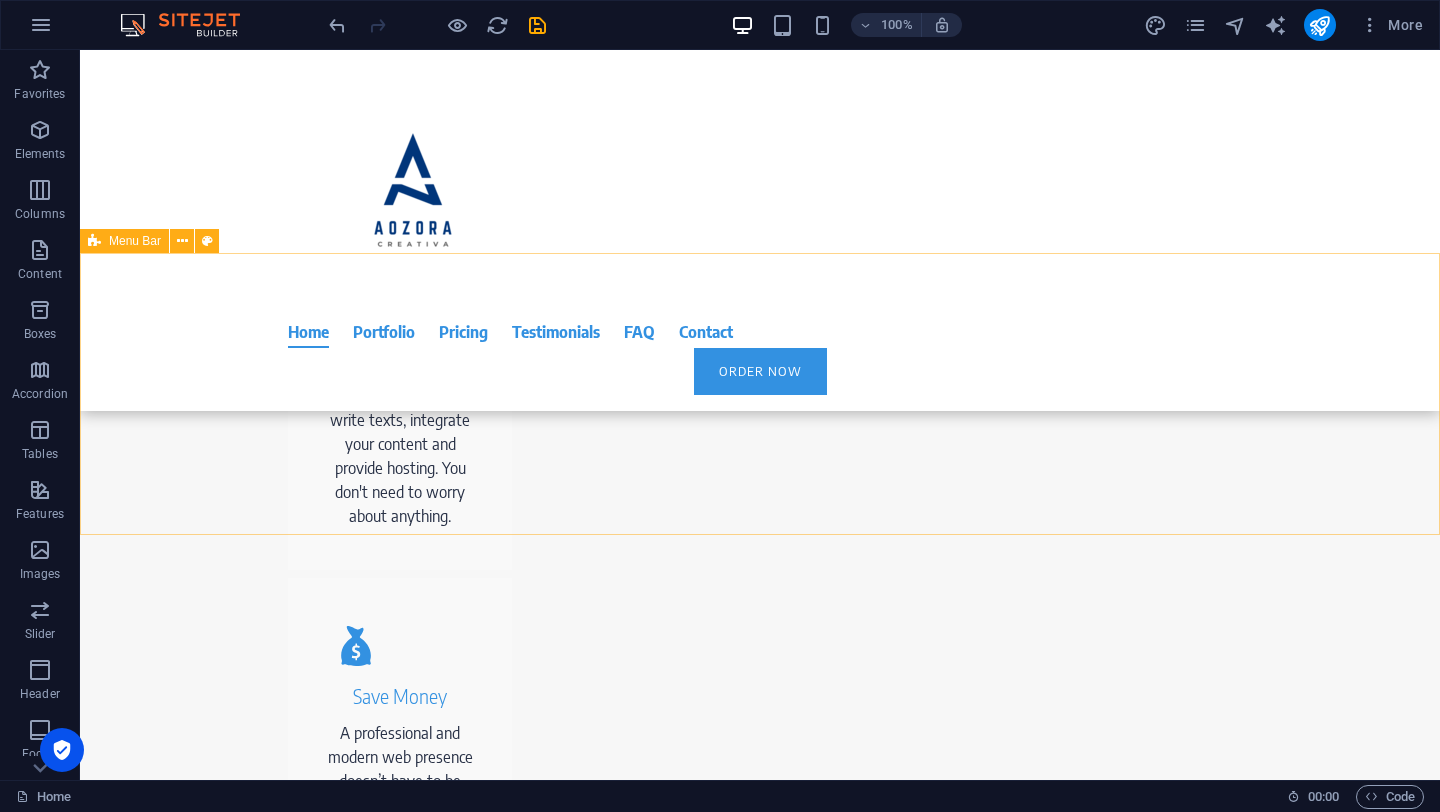 scroll, scrollTop: 1196, scrollLeft: 0, axis: vertical 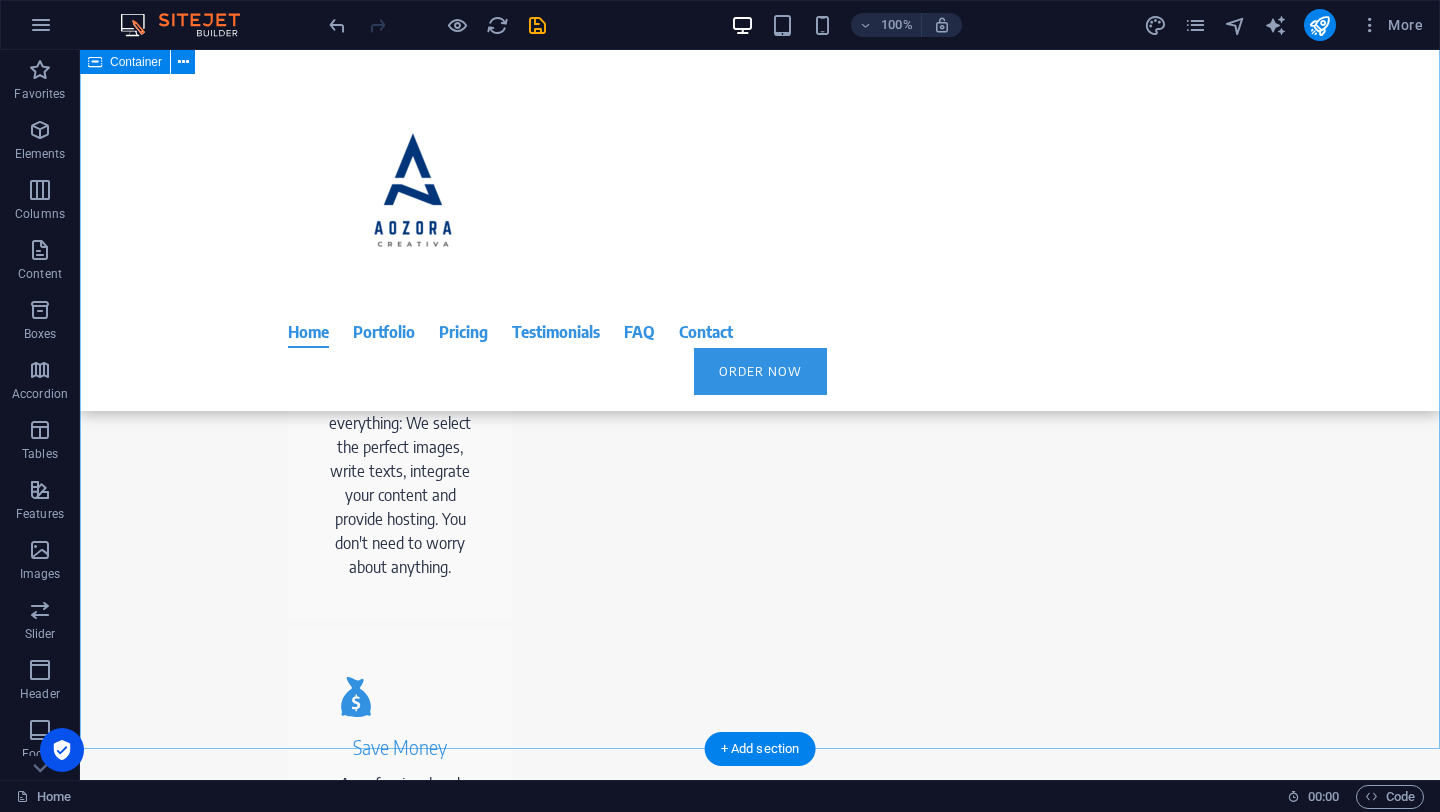click on "Highlights Simply be always one step ahead of your competitors. Full-Service
We take care of everything: We select the perfect images, write texts, integrate your content and provide hosting. You don't need to worry about anything. Save Money
A professional and modern web presence doesn’t have to be expensive. Our packages make your new website easy to calculate. With us you keep an eye on all costs. Save Time
If you want to make a change to your website, just give us a call or send us an e-mail. We implement your wishes directly. Perfect Design
Our experts create your professional website according to the latest technical standards - optimized for smartphones and tablets right from the start." at bounding box center (760, 916) 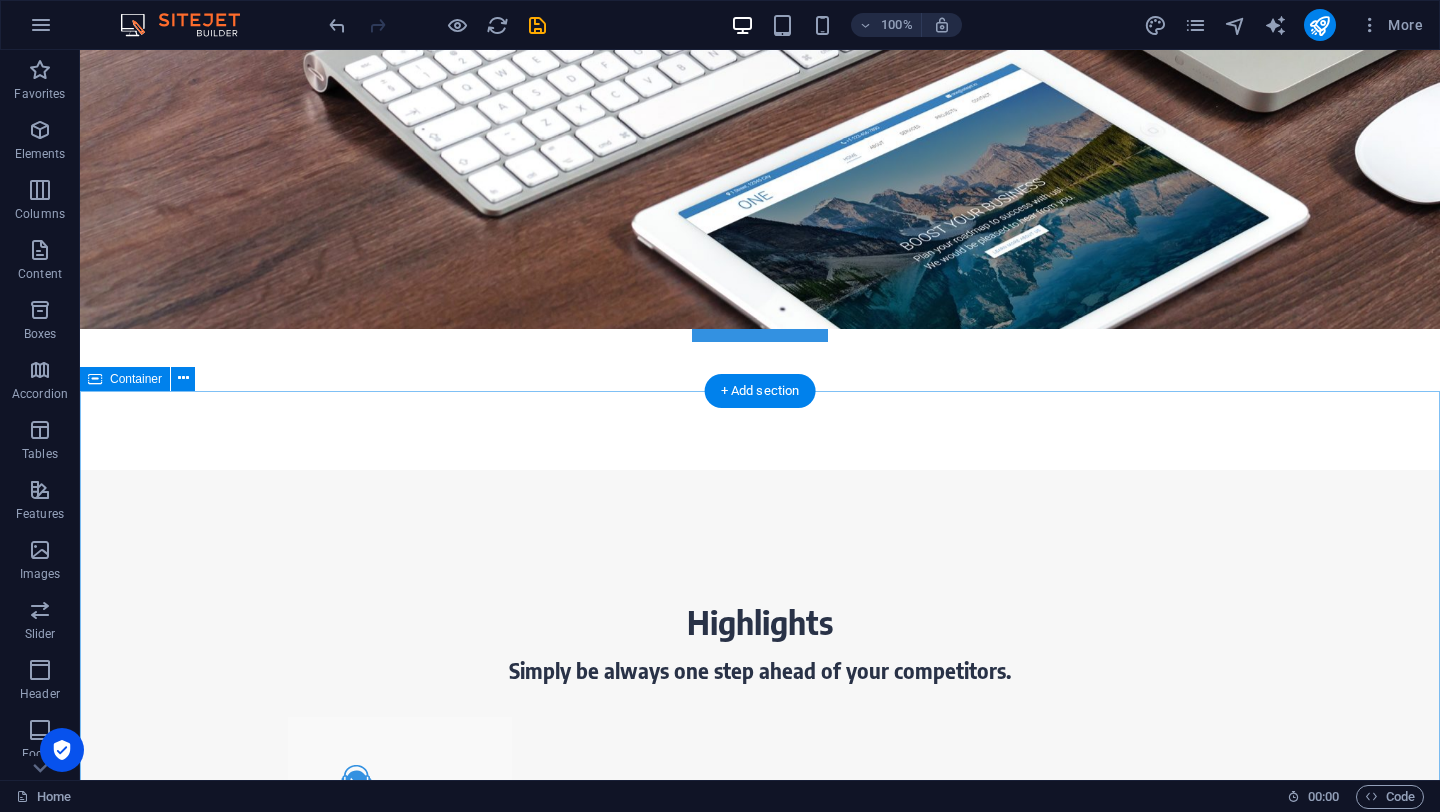 scroll, scrollTop: 819, scrollLeft: 0, axis: vertical 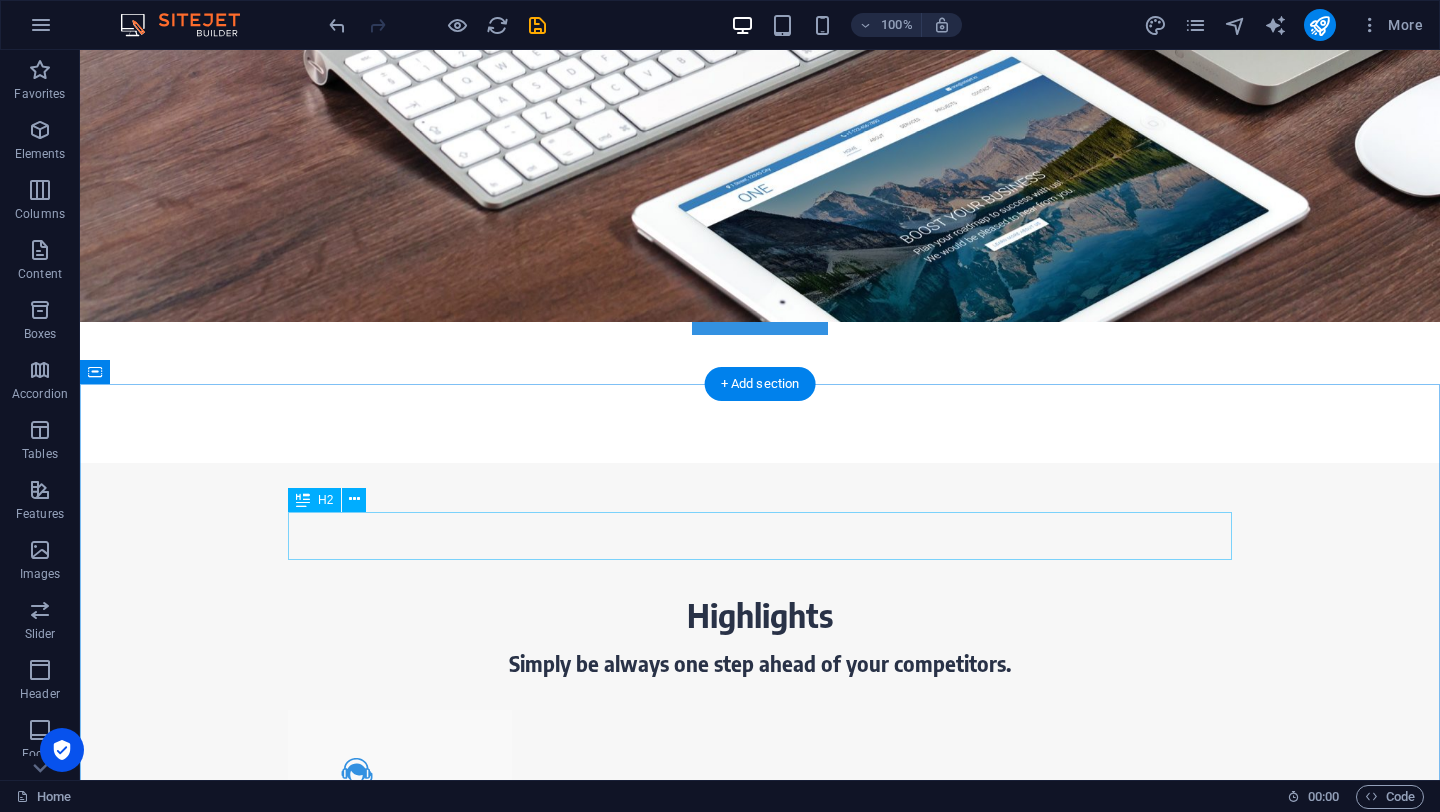 click on "Highlights" at bounding box center [760, 615] 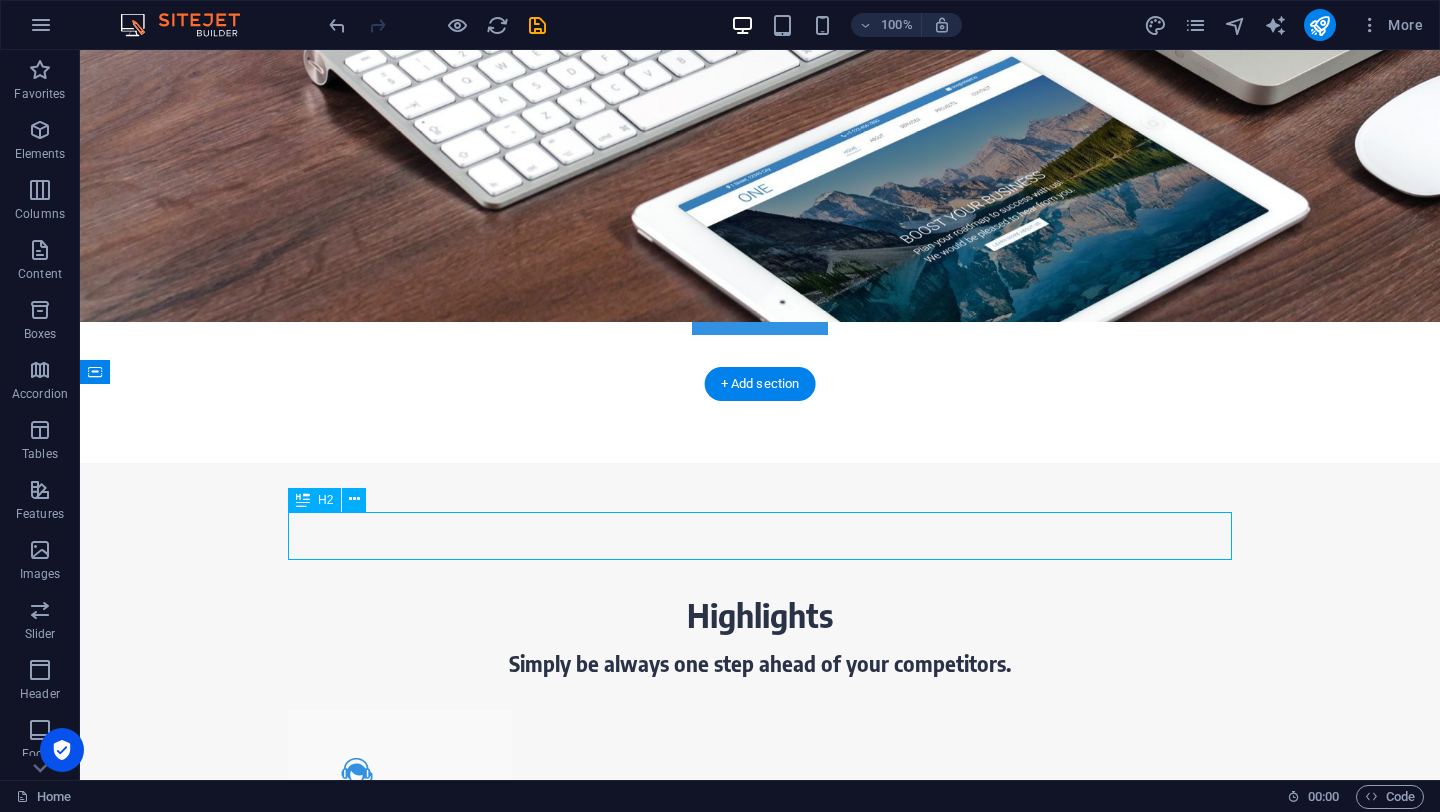 click on "Highlights" at bounding box center [760, 615] 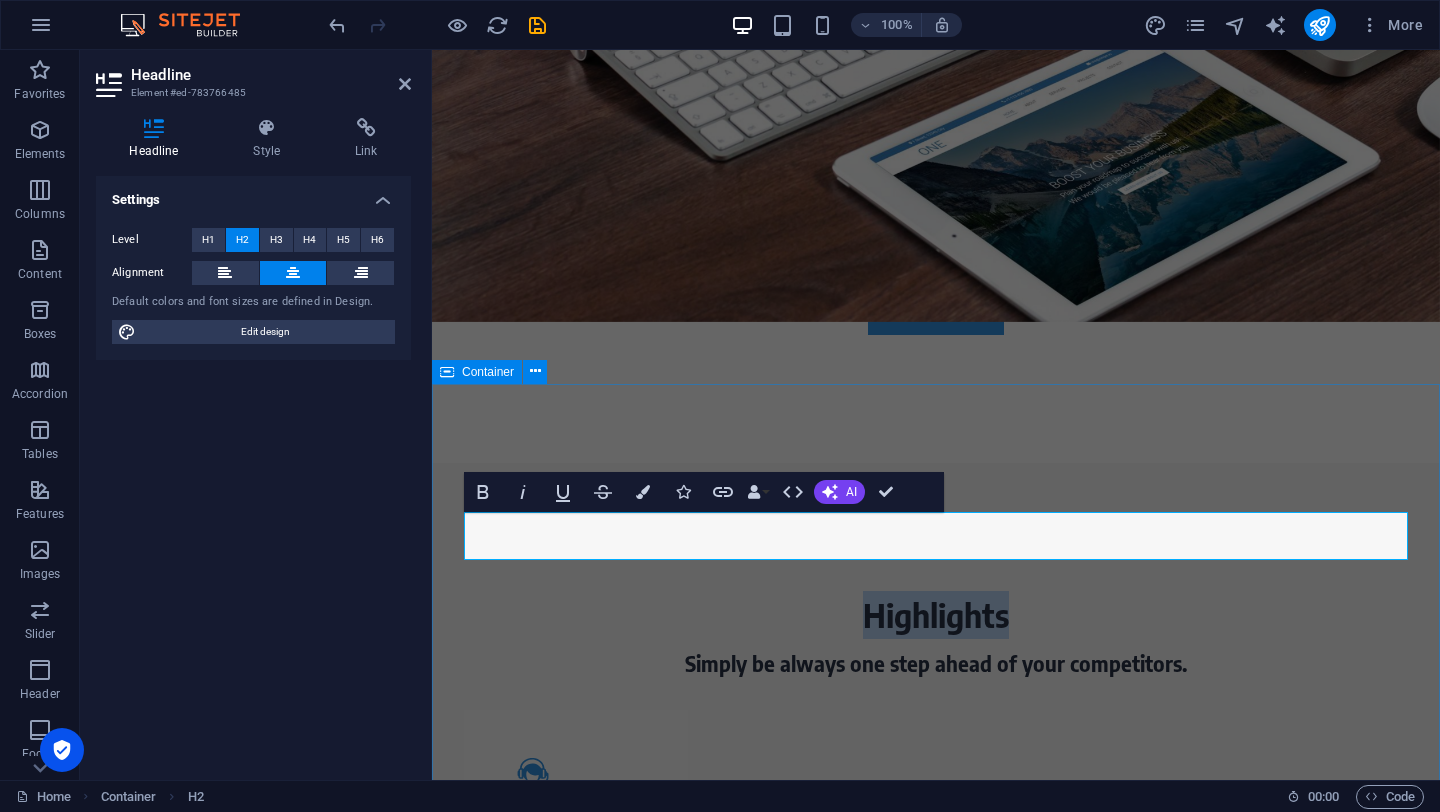 type 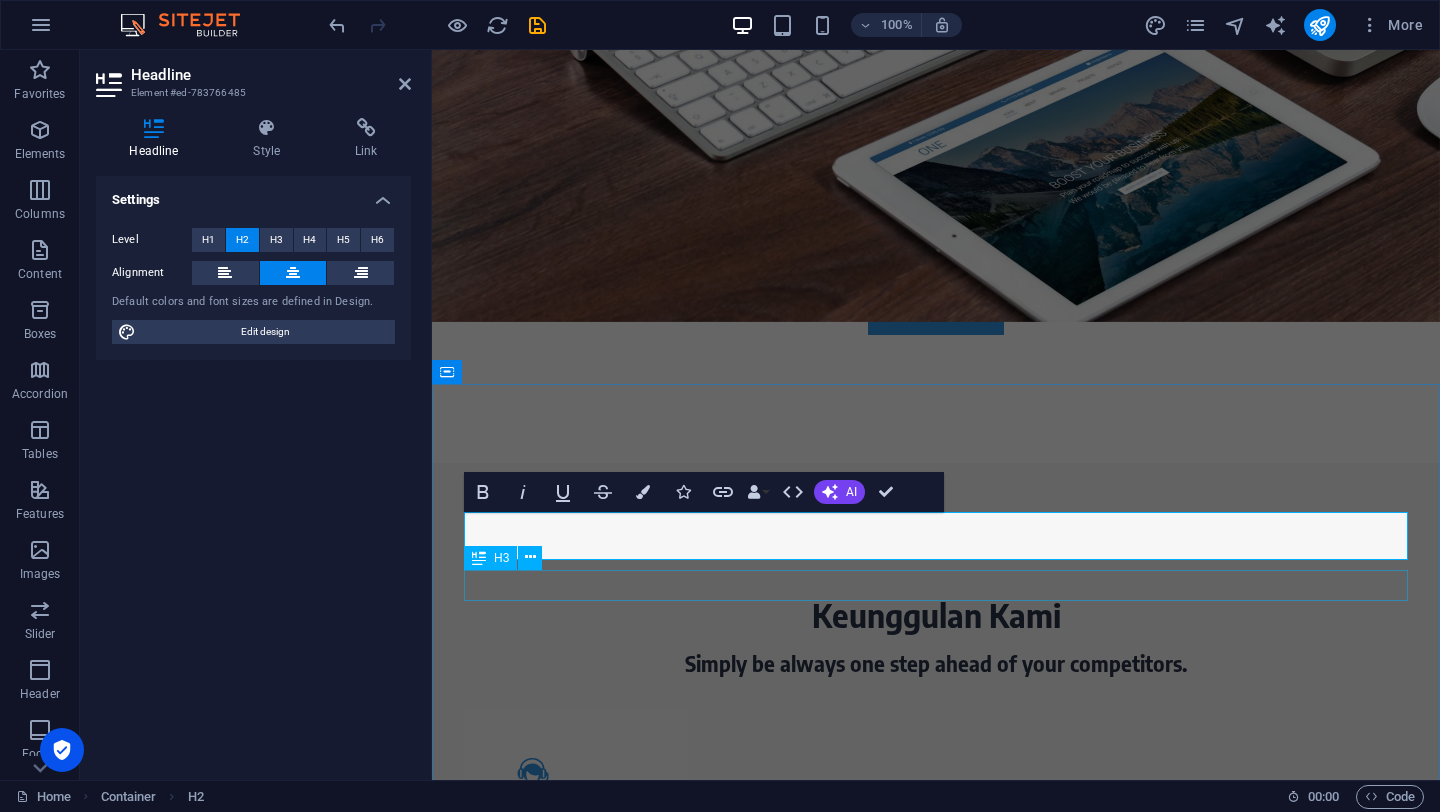 click on "Simply be always one step ahead of your competitors." at bounding box center (936, 664) 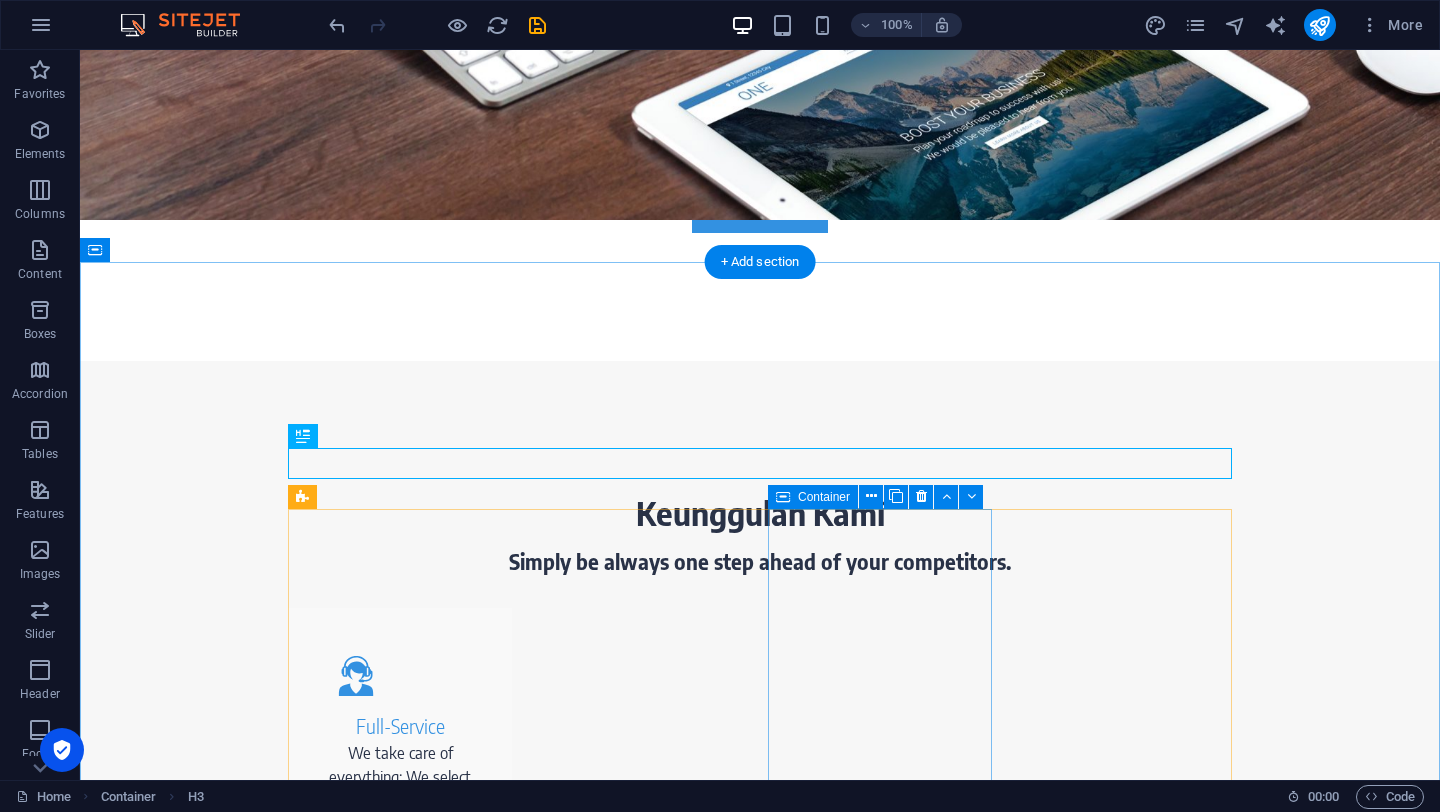 scroll, scrollTop: 999, scrollLeft: 0, axis: vertical 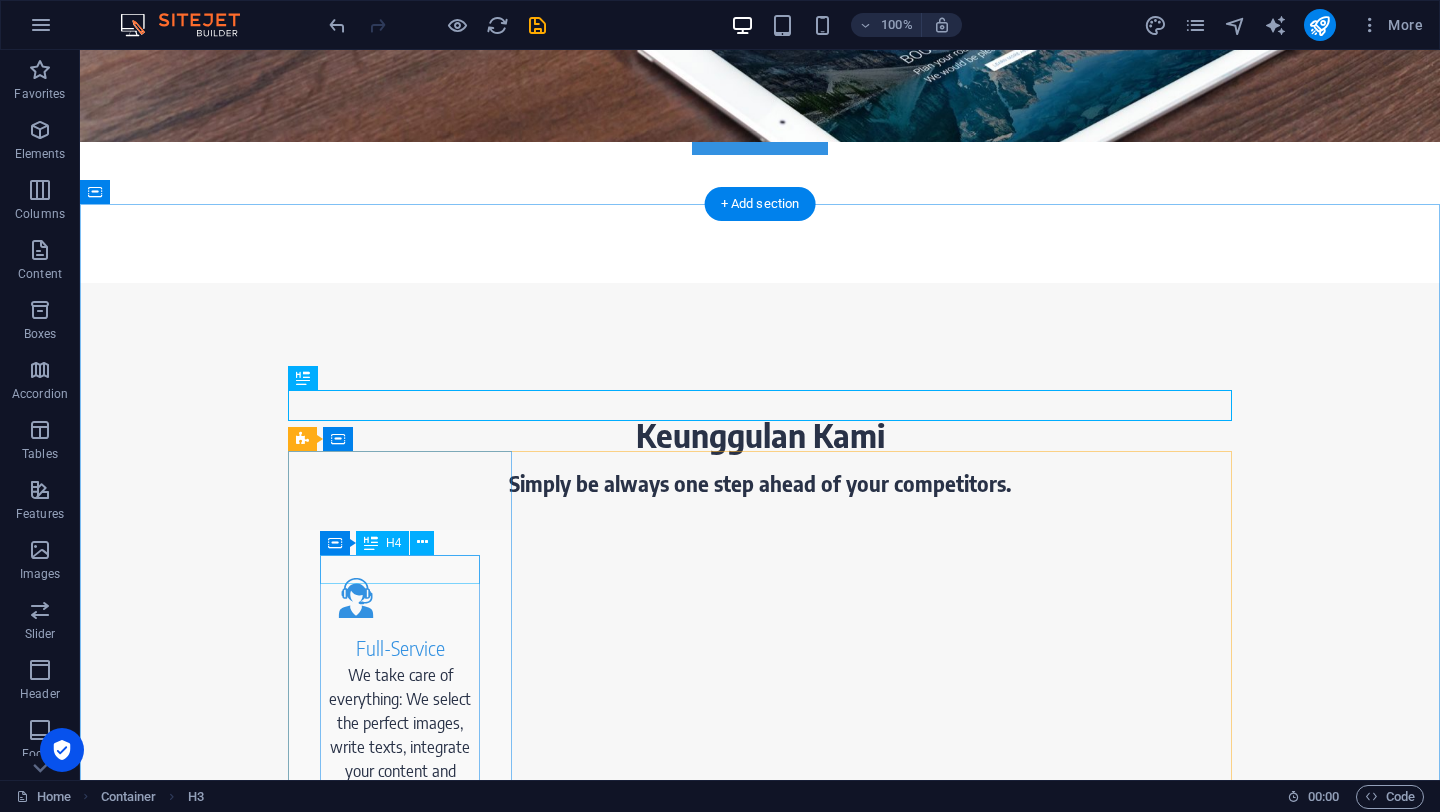 click on "Full-Service" at bounding box center (400, 648) 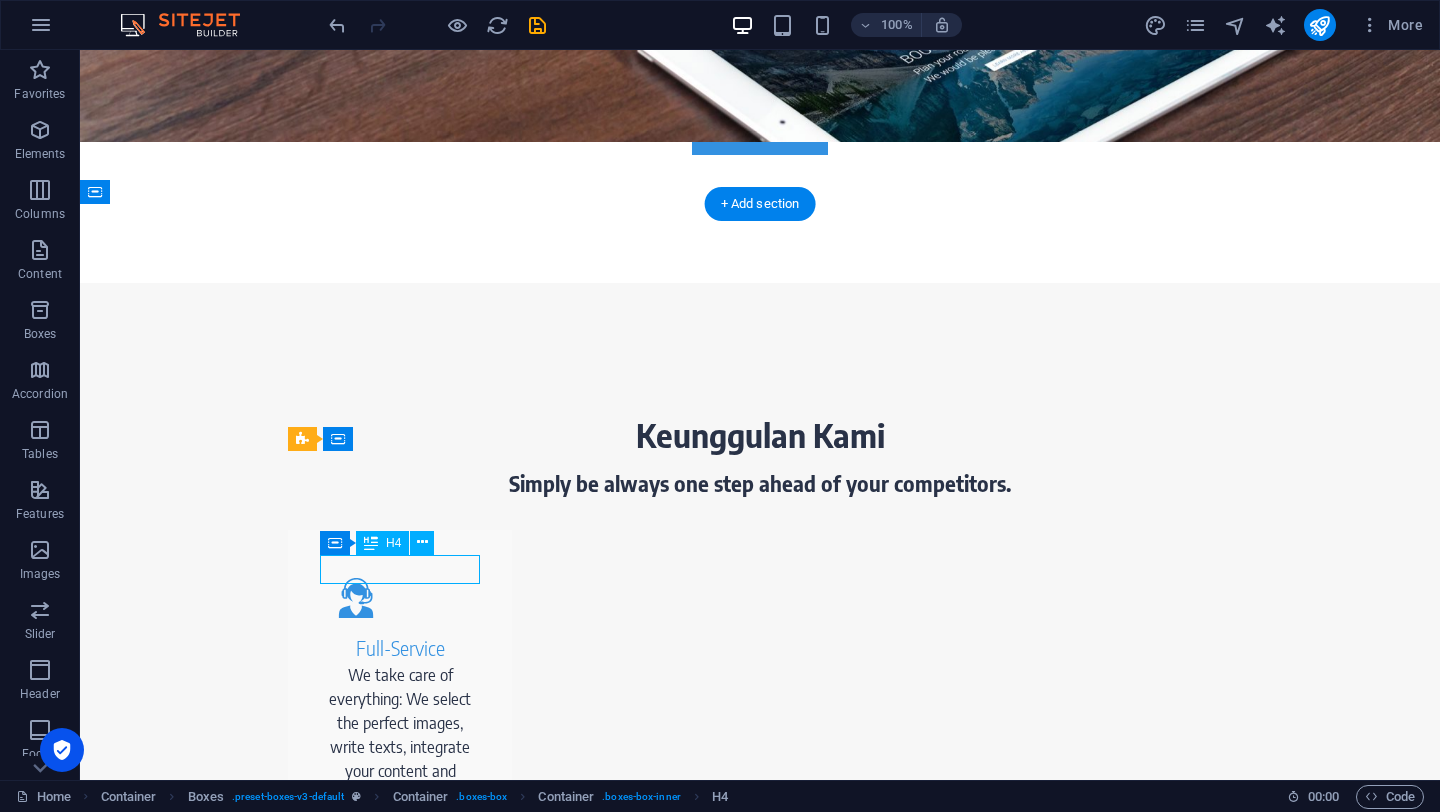click on "Full-Service" at bounding box center (400, 648) 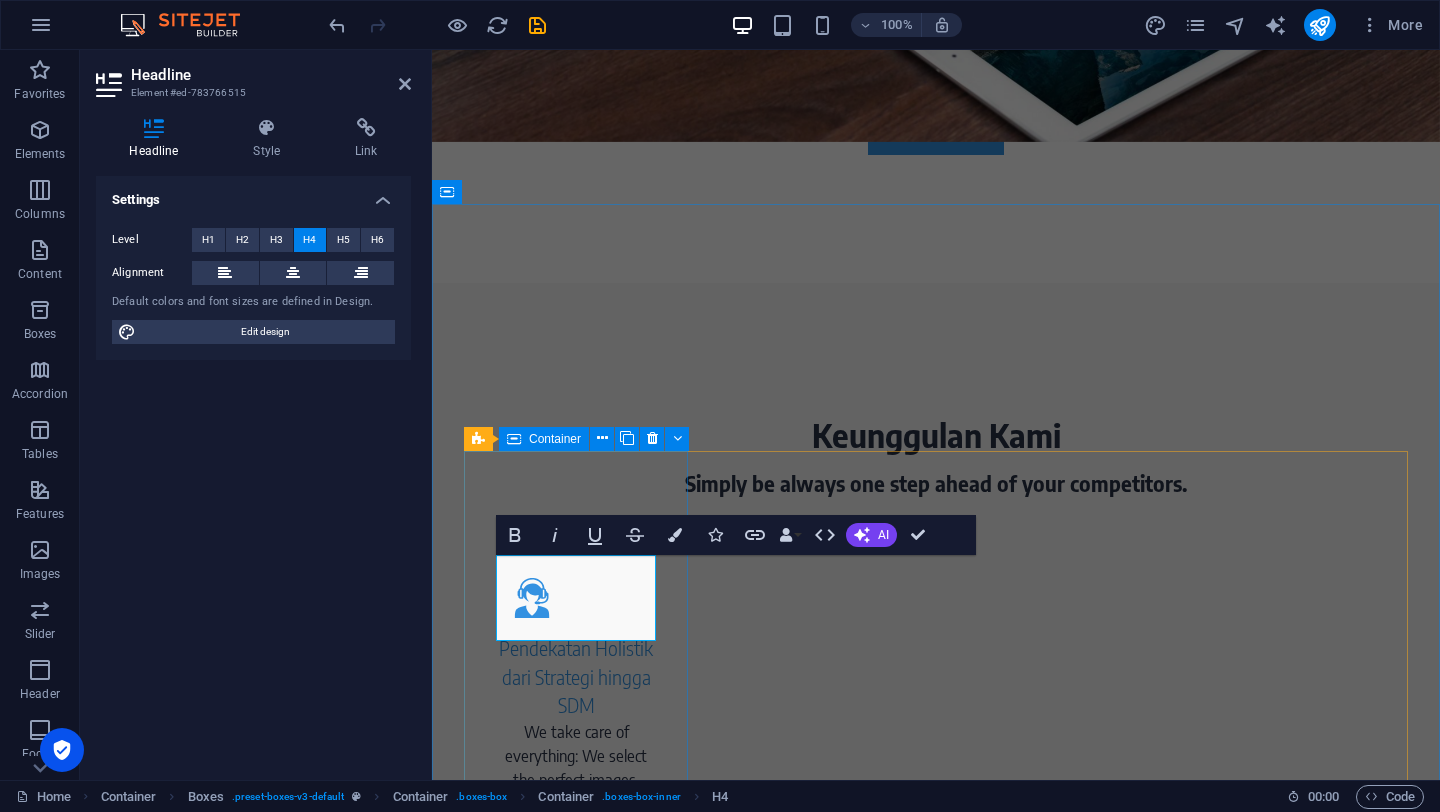 click on "Pendekatan Holistik dari Strategi hingga SDM
We take care of everything: We select the perfect images, write texts, integrate your content and provide hosting. You don't need to worry about anything." at bounding box center [576, 742] 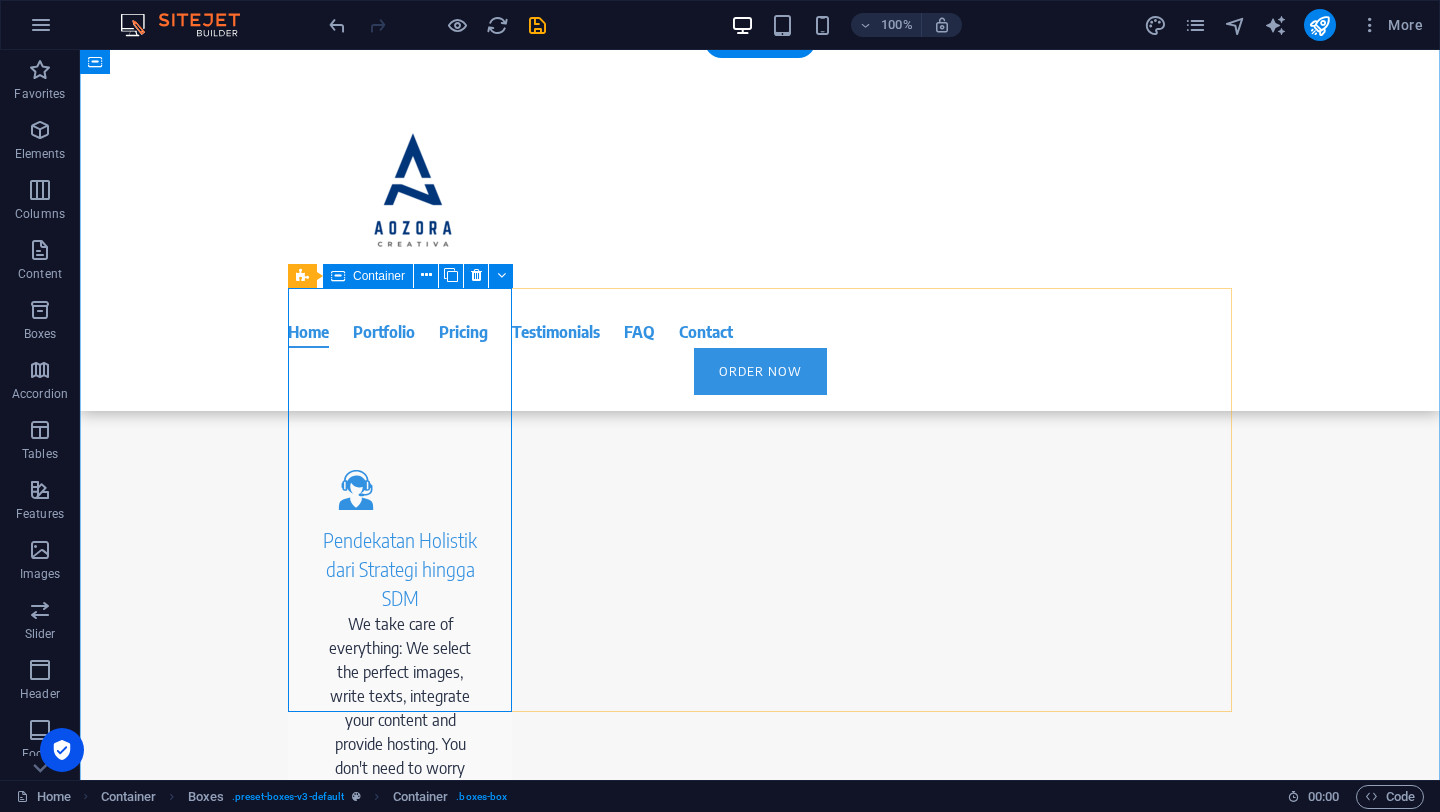 scroll, scrollTop: 1174, scrollLeft: 0, axis: vertical 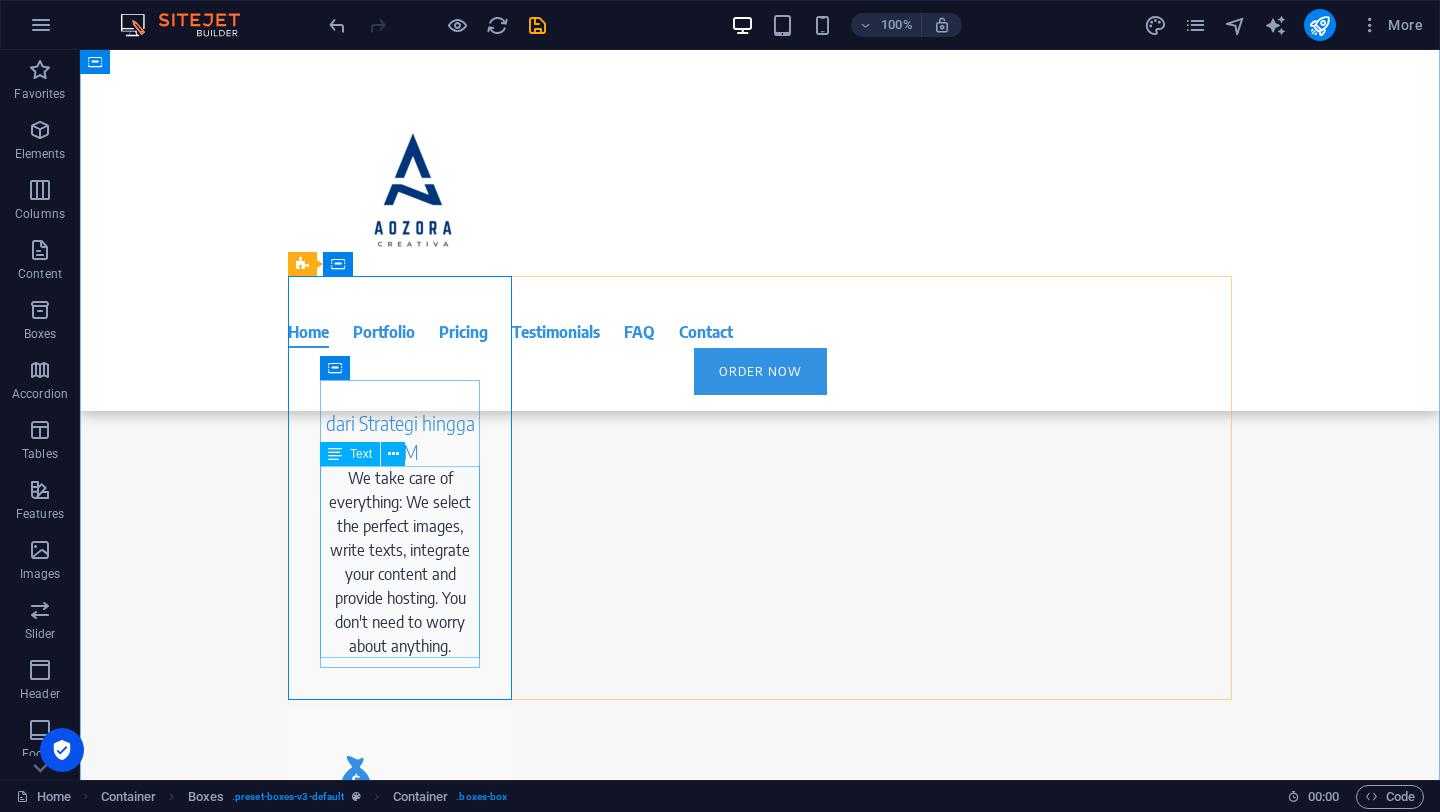 click on "We take care of everything: We select the perfect images, write texts, integrate your content and provide hosting. You don't need to worry about anything." at bounding box center [400, 562] 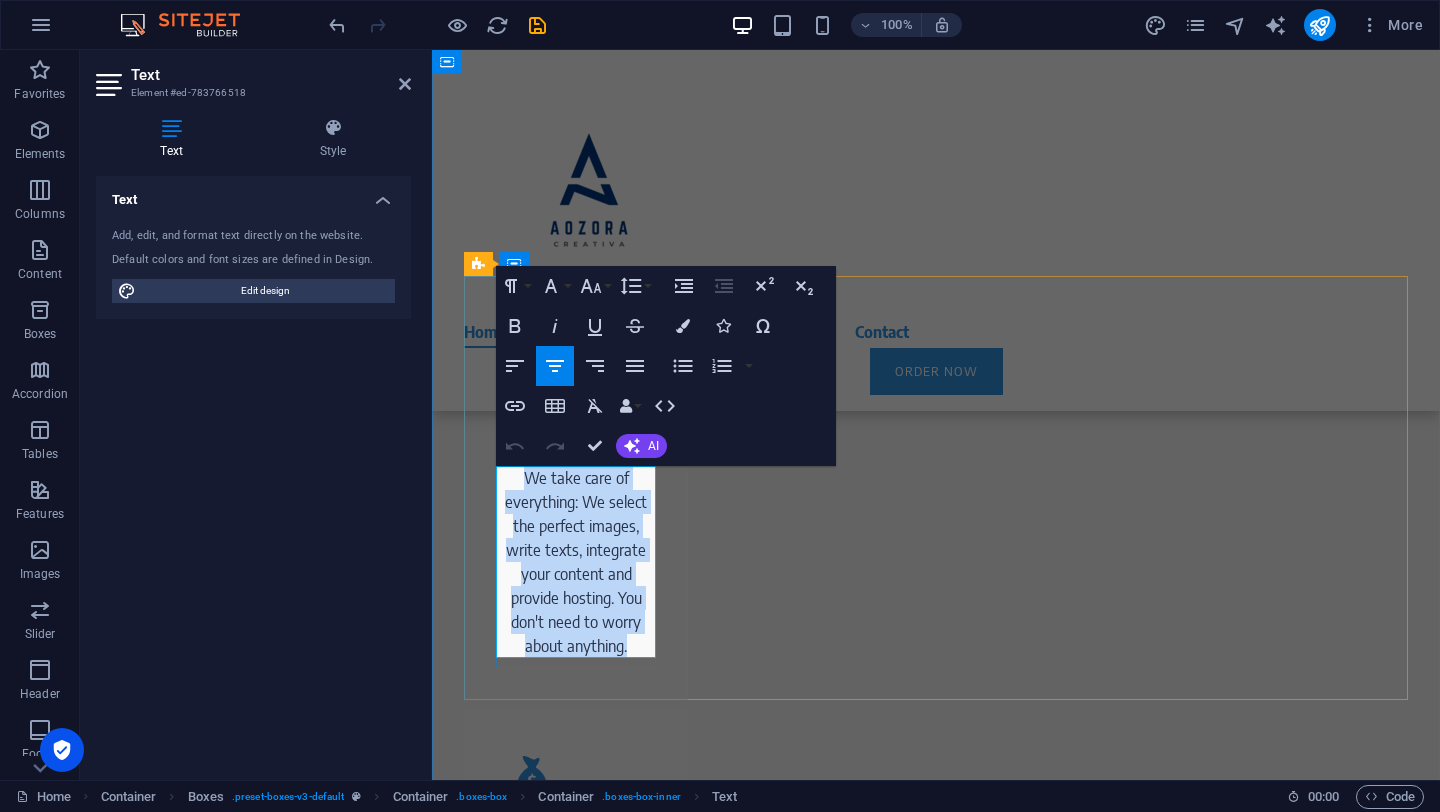 drag, startPoint x: 631, startPoint y: 650, endPoint x: 526, endPoint y: 478, distance: 201.51675 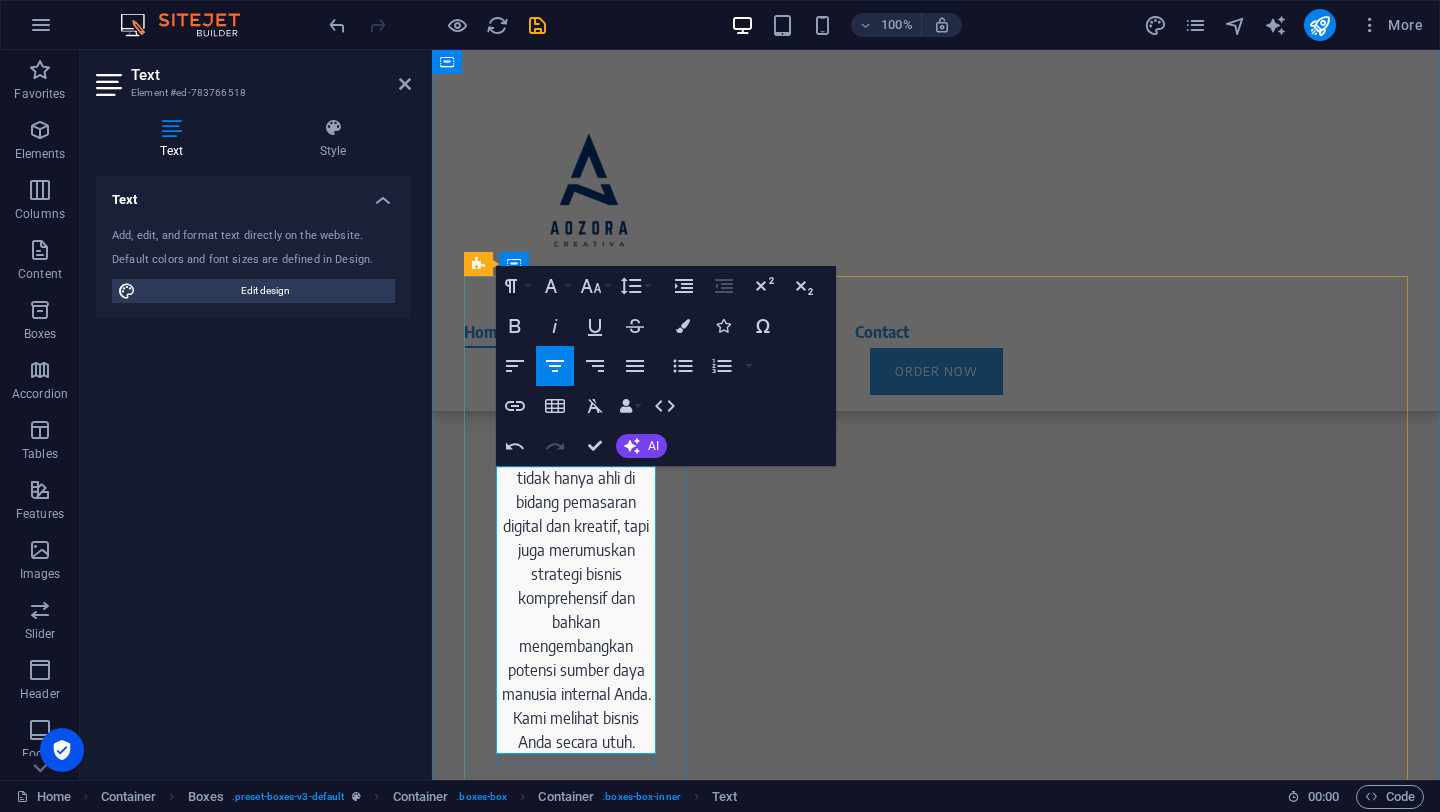 click on "tidak hanya ahli di bidang pemasaran digital dan kreatif, tapi juga merumuskan strategi bisnis komprehensif dan bahkan mengembangkan potensi sumber daya manusia internal Anda. Kami melihat bisnis Anda secara utuh." at bounding box center [576, 610] 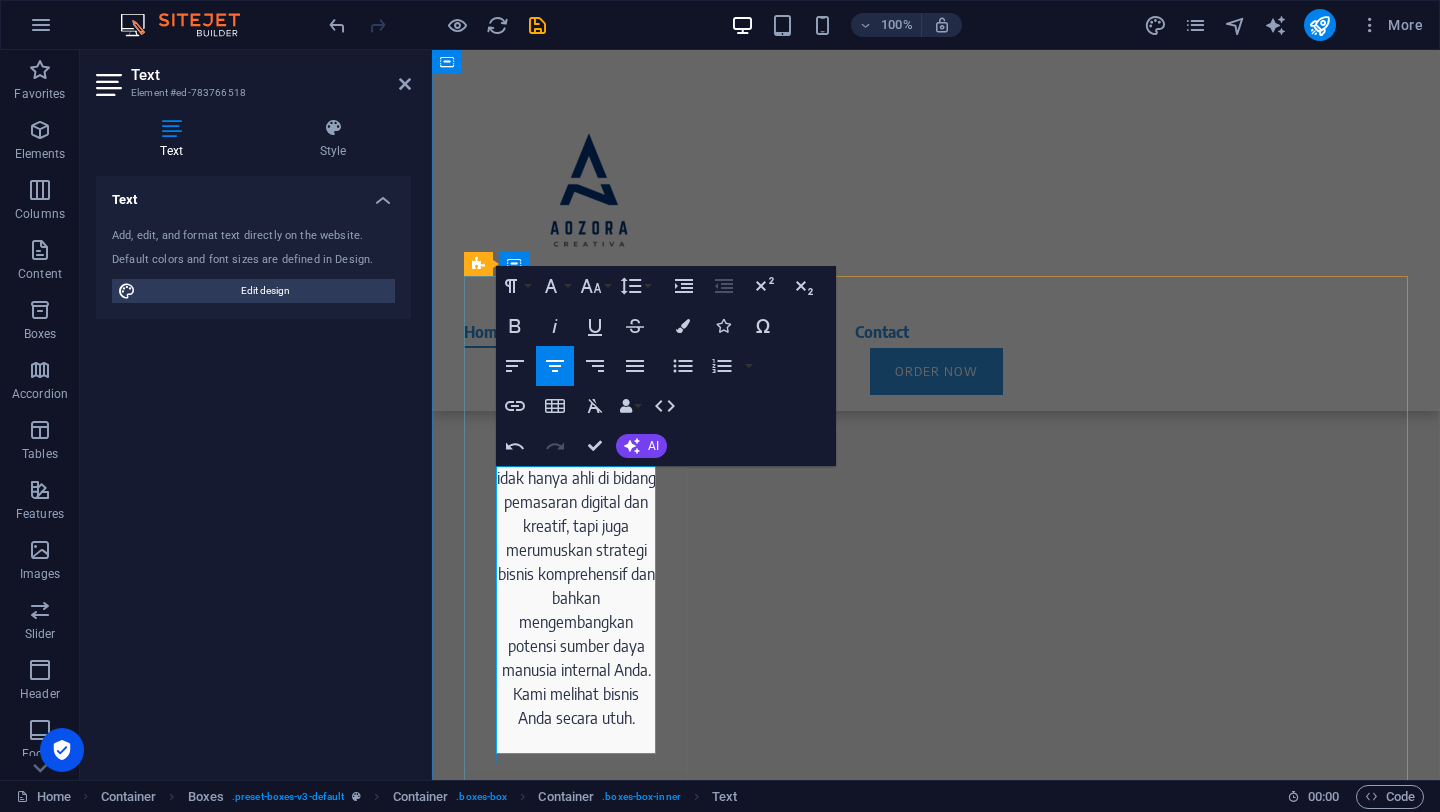 type 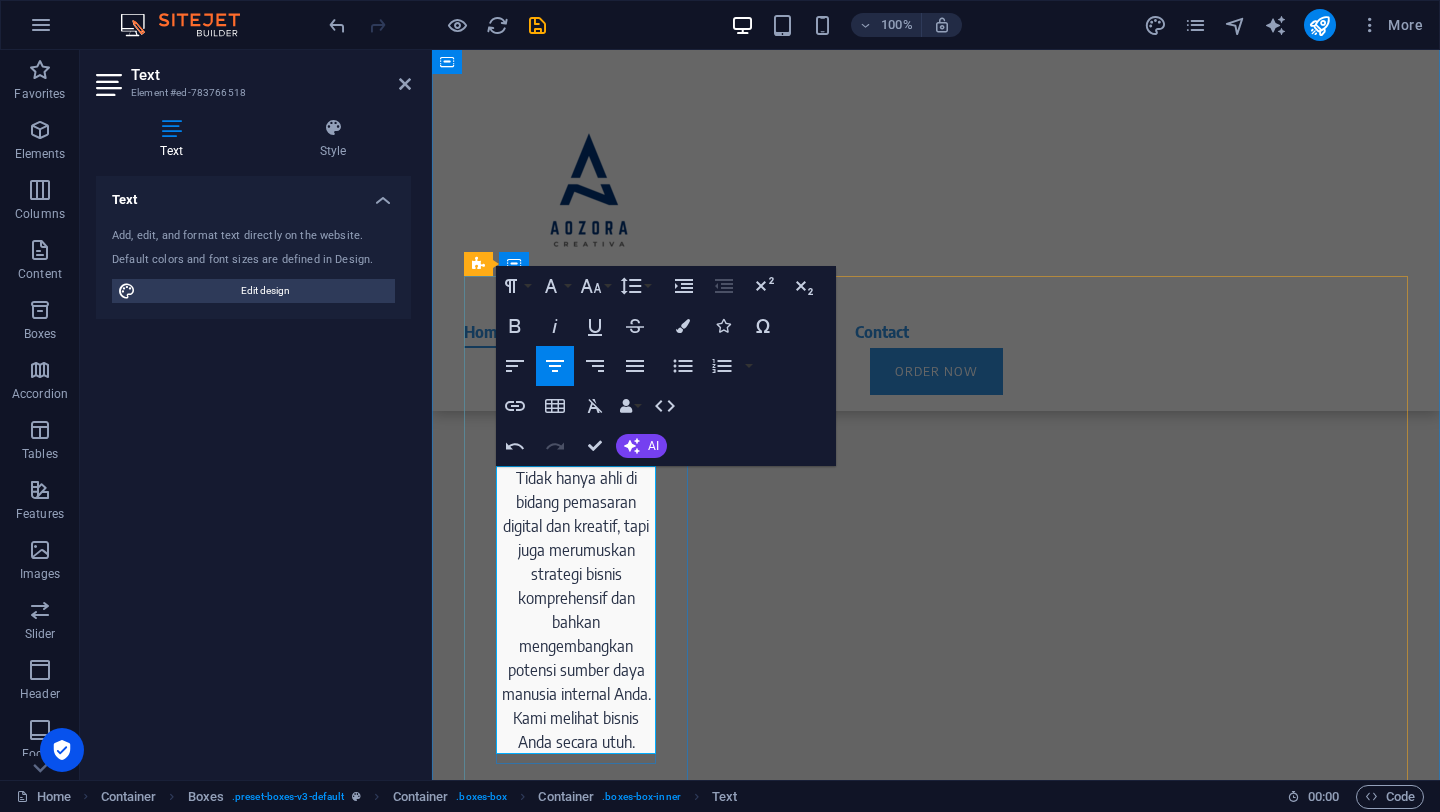 click on "Tidak hanya ahli di bidang pemasaran digital dan kreatif, tapi juga merumuskan strategi bisnis komprehensif dan bahkan mengembangkan potensi sumber daya manusia internal Anda. Kami melihat bisnis Anda secara utuh." at bounding box center (576, 610) 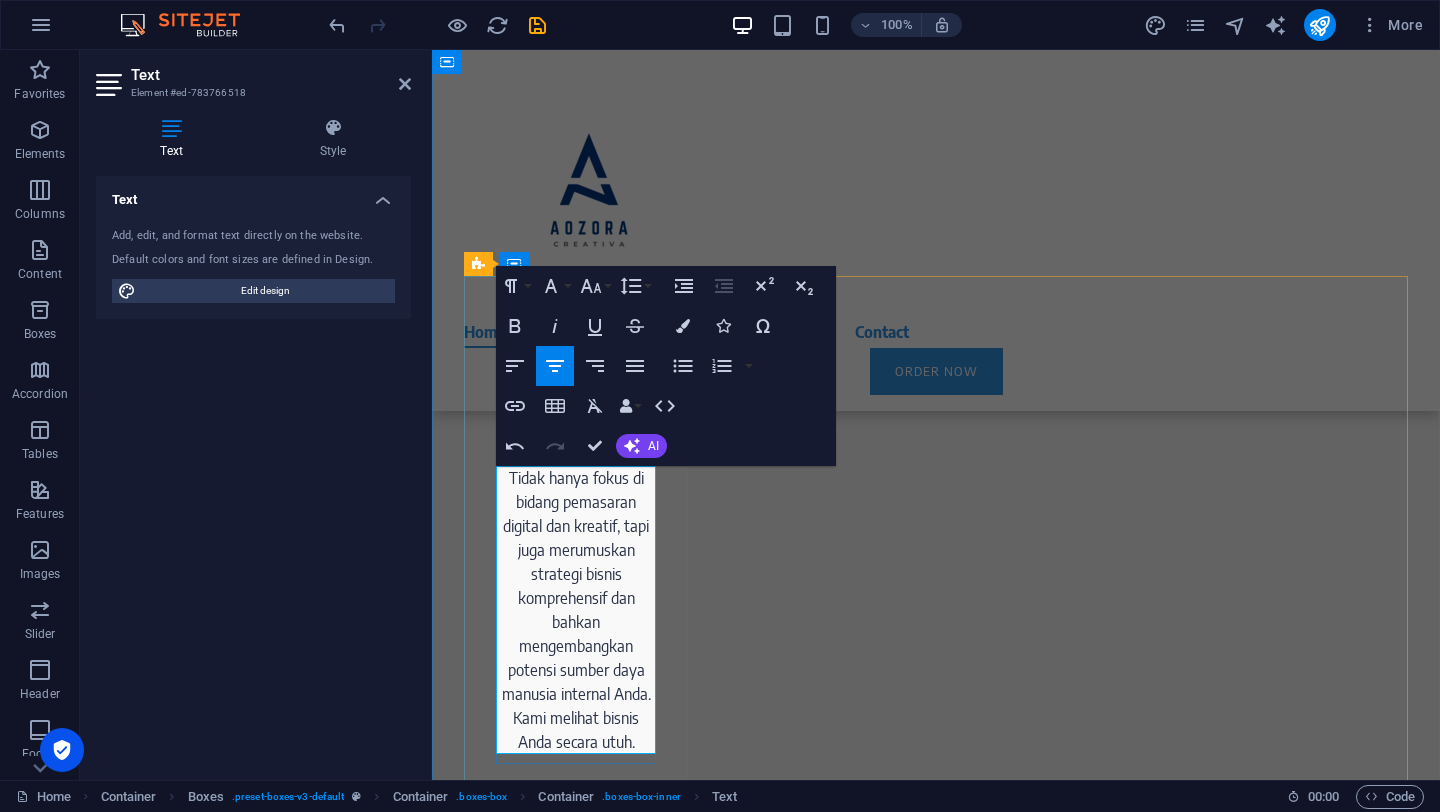click on "Tidak hanya fokus di bidang pemasaran digital dan kreatif, tapi juga merumuskan strategi bisnis komprehensif dan bahkan mengembangkan potensi sumber daya manusia internal Anda. Kami melihat bisnis Anda secara utuh." at bounding box center (576, 610) 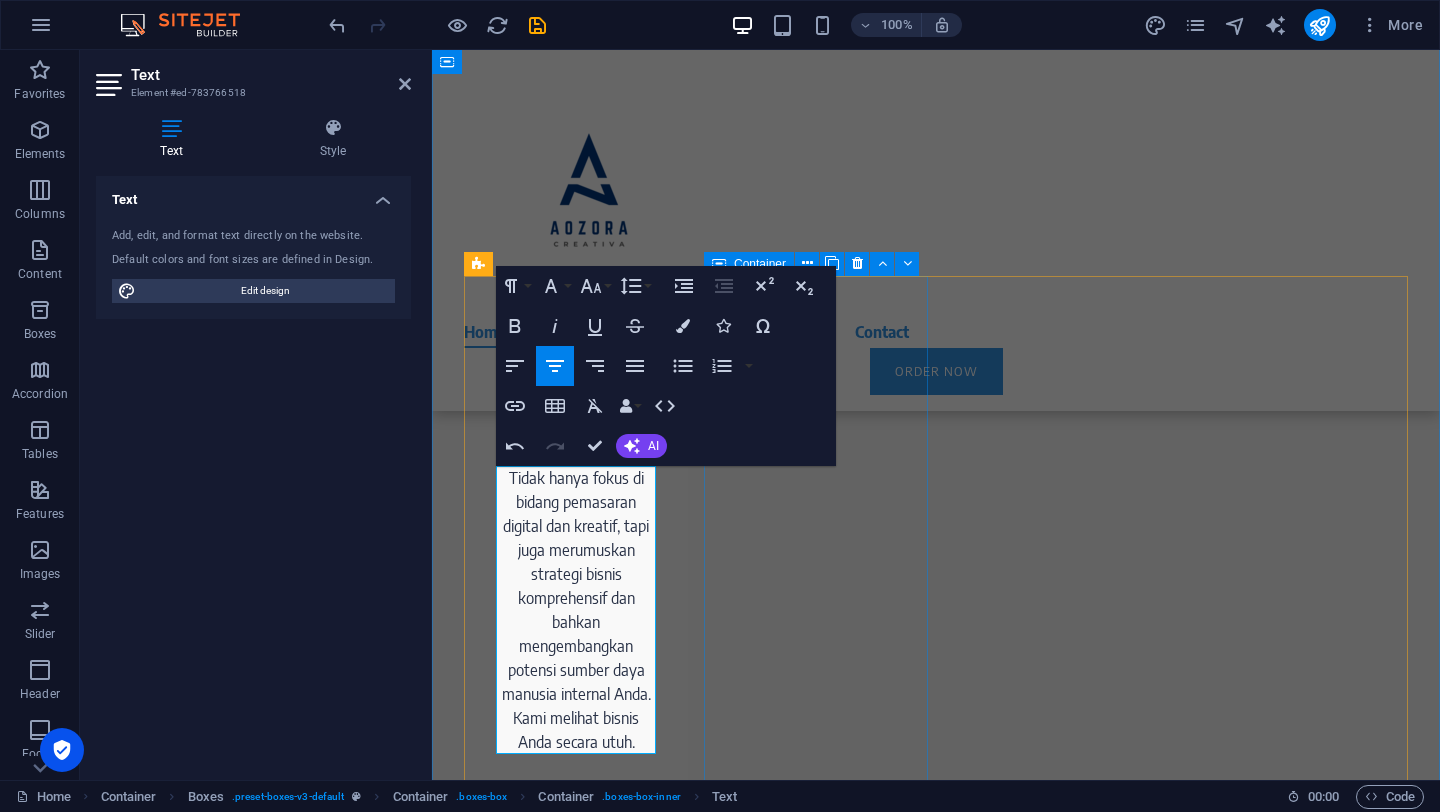 click on "Save Money
A professional and modern web presence doesn’t have to be expensive. Our packages make your new website easy to calculate. With us you keep an eye on all costs." at bounding box center (576, 987) 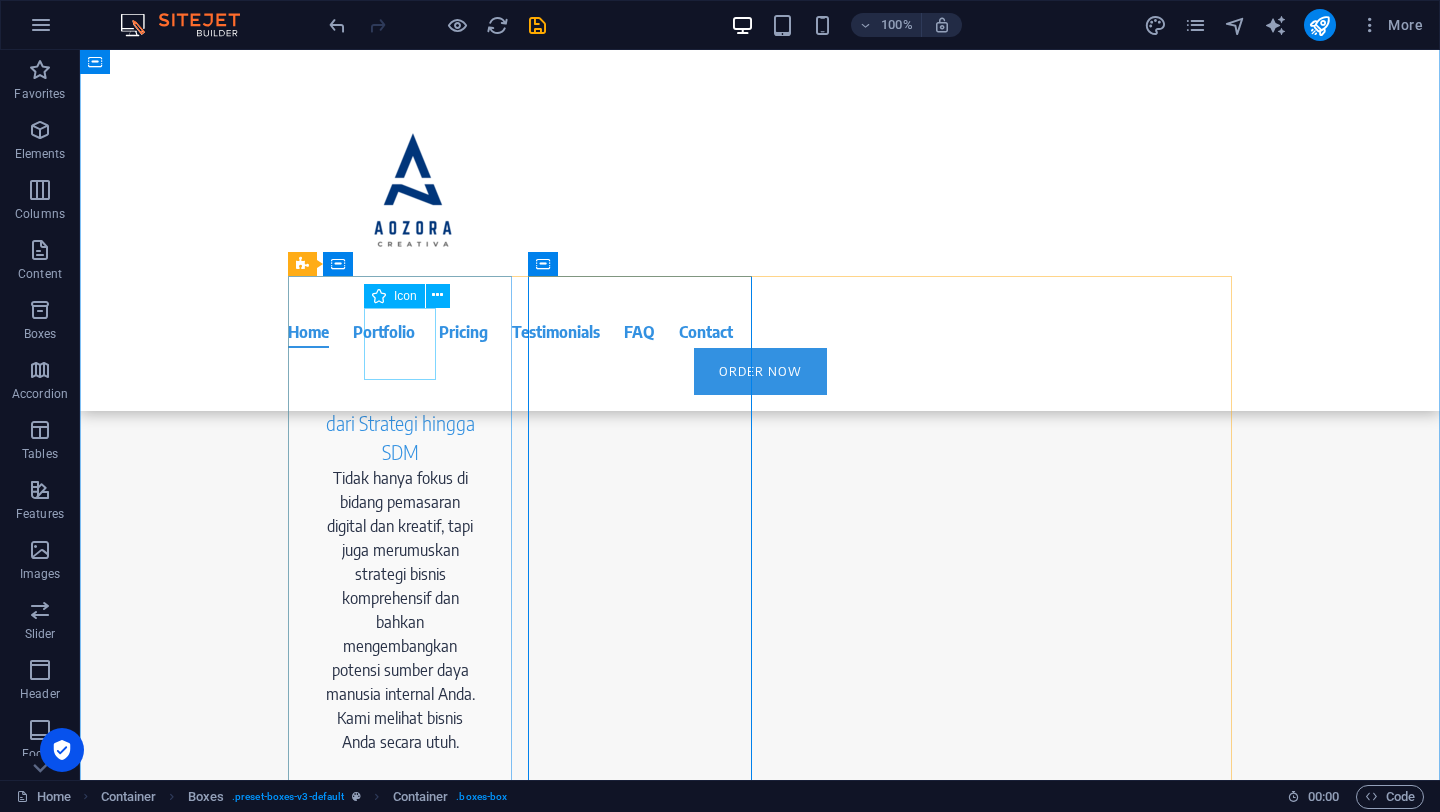 click at bounding box center (400, 344) 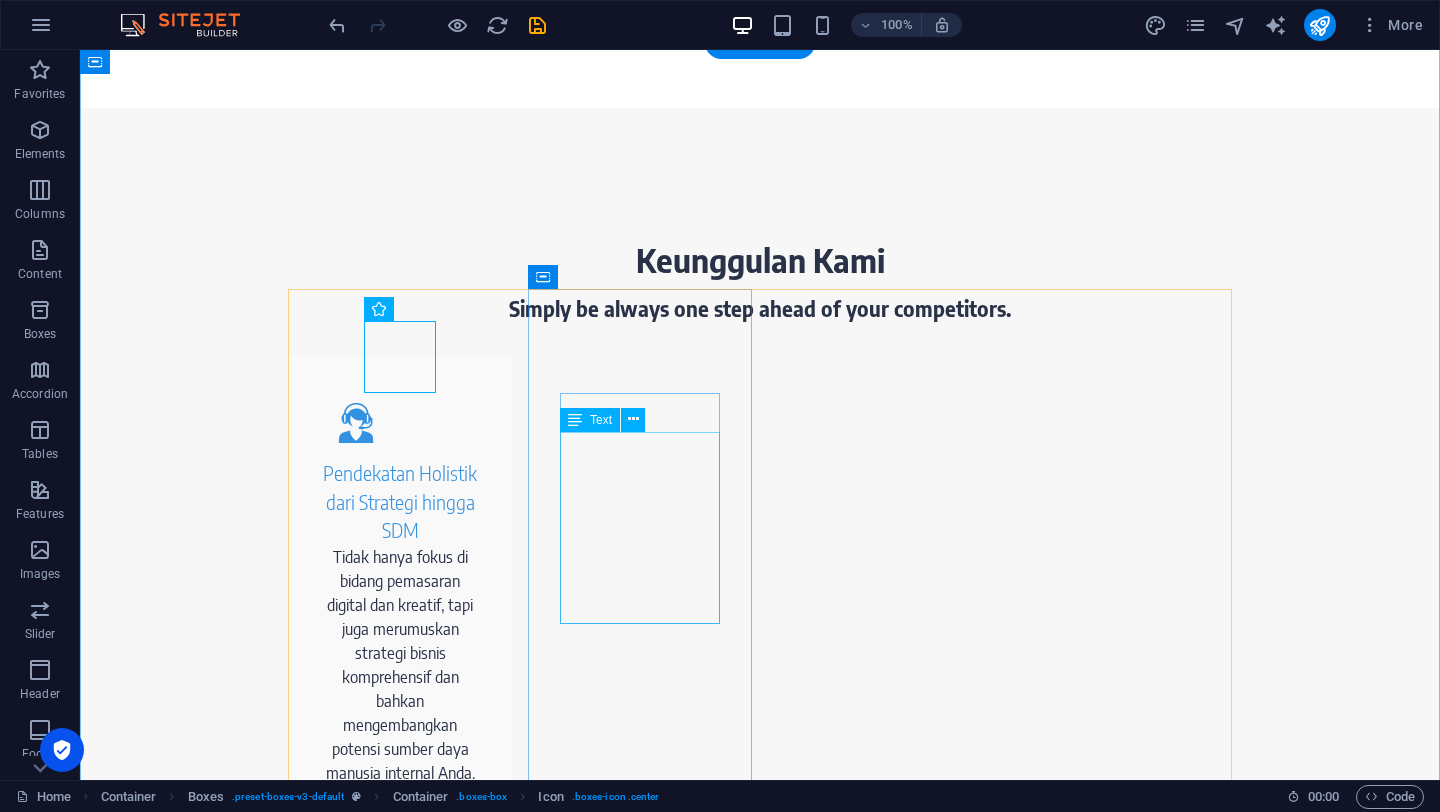 scroll, scrollTop: 1079, scrollLeft: 0, axis: vertical 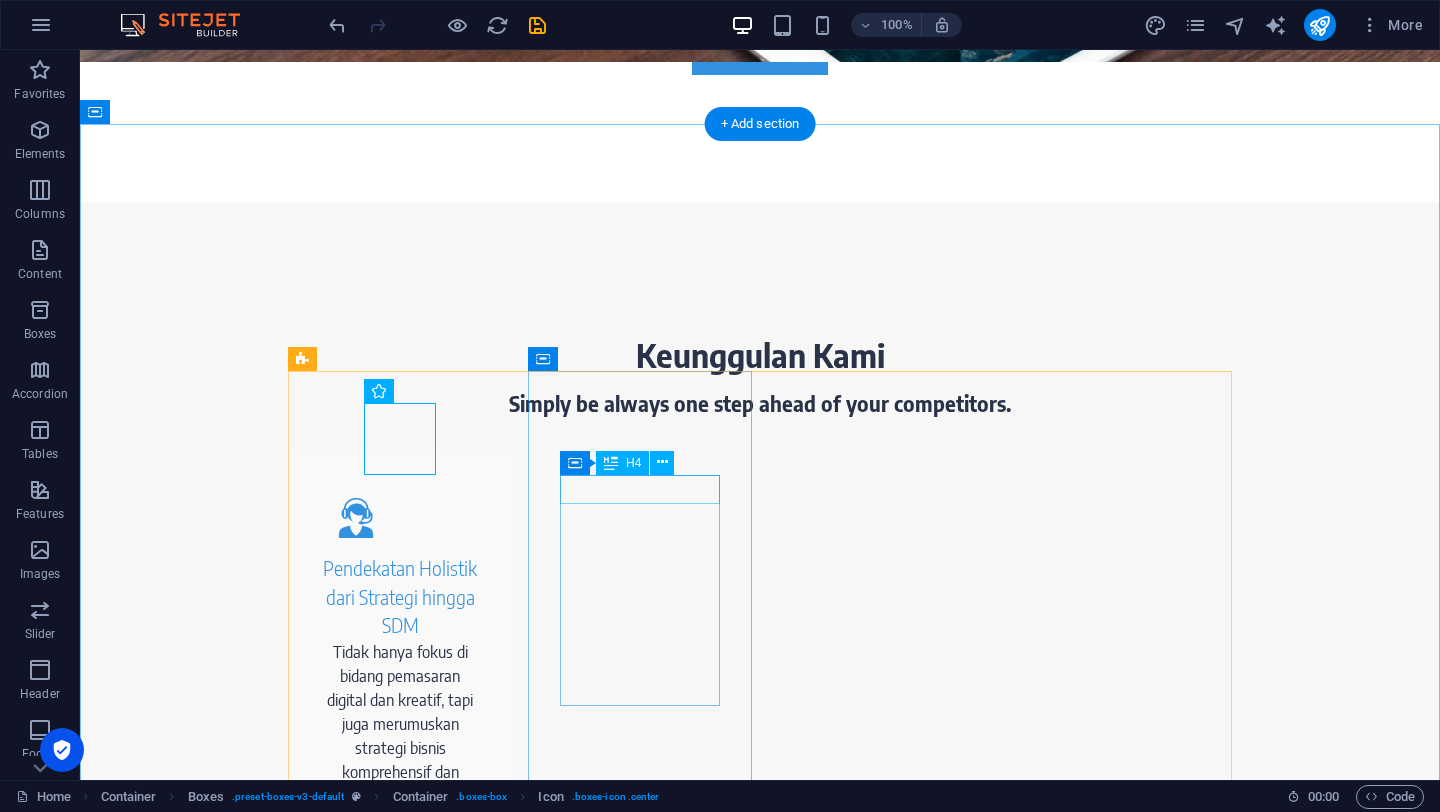 click on "Save Money" at bounding box center [400, 1096] 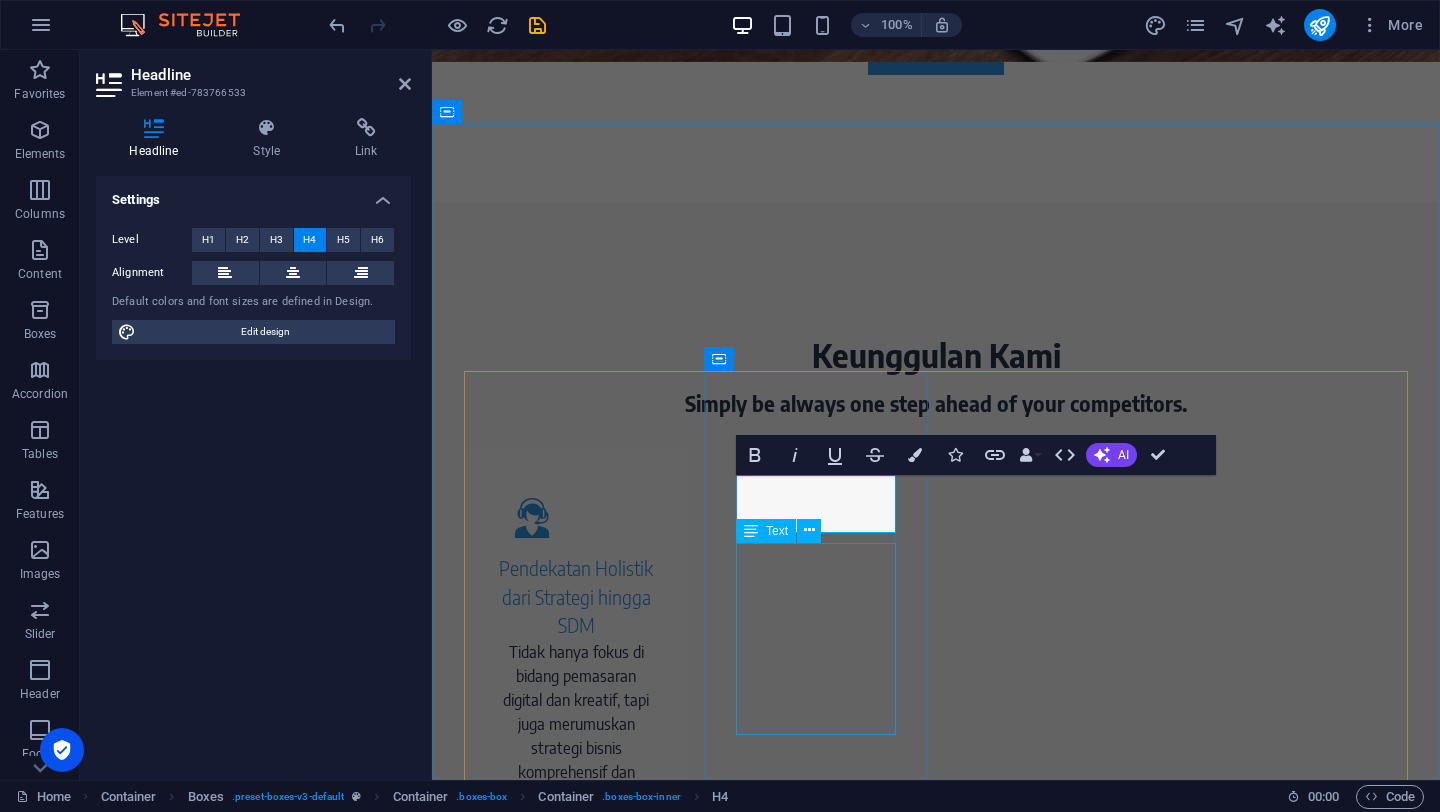 click on "A professional and modern web presence doesn’t have to be expensive. Our packages make your new website easy to calculate. With us you keep an eye on all costs." at bounding box center (576, 1246) 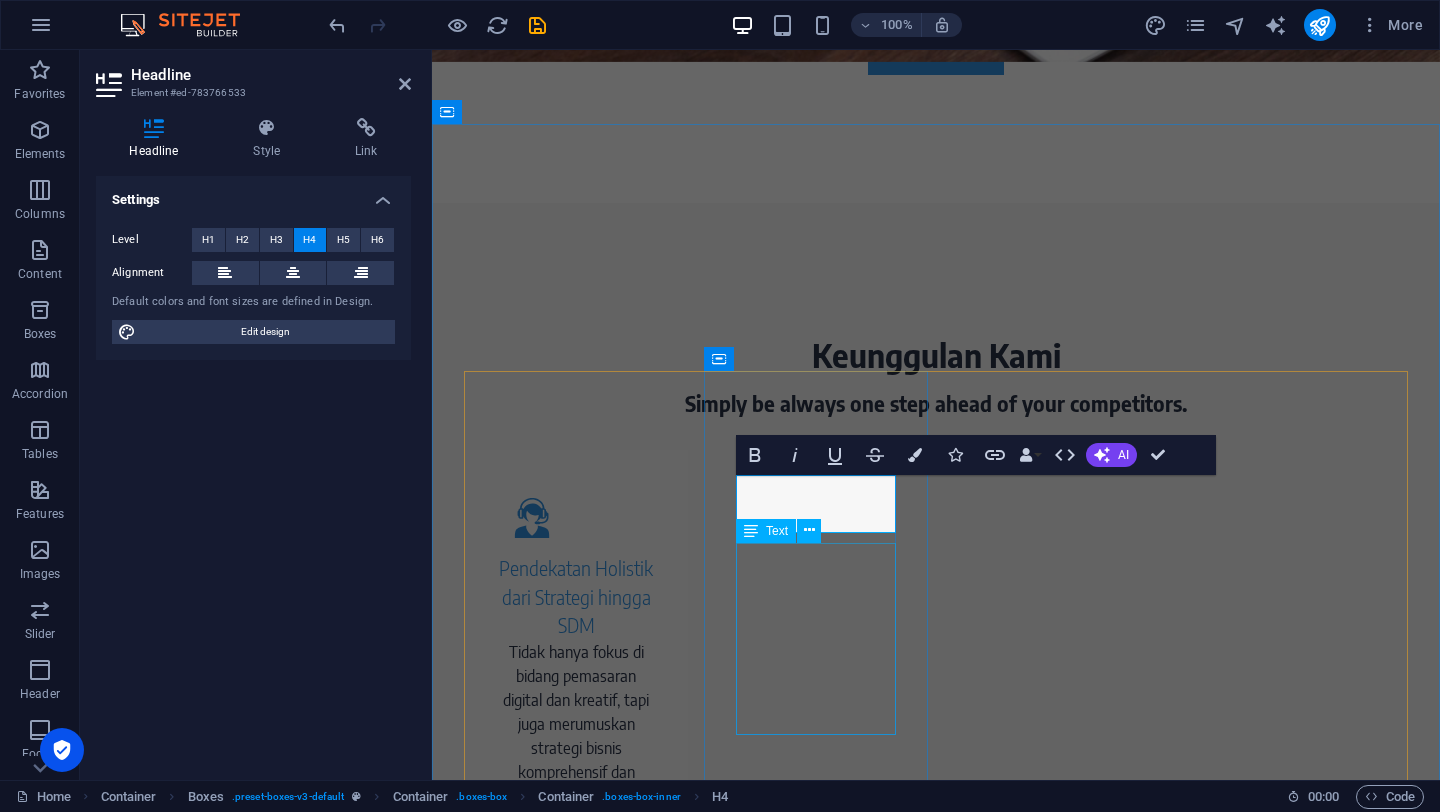 click on "A professional and modern web presence doesn’t have to be expensive. Our packages make your new website easy to calculate. With us you keep an eye on all costs." at bounding box center [576, 1246] 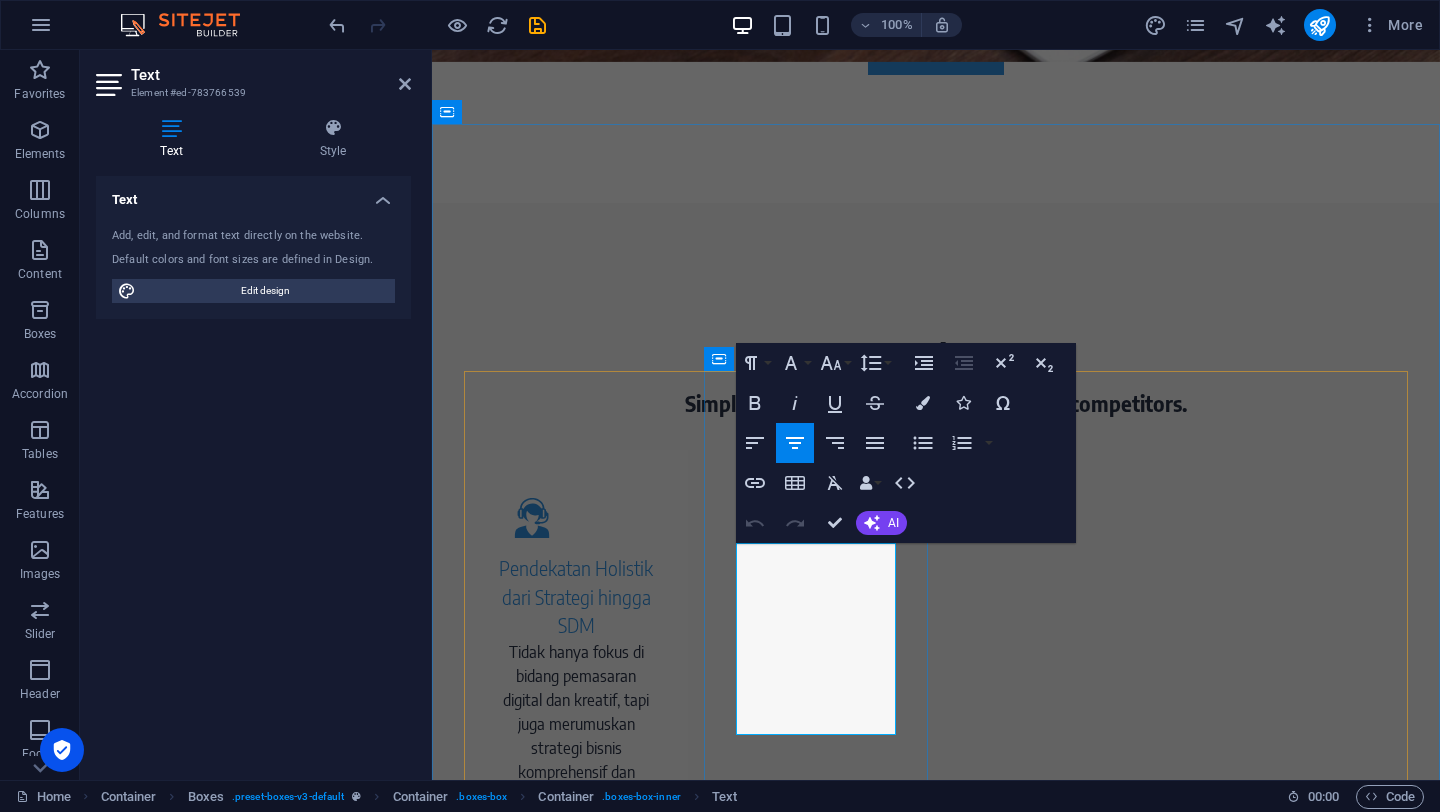 drag, startPoint x: 755, startPoint y: 560, endPoint x: 895, endPoint y: 720, distance: 212.60292 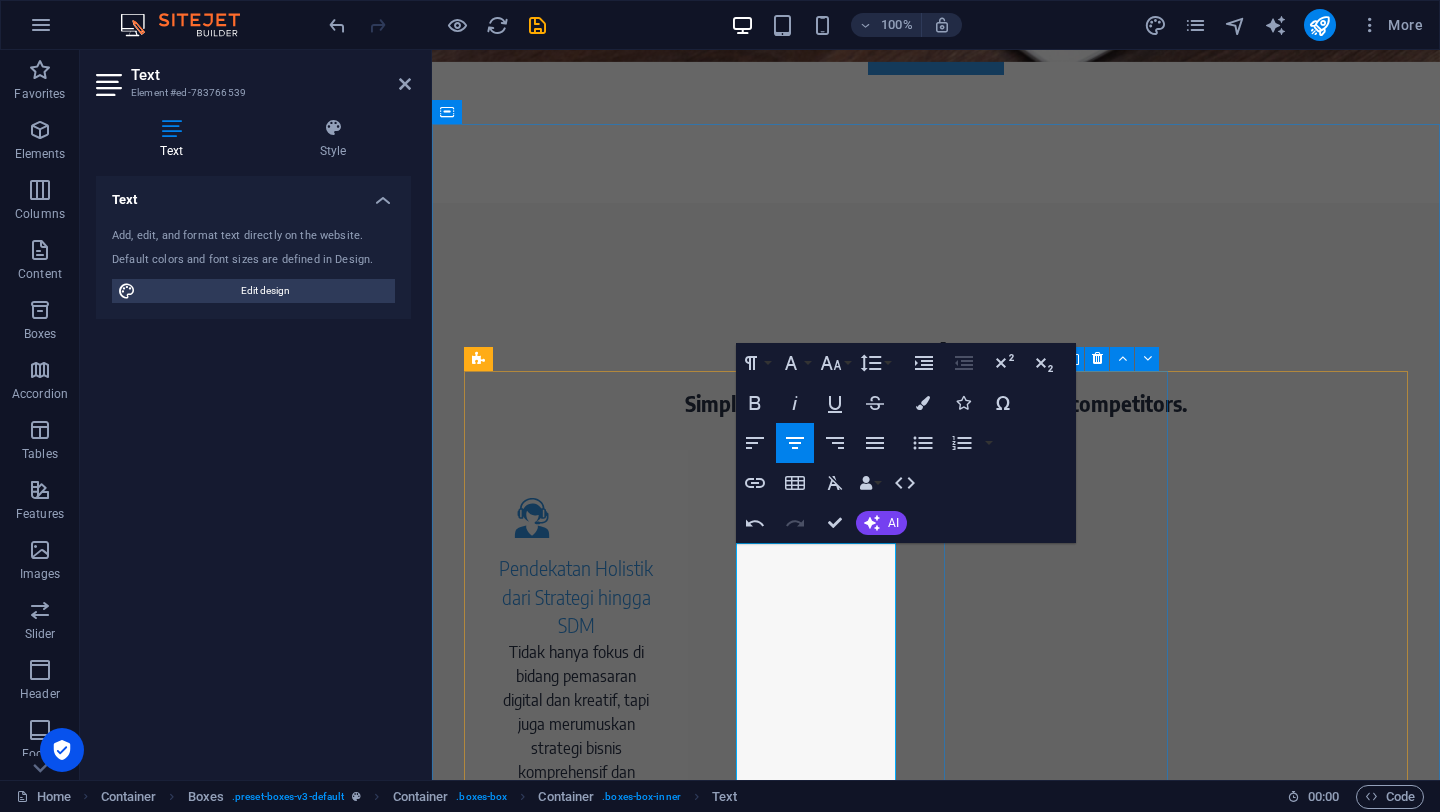 click on "Save Time
If you want to make a change to your website, just give us a call or send us an e-mail. We implement your wishes directly." at bounding box center (576, 1613) 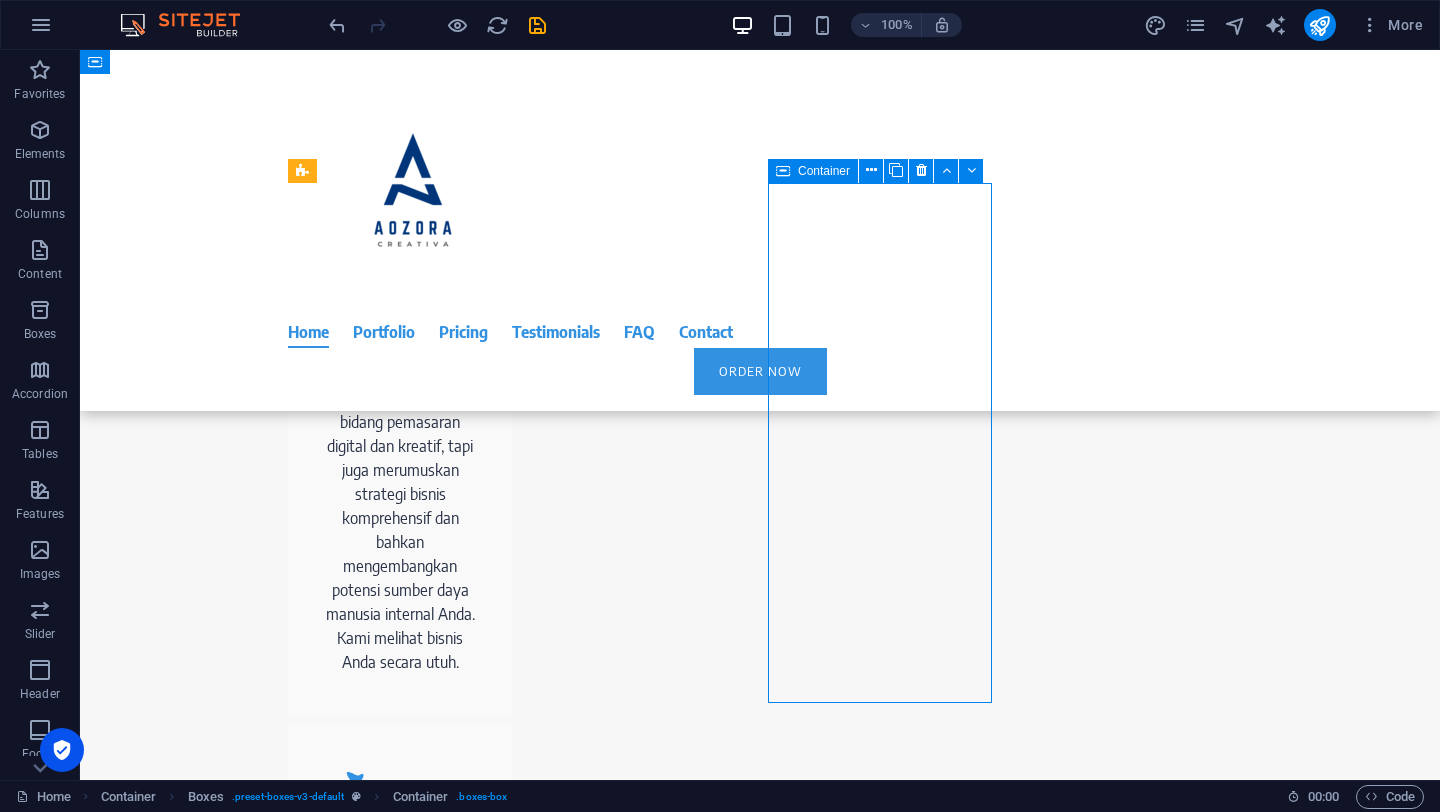 scroll, scrollTop: 1218, scrollLeft: 0, axis: vertical 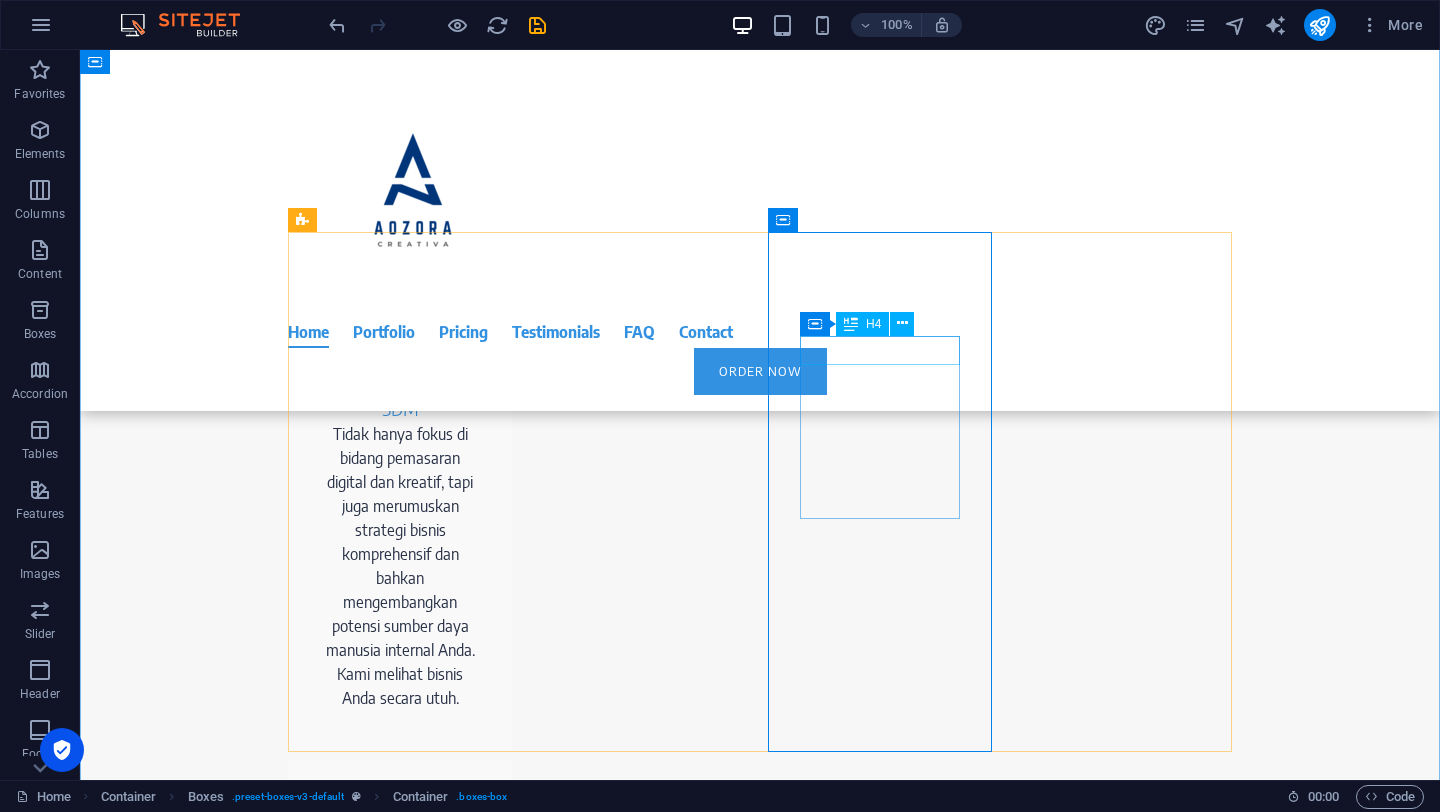 click on "Save Time" at bounding box center (400, 1354) 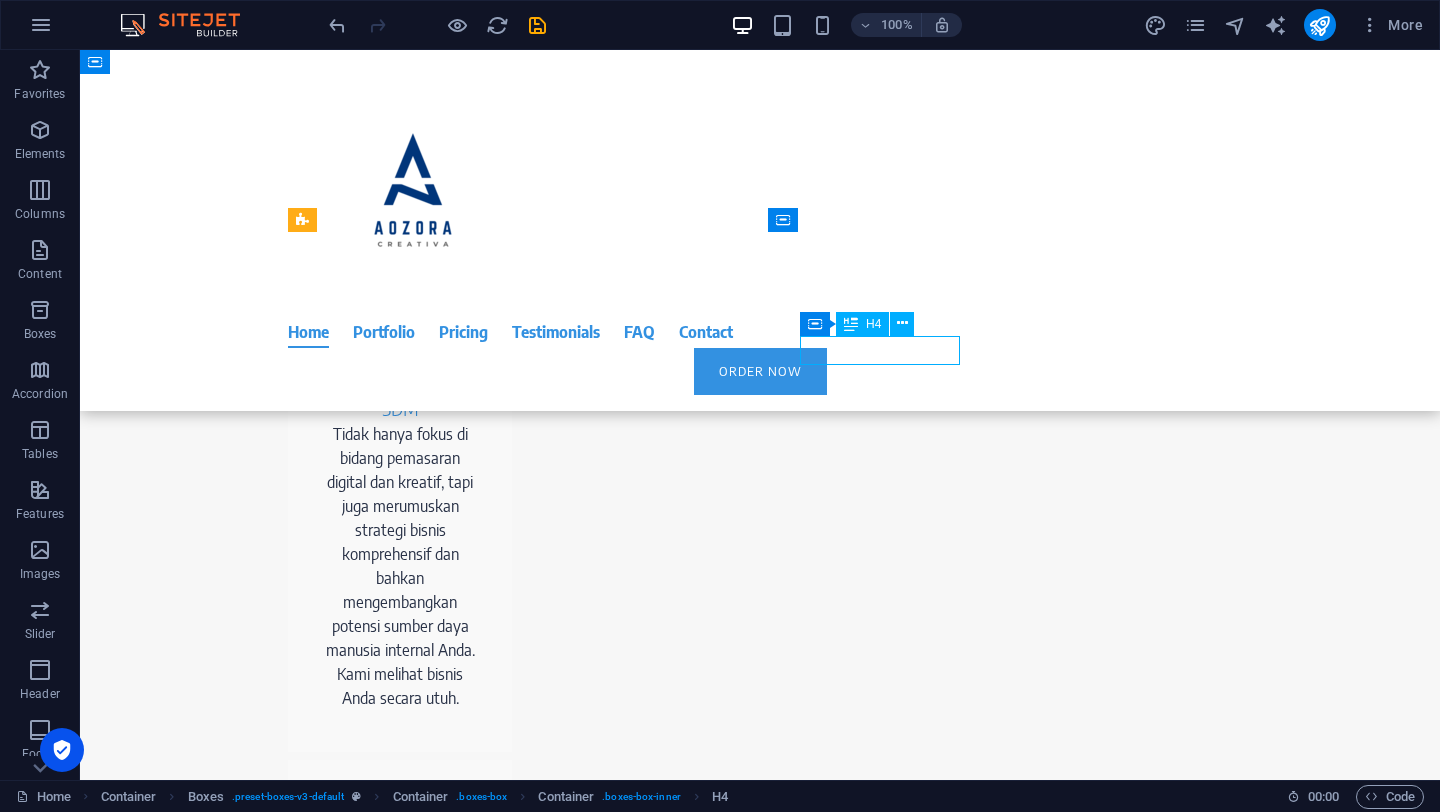 click on "Save Time" at bounding box center [400, 1354] 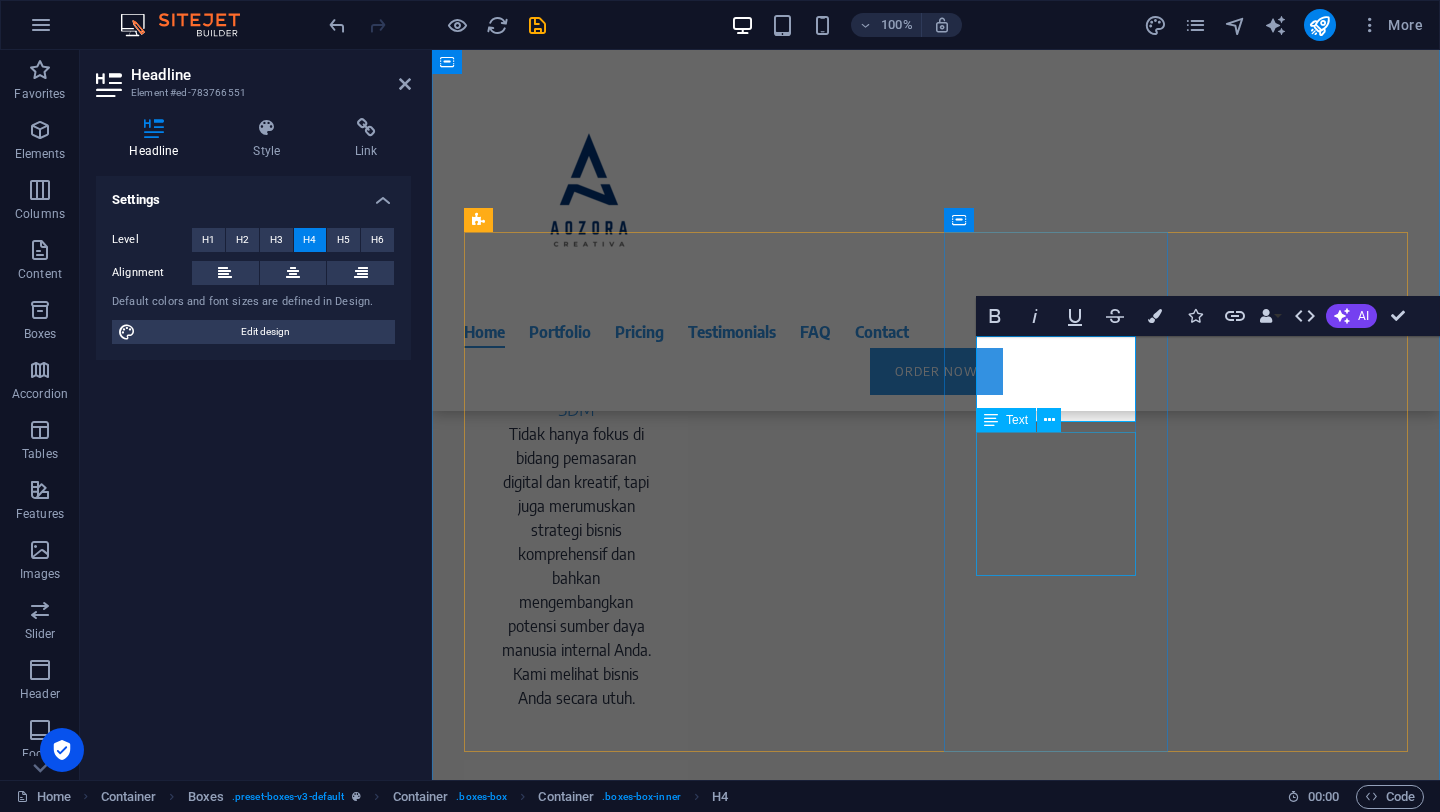 click on "If you want to make a change to your website, just give us a call or send us an e-mail. We implement your wishes directly." at bounding box center (576, 1537) 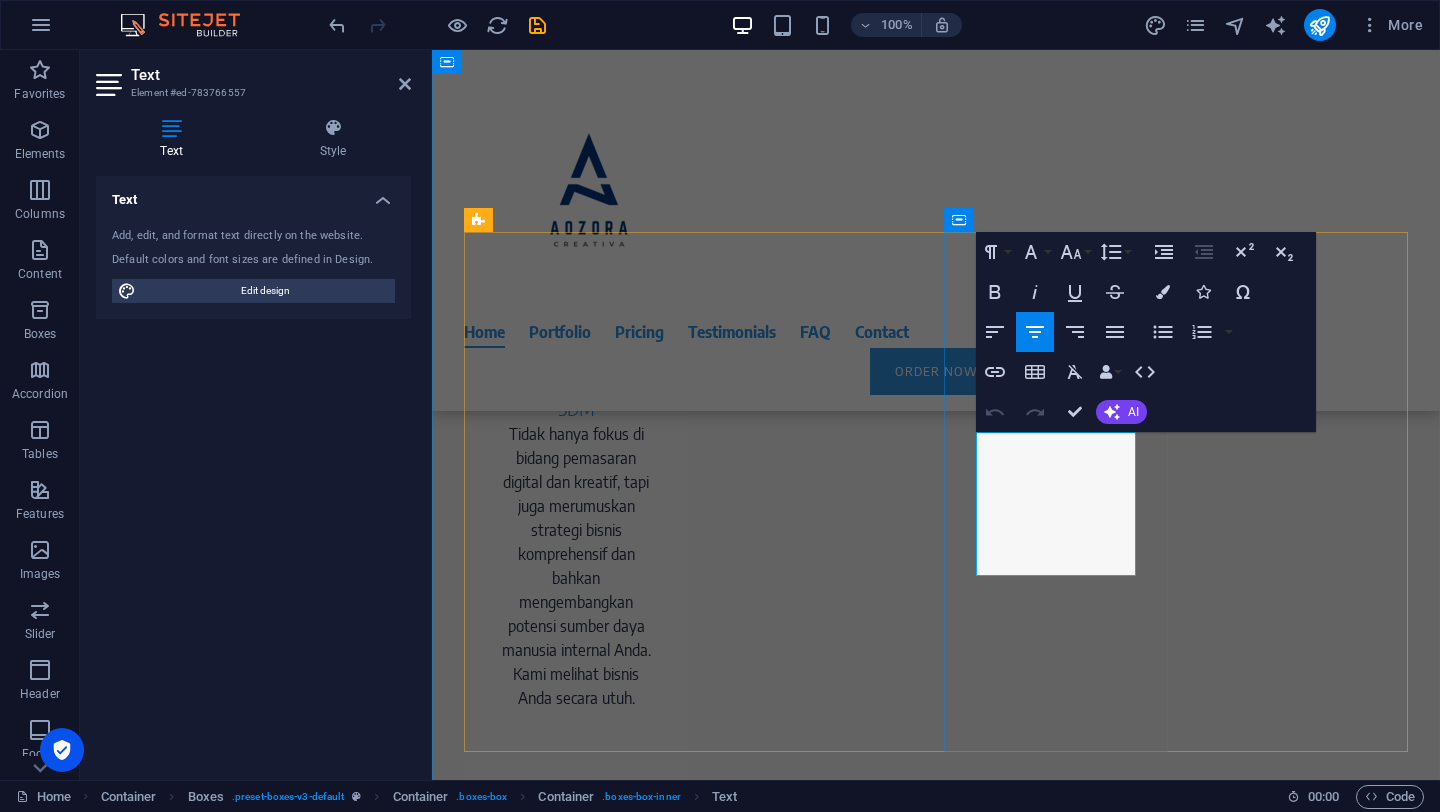 drag, startPoint x: 1094, startPoint y: 568, endPoint x: 977, endPoint y: 446, distance: 169.03549 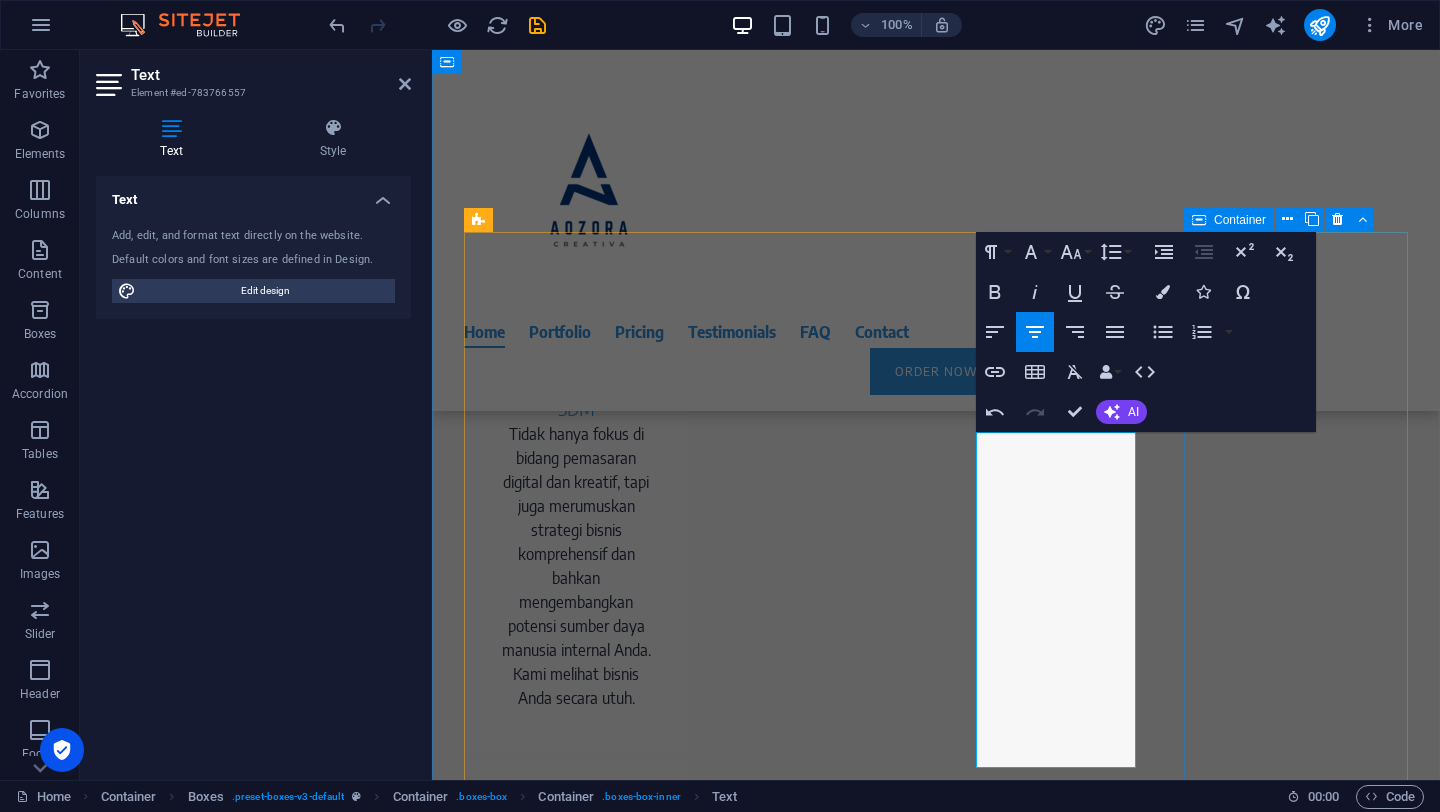 click on "Perfect Design
Our experts create your professional website according to the latest technical standards - optimized for smartphones and tablets right from the start." at bounding box center [576, 2024] 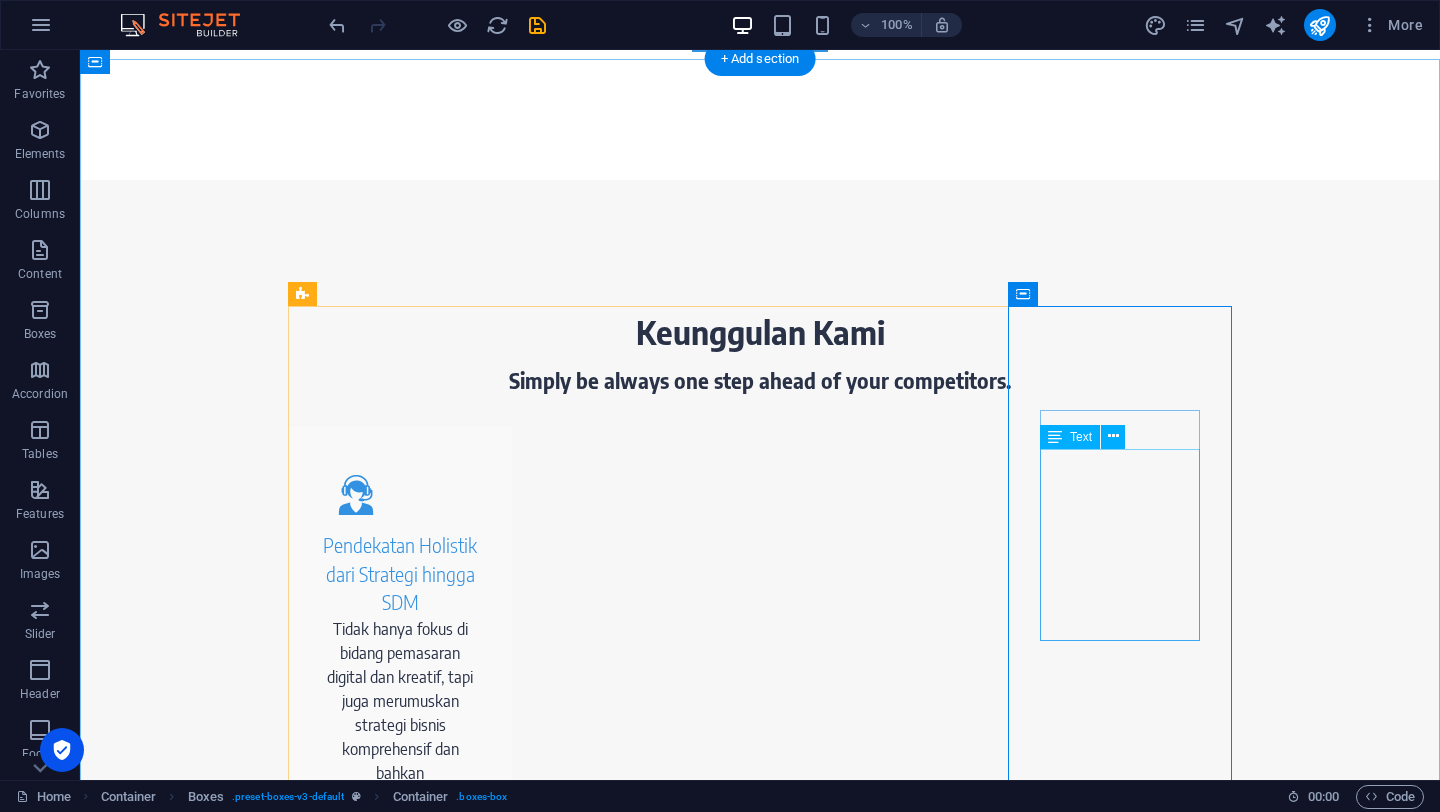 scroll, scrollTop: 1094, scrollLeft: 0, axis: vertical 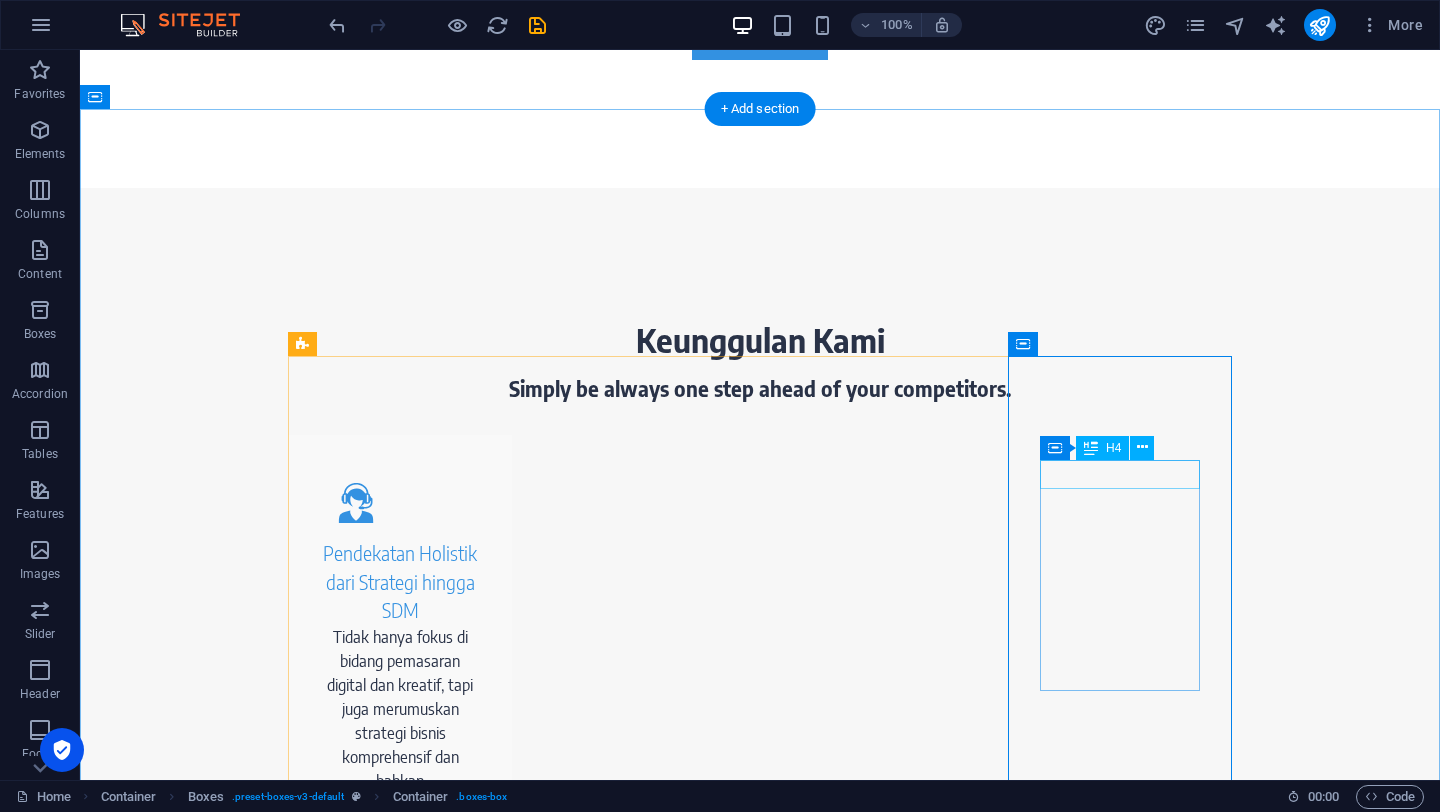 click on "Perfect Design" at bounding box center [400, 2162] 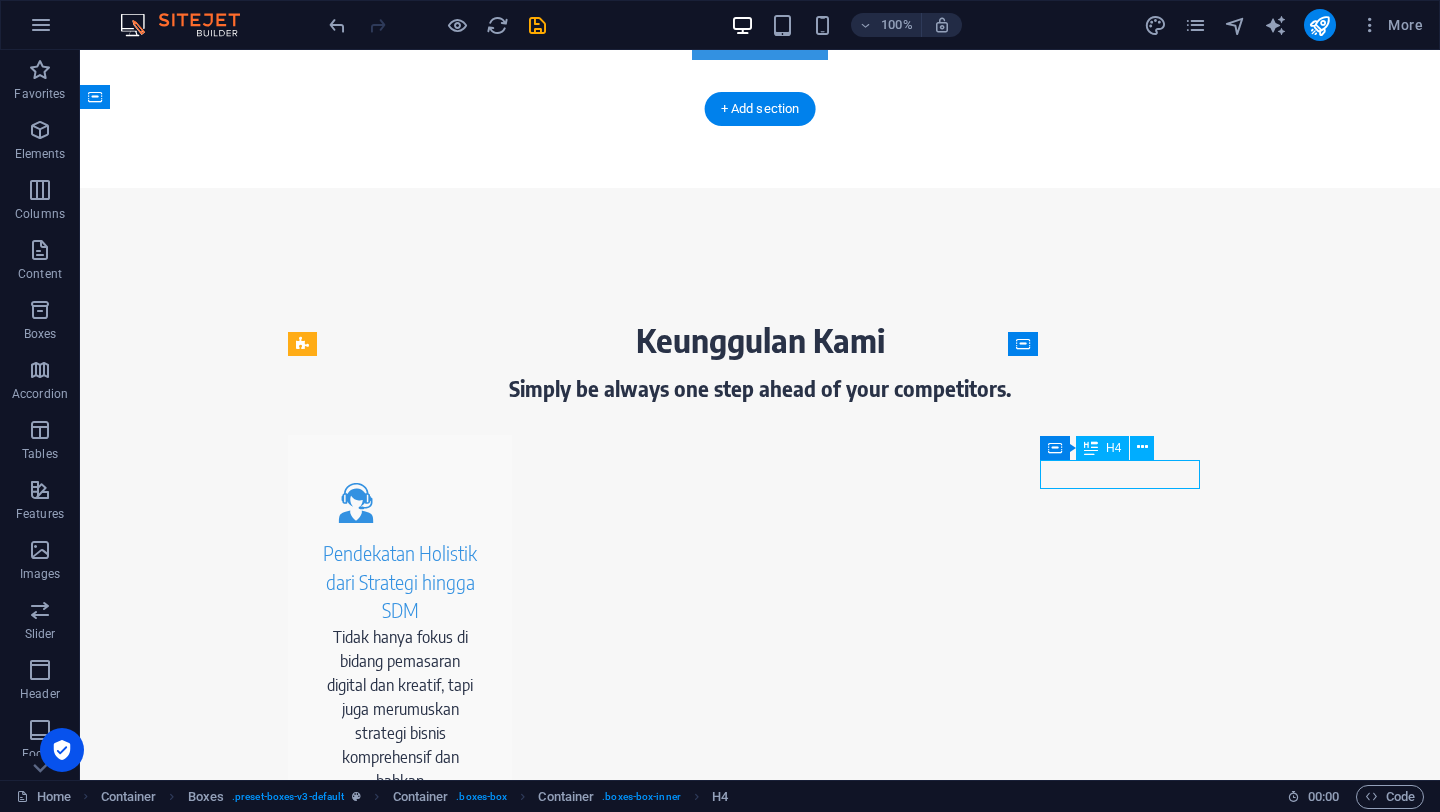 click on "Perfect Design" at bounding box center [400, 2162] 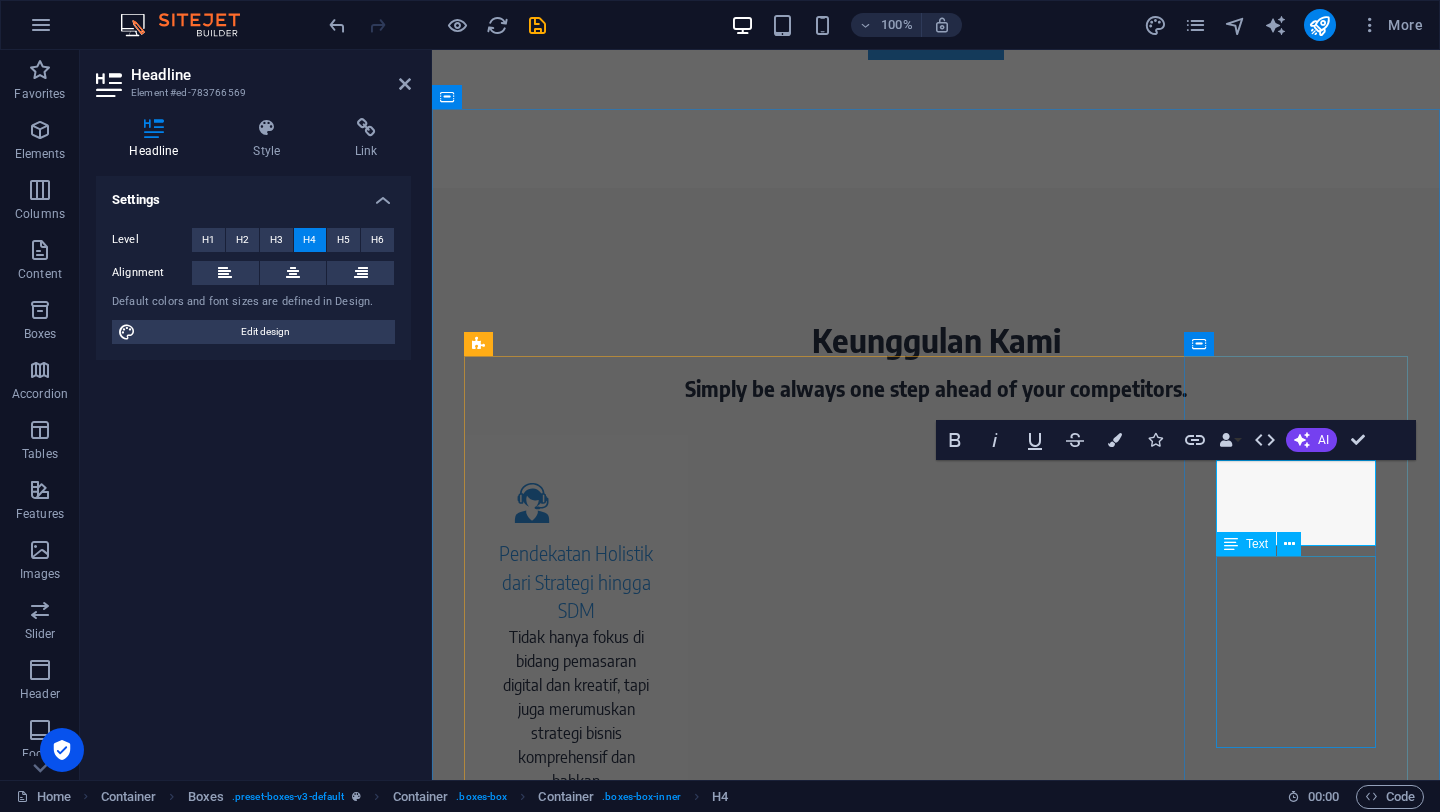 click on "Our experts create your professional website according to the latest technical standards - optimized for smartphones and tablets right from the start." at bounding box center (576, 2340) 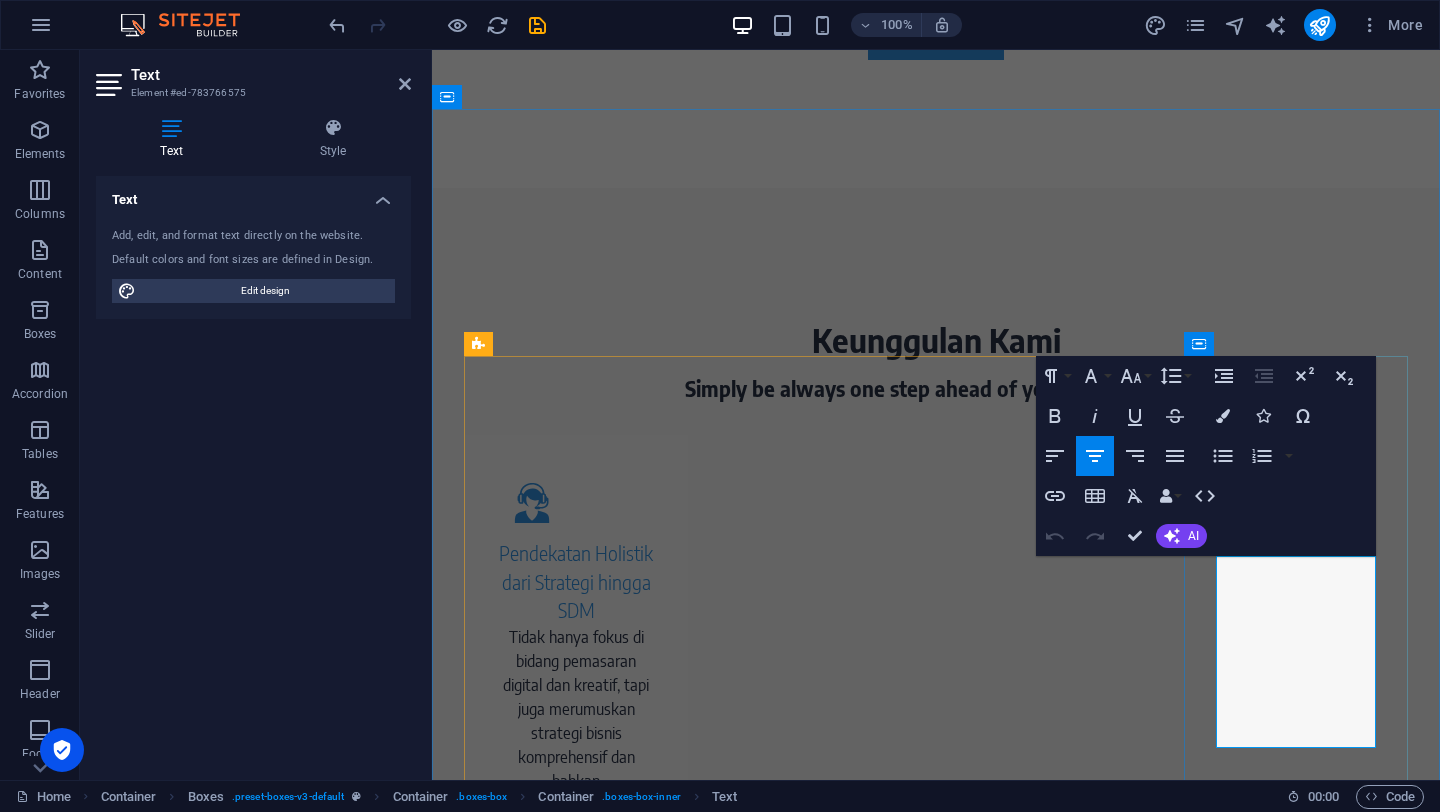 drag, startPoint x: 1321, startPoint y: 736, endPoint x: 1221, endPoint y: 575, distance: 189.52837 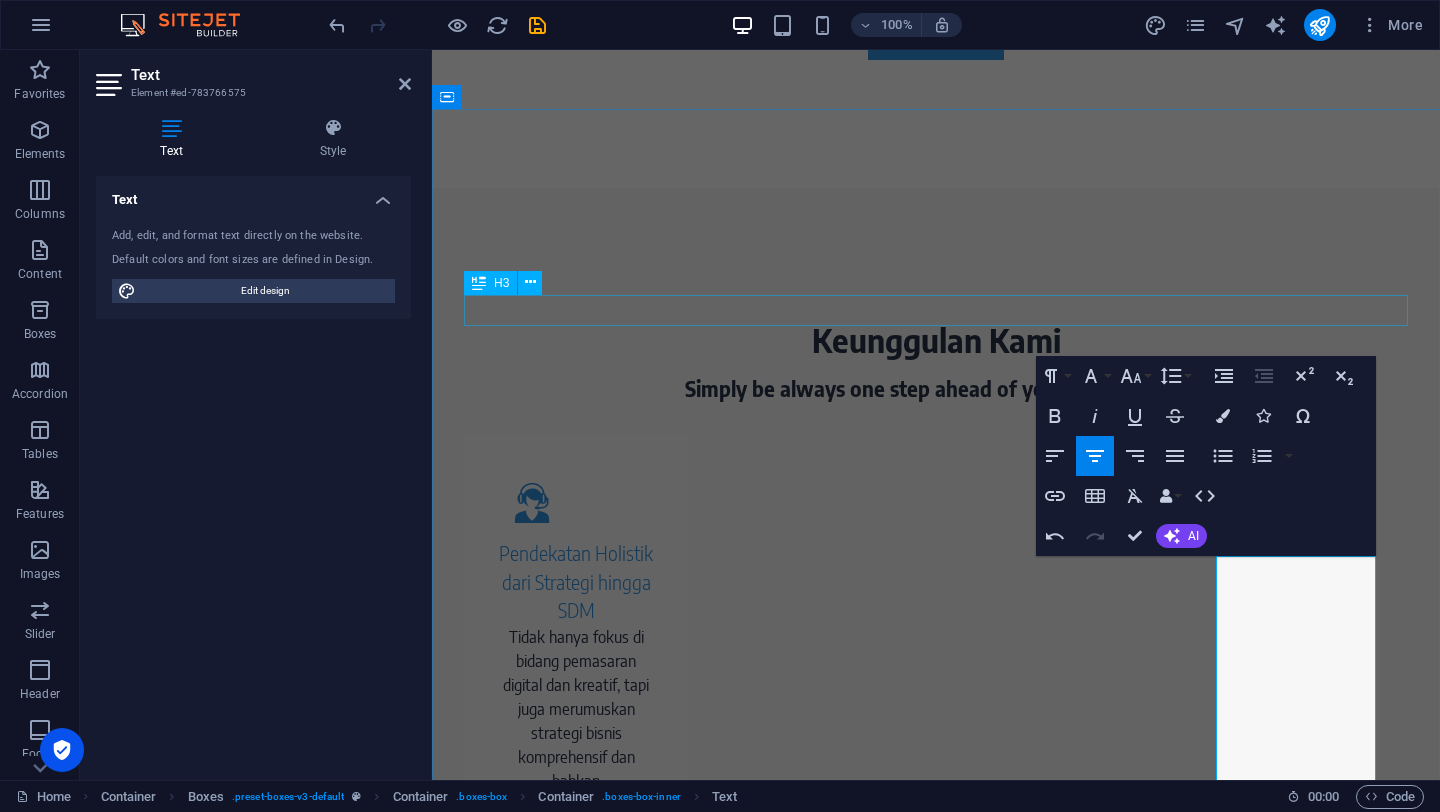 click on "Simply be always one step ahead of your competitors." at bounding box center [936, 389] 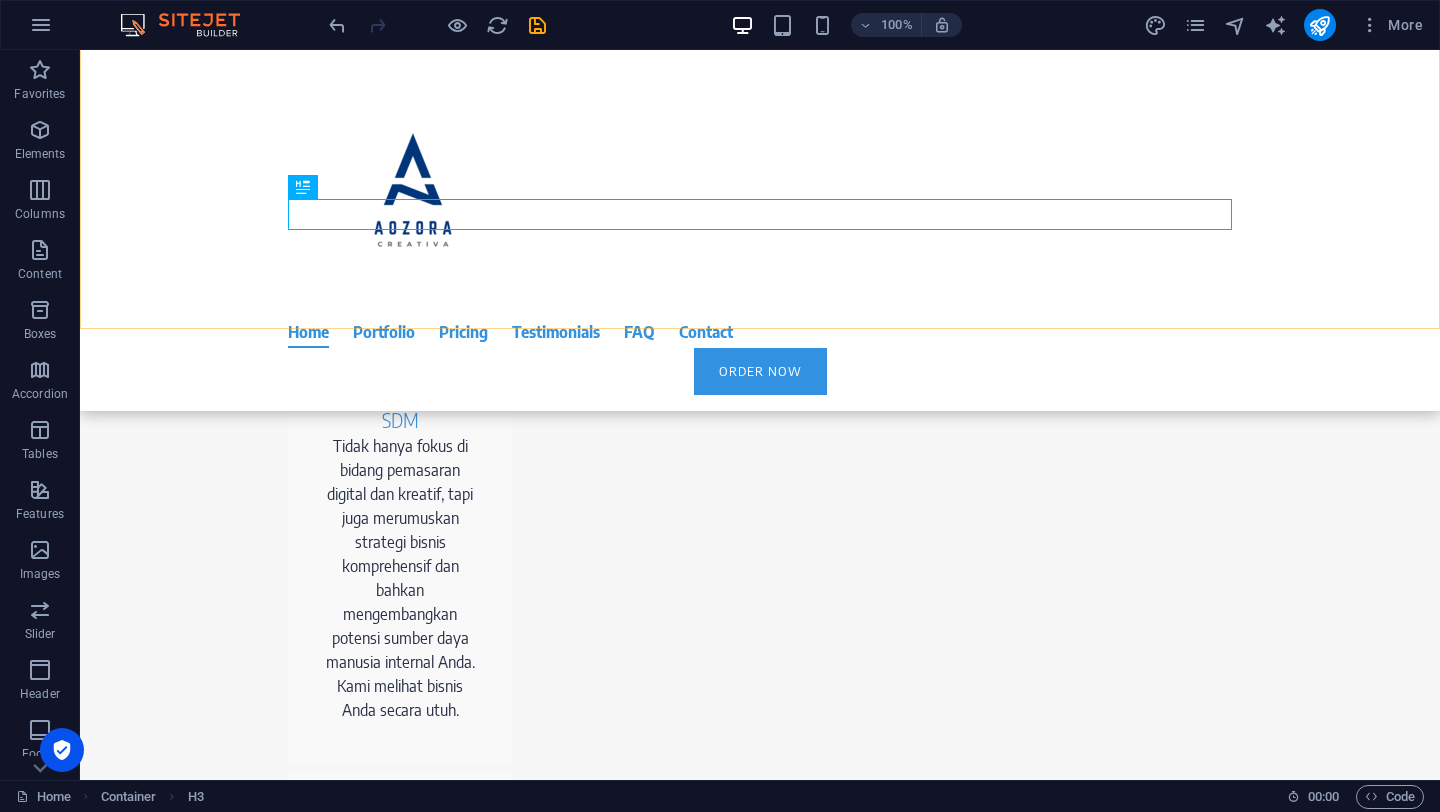 scroll, scrollTop: 1209, scrollLeft: 0, axis: vertical 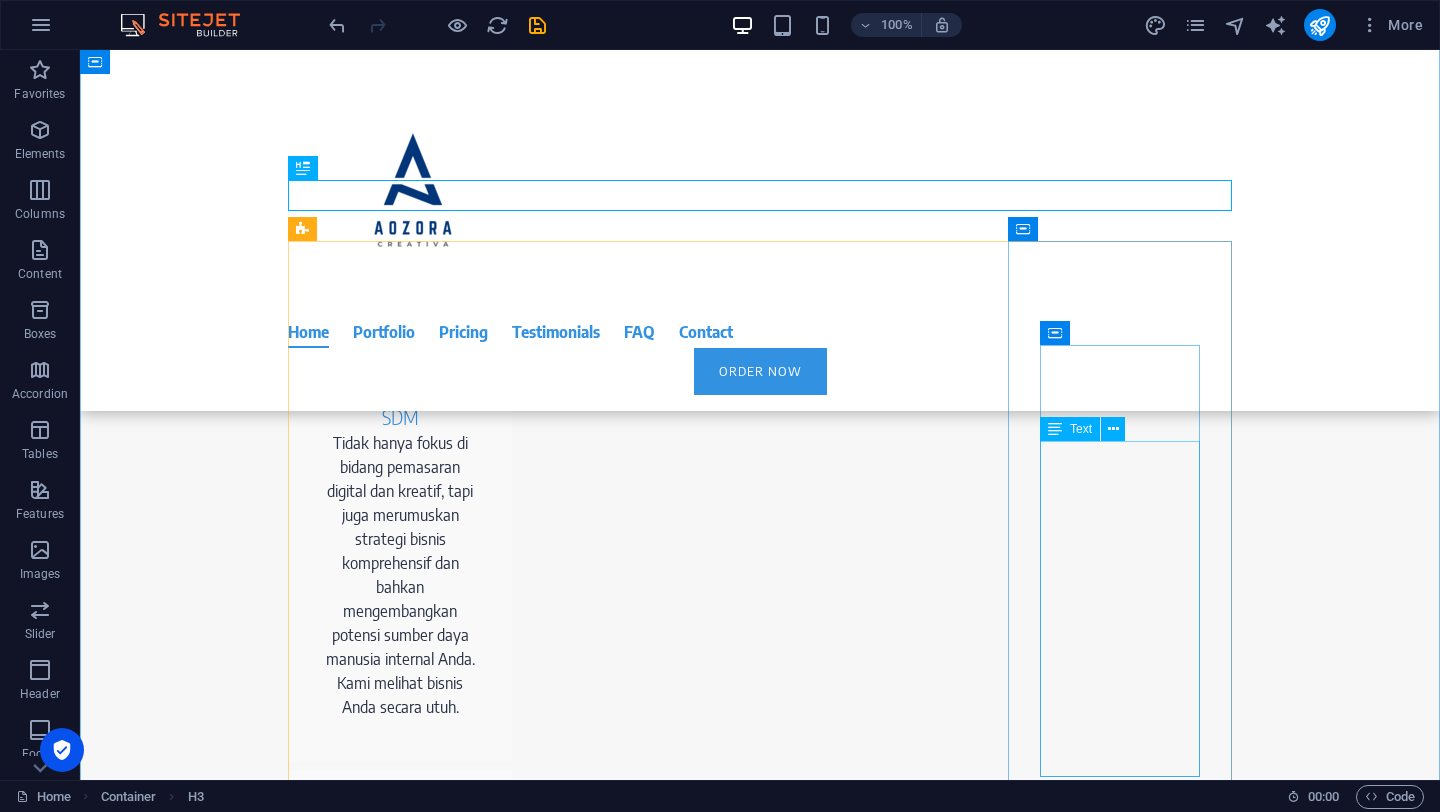 click on "Kami beradaptasi dengan cara kerja Anda. Apakah Anda ingin menyerahkan seluruhnya kepada kami (Hands-Off), hanya membutuhkan panduan strategis (Konsultatif), atau berkolaborasi aktif (Kolaboratif), kami siap menjadi partner yang sesuai dengan tingkat keterlibatan yang Anda inginkan." at bounding box center (400, 2219) 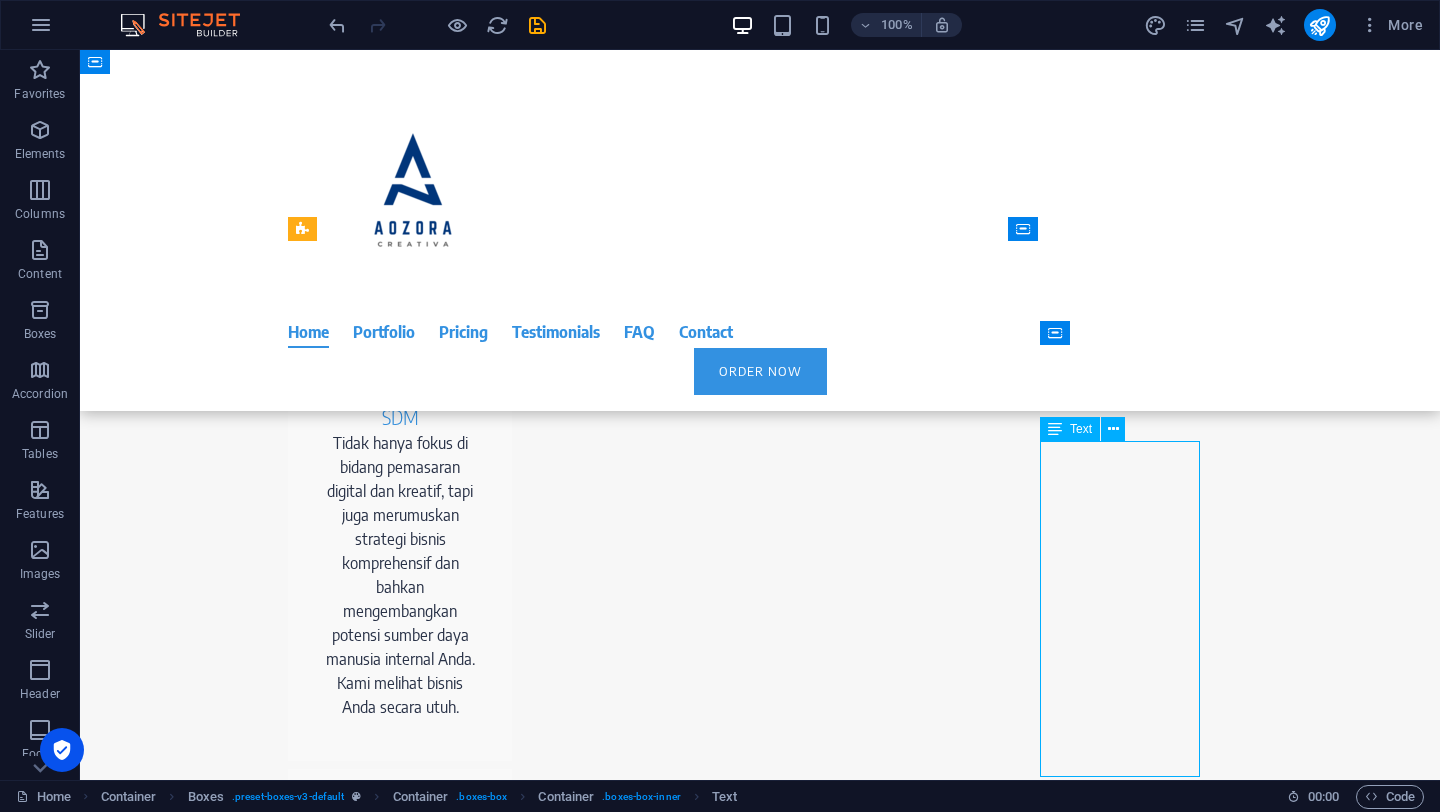 click on "Kami beradaptasi dengan cara kerja Anda. Apakah Anda ingin menyerahkan seluruhnya kepada kami (Hands-Off), hanya membutuhkan panduan strategis (Konsultatif), atau berkolaborasi aktif (Kolaboratif), kami siap menjadi partner yang sesuai dengan tingkat keterlibatan yang Anda inginkan." at bounding box center [400, 2219] 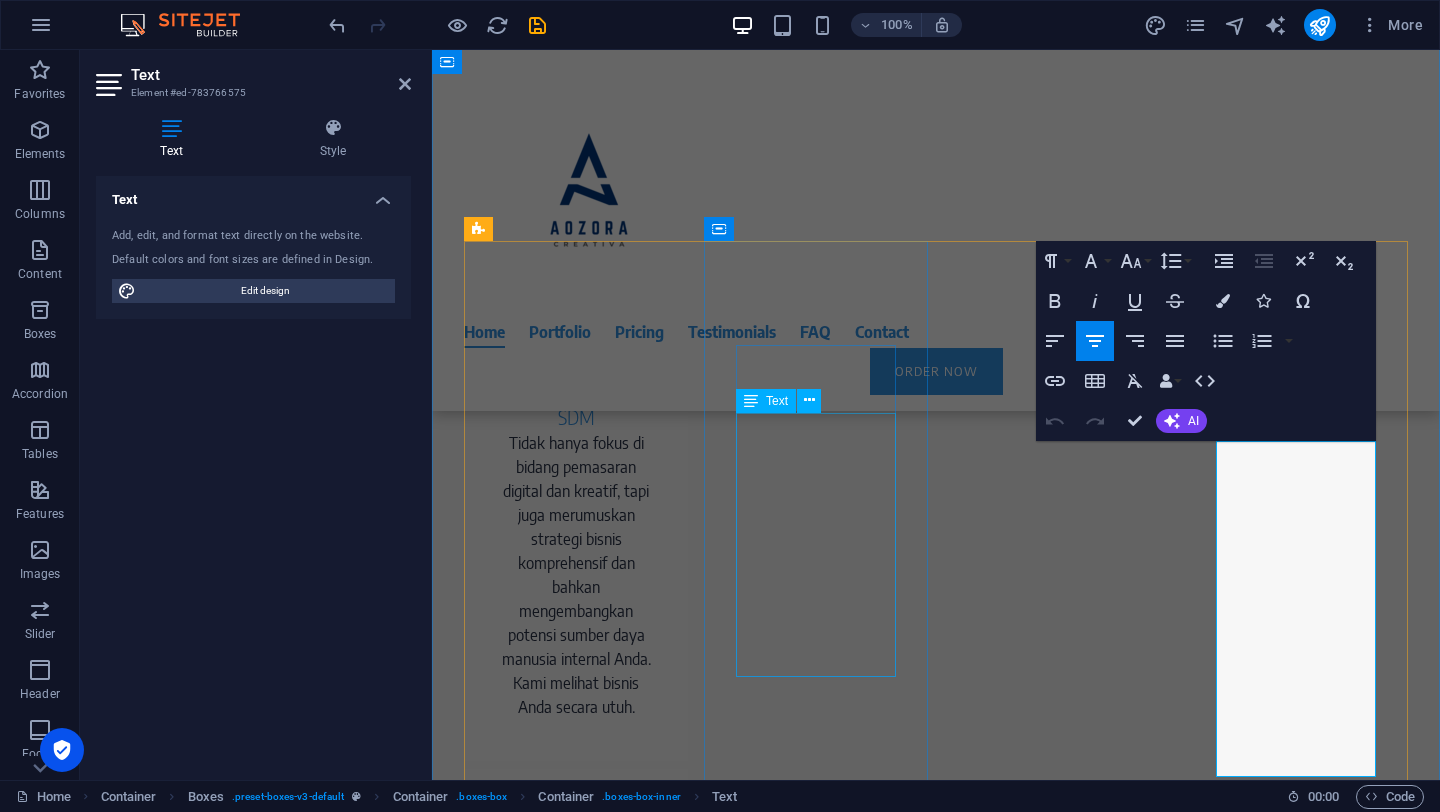 click on "Kami tak hanya memberi saran atau rencana di atas kertas. Aozora siap menjadi tim eksekutor yang turun langsung, memastikan setiap strategi yang dirumuskan terealisasi dan menghasilkan dampak nyata di lapangan." at bounding box center [576, 1073] 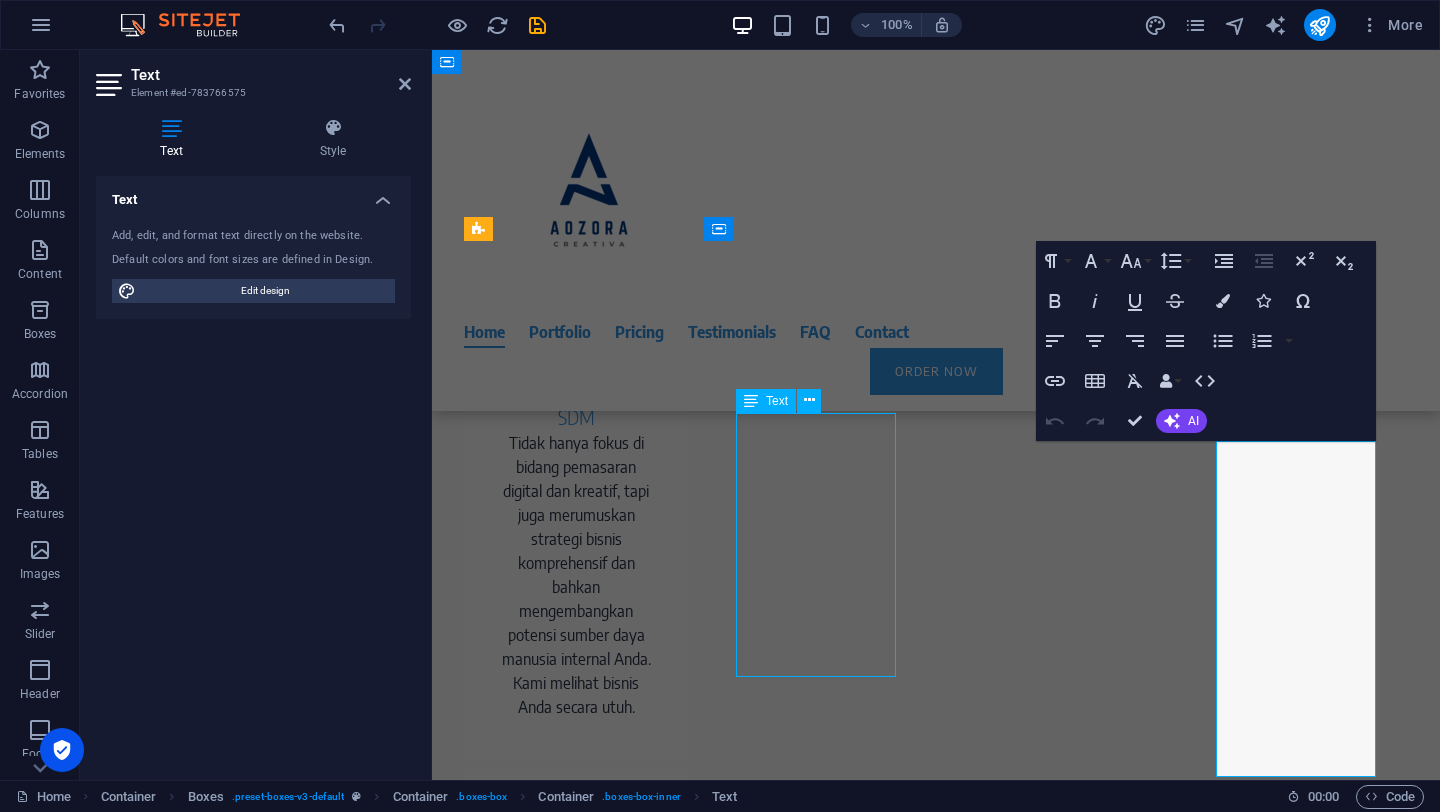 click on "Kami tak hanya memberi saran atau rencana di atas kertas. Aozora siap menjadi tim eksekutor yang turun langsung, memastikan setiap strategi yang dirumuskan terealisasi dan menghasilkan dampak nyata di lapangan." at bounding box center (576, 1073) 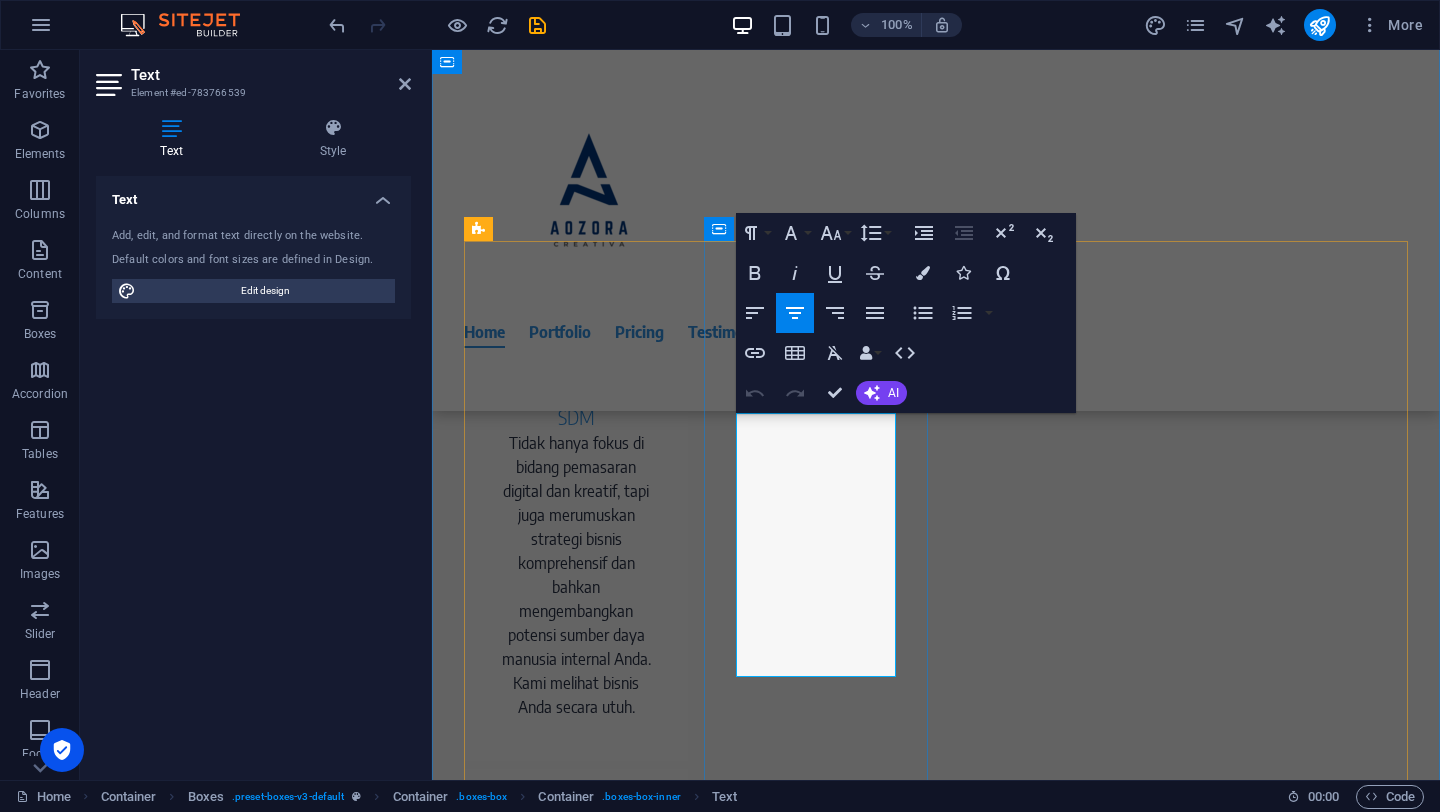 drag, startPoint x: 806, startPoint y: 427, endPoint x: 765, endPoint y: 427, distance: 41 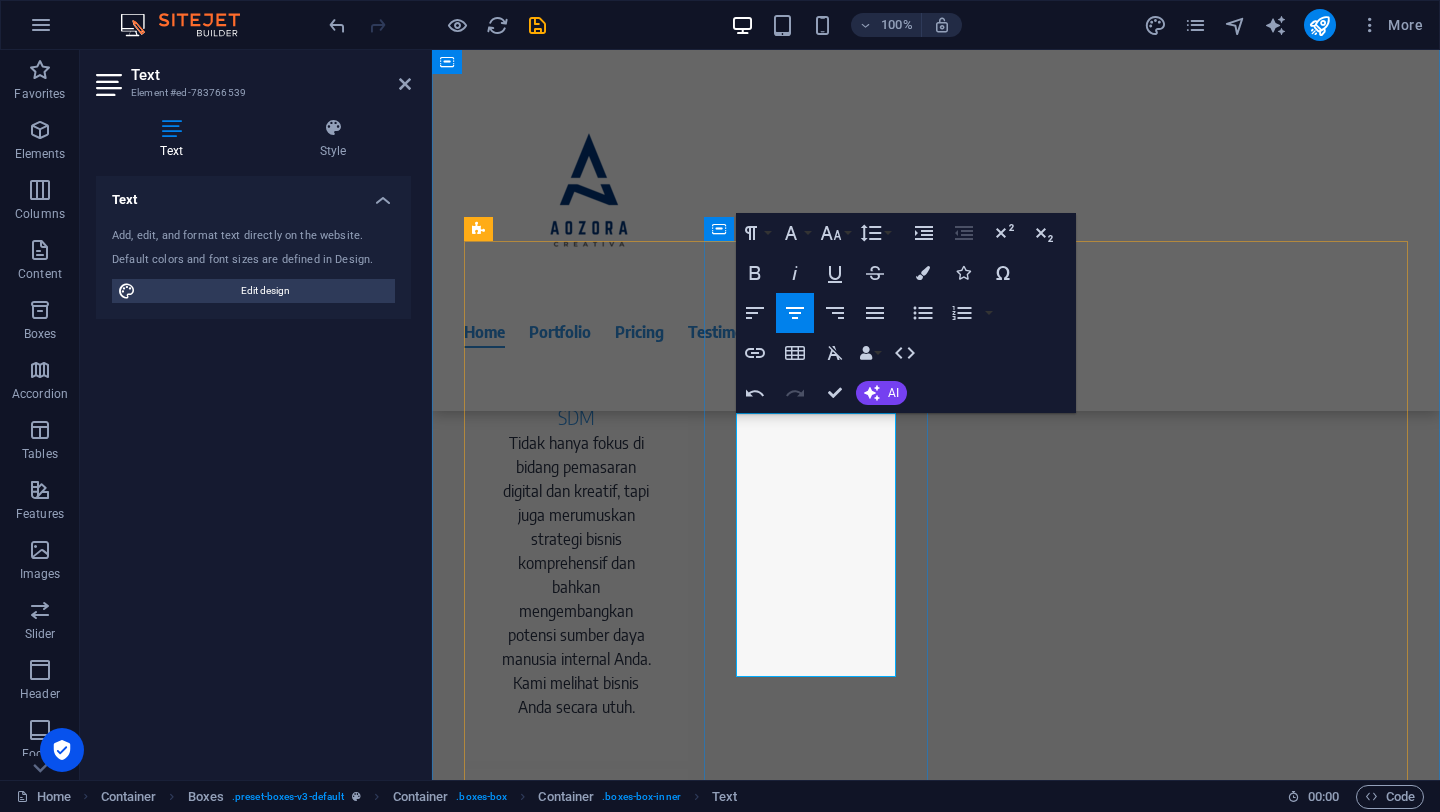 type 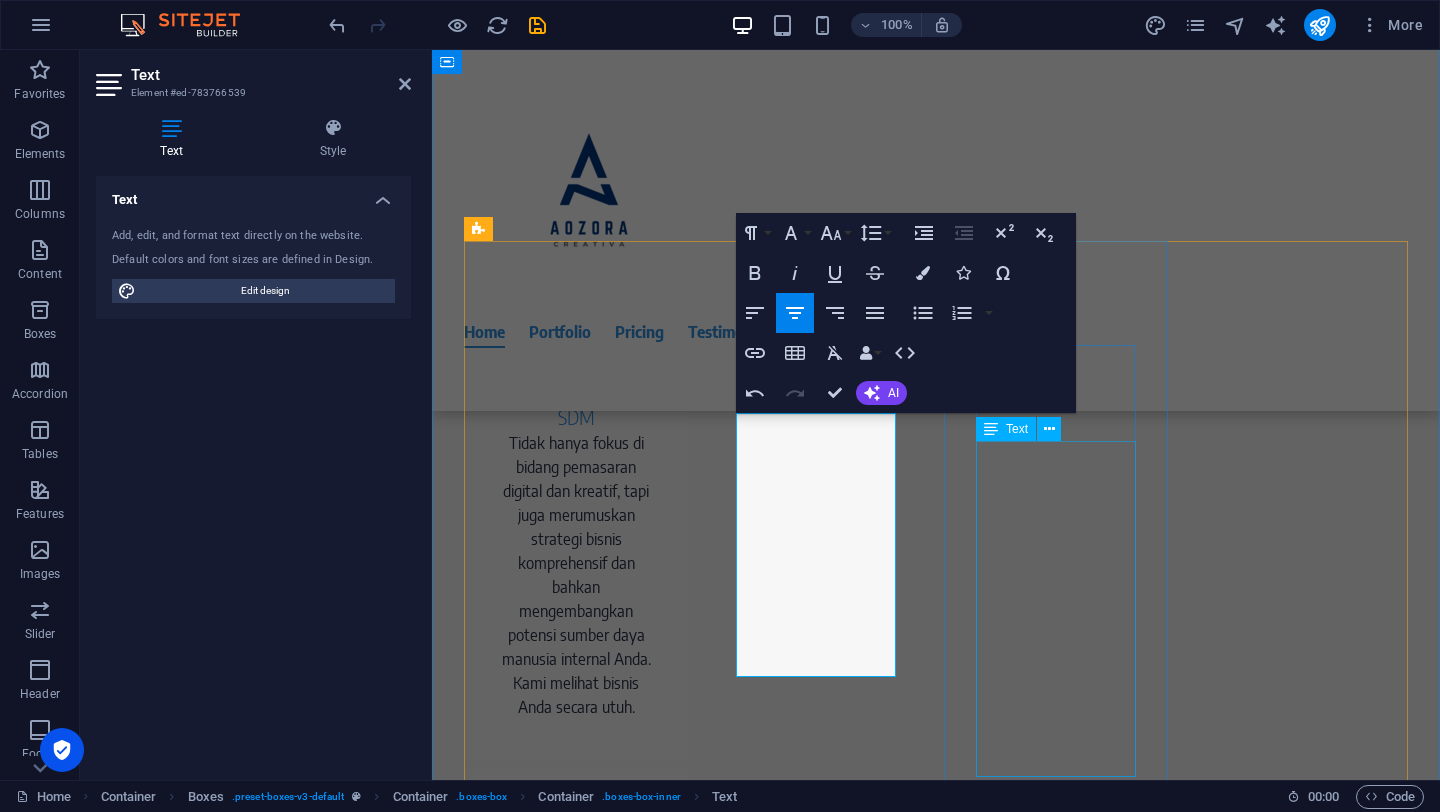 click on "Kami memahami bahwa setiap rupiah yang Anda investasikan harus berjalan efektif. Melalui analisis mendalam, kami memastikan setiap langkah efisien, tanpa pemborosan, sehingga setiap biaya yang dikeluarkan benar-benar memberikan pengembalian investasi (ROI) yang terukur bagi bisnis Anda." at bounding box center (576, 1642) 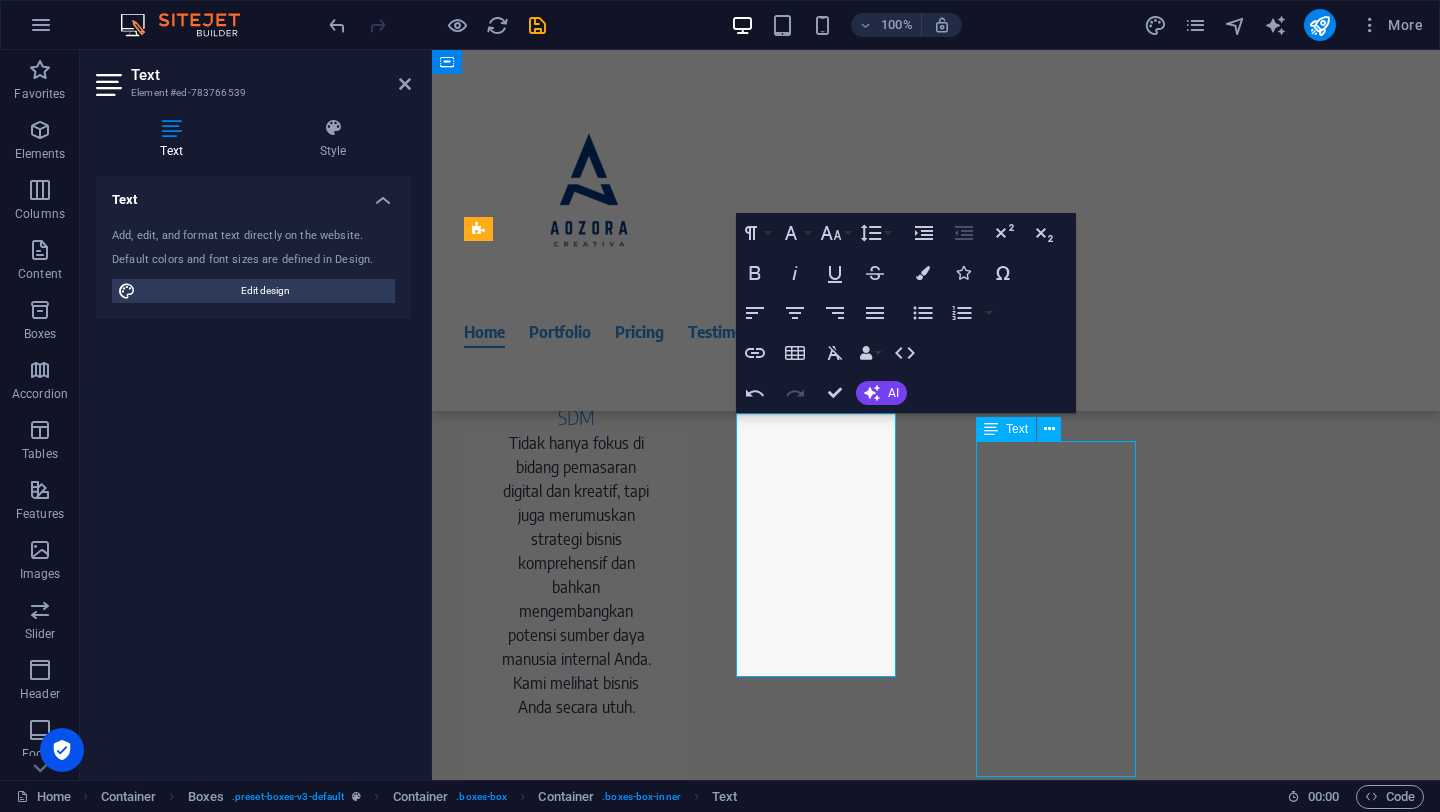 click on "Kami memahami bahwa setiap rupiah yang Anda investasikan harus berjalan efektif. Melalui analisis mendalam, kami memastikan setiap langkah efisien, tanpa pemborosan, sehingga setiap biaya yang dikeluarkan benar-benar memberikan pengembalian investasi (ROI) yang terukur bagi bisnis Anda." at bounding box center (576, 1642) 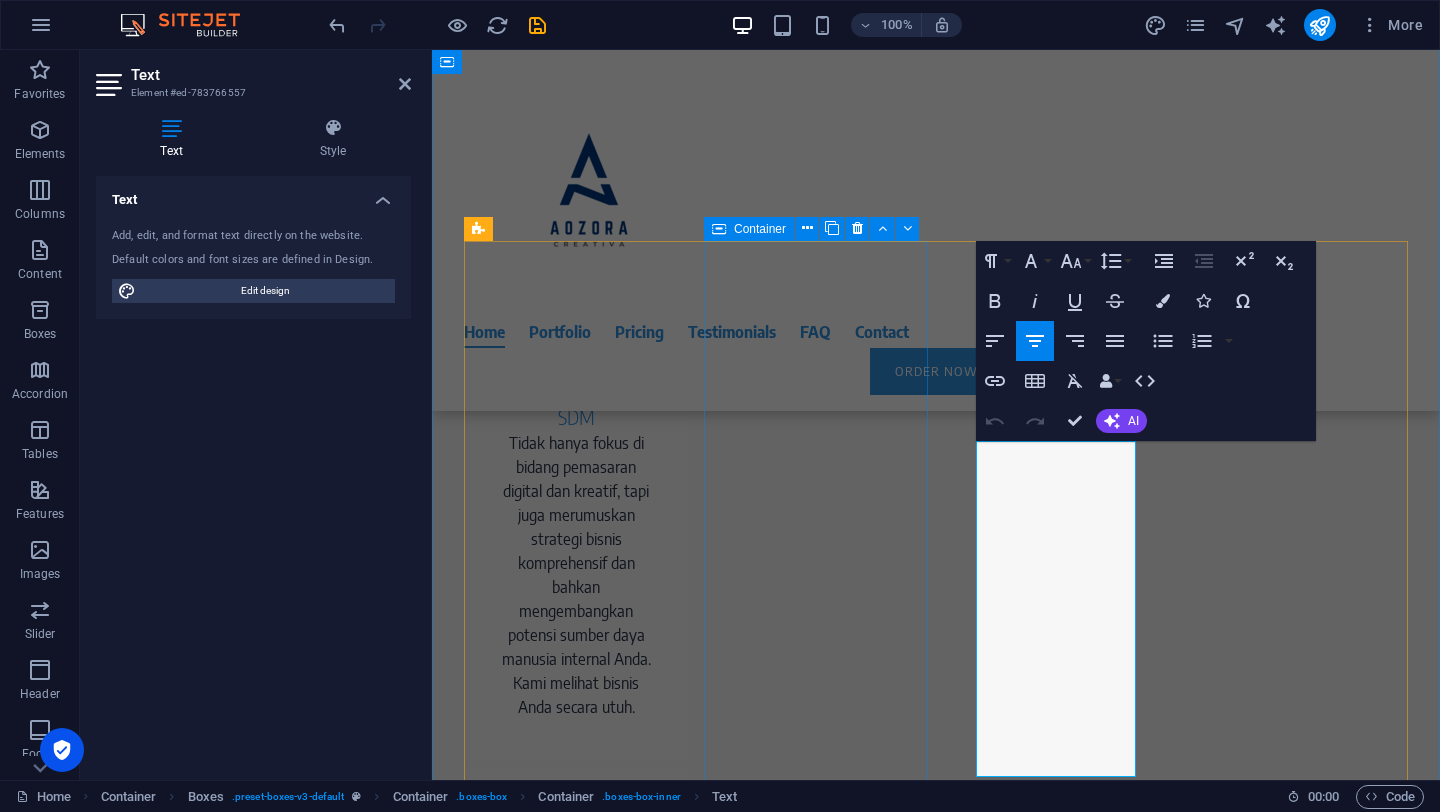 click on "Konsultan Sekaligus Pelaksana Tuntas Tak hanya memberi saran atau rencana di atas kertas. Aozora siap menjadi tim eksekutor yang turun langsung, memastikan setiap strategi yang dirumuskan terealisasi dan menghasilkan dampak nyata di lapangan." at bounding box center (576, 1003) 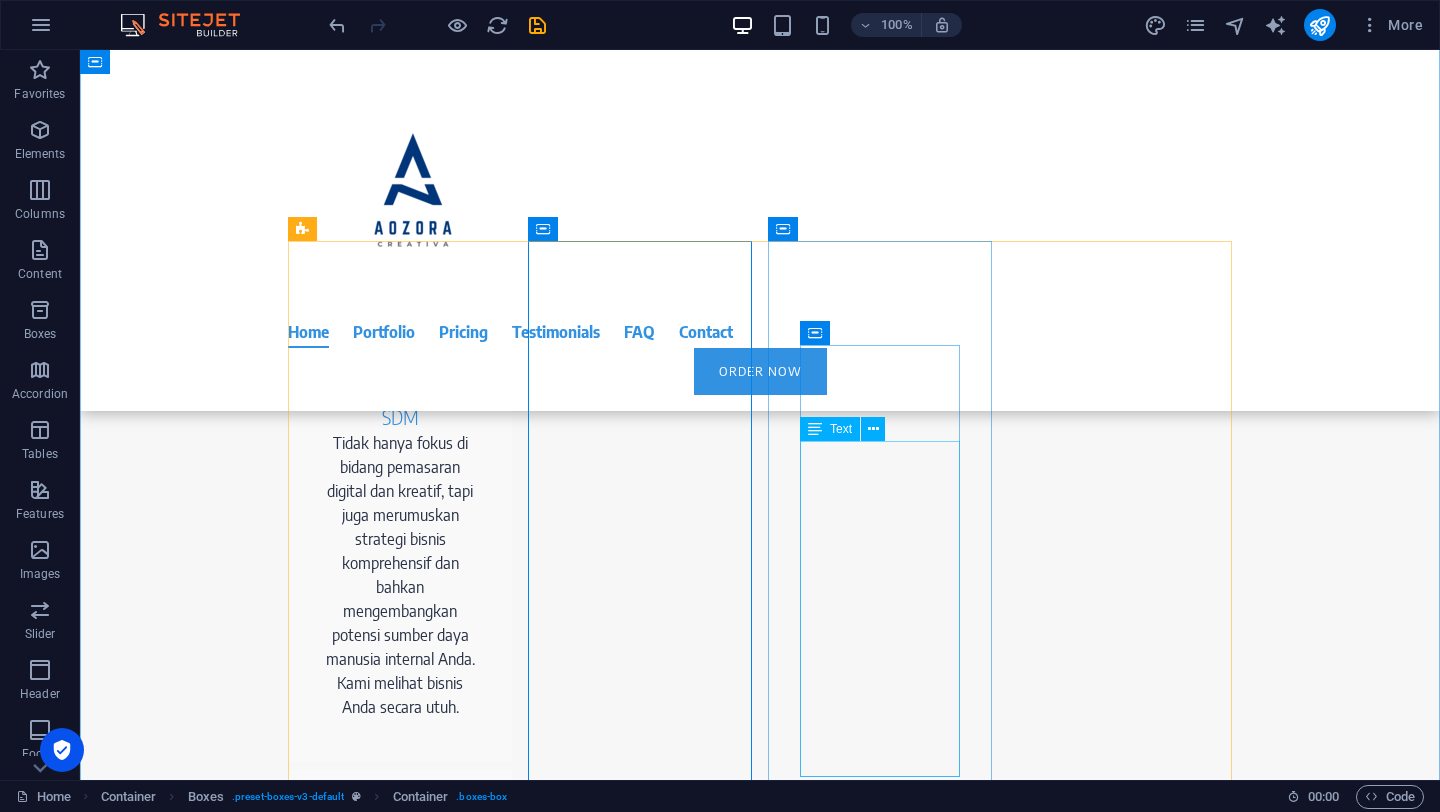 click on "Kami memahami bahwa setiap rupiah yang Anda investasikan harus berjalan efektif. Melalui analisis mendalam, kami memastikan setiap langkah efisien, tanpa pemborosan, sehingga setiap biaya yang dikeluarkan benar-benar memberikan pengembalian investasi (ROI) yang terukur bagi bisnis Anda." at bounding box center [400, 1642] 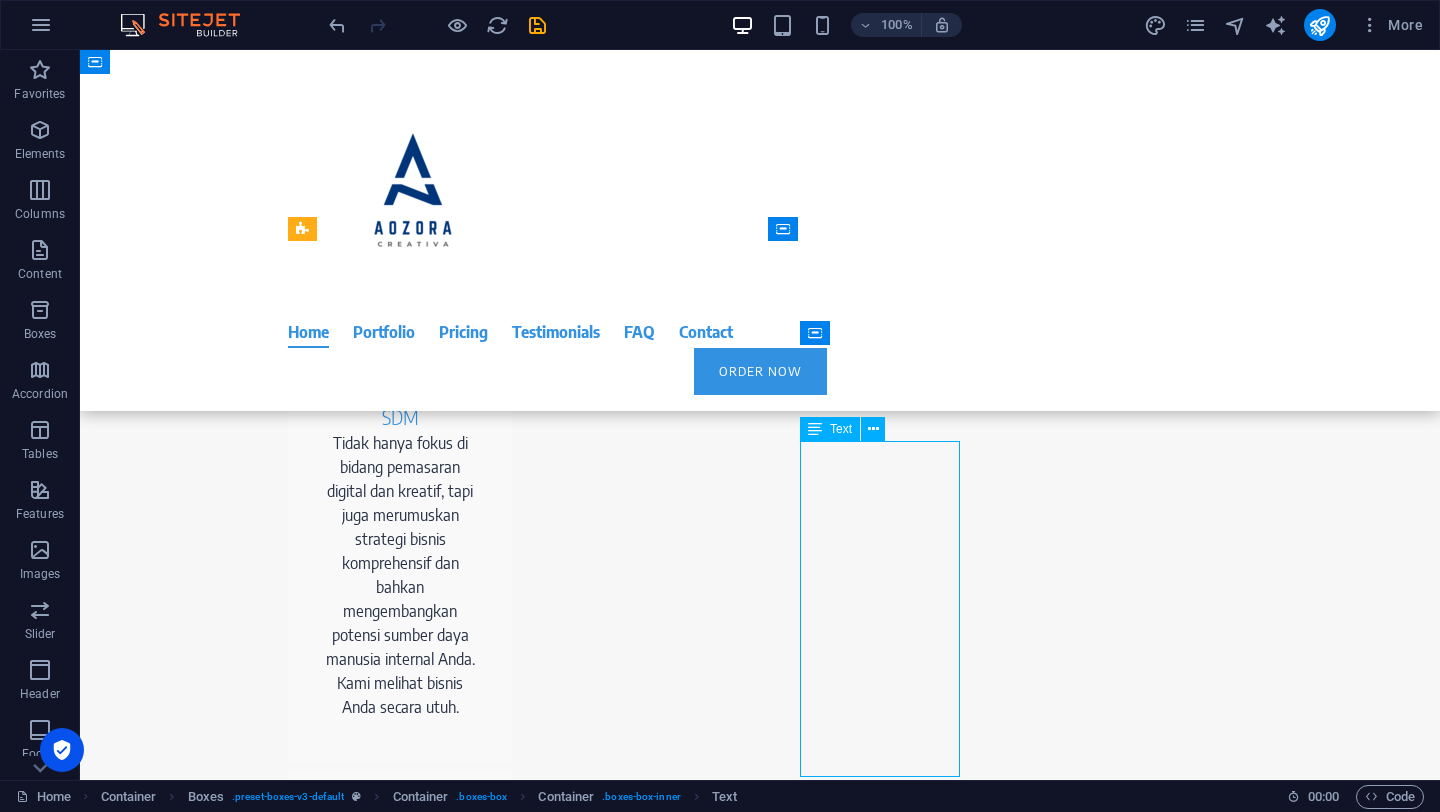 click on "Kami memahami bahwa setiap rupiah yang Anda investasikan harus berjalan efektif. Melalui analisis mendalam, kami memastikan setiap langkah efisien, tanpa pemborosan, sehingga setiap biaya yang dikeluarkan benar-benar memberikan pengembalian investasi (ROI) yang terukur bagi bisnis Anda." at bounding box center (400, 1642) 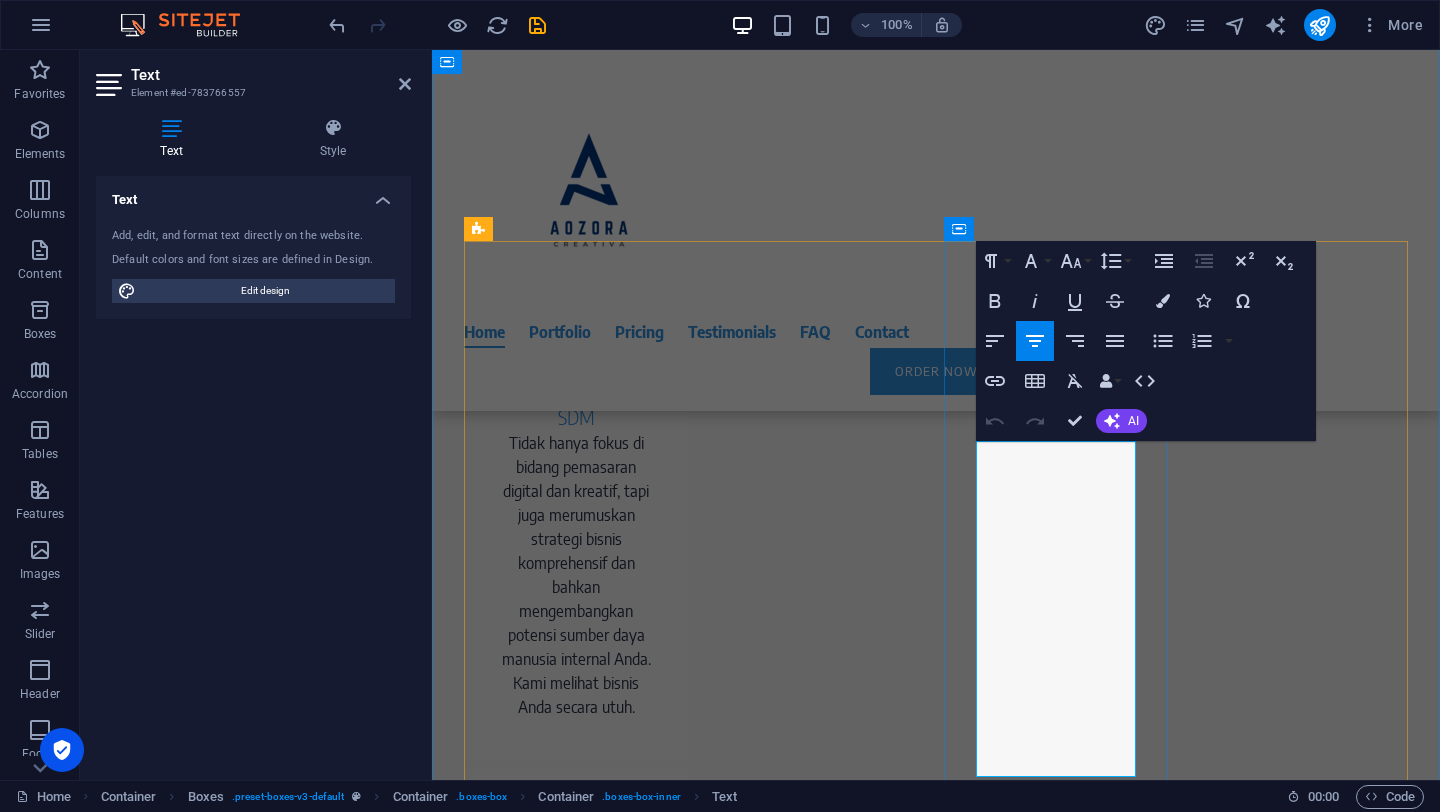 click on "Kami memahami bahwa setiap rupiah yang Anda investasikan harus berjalan efektif. Melalui analisis mendalam, kami memastikan setiap langkah efisien, tanpa pemborosan, sehingga setiap biaya yang dikeluarkan benar-benar memberikan pengembalian investasi (ROI) yang terukur bagi bisnis Anda." at bounding box center [576, 1642] 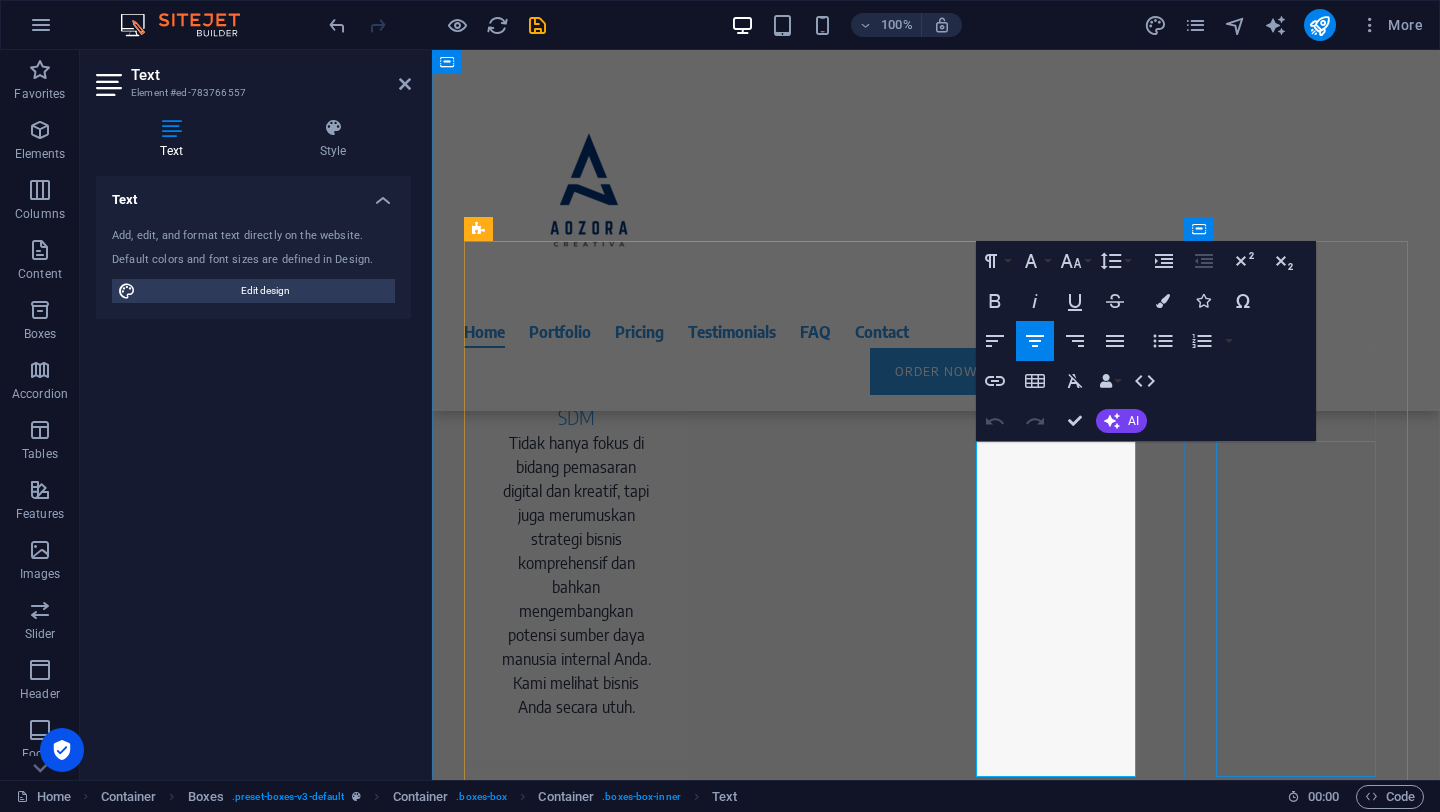 click on "Kami beradaptasi dengan cara kerja Anda. Apakah Anda ingin menyerahkan seluruhnya kepada kami (Hands-Off), hanya membutuhkan panduan strategis (Konsultatif), atau berkolaborasi aktif (Kolaboratif), kami siap menjadi partner yang sesuai dengan tingkat keterlibatan yang Anda inginkan." at bounding box center [576, 2219] 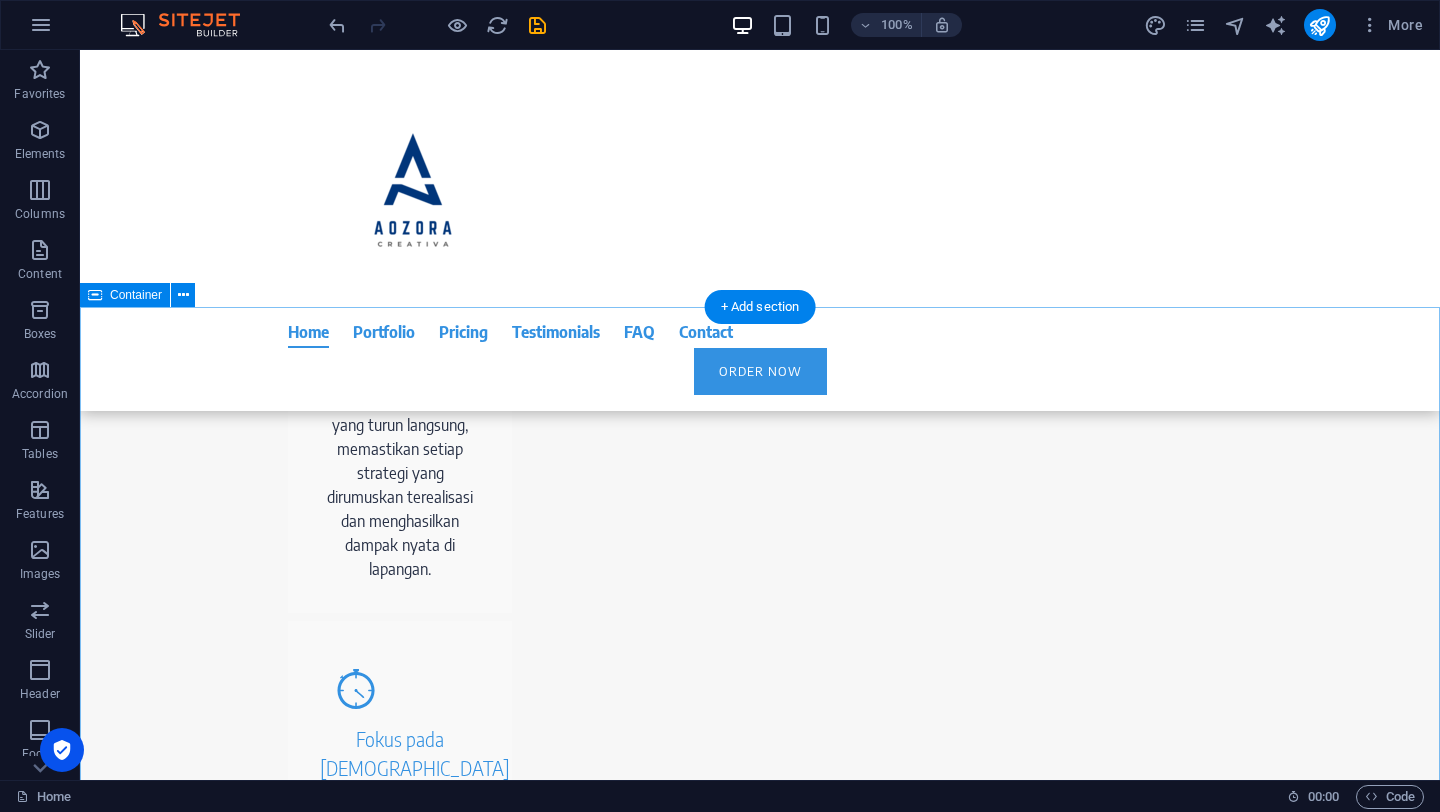 scroll, scrollTop: 1831, scrollLeft: 0, axis: vertical 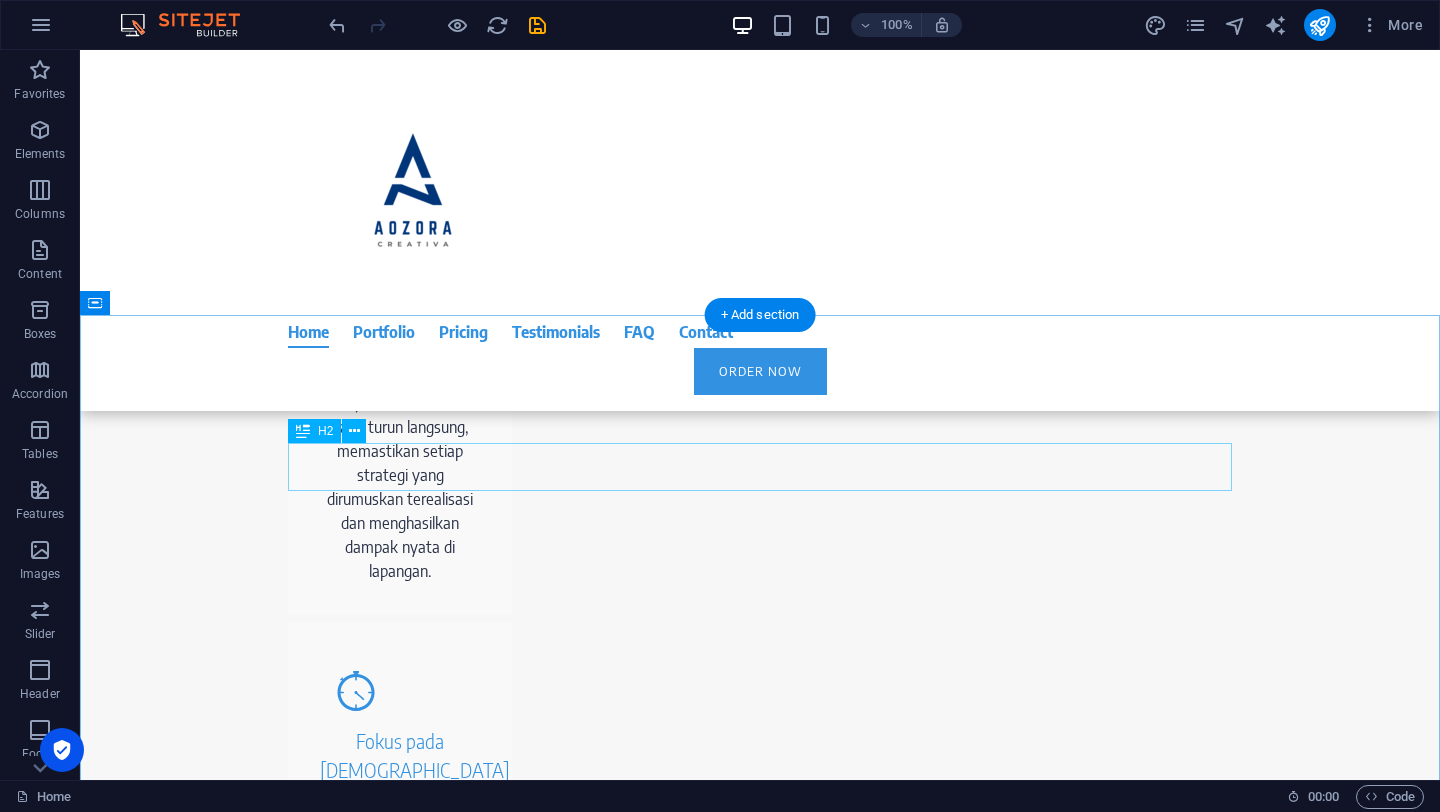 click on "Start your new company website" at bounding box center [760, 2077] 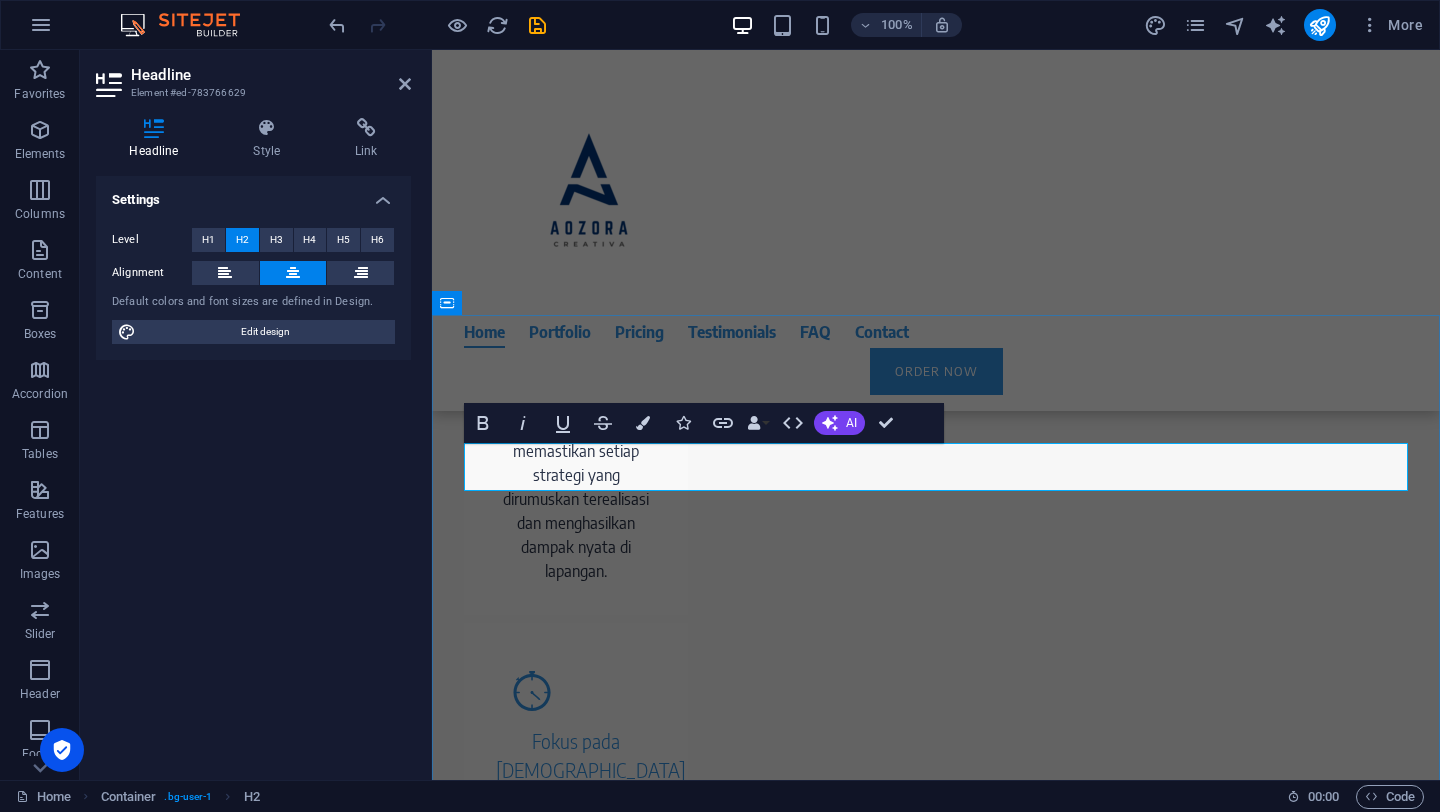 drag, startPoint x: 886, startPoint y: 472, endPoint x: 1216, endPoint y: 486, distance: 330.29684 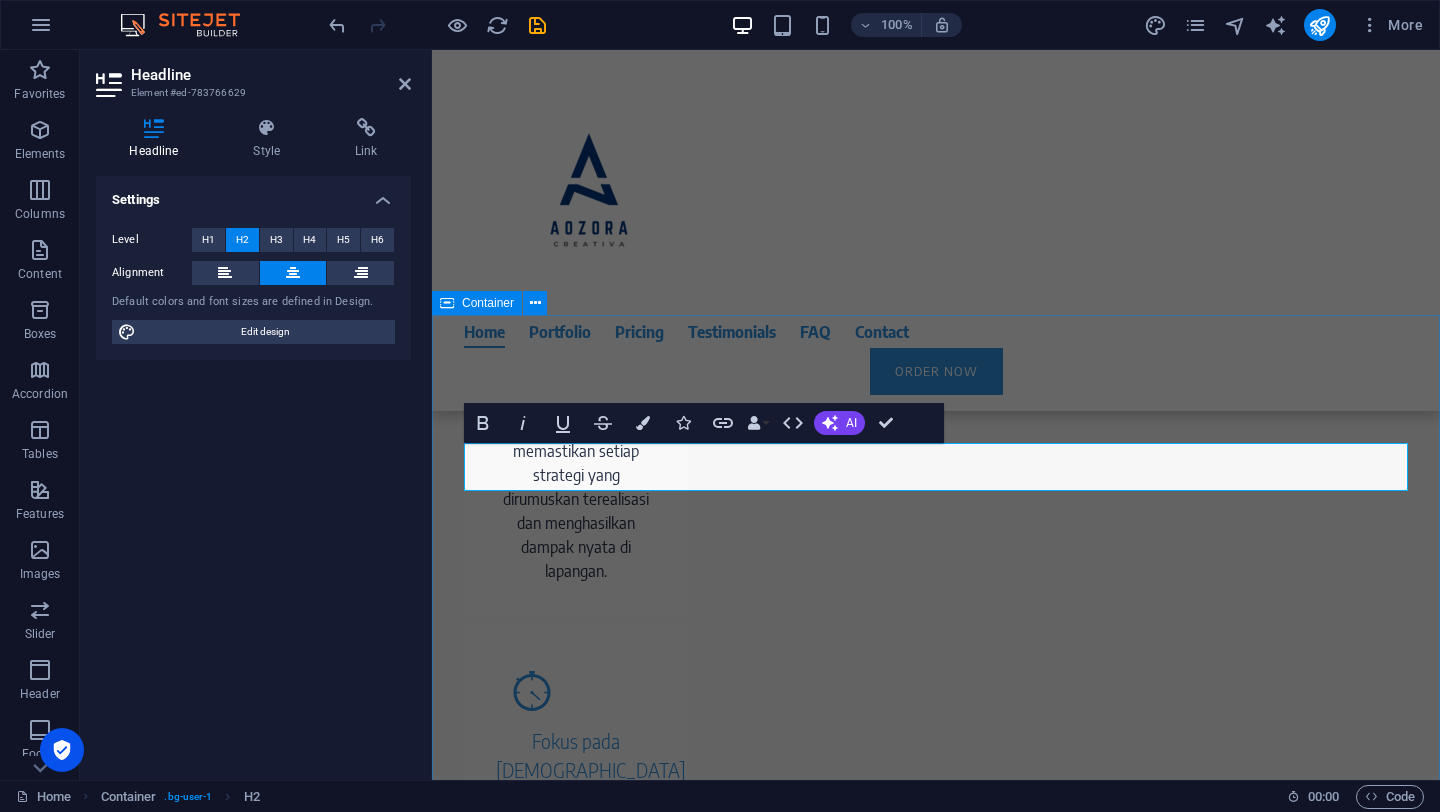 click on "Layanan Utama Kami In just a few steps to your professional online presence. 1. What you'd like to experience?
In a personal or web meeting with you, we will determine the content of your site and suggest directions for the design based on your wishes. The menu structure and content concept are also defined here. The creation of your website can begin! We know our customers personally and therefore know what is important to them. 2. We create your website.
Our designers create an individual responsive design for you and your company, which is perfectly tailored to your target group and your appearance. After all, your own website reflects the professionalism of your company to the outside world. Therefore, a modern design and a high user-friendliness are the foundations of our work. Our designers do not rely on ready-made design templates, but create the design of your website individually and tailor-made. 3. Ready? We finalize together.
4. Your website goes online!" at bounding box center (936, 3342) 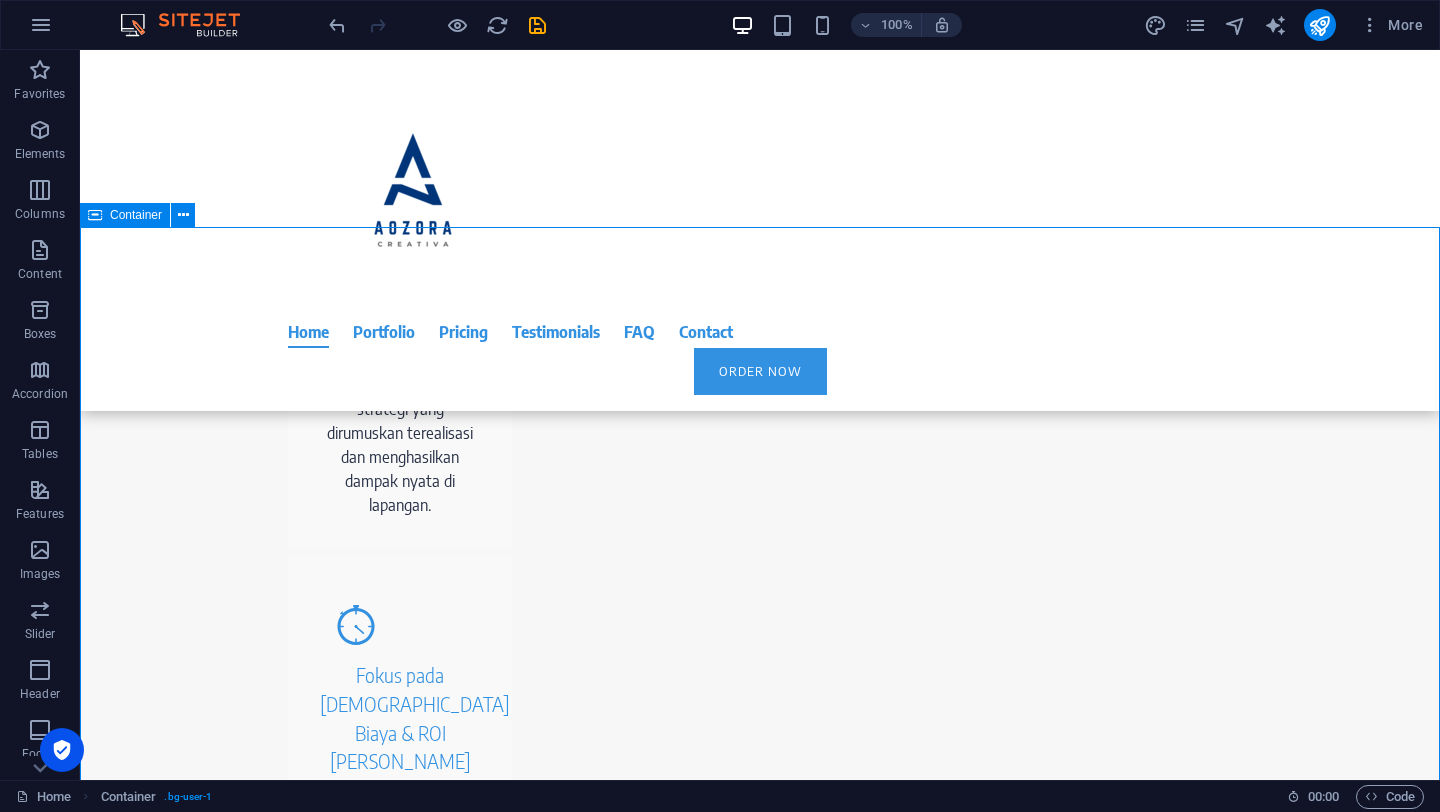 scroll, scrollTop: 2068, scrollLeft: 0, axis: vertical 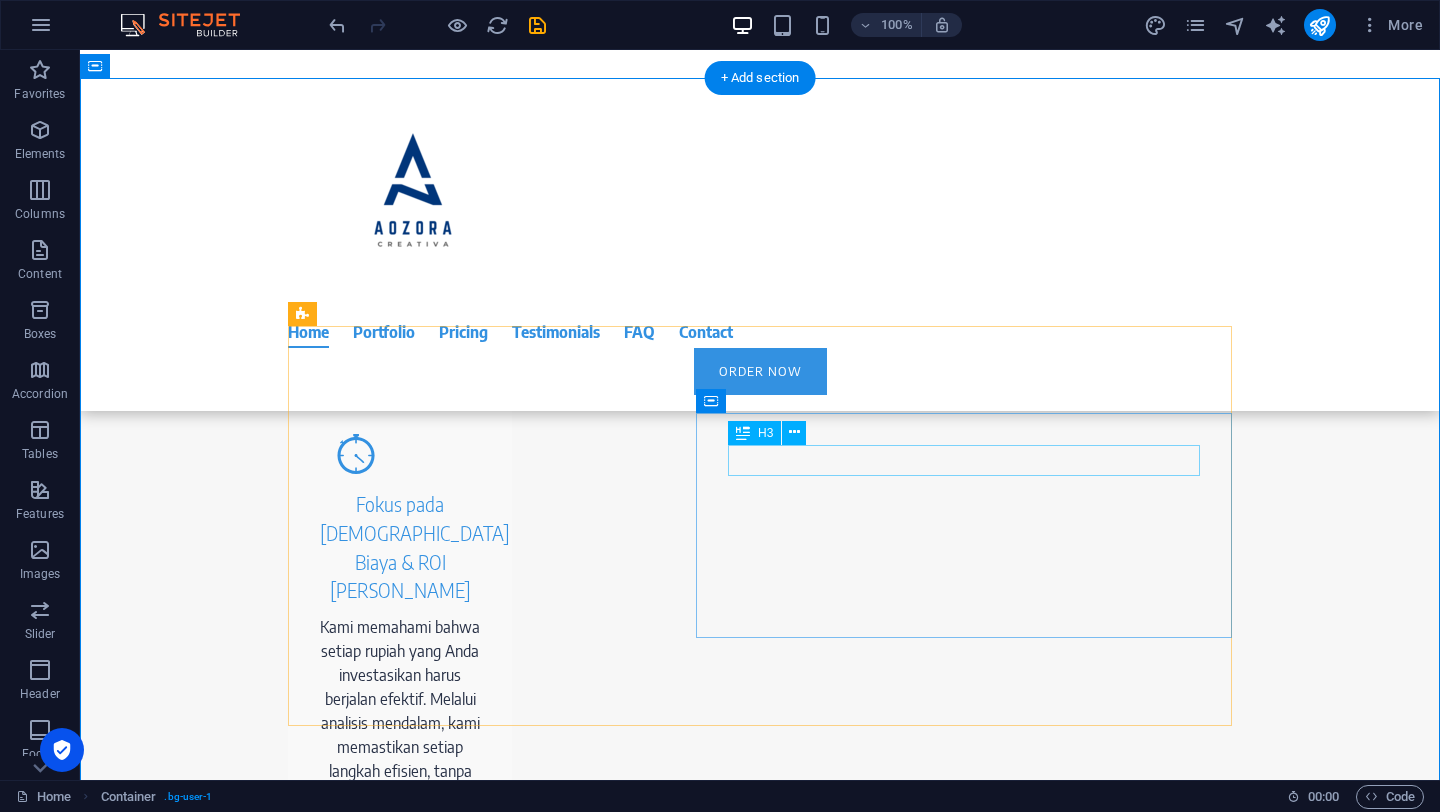 click on "1. What you'd like to experience?" at bounding box center [696, 2382] 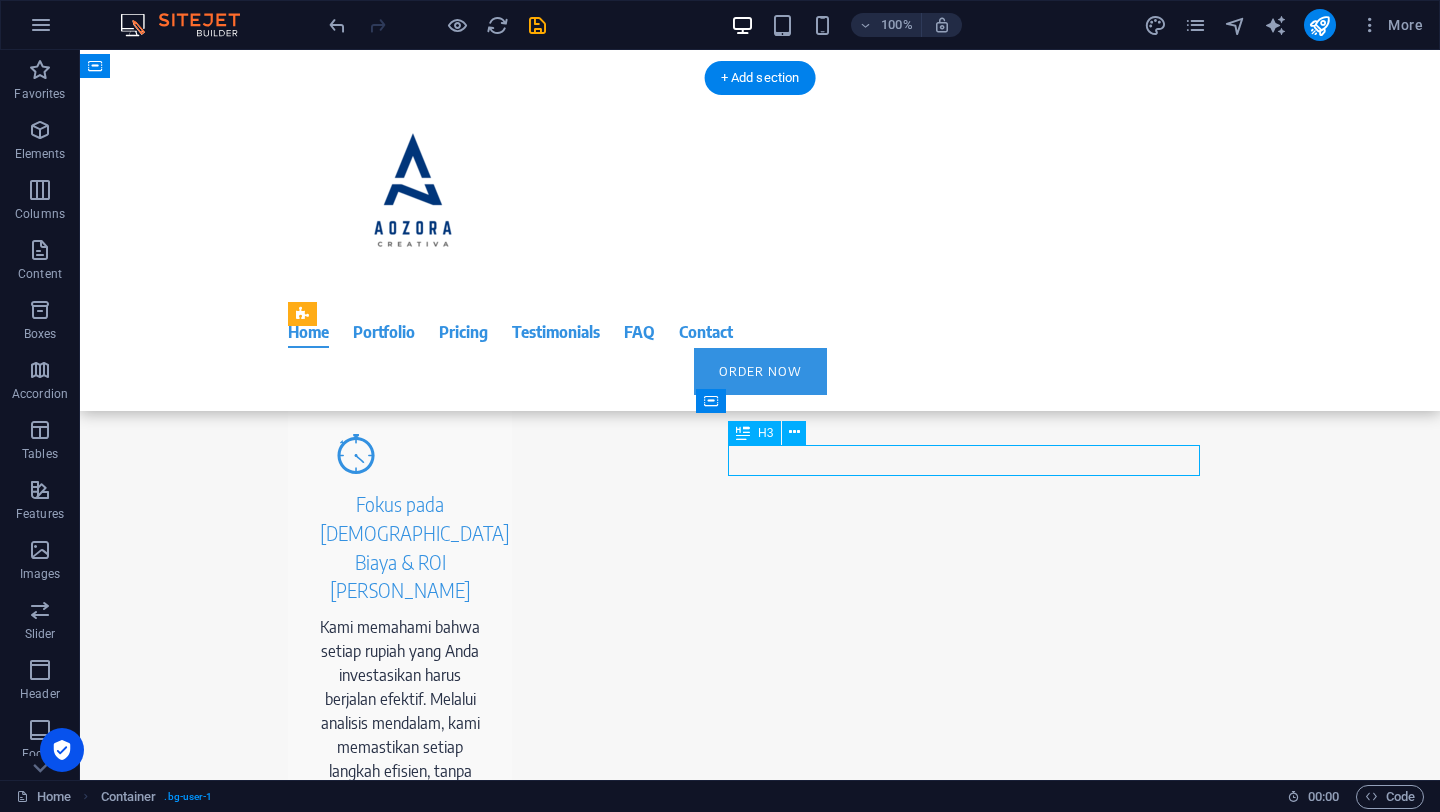 click on "1. What you'd like to experience?" at bounding box center [696, 2382] 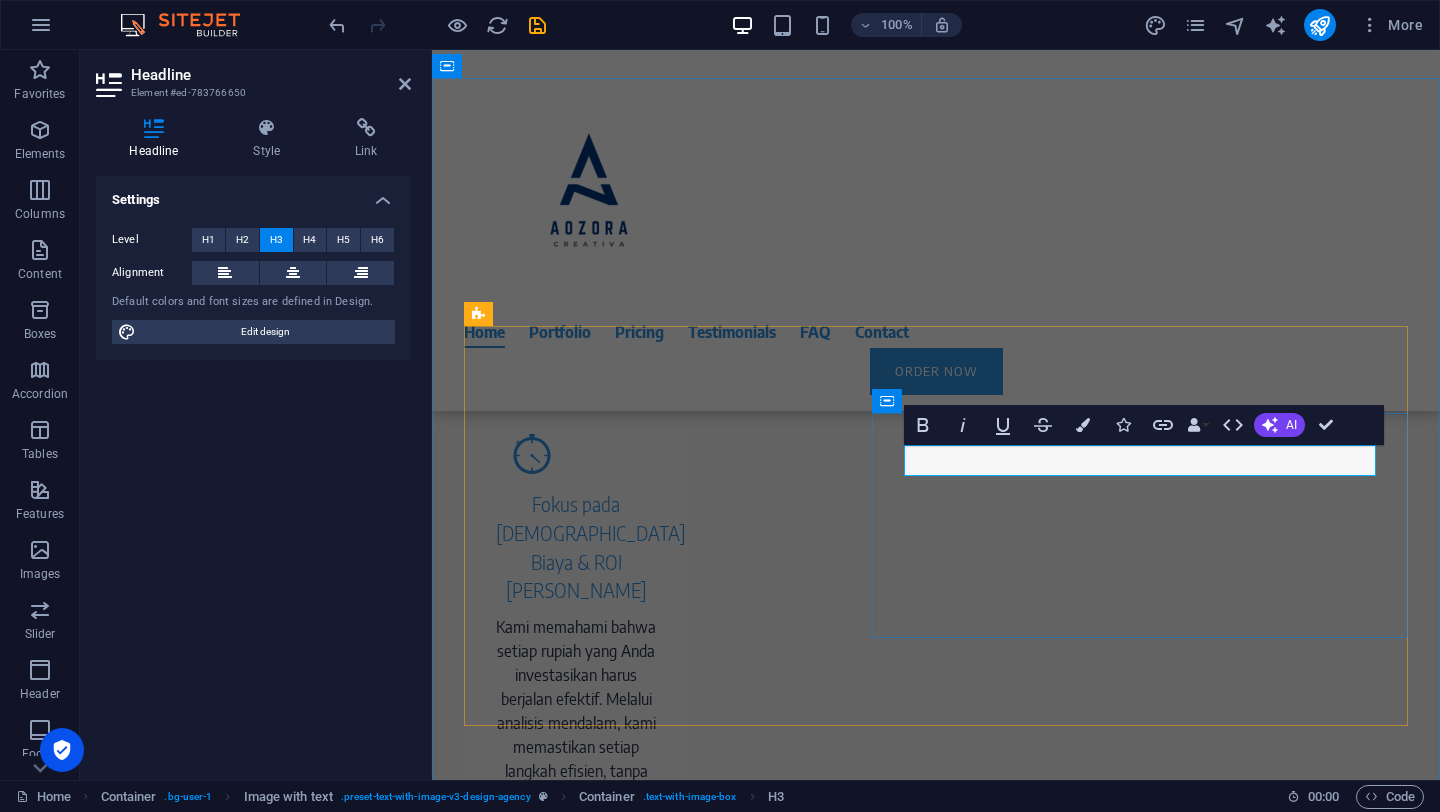 click on "1. What you'd like to experience?" at bounding box center (872, 2382) 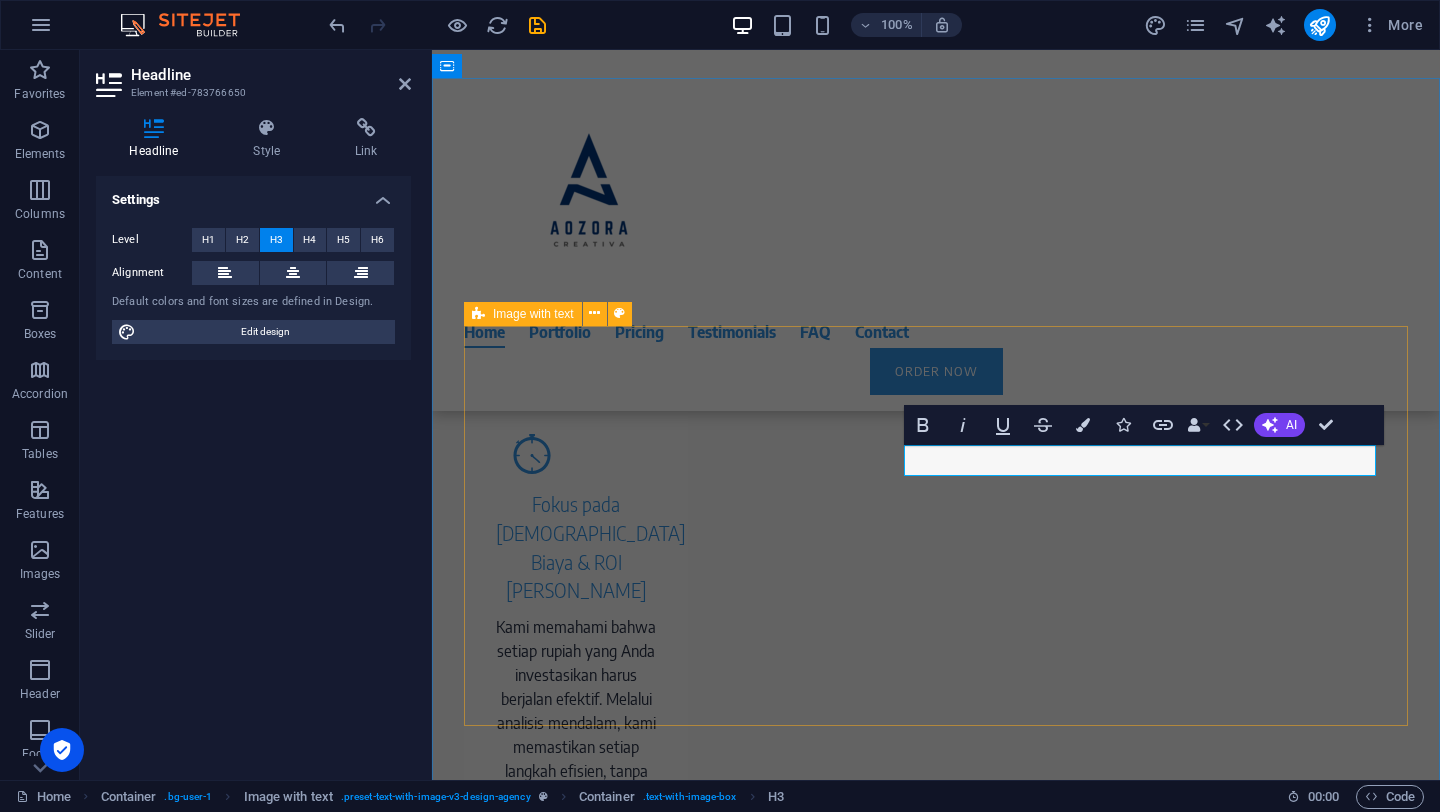 click on "1. Pemasaran Digital & Pemasaran Berbasis Kinerja
In a personal or web meeting with you, we will determine the content of your site and suggest directions for the design based on your wishes. The menu structure and content concept are also defined here. The creation of your website can begin! We know our customers personally and therefore know what is important to them." at bounding box center (936, 2223) 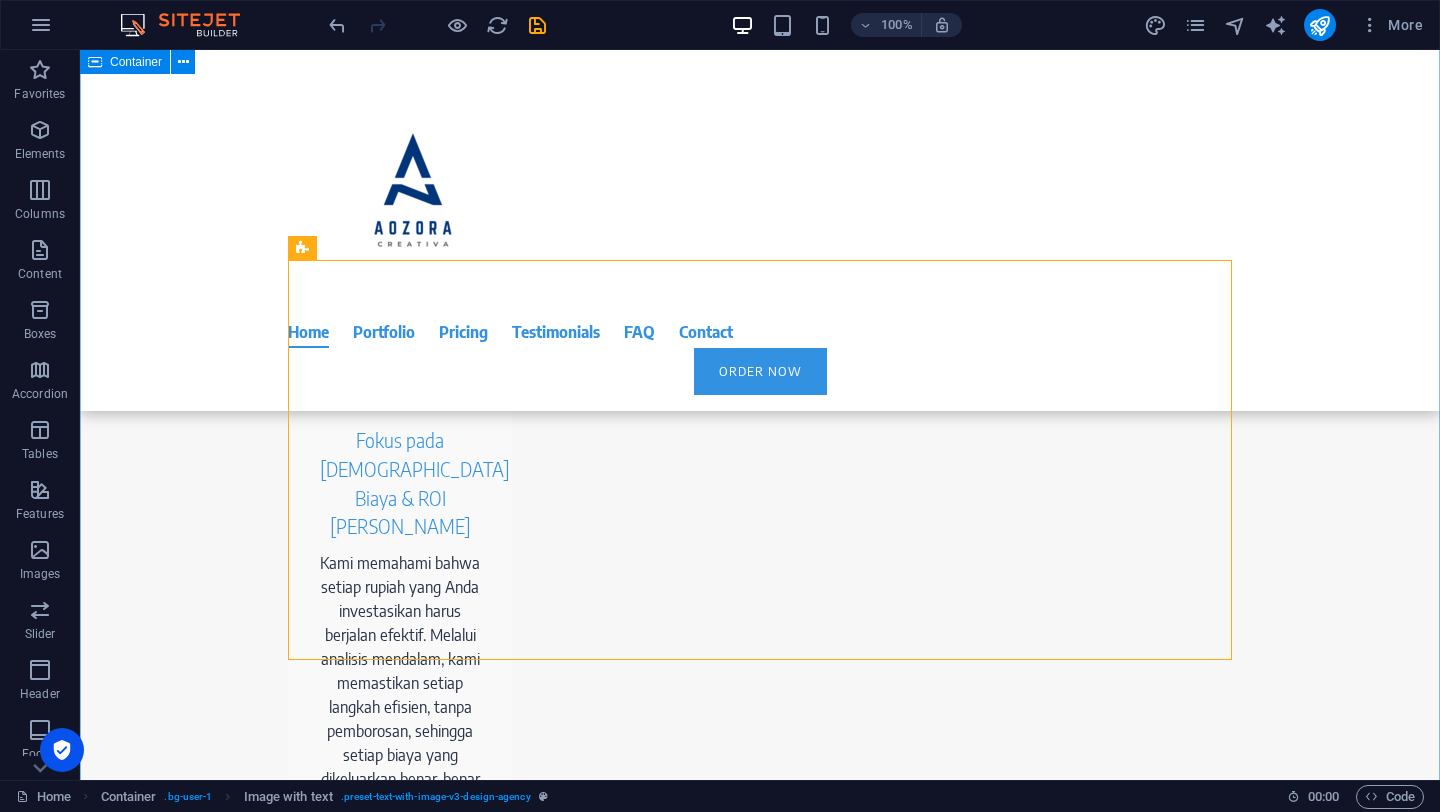 scroll, scrollTop: 2129, scrollLeft: 0, axis: vertical 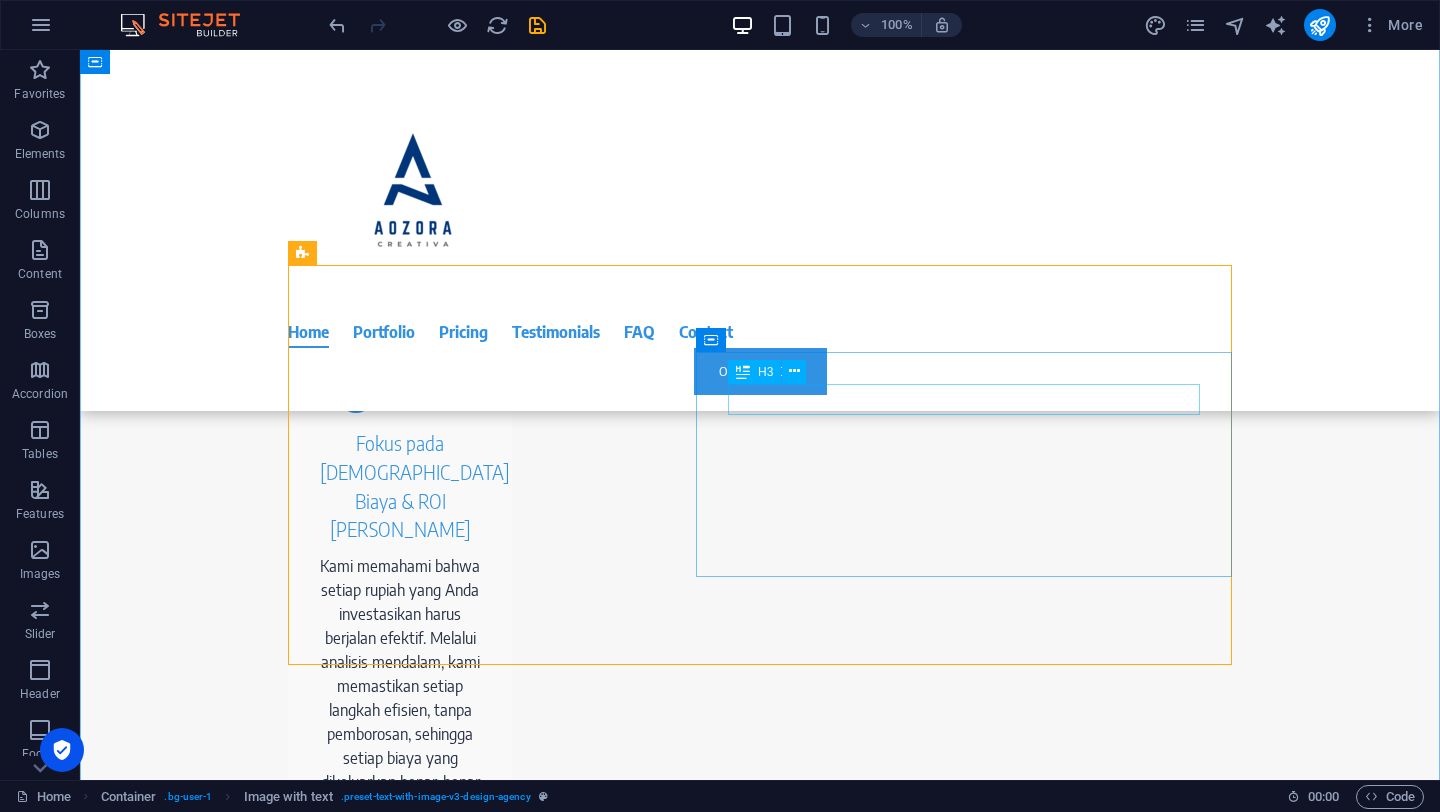 click on "1. Pemasaran Digital & Pemasaran Berbasis Kinerja" at bounding box center [696, 2321] 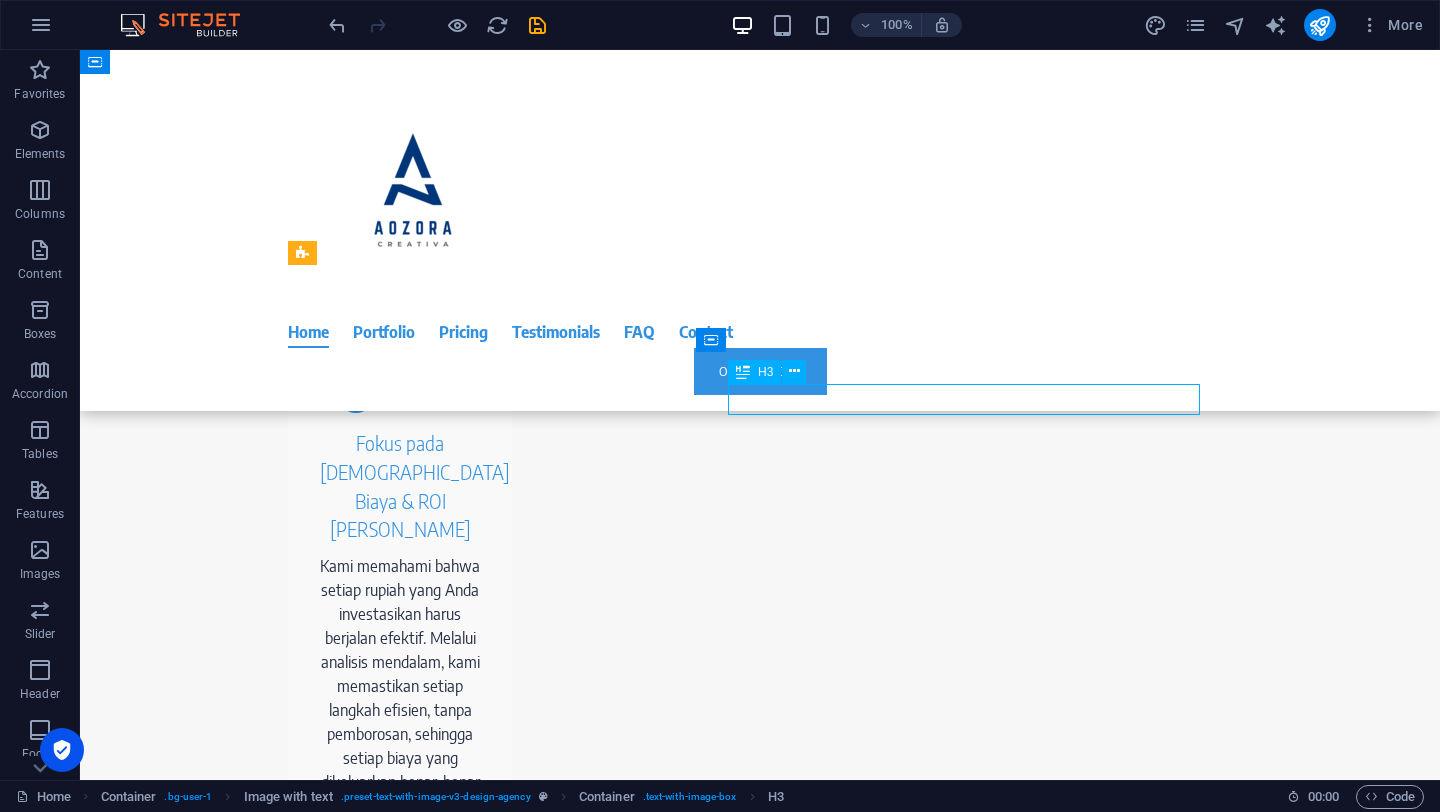 click on "1. Pemasaran Digital & Pemasaran Berbasis Kinerja" at bounding box center (696, 2321) 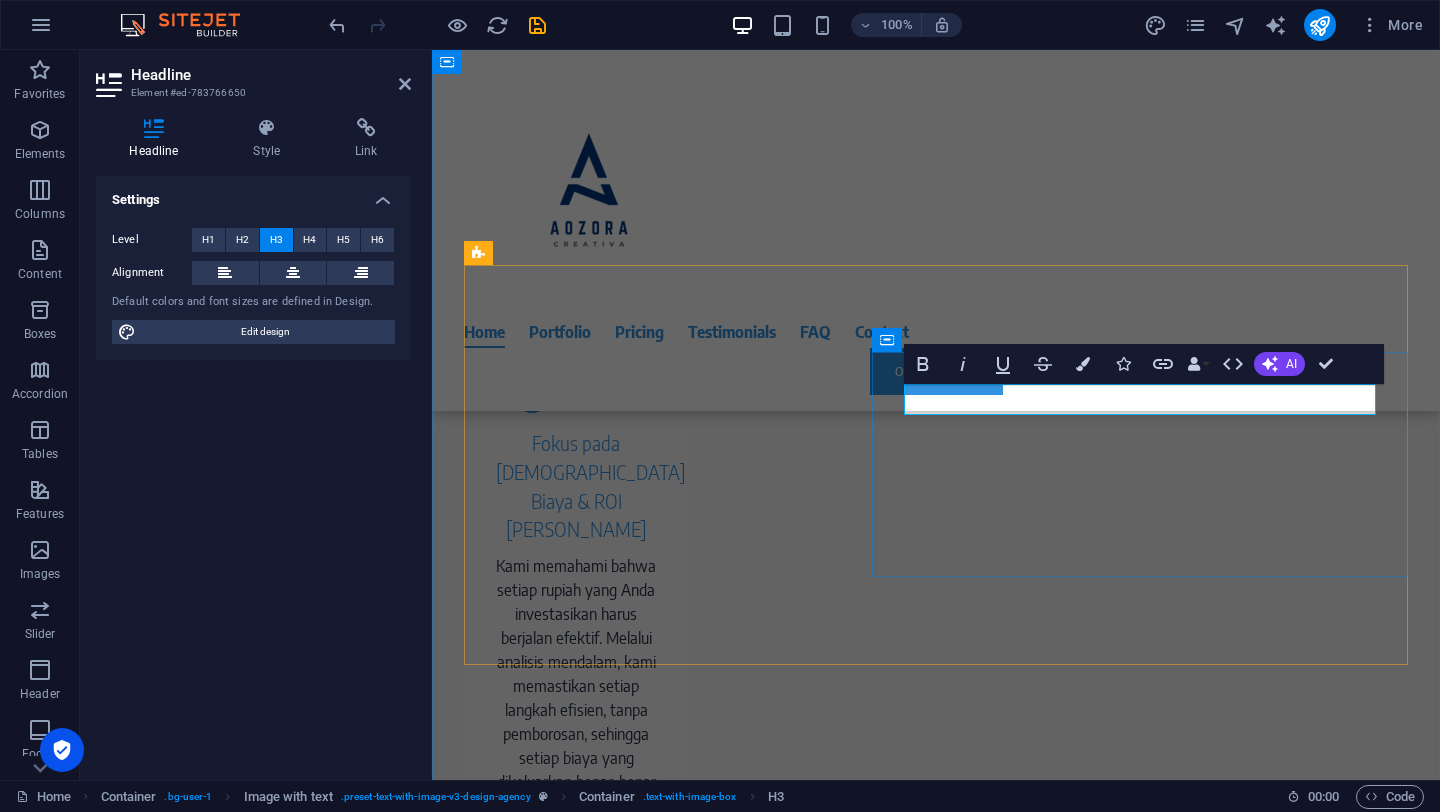 click on "Digital Marketing & Performance Marketing" at bounding box center [872, 2321] 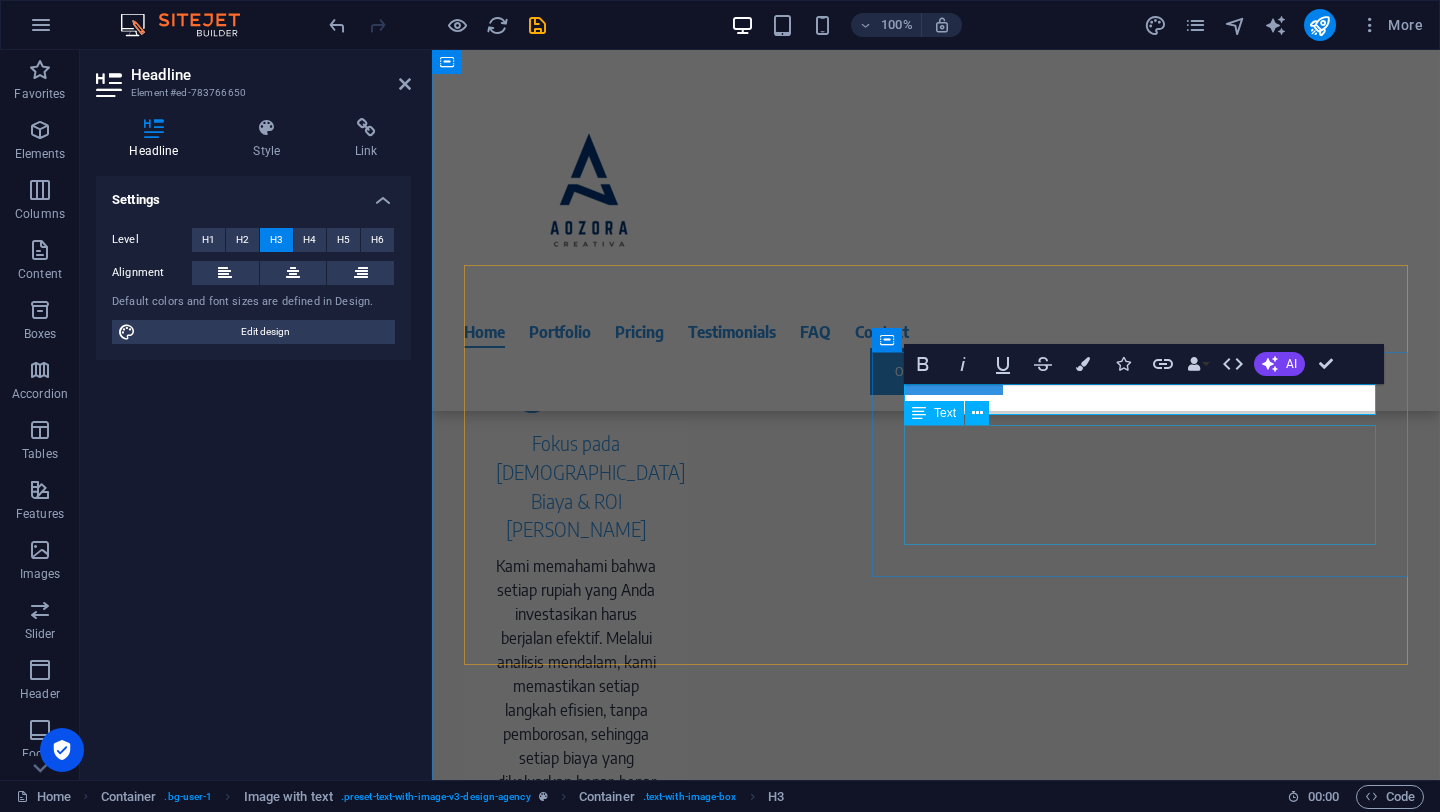 click on "In a personal or web meeting with you, we will determine the content of your site and suggest directions for the design based on your wishes. The menu structure and content concept are also defined here. The creation of your website can begin! We know our customers personally and therefore know what is important to them." at bounding box center [872, 2383] 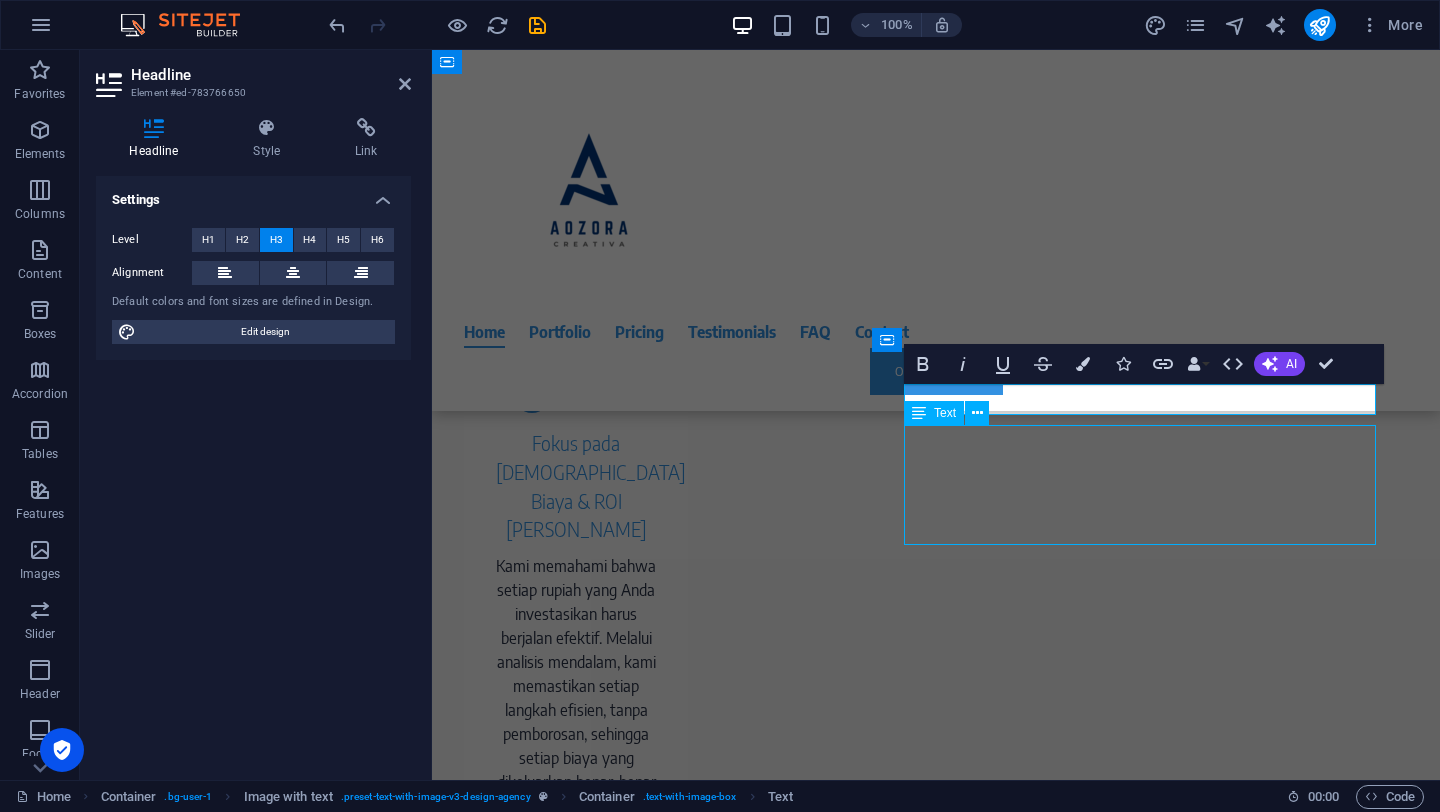 click on "In a personal or web meeting with you, we will determine the content of your site and suggest directions for the design based on your wishes. The menu structure and content concept are also defined here. The creation of your website can begin! We know our customers personally and therefore know what is important to them." at bounding box center (872, 2383) 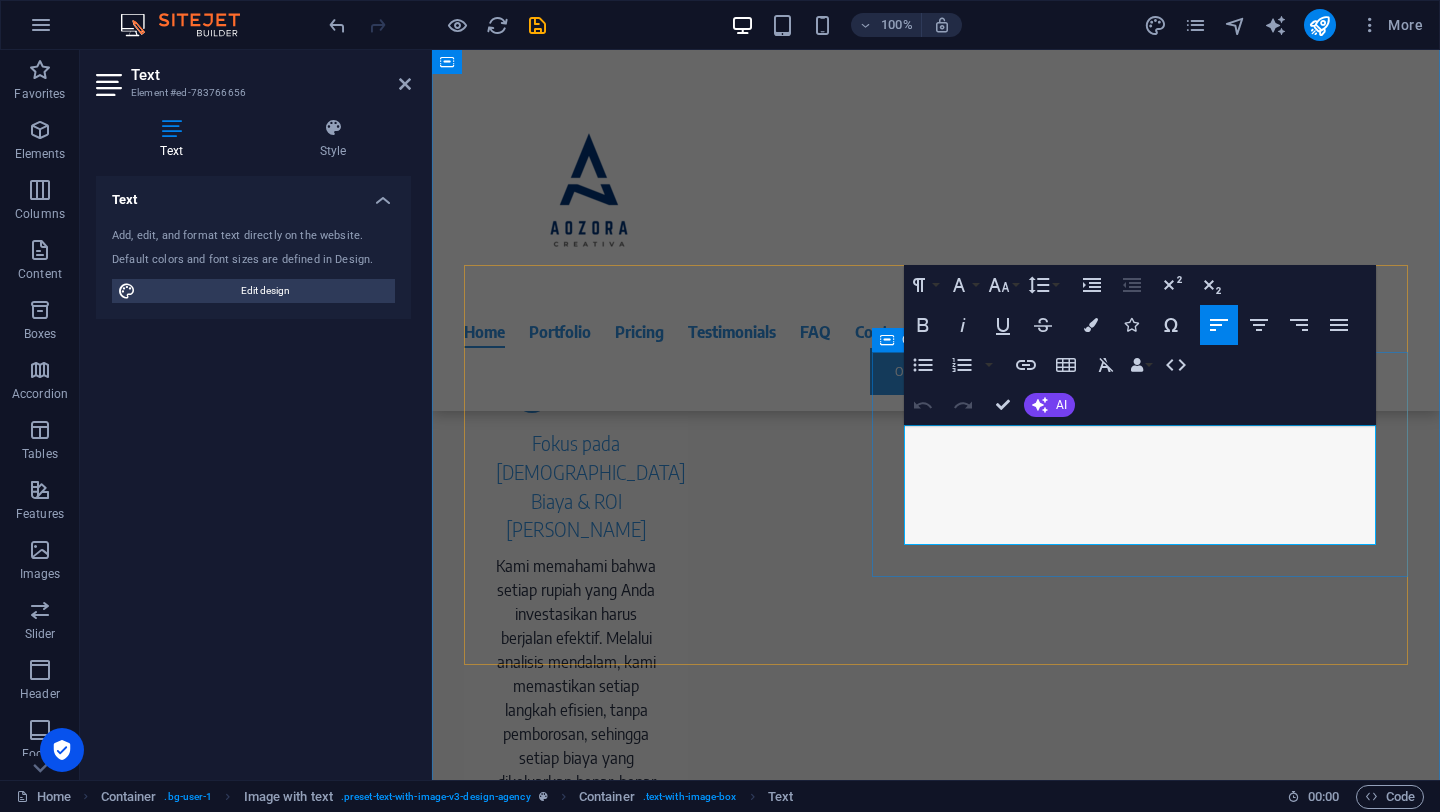 drag, startPoint x: 1221, startPoint y: 538, endPoint x: 891, endPoint y: 441, distance: 343.96075 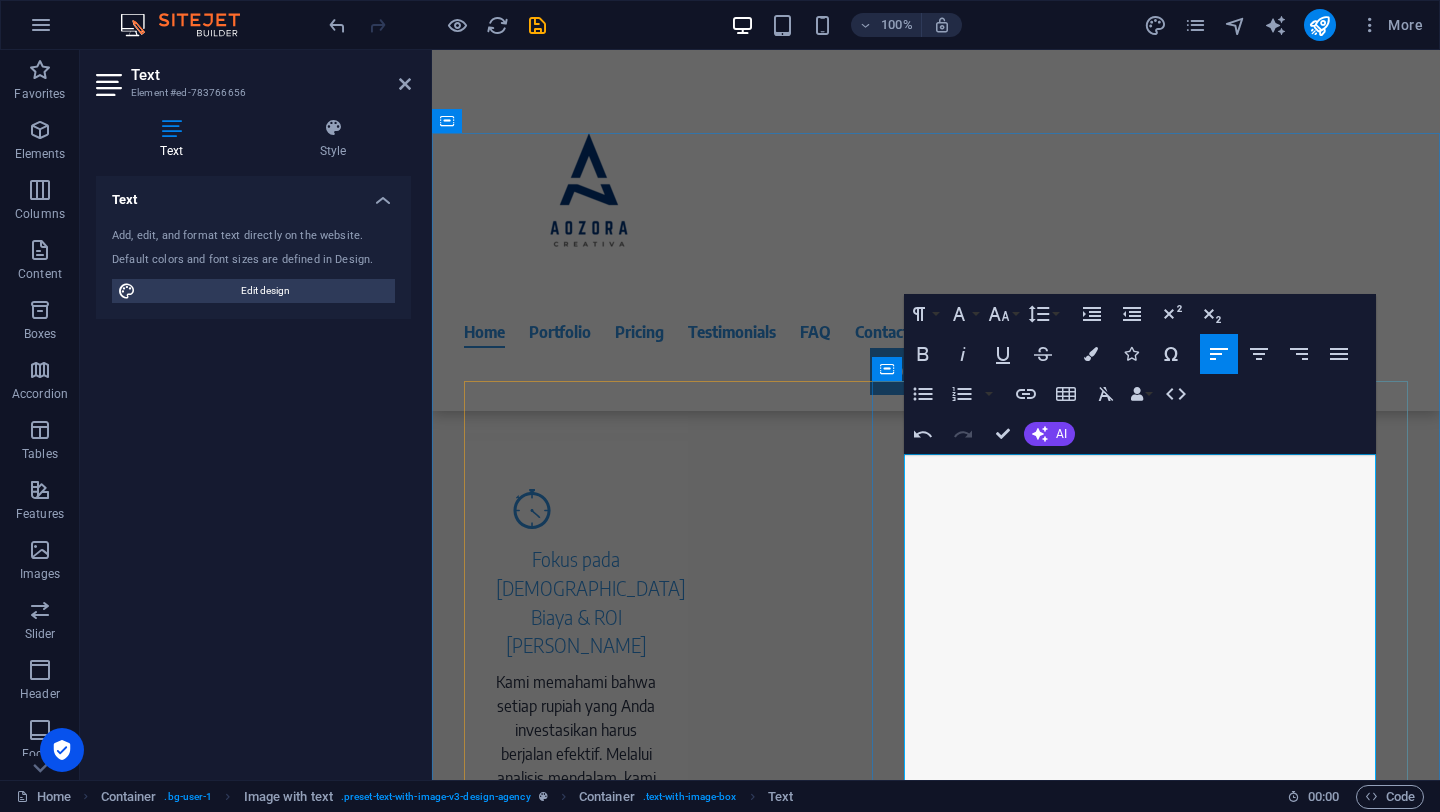 scroll, scrollTop: 2015, scrollLeft: 0, axis: vertical 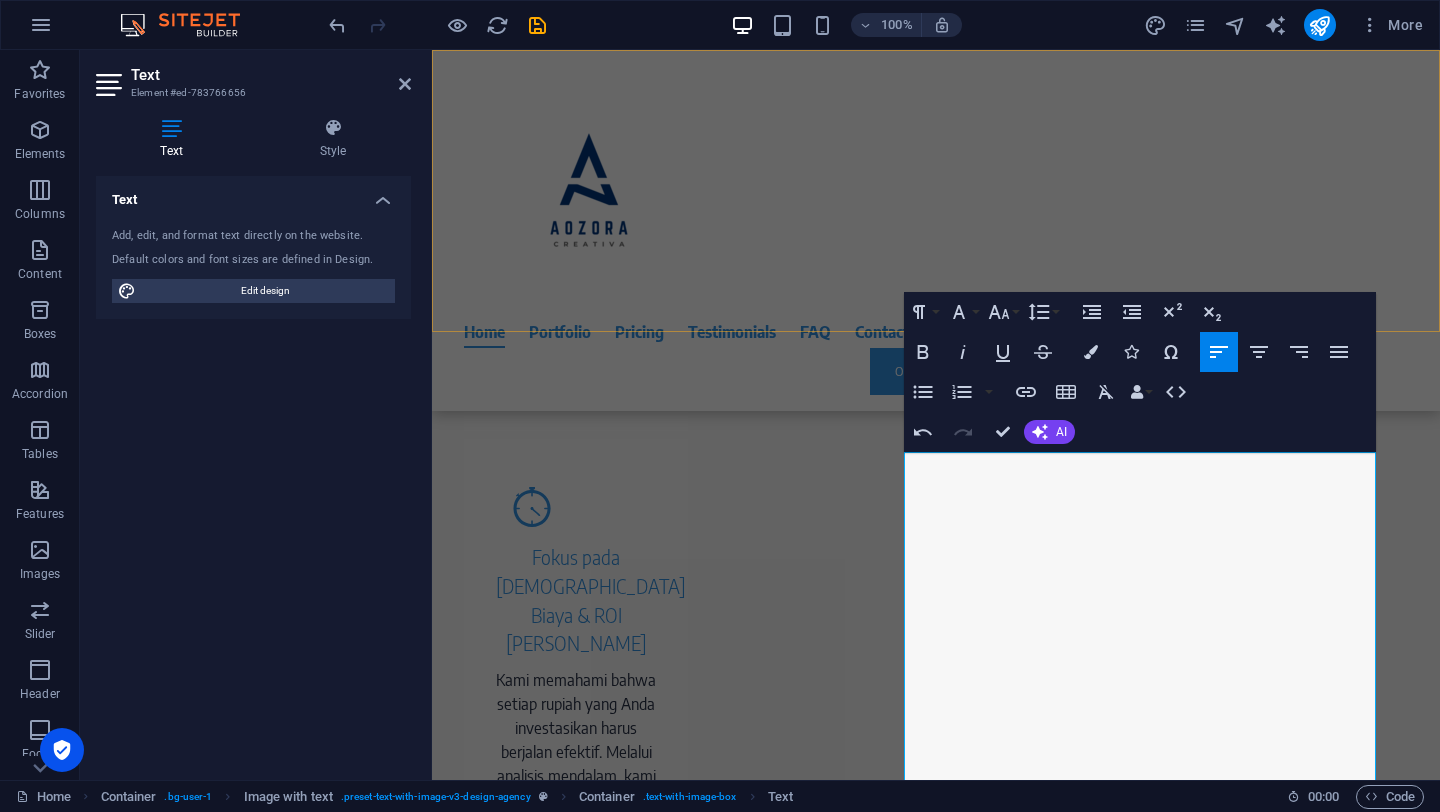 click on "Home Portfolio Pricing Testimonials FAQ Contact Order Now" at bounding box center [936, 230] 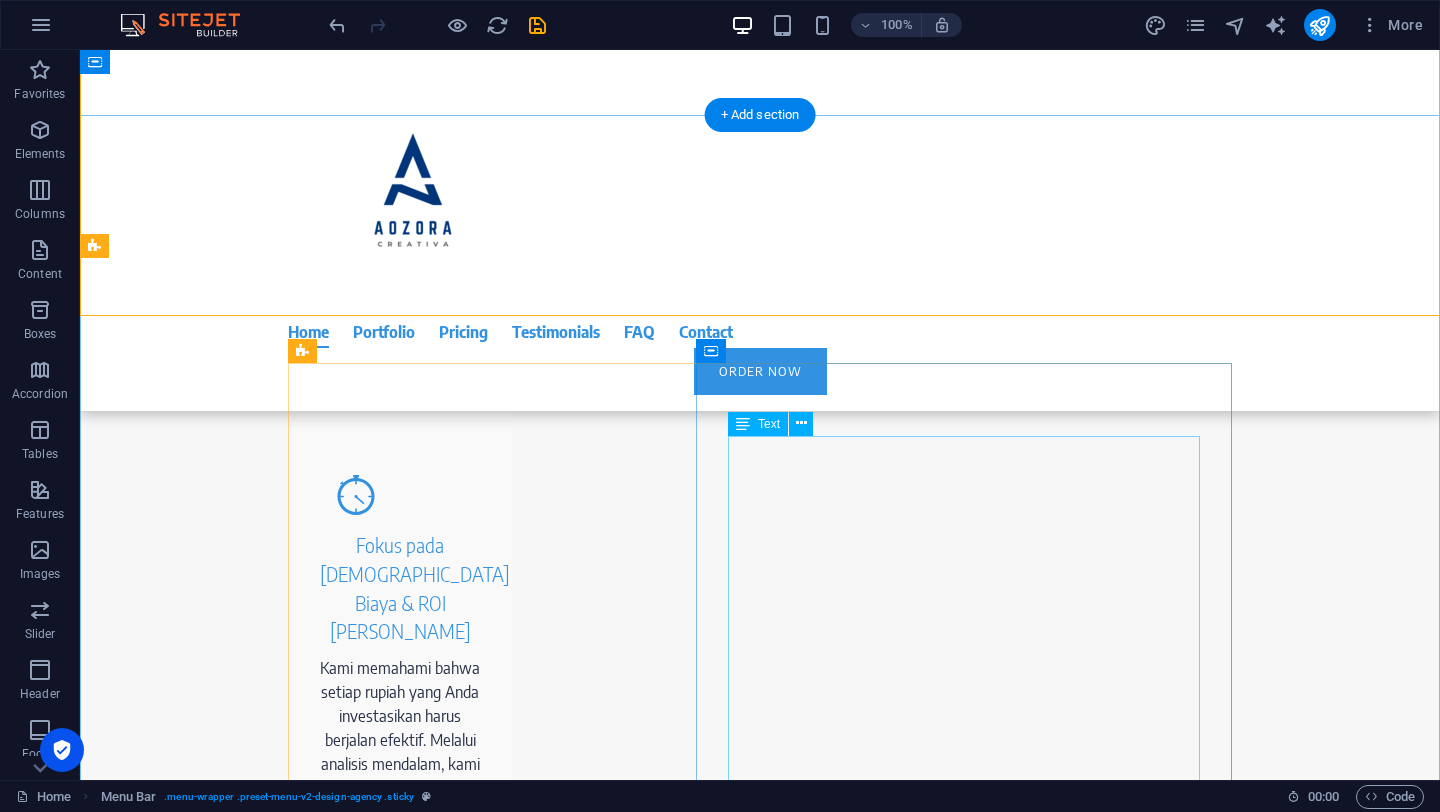 scroll, scrollTop: 2001, scrollLeft: 0, axis: vertical 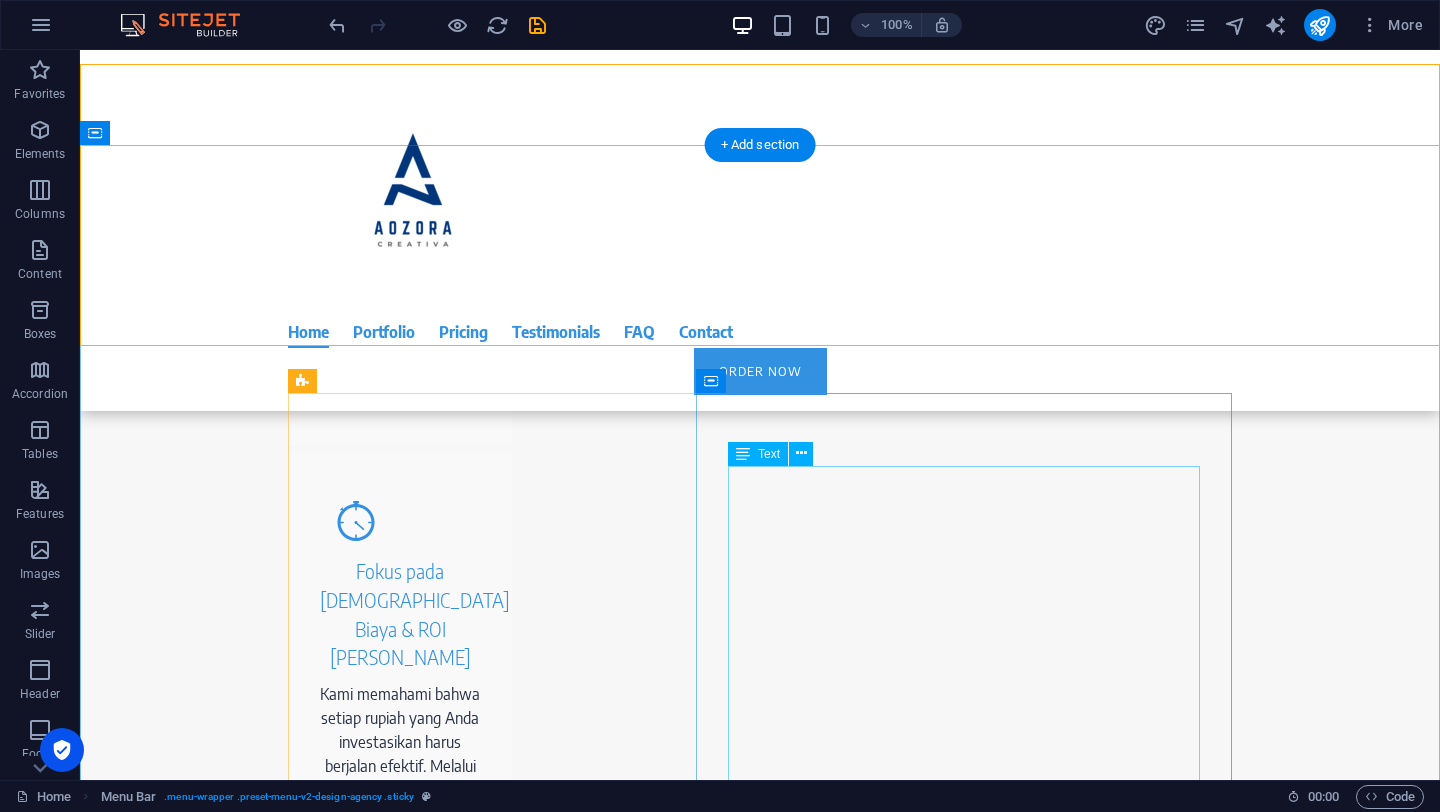 click on "Strategi Digital Marketing Komprehensif:  Kami susun  blueprint   digital marketing  yang terintegrasi. Ini termasuk analisis pasar, nentuin target audiens yang jitu, bikin tujuan yang jelas, dan milih  channel   marketing  paling efektif (kayak  SEO ,  Google Ads ,  Social Media Marketing ,  Email Marketing ,  Content Marketing , dan lainnya). Optimasi Mesin Pencari (SEO):  Kami bikin  website  kamu nangkring di halaman depan Google secara organik. Jadi, waktu calon pelanggan nyari produk atau layanan kamu, mereka langsung nemu kamu tanpa harus nyari-nyari lagi. Ini mencakup optimasi di dalam  website  kamu (on-page), di luar  website  (off-page), sampai urusan teknisnya. Iklan Google (Google Ads / SEM):  Pengen bisnis kamu langsung kelihatan di Google dalam sekejap? Kami kelola kampanye iklan berbayar di Google. Ini bakal ngasih kamu visibilitas instan dan nargetin audiens dengan presisi tinggi berdasarkan kata kunci, lokasi, dan demografi. Social Media Marketing & Advertising: media sosial brand menarik" at bounding box center [696, 2775] 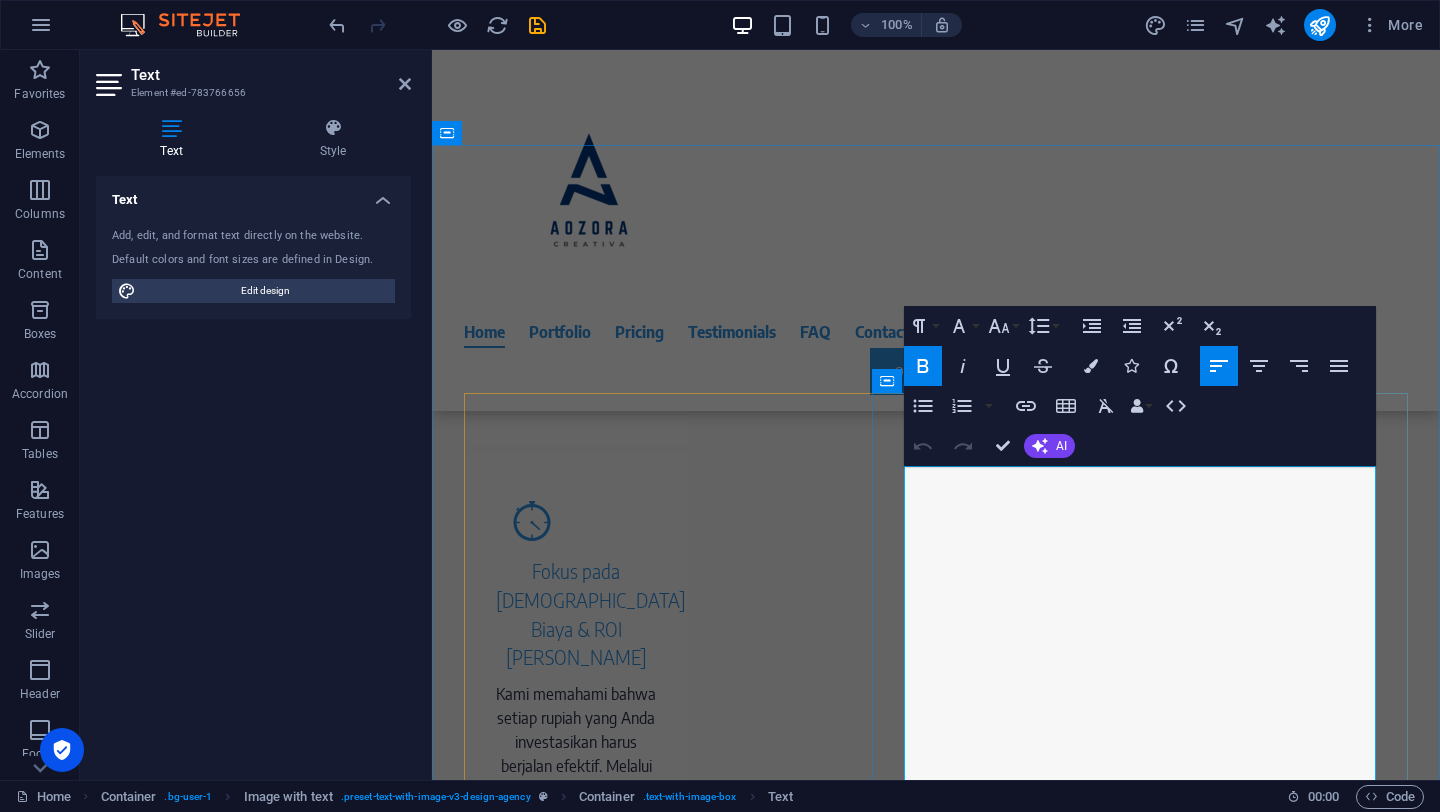 click on "Strategi Digital Marketing Komprehensif:" at bounding box center (576, 2511) 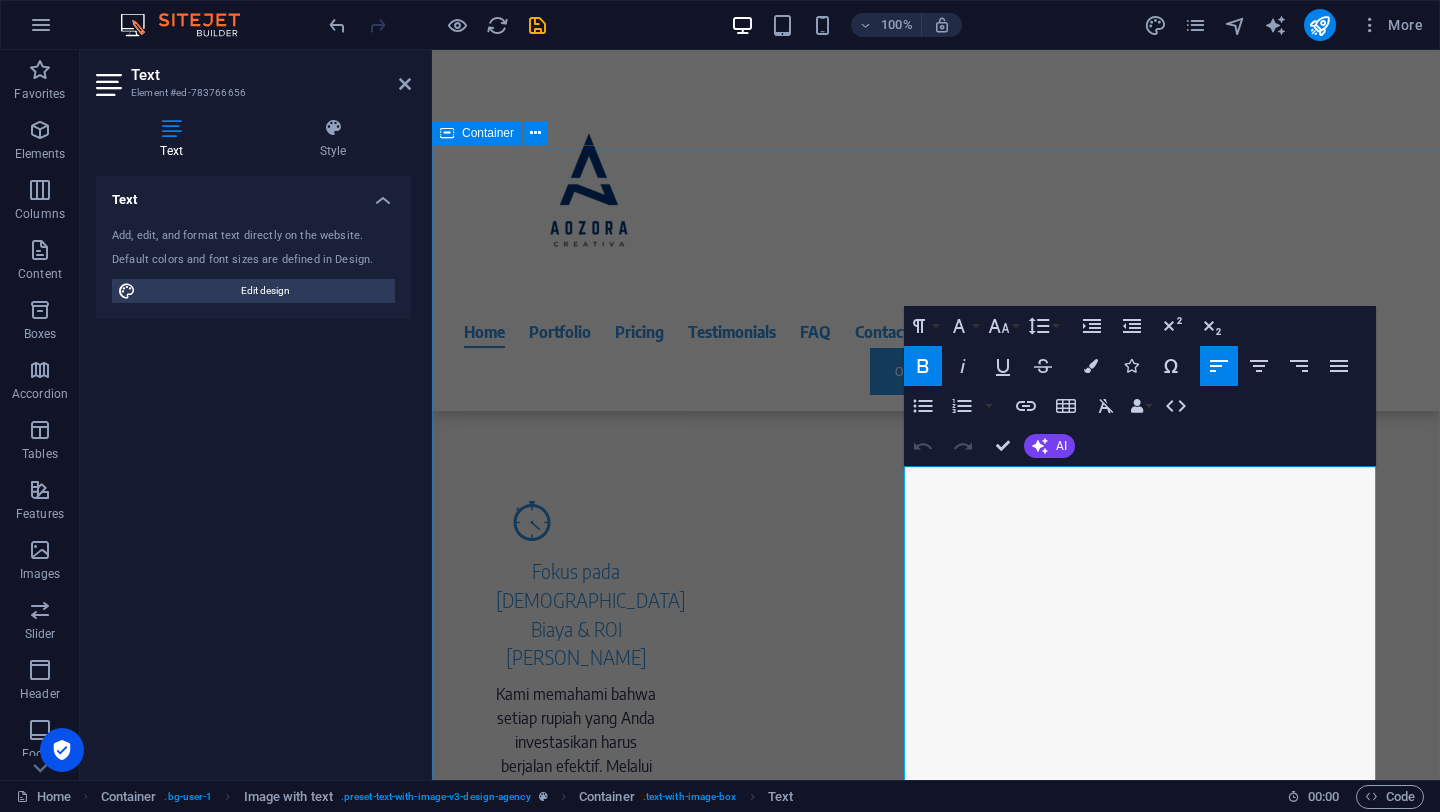 click on "Layanan Utama Kami In just a few steps to your professional online presence. 1. Digital Marketing & Performance Marketing ​ ​ ​ ​ ​ Strategi Digital Marketing Komprehensif:  Kami susun  blueprint   digital marketing  yang terintegrasi. Ini termasuk analisis pasar, nentuin target audiens yang jitu, bikin tujuan yang jelas, dan milih  channel   marketing  paling efektif (kayak  SEO ,  Google Ads ,  Social Media Marketing ,  Email Marketing ,  Content Marketing , dan lainnya). Optimasi Mesin Pencari (SEO):  Kami bikin  website  kamu nangkring di halaman depan Google secara organik. Jadi, waktu calon pelanggan nyari produk atau layanan kamu, mereka langsung nemu kamu tanpa harus nyari-nyari lagi. Ini mencakup optimasi di dalam  website  kamu (on-page), di luar  website  (off-page), sampai urusan teknisnya. Iklan Google (Google Ads / SEM): Social Media Marketing & Advertising:  Kami kembangin strategi konten dan kelola iklan di berbagai platform  media sosial brand Content Marketing: menarik e-book brand" at bounding box center [936, 3436] 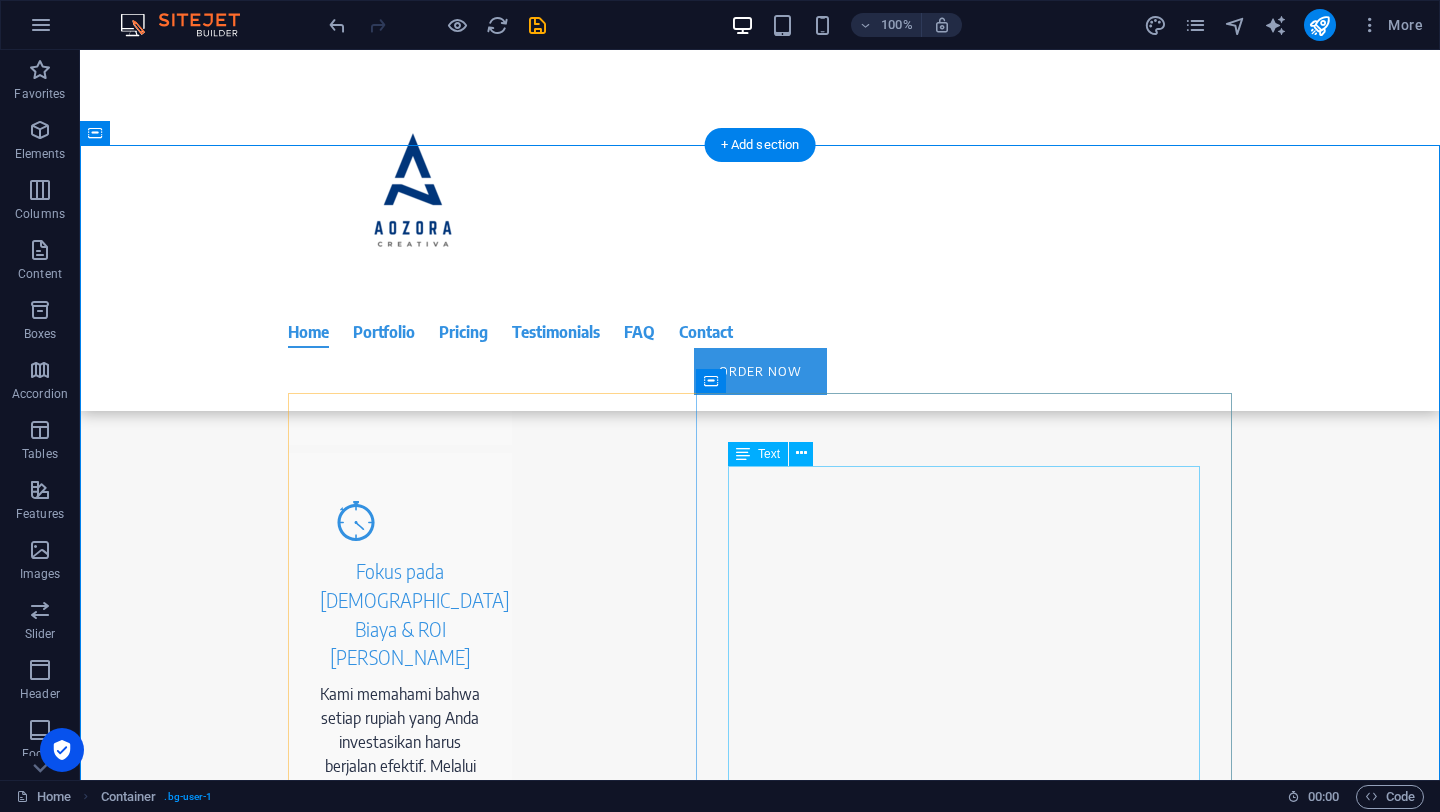 click on "Strategi Digital Marketing Komprehensif:  Kami susun  blueprint   digital marketing  yang terintegrasi. Ini termasuk analisis pasar, nentuin target audiens yang jitu, bikin tujuan yang jelas, dan milih  channel   marketing  paling efektif (kayak  SEO ,  Google Ads ,  Social Media Marketing ,  Email Marketing ,  Content Marketing , dan lainnya). Optimasi Mesin Pencari (SEO):  Kami bikin  website  kamu nangkring di halaman depan Google secara organik. Jadi, waktu calon pelanggan nyari produk atau layanan kamu, mereka langsung nemu kamu tanpa harus nyari-nyari lagi. Ini mencakup optimasi di dalam  website  kamu (on-page), di luar  website  (off-page), sampai urusan teknisnya. Iklan Google (Google Ads / SEM):  Pengen bisnis kamu langsung kelihatan di Google dalam sekejap? Kami kelola kampanye iklan berbayar di Google. Ini bakal ngasih kamu visibilitas instan dan nargetin audiens dengan presisi tinggi berdasarkan kata kunci, lokasi, dan demografi. Social Media Marketing & Advertising: media sosial brand menarik" at bounding box center [696, 2775] 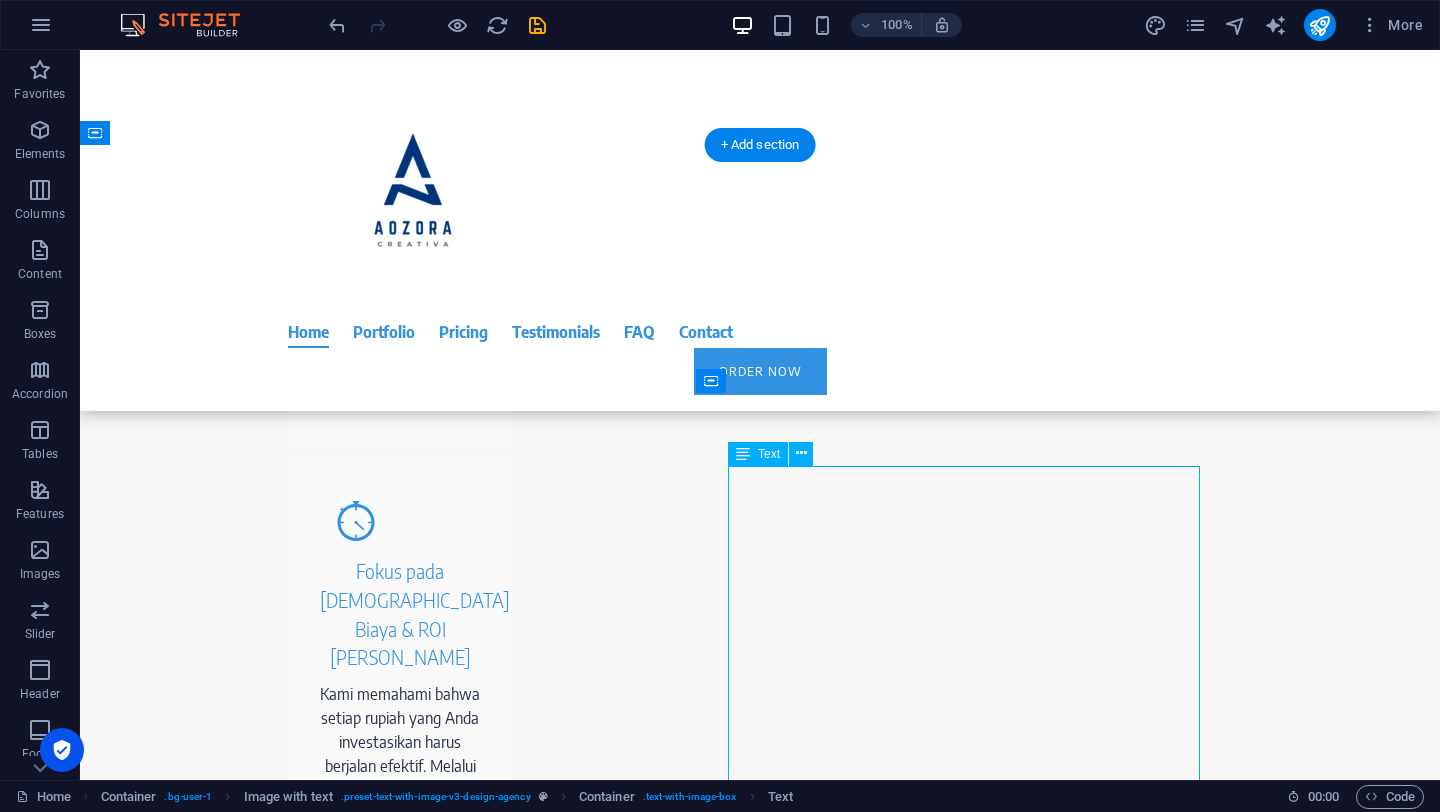 click on "Strategi Digital Marketing Komprehensif:  Kami susun  blueprint   digital marketing  yang terintegrasi. Ini termasuk analisis pasar, nentuin target audiens yang jitu, bikin tujuan yang jelas, dan milih  channel   marketing  paling efektif (kayak  SEO ,  Google Ads ,  Social Media Marketing ,  Email Marketing ,  Content Marketing , dan lainnya). Optimasi Mesin Pencari (SEO):  Kami bikin  website  kamu nangkring di halaman depan Google secara organik. Jadi, waktu calon pelanggan nyari produk atau layanan kamu, mereka langsung nemu kamu tanpa harus nyari-nyari lagi. Ini mencakup optimasi di dalam  website  kamu (on-page), di luar  website  (off-page), sampai urusan teknisnya. Iklan Google (Google Ads / SEM):  Pengen bisnis kamu langsung kelihatan di Google dalam sekejap? Kami kelola kampanye iklan berbayar di Google. Ini bakal ngasih kamu visibilitas instan dan nargetin audiens dengan presisi tinggi berdasarkan kata kunci, lokasi, dan demografi. Social Media Marketing & Advertising: media sosial brand menarik" at bounding box center [696, 2775] 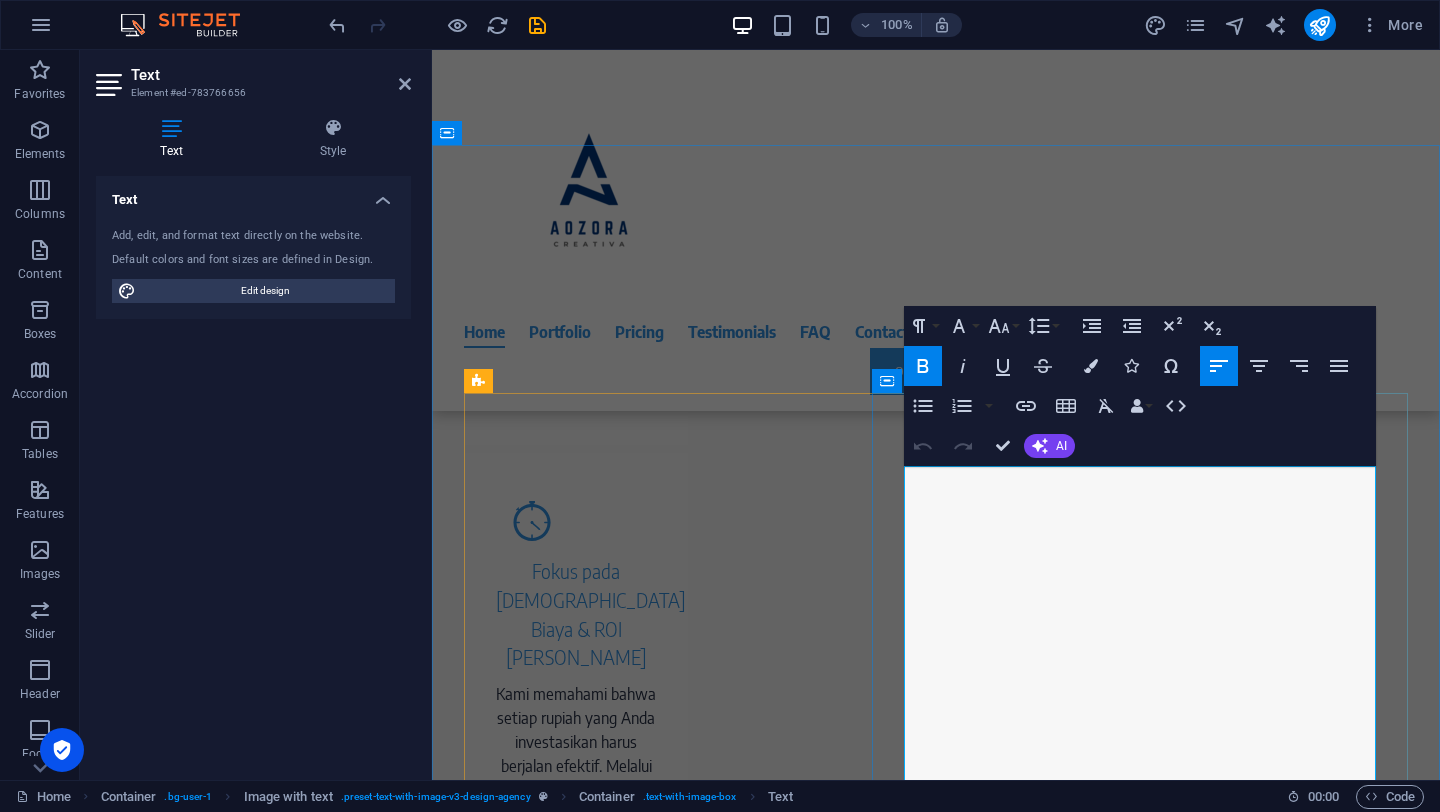 click on "Strategi Digital Marketing Komprehensif:  Kami susun  blueprint   digital marketing  yang terintegrasi. Ini termasuk analisis pasar, nentuin target audiens yang jitu, bikin tujuan yang jelas, dan milih  channel   marketing  paling efektif (kayak  SEO ,  Google Ads ,  Social Media Marketing ,  Email Marketing ,  Content Marketing , dan lainnya)." at bounding box center (872, 2523) 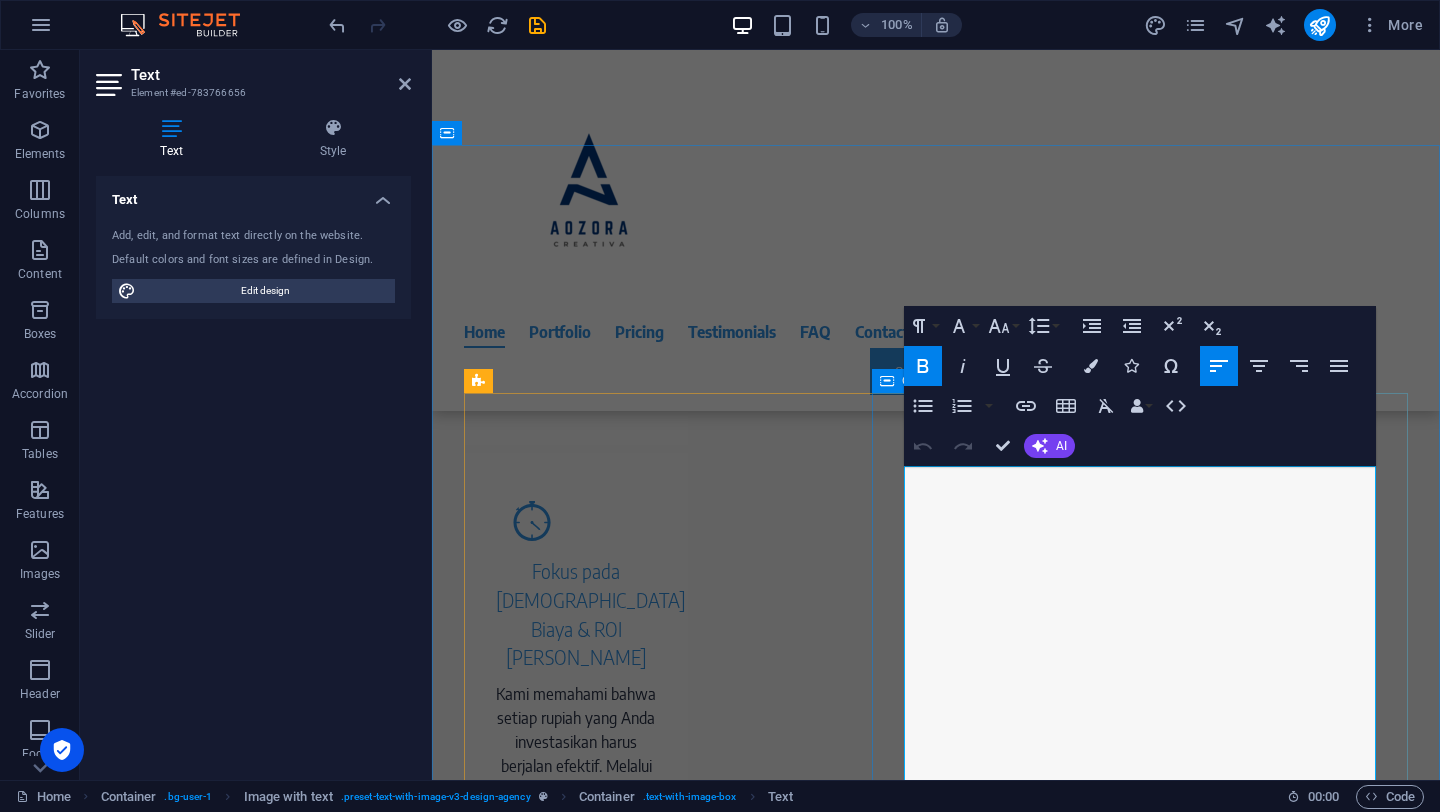 drag, startPoint x: 918, startPoint y: 477, endPoint x: 895, endPoint y: 476, distance: 23.021729 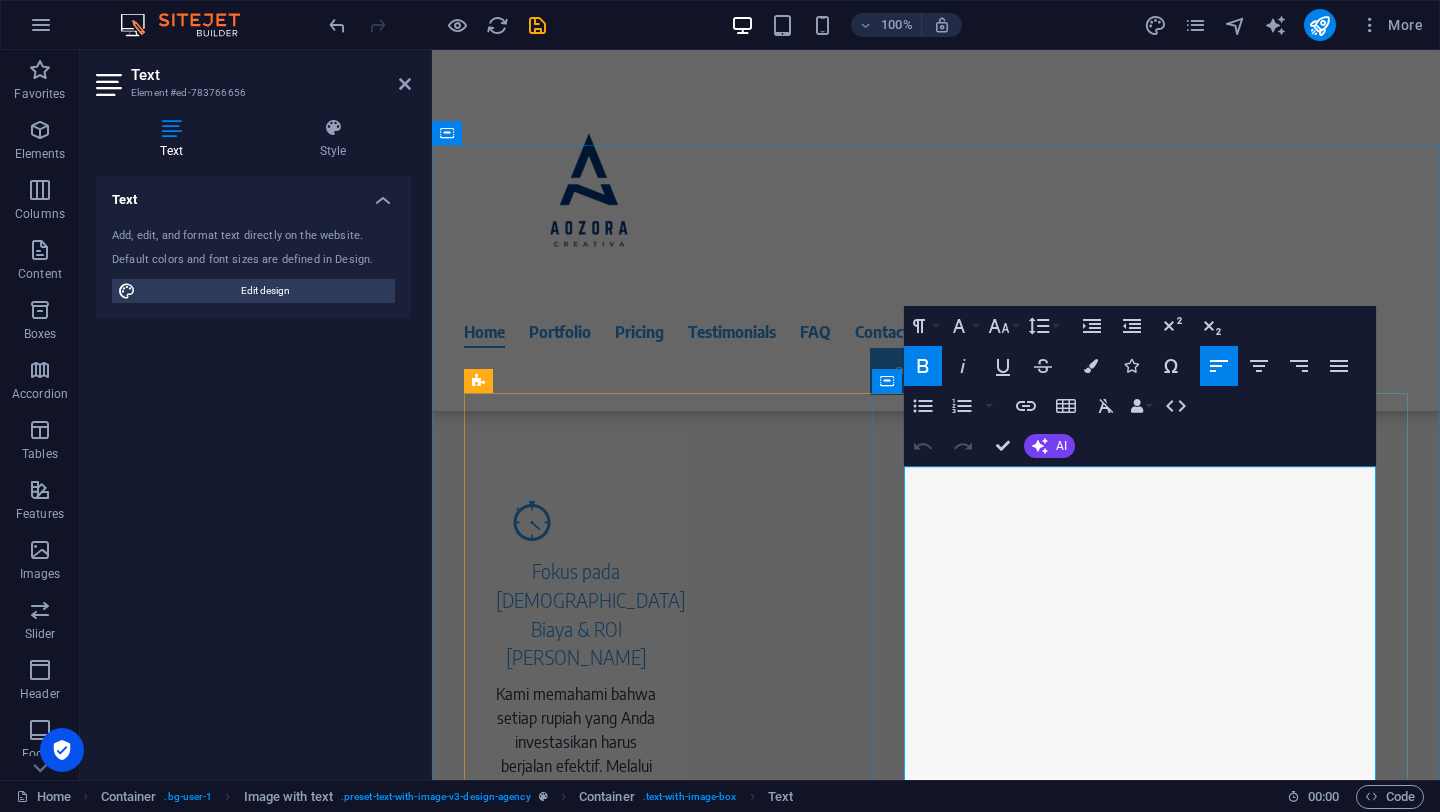 click on "Strategi Digital Marketing Komprehensif:  Kami susun  blueprint   digital marketing  yang terintegrasi. Ini termasuk analisis pasar, nentuin target audiens yang jitu, bikin tujuan yang jelas, dan milih  channel   marketing  paling efektif (kayak  SEO ,  Google Ads ,  Social Media Marketing ,  Email Marketing ,  Content Marketing , dan lainnya)." at bounding box center [872, 2535] 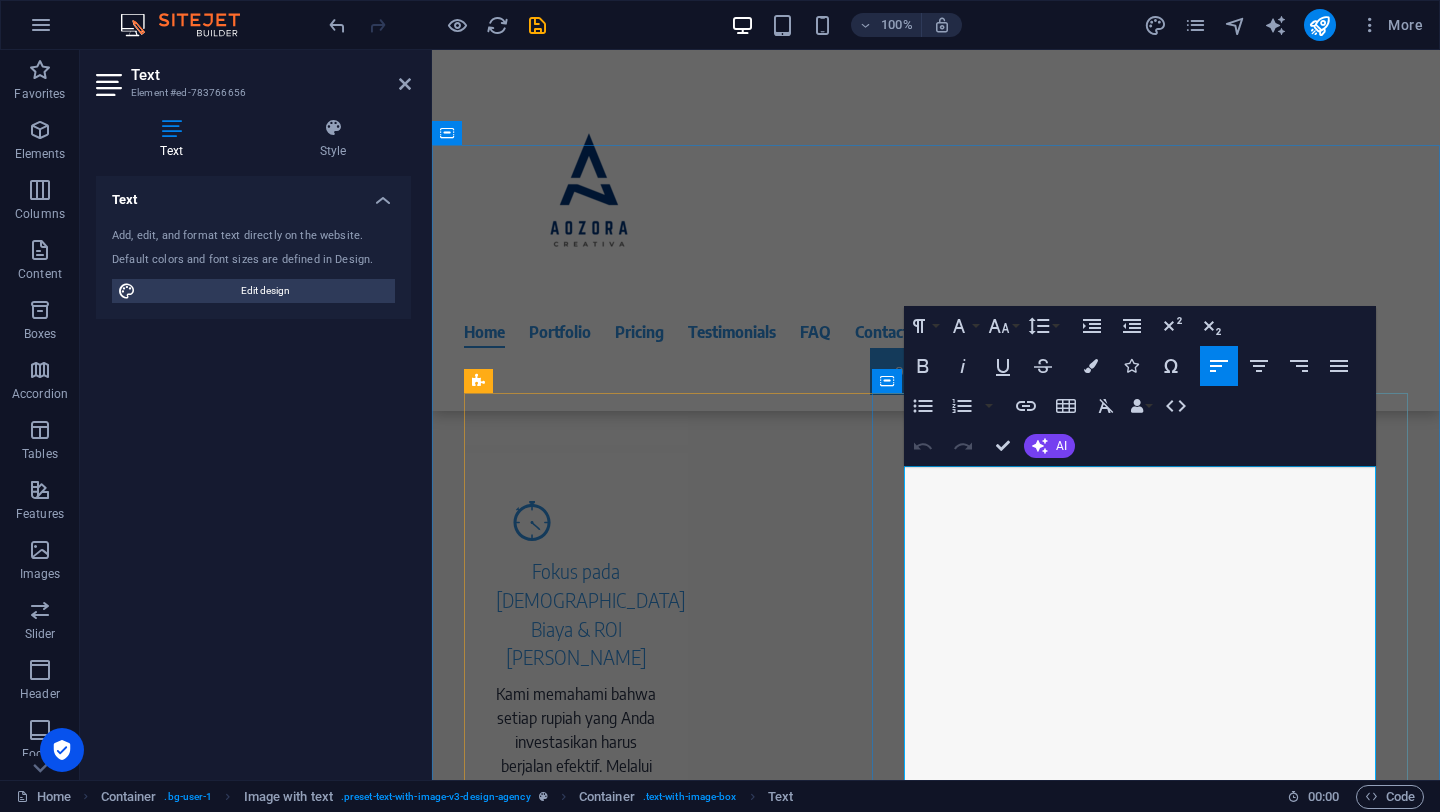 click on "Strategi Digital Marketing Komprehensif:" at bounding box center [576, 2511] 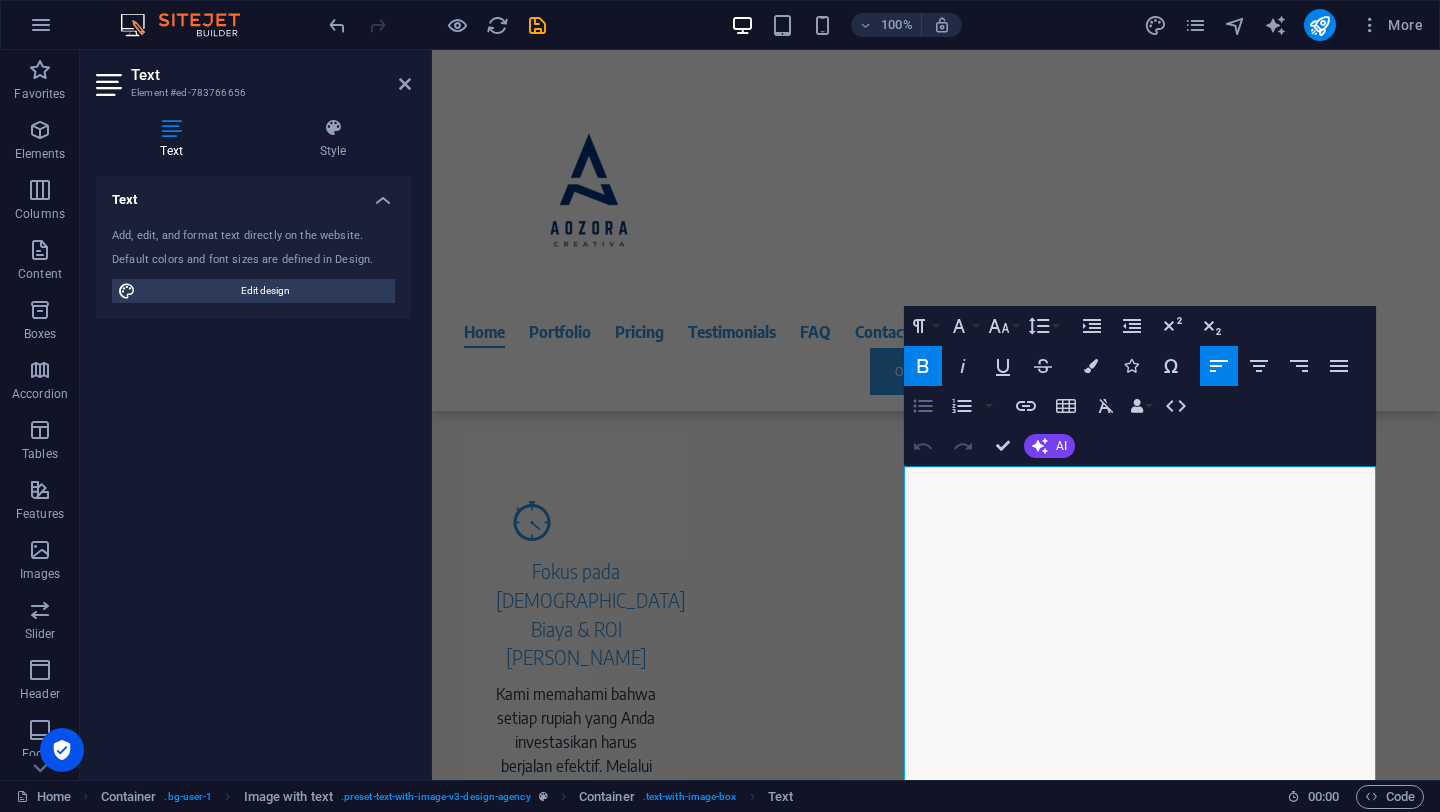click 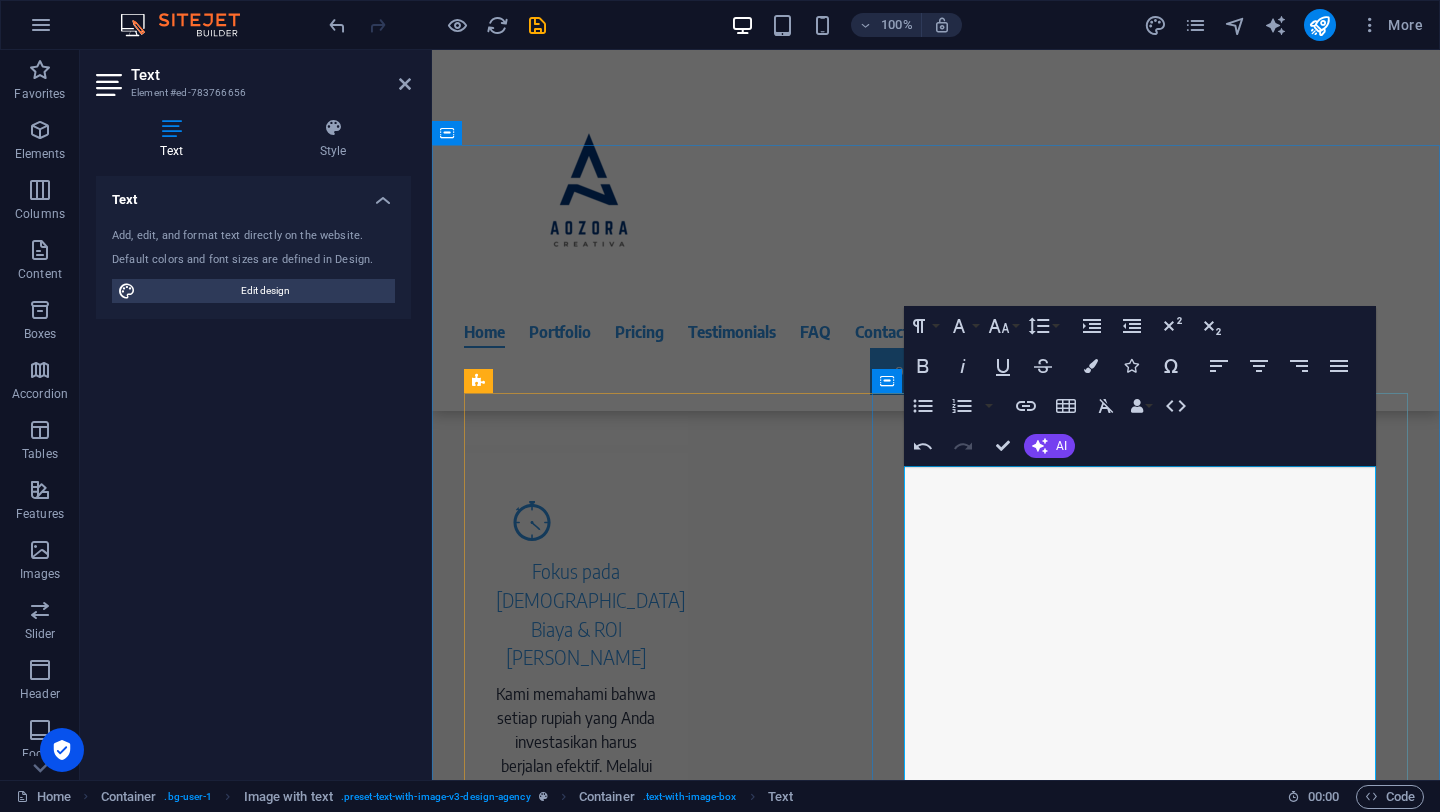 click on "Social Media Marketing" at bounding box center [868, 2548] 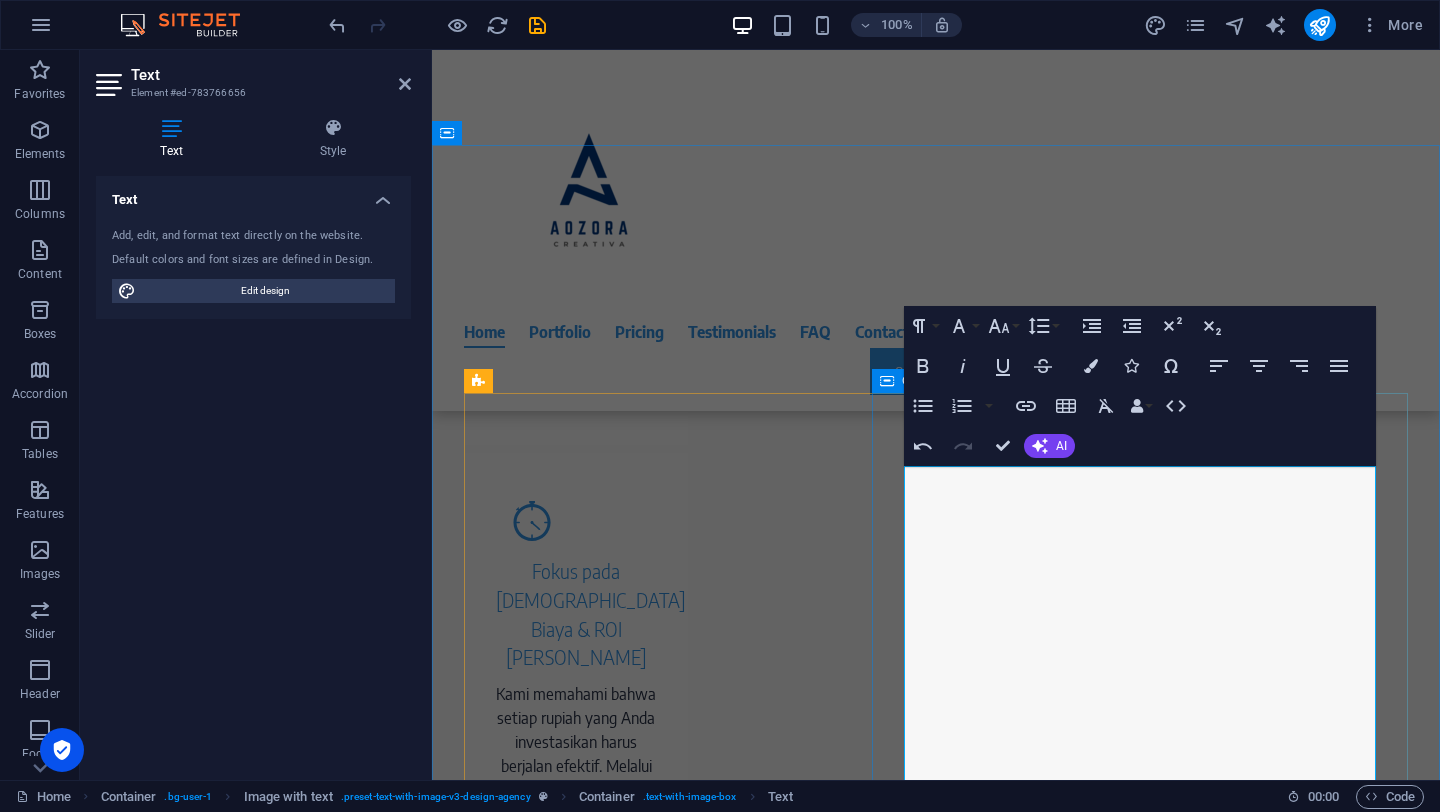 click on "1. Digital Marketing & Performance Marketing ​ ​ Strategi Digital Marketing Komprehensif:  Kami susun  blueprint   digital marketing  yang terintegrasi. Ini termasuk analisis pasar, nentuin target audiens yang jitu, bikin tujuan yang jelas, dan milih  channel   marketing  paling efektif (kayak  SEO ,  Google Ads ,  Social Media Marketing ,  Email Marketing ,  Content Marketing , dan lainnya). Optimasi Mesin Pencari (SEO):  Kami bikin  website  kamu nangkring di halaman depan Google secara organik. Jadi, waktu calon pelanggan nyari produk atau layanan kamu, mereka langsung nemu kamu tanpa harus nyari-nyari lagi. Ini mencakup optimasi di dalam  website  kamu (on-page), di luar  website  (off-page), sampai urusan teknisnya. Iklan Google (Google Ads / SEM):  Pengen bisnis kamu langsung kelihatan di Google dalam sekejap? Kami kelola kampanye iklan berbayar di Google. Ini bakal ngasih kamu visibilitas instan dan nargetin audiens dengan presisi tinggi berdasarkan kata kunci, lokasi, dan demografi. media sosial" at bounding box center [872, 2758] 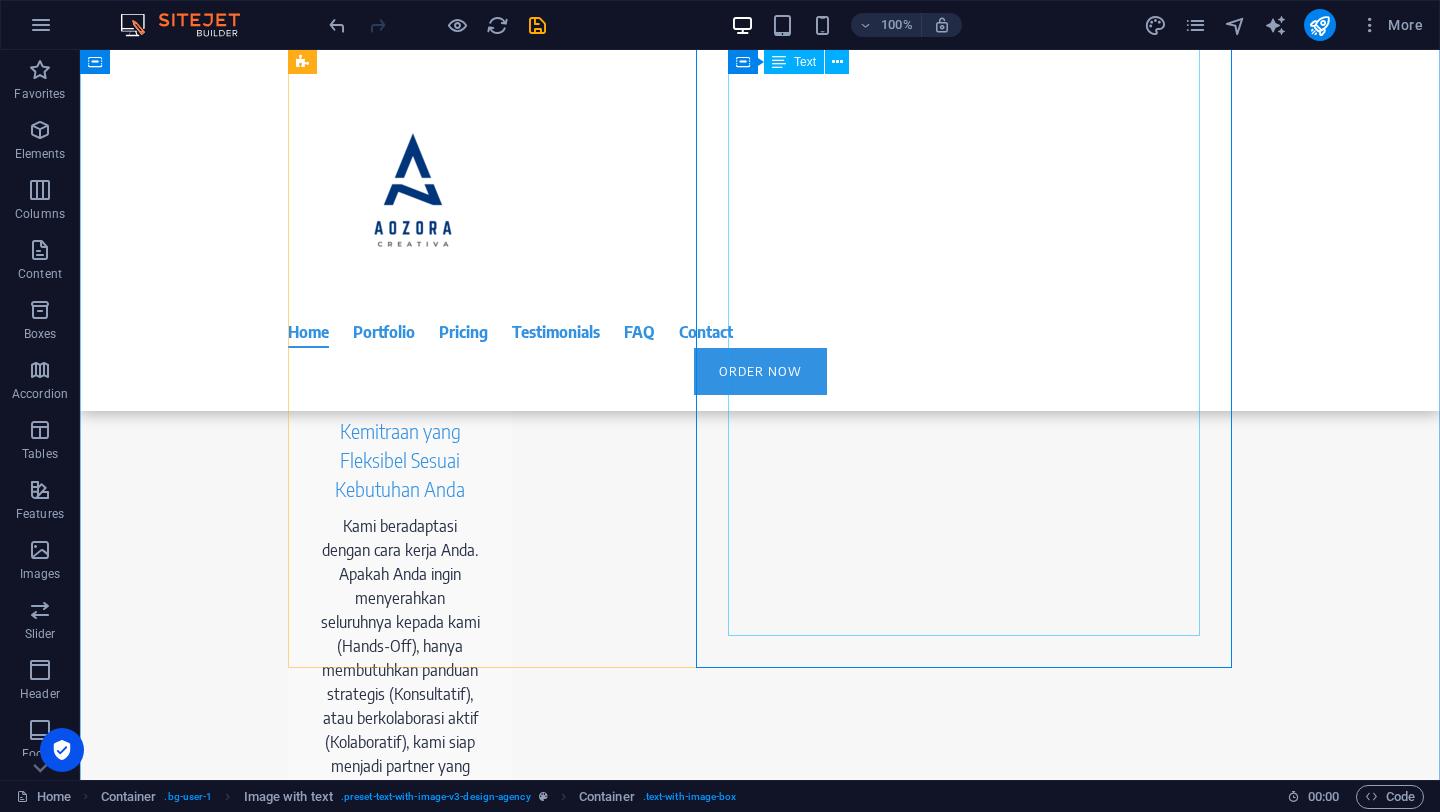 scroll, scrollTop: 2798, scrollLeft: 0, axis: vertical 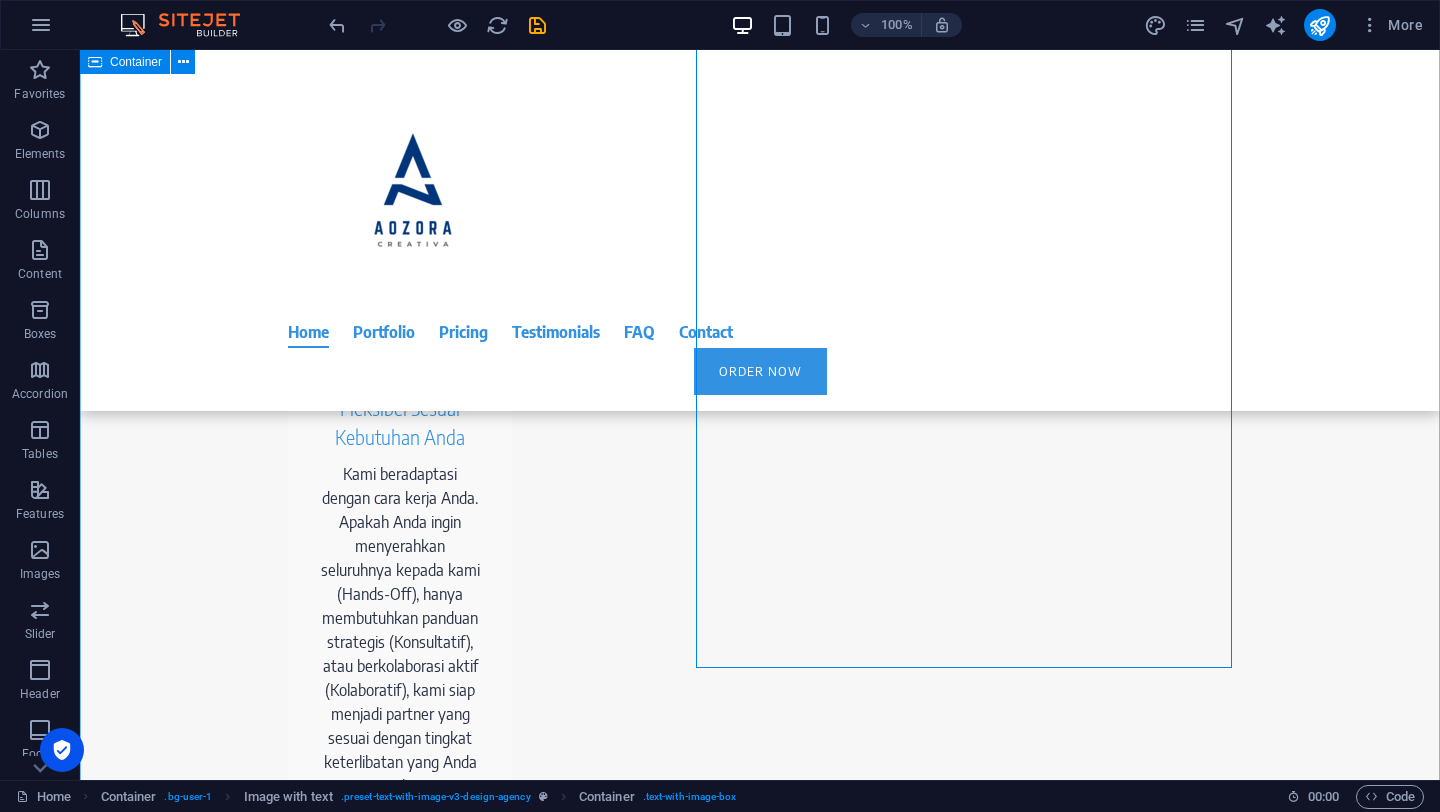 click on "Layanan Utama Kami In just a few steps to your professional online presence. 1. Digital Marketing & Performance Marketing Strategi Digital Marketing Komprehensif:  Kami susun  blueprint   digital marketing  yang terintegrasi. Ini termasuk analisis pasar, nentuin target audiens yang jitu, bikin tujuan yang jelas, dan milih  channel   marketing  paling efektif (kayak  SEO ,  Google Ads ,  Social Media Marketing ,  Email Marketing ,  Content Marketing , dan lainnya). Optimasi Mesin Pencari (SEO):  Kami bikin  website  kamu nangkring di halaman depan Google secara organik. Jadi, waktu calon pelanggan nyari produk atau layanan kamu, mereka langsung nemu kamu tanpa harus nyari-nyari lagi. Ini mencakup optimasi di dalam  website  kamu (on-page), di luar  website  (off-page), sampai urusan teknisnya. Iklan Google (Google Ads / SEM): Social Media Marketing & Advertising:  Kami kembangin strategi konten dan kelola iklan di berbagai platform  media sosial brand Content Marketing: menarik e-book brand  kamu. database" at bounding box center [760, 2642] 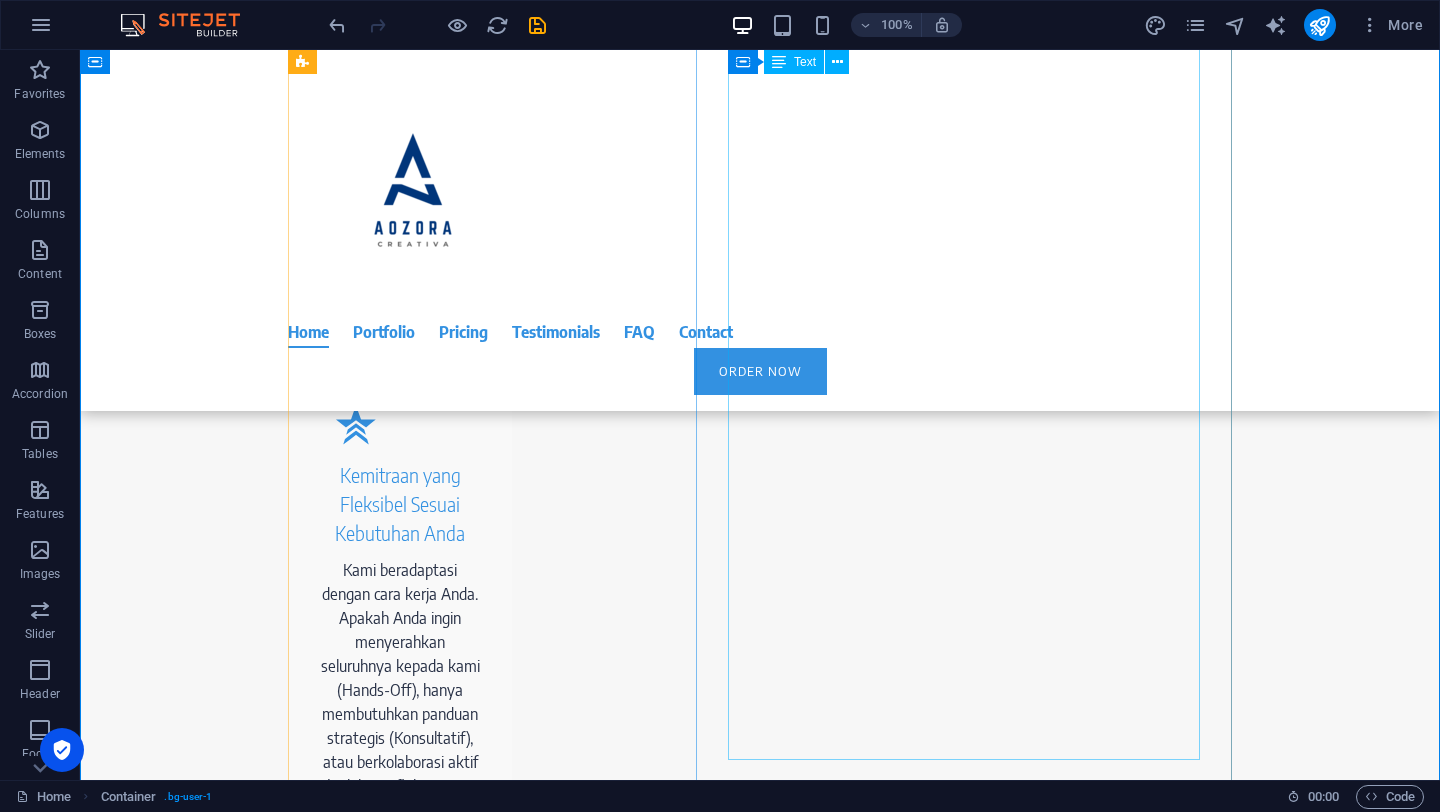 scroll, scrollTop: 2727, scrollLeft: 0, axis: vertical 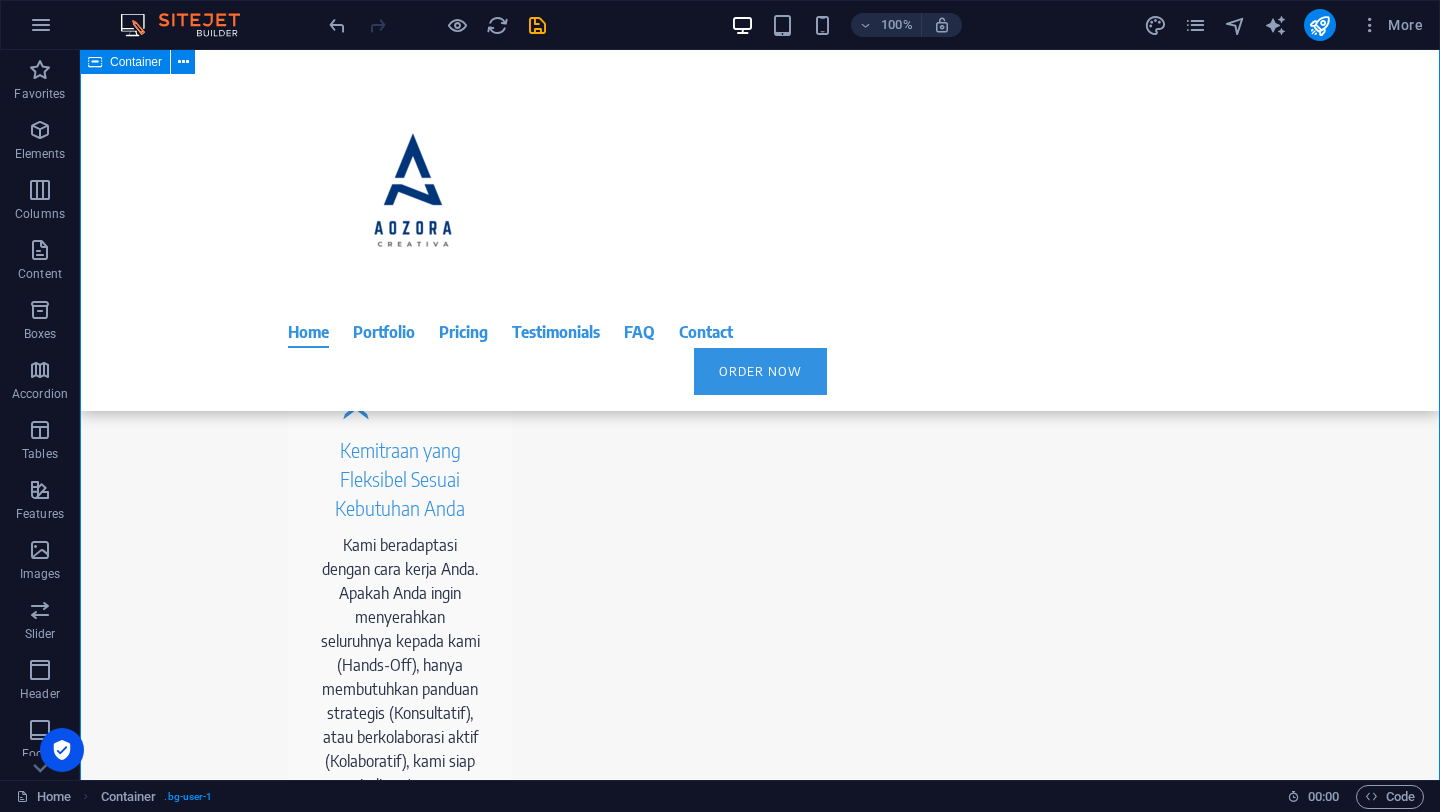 click on "Layanan Utama Kami In just a few steps to your professional online presence. 1. Digital Marketing & Performance Marketing Strategi Digital Marketing Komprehensif:  Kami susun  blueprint   digital marketing  yang terintegrasi. Ini termasuk analisis pasar, nentuin target audiens yang jitu, bikin tujuan yang jelas, dan milih  channel   marketing  paling efektif (kayak  SEO ,  Google Ads ,  Social Media Marketing ,  Email Marketing ,  Content Marketing , dan lainnya). Optimasi Mesin Pencari (SEO):  Kami bikin  website  kamu nangkring di halaman depan Google secara organik. Jadi, waktu calon pelanggan nyari produk atau layanan kamu, mereka langsung nemu kamu tanpa harus nyari-nyari lagi. Ini mencakup optimasi di dalam  website  kamu (on-page), di luar  website  (off-page), sampai urusan teknisnya. Iklan Google (Google Ads / SEM): Social Media Marketing & Advertising:  Kami kembangin strategi konten dan kelola iklan di berbagai platform  media sosial brand Content Marketing: menarik e-book brand  kamu. database" at bounding box center (760, 2713) 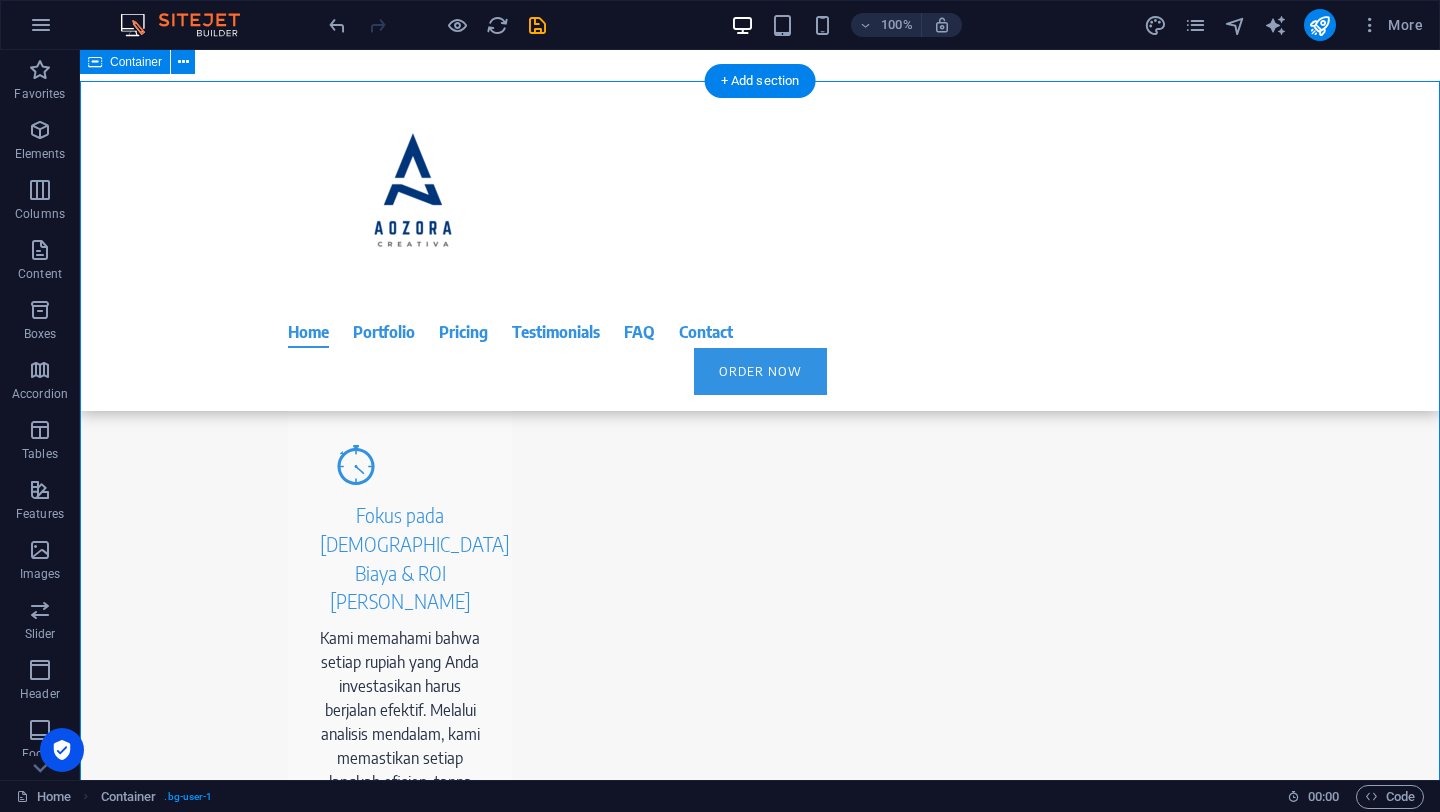 scroll, scrollTop: 2052, scrollLeft: 0, axis: vertical 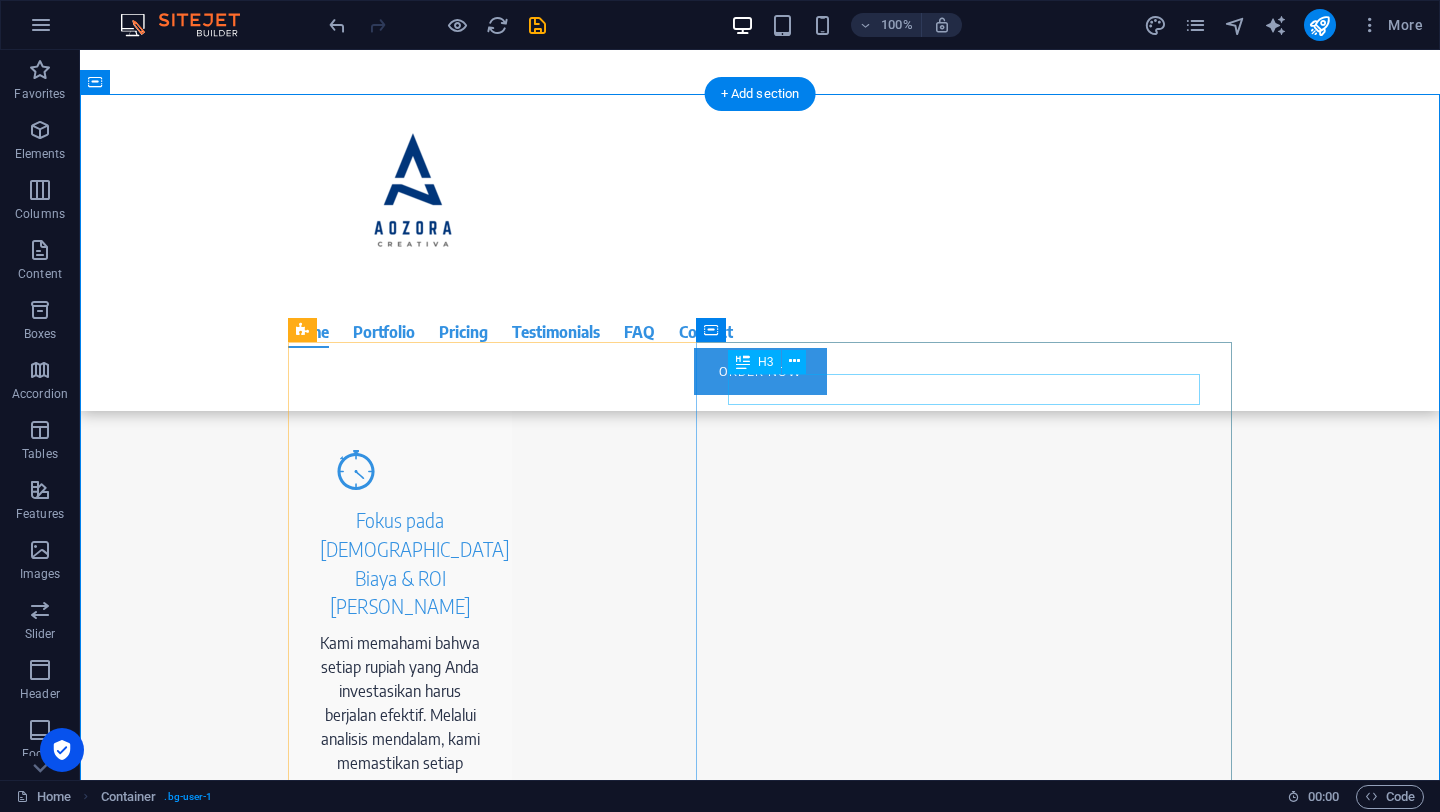 click on "1. Digital Marketing & Performance Marketing" at bounding box center [696, 2398] 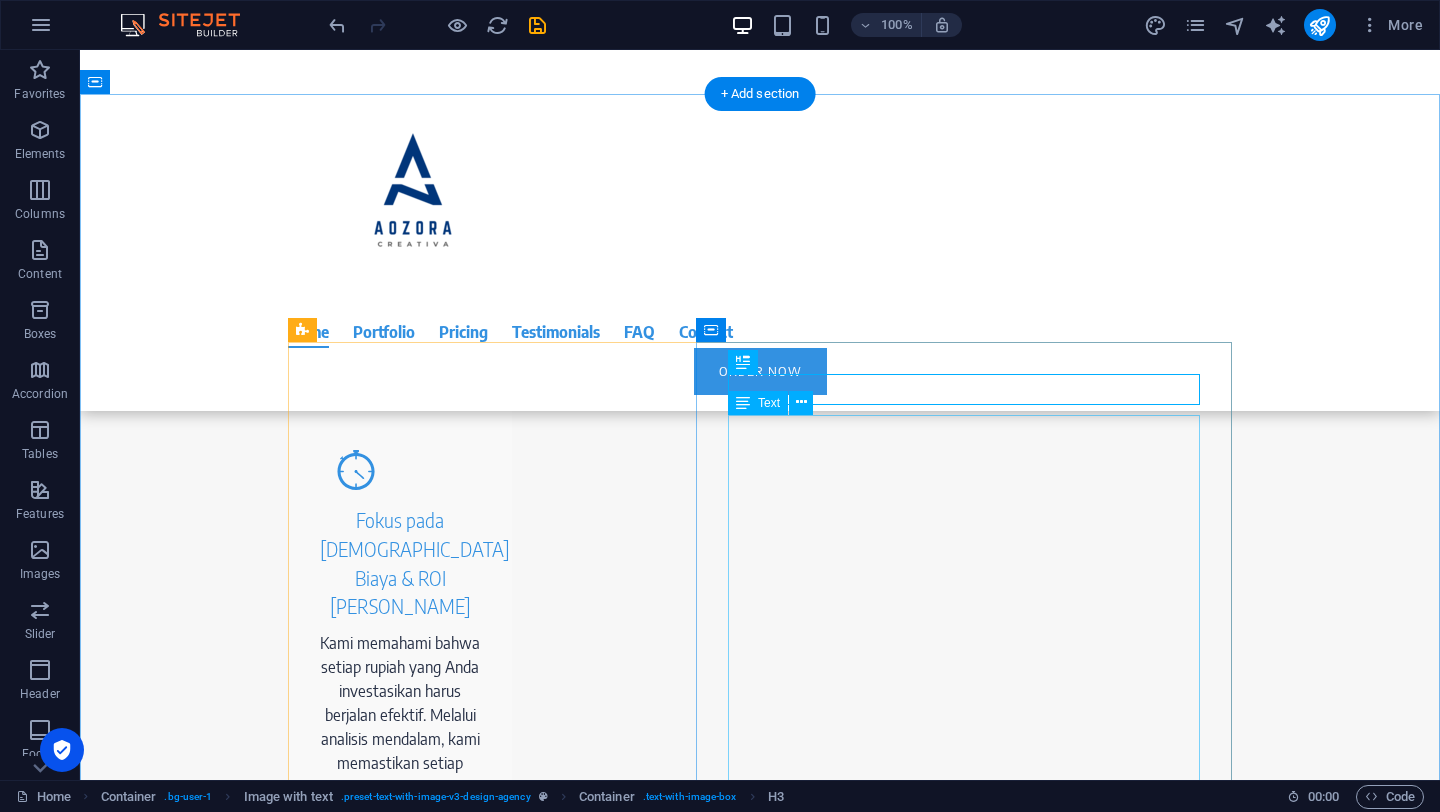 click on "Strategi Digital Marketing Komprehensif:  Kami susun  blueprint   digital marketing  yang terintegrasi. Ini termasuk analisis pasar, nentuin target audiens yang jitu, bikin tujuan yang jelas, dan milih  channel   marketing  paling efektif (kayak  SEO ,  Google Ads ,  Social Media Marketing ,  Email Marketing ,  Content Marketing , dan lainnya). Optimasi Mesin Pencari (SEO):  Kami bikin  website  kamu nangkring di halaman depan Google secara organik. Jadi, waktu calon pelanggan nyari produk atau layanan kamu, mereka langsung nemu kamu tanpa harus nyari-nyari lagi. Ini mencakup optimasi di dalam  website  kamu (on-page), di luar  website  (off-page), sampai urusan teknisnya. Iklan Google (Google Ads / SEM):  Pengen bisnis kamu langsung kelihatan di Google dalam sekejap? Kami kelola kampanye iklan berbayar di Google. Ini bakal ngasih kamu visibilitas instan dan nargetin audiens dengan presisi tinggi berdasarkan kata kunci, lokasi, dan demografi. Social Media Marketing & Advertising: media sosial brand menarik" at bounding box center (696, 2727) 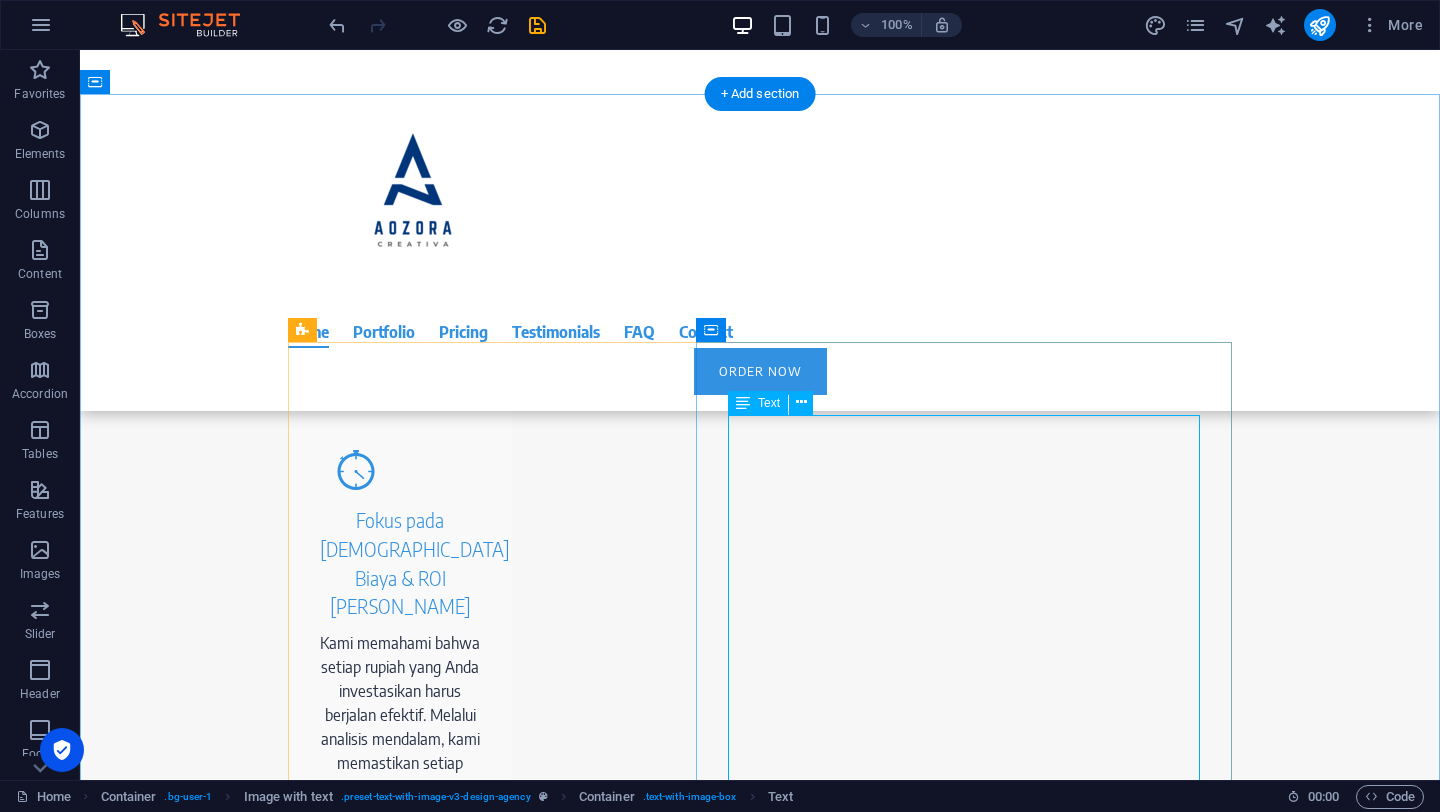 click on "Strategi Digital Marketing Komprehensif:  Kami susun  blueprint   digital marketing  yang terintegrasi. Ini termasuk analisis pasar, nentuin target audiens yang jitu, bikin tujuan yang jelas, dan milih  channel   marketing  paling efektif (kayak  SEO ,  Google Ads ,  Social Media Marketing ,  Email Marketing ,  Content Marketing , dan lainnya). Optimasi Mesin Pencari (SEO):  Kami bikin  website  kamu nangkring di halaman depan Google secara organik. Jadi, waktu calon pelanggan nyari produk atau layanan kamu, mereka langsung nemu kamu tanpa harus nyari-nyari lagi. Ini mencakup optimasi di dalam  website  kamu (on-page), di luar  website  (off-page), sampai urusan teknisnya. Iklan Google (Google Ads / SEM):  Pengen bisnis kamu langsung kelihatan di Google dalam sekejap? Kami kelola kampanye iklan berbayar di Google. Ini bakal ngasih kamu visibilitas instan dan nargetin audiens dengan presisi tinggi berdasarkan kata kunci, lokasi, dan demografi. Social Media Marketing & Advertising: media sosial brand menarik" at bounding box center (696, 2727) 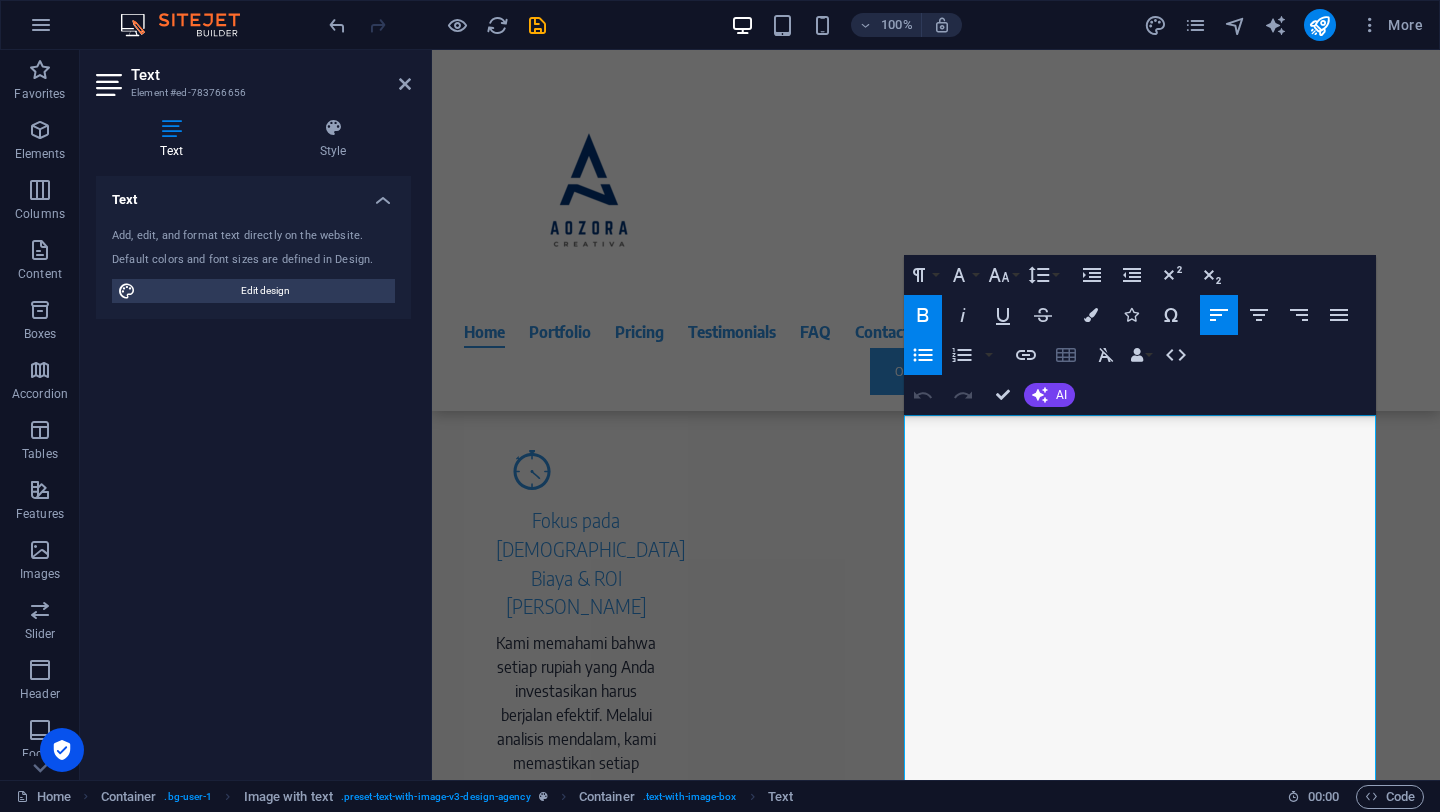 click 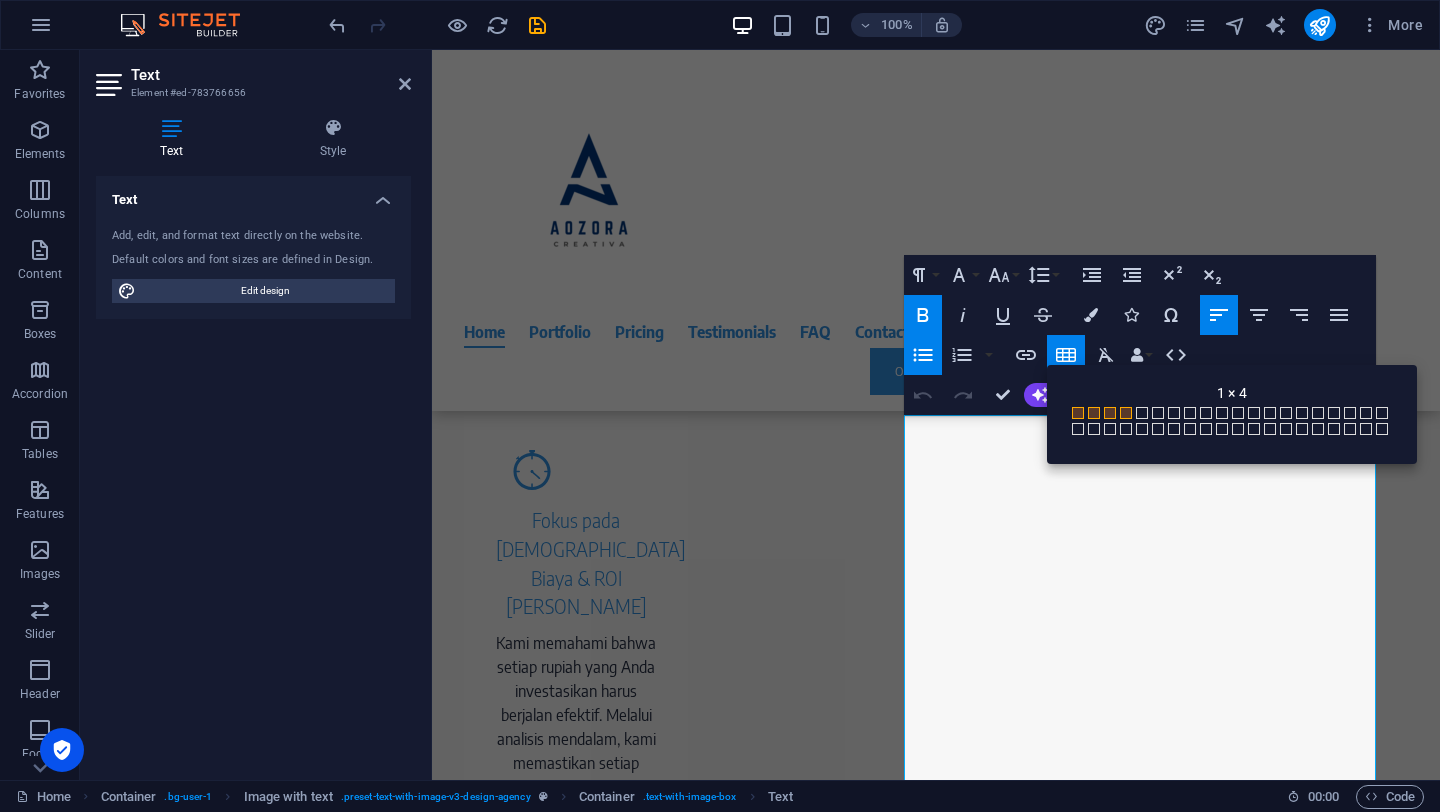 click at bounding box center [1126, 413] 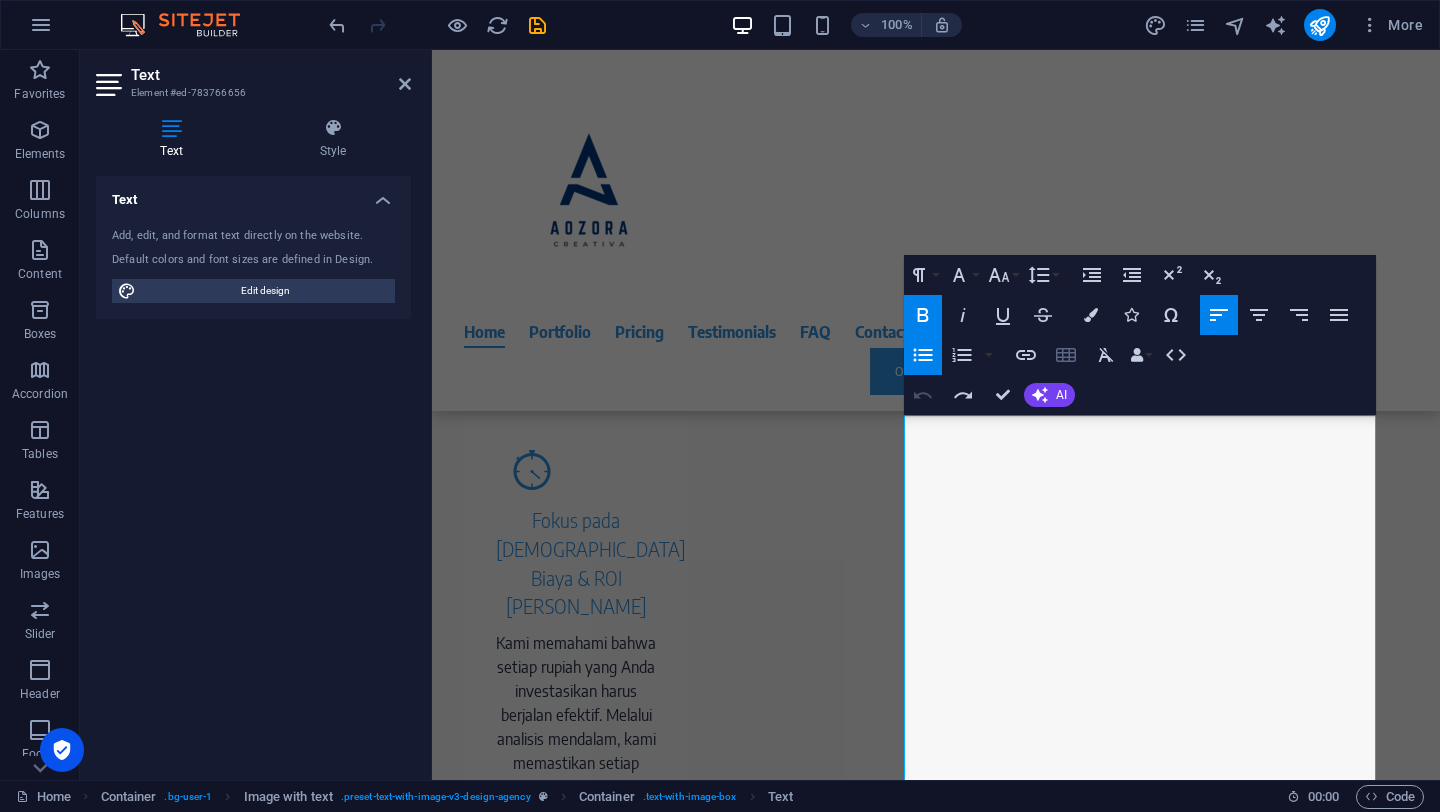 click 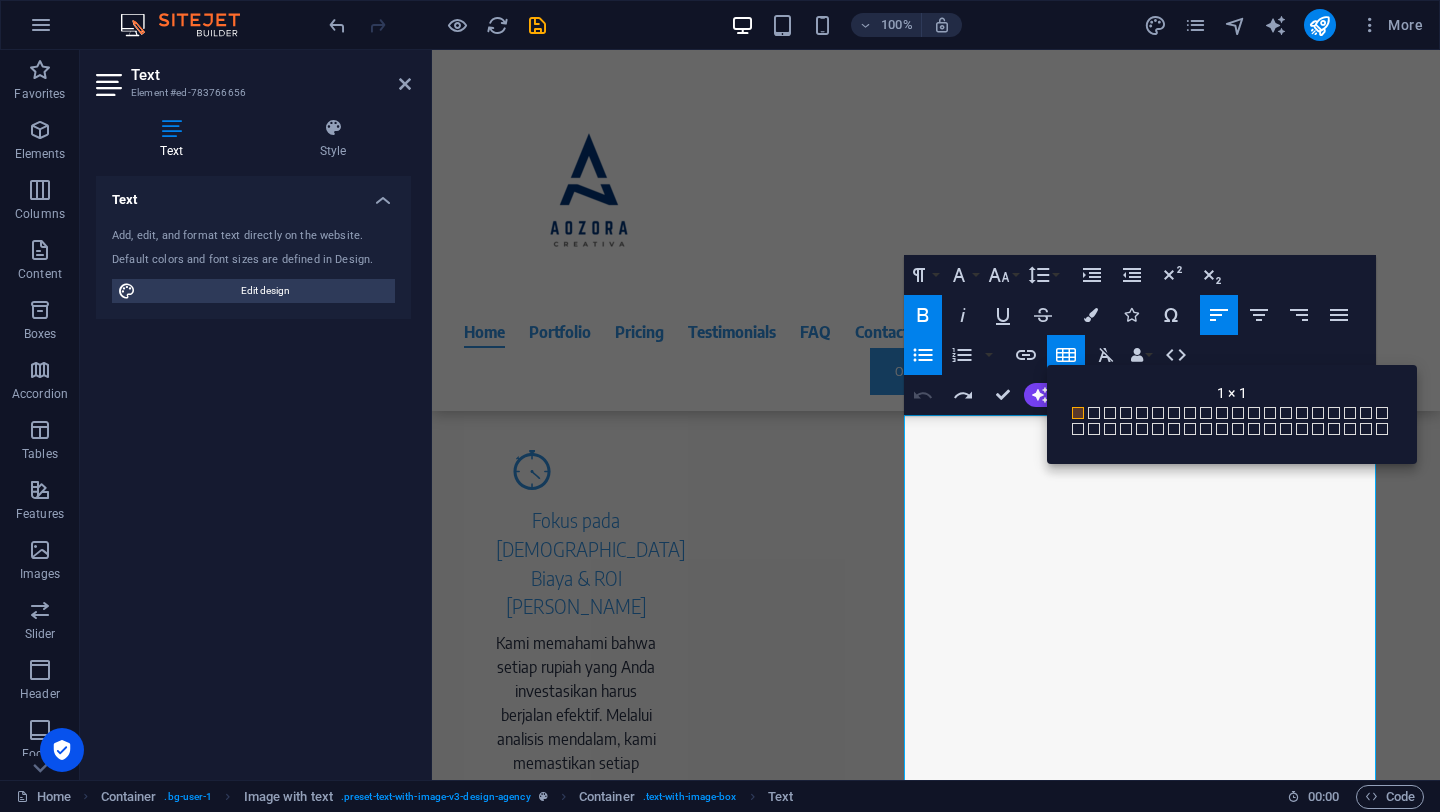 click on "Paragraph Format Normal Heading 1 Heading 2 Heading 3 Heading 4 Heading 5 Heading 6 Code Font Family Arial [US_STATE] Impact Tahoma Times New Roman Verdana Encode Sans Semi Condensed Font Size 8 9 10 11 12 14 18 24 30 36 48 60 72 96 Line Height Default Single 1.15 1.5 Double Increase Indent Decrease Indent Superscript Subscript Bold Italic Underline Strikethrough Colors Icons Special Characters Align Left Align Center Align Right Align Justify Unordered List   Default Circle Disc Square    Ordered List   Default Lower Alpha Lower Greek Lower Roman Upper Alpha Upper Roman    Insert Link Insert Table Clear Formatting Data Bindings Company First name Last name Street ZIP code City Email Phone Mobile Fax Custom field 1 Custom field 2 Custom field 3 Custom field 4 Custom field 5 Custom field 6 HTML Undo Redo Confirm (⌘+⏎) AI Improve Make shorter Make longer Fix spelling & grammar Translate to English Generate text Back 1 × 1 1 × 1    1 × 2    1 × 3    1 × 4    1 × 5    1 × 6" at bounding box center [1140, 335] 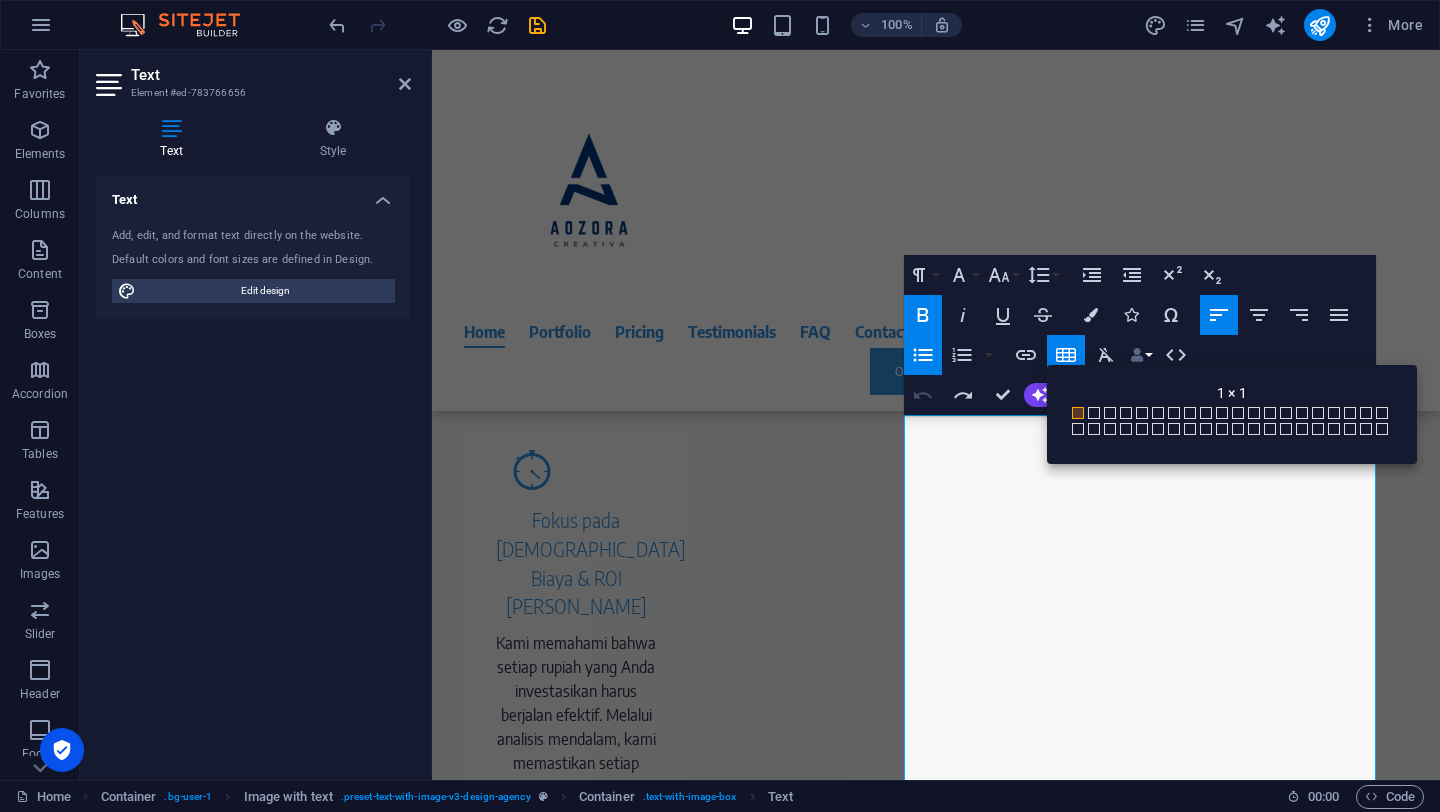 click on "Data Bindings" at bounding box center [1141, 355] 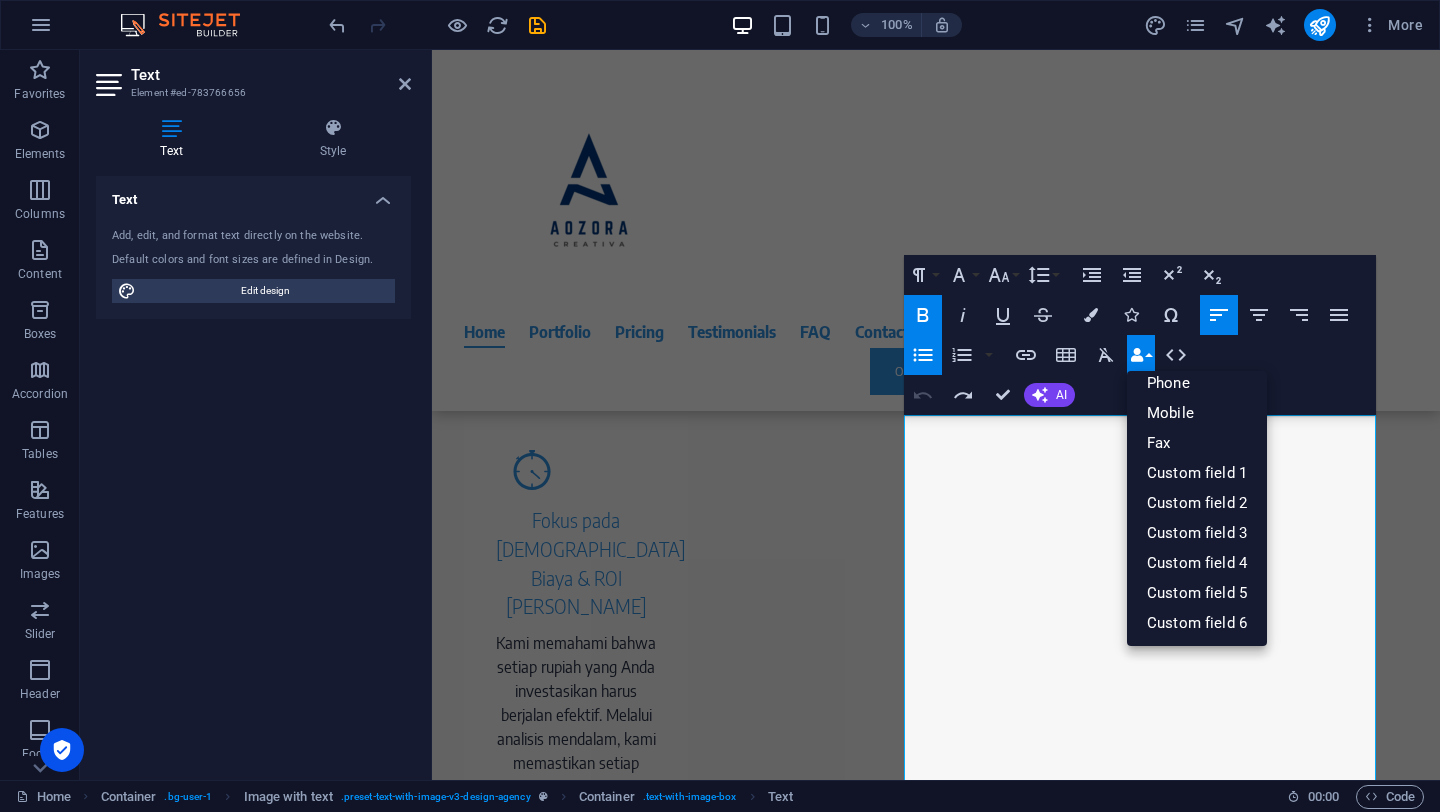 scroll, scrollTop: 0, scrollLeft: 0, axis: both 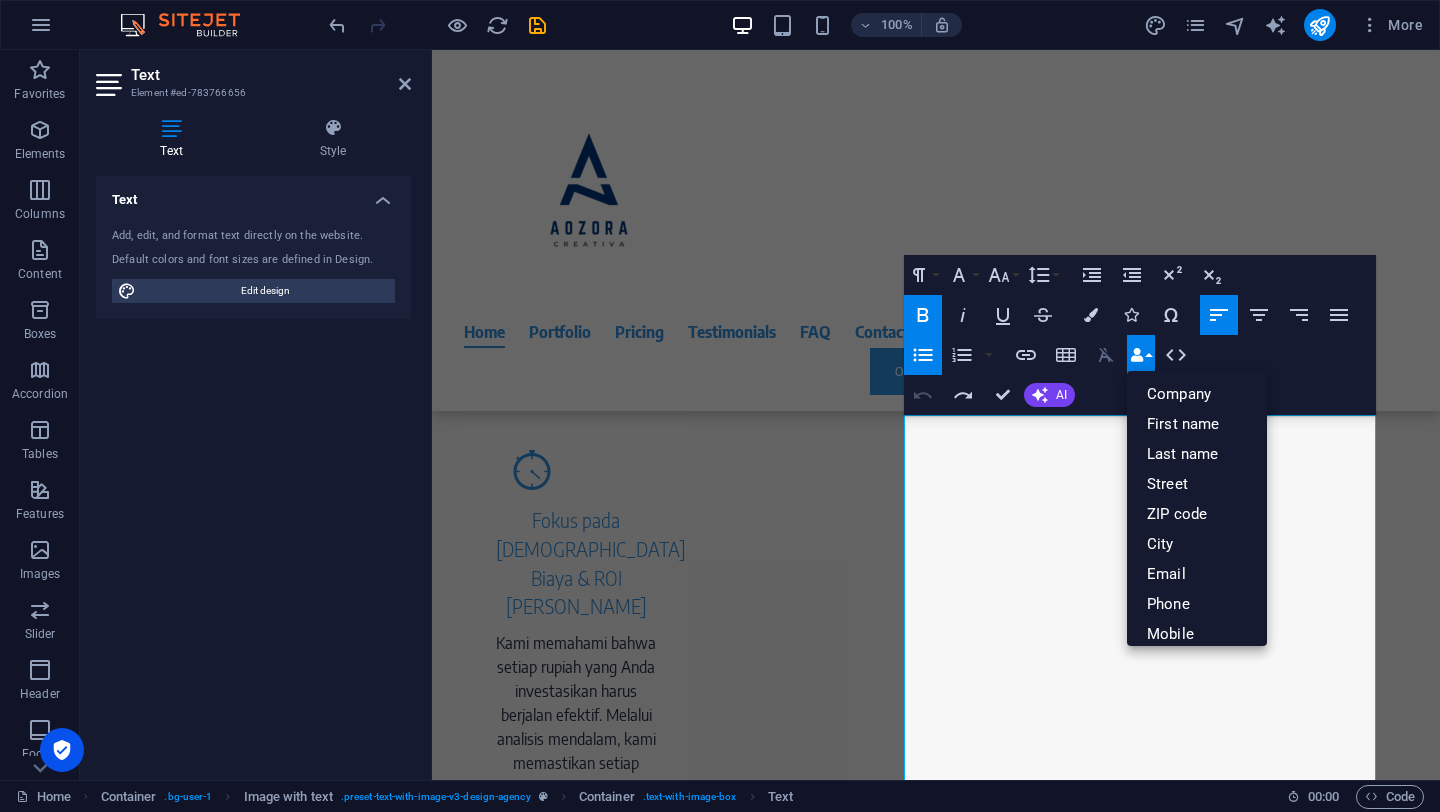click 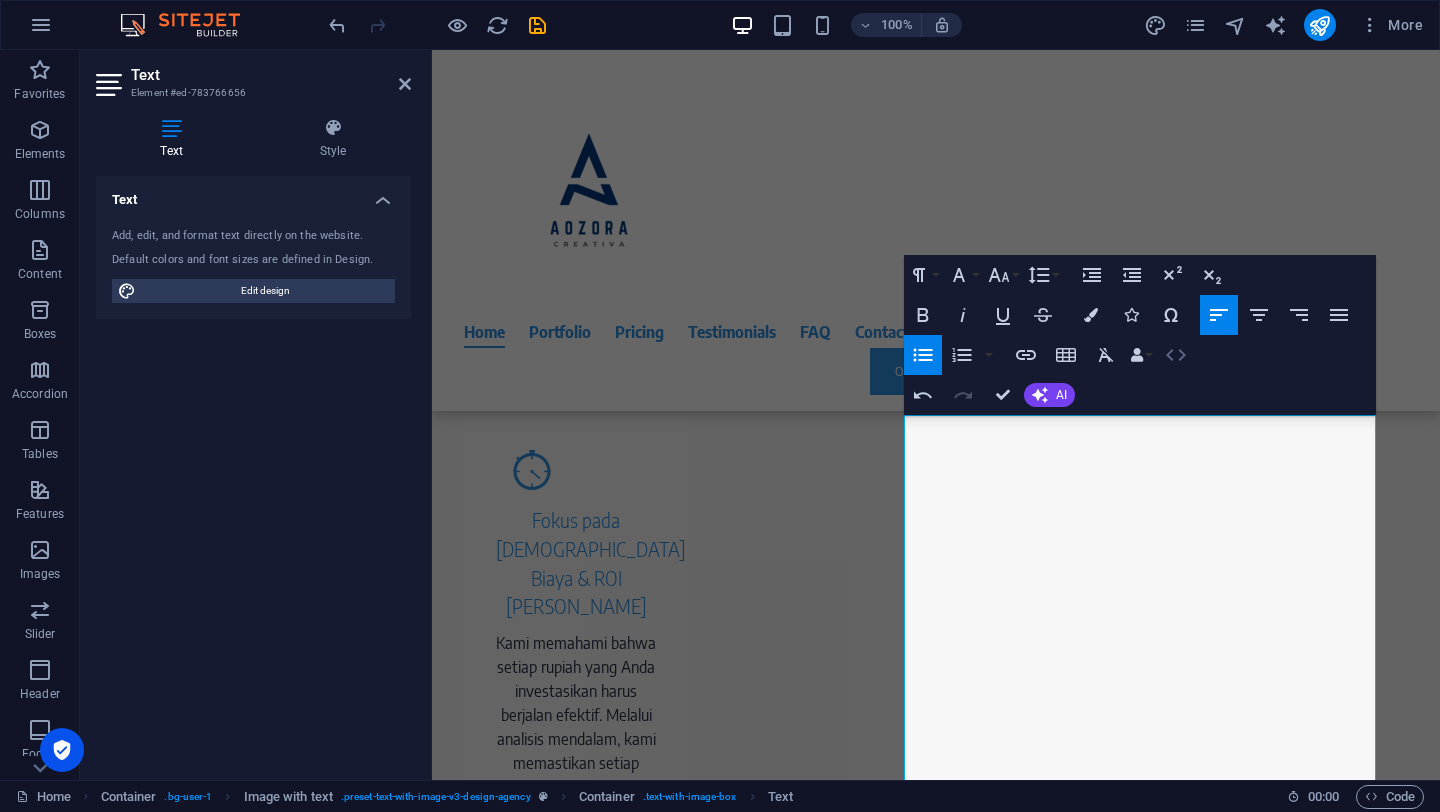 click 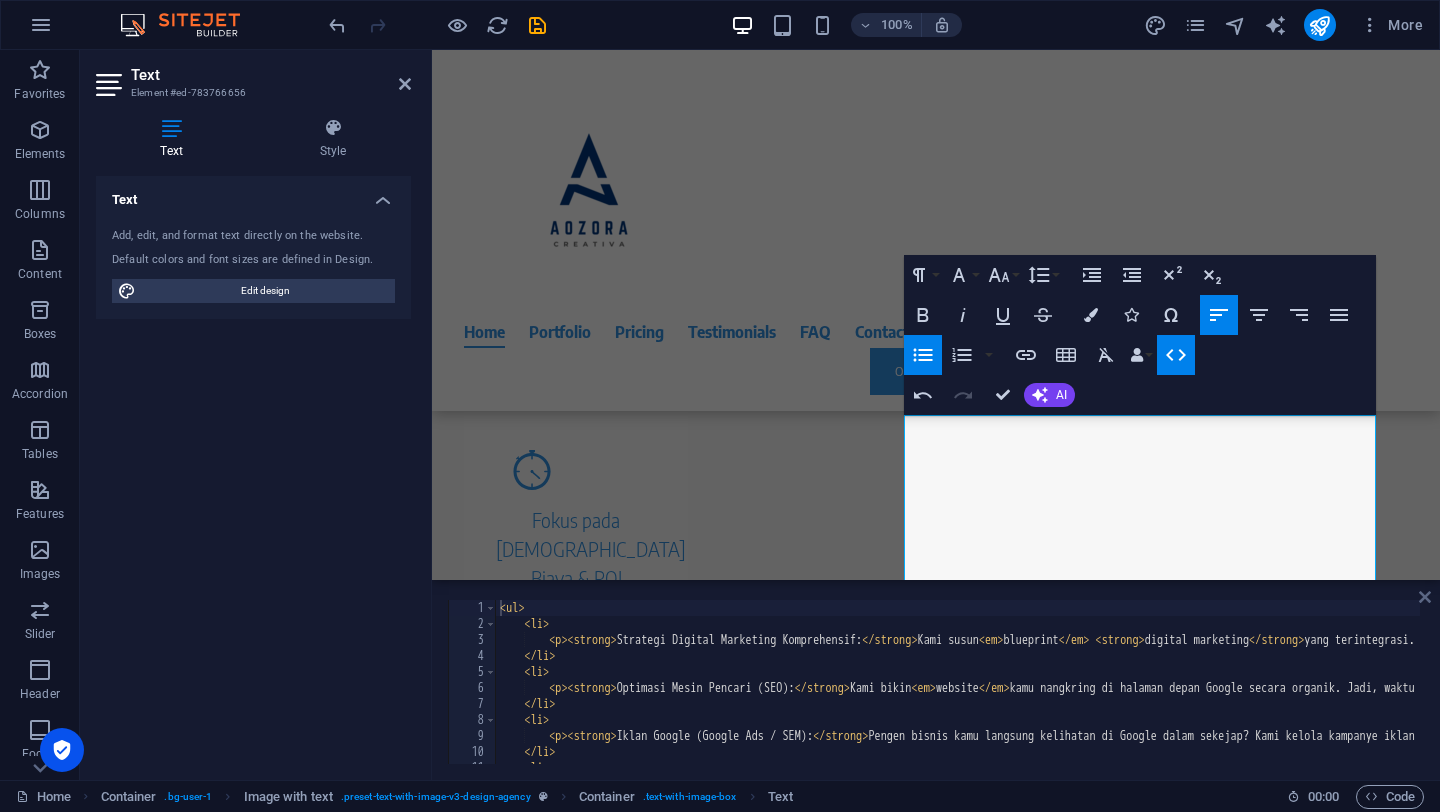 click at bounding box center [1425, 597] 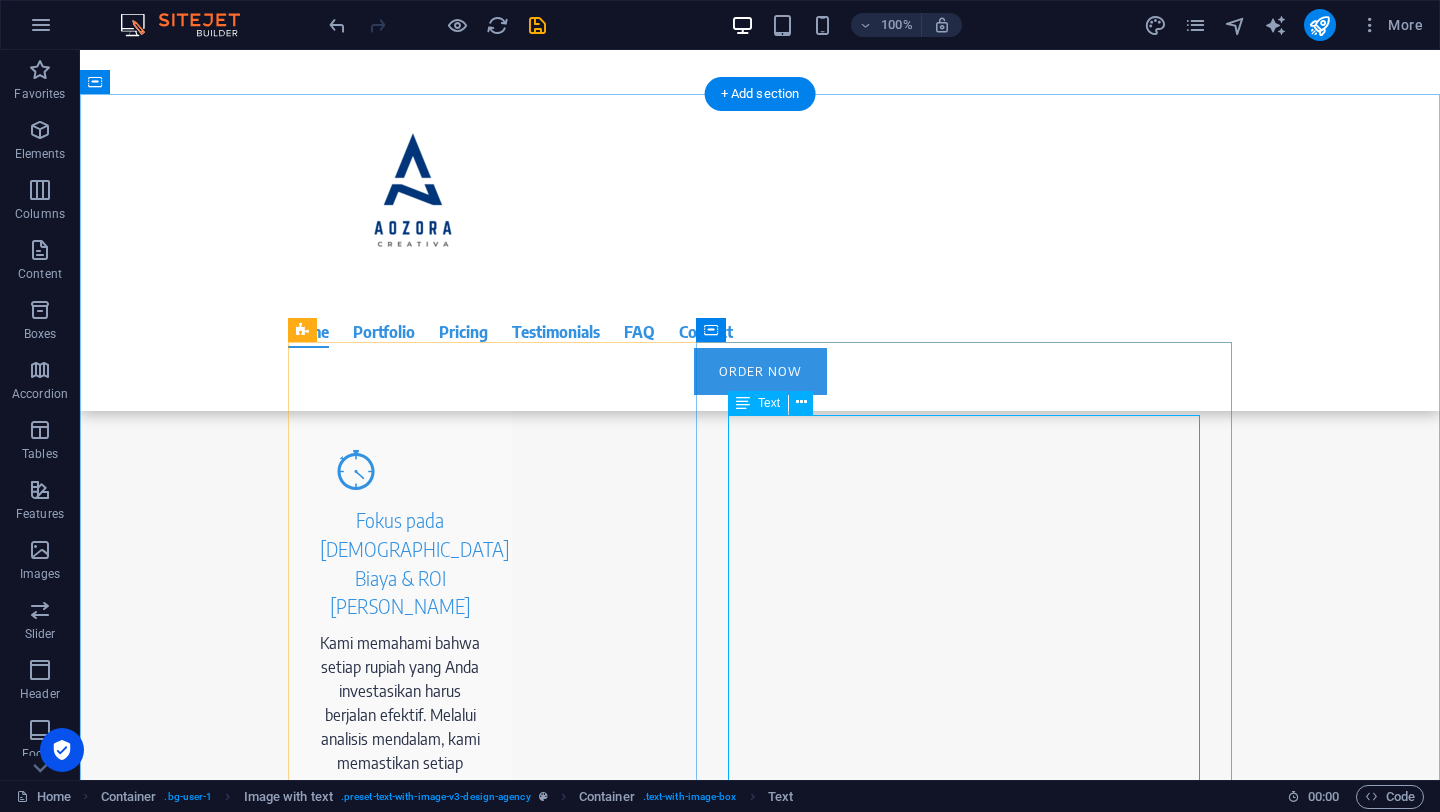click on "Strategi Digital Marketing Komprehensif:  Kami susun  blueprint   digital marketing  yang terintegrasi. Ini termasuk analisis pasar, nentuin target audiens yang jitu, bikin tujuan yang jelas, dan milih  channel   marketing  paling efektif (kayak  SEO ,  Google Ads ,  Social Media Marketing ,  Email Marketing ,  Content Marketing , dan lainnya). Optimasi Mesin Pencari (SEO):  Kami bikin  website  kamu nangkring di halaman depan Google secara organik. Jadi, waktu calon pelanggan nyari produk atau layanan kamu, mereka langsung nemu kamu tanpa harus nyari-nyari lagi. Ini mencakup optimasi di dalam  website  kamu (on-page), di luar  website  (off-page), sampai urusan teknisnya. Iklan Google (Google Ads / SEM):  Pengen bisnis kamu langsung kelihatan di Google dalam sekejap? Kami kelola kampanye iklan berbayar di Google. Ini bakal ngasih kamu visibilitas instan dan nargetin audiens dengan presisi tinggi berdasarkan kata kunci, lokasi, dan demografi. Social Media Marketing & Advertising: media sosial brand menarik" at bounding box center [696, 2727] 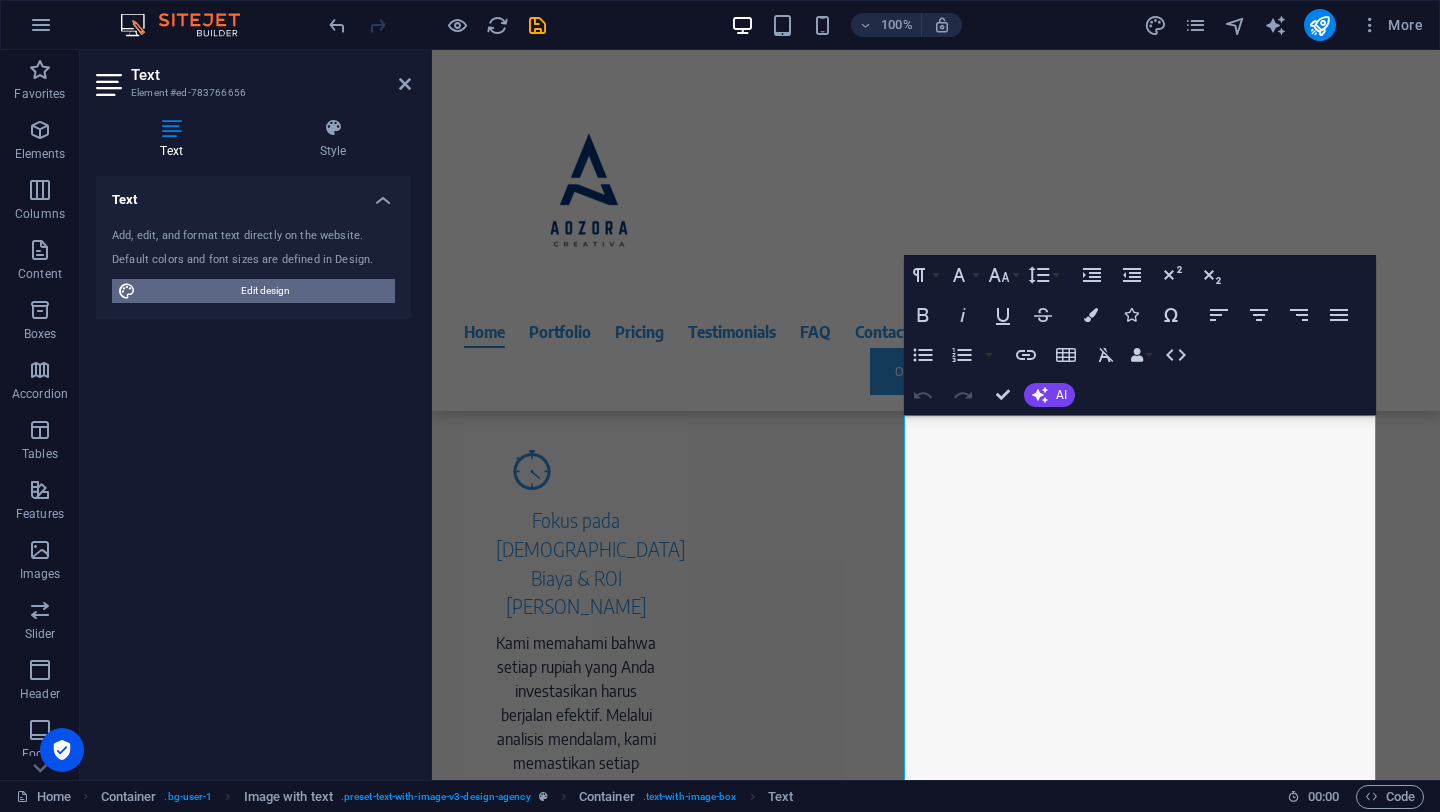 drag, startPoint x: 300, startPoint y: 300, endPoint x: 190, endPoint y: 589, distance: 309.22644 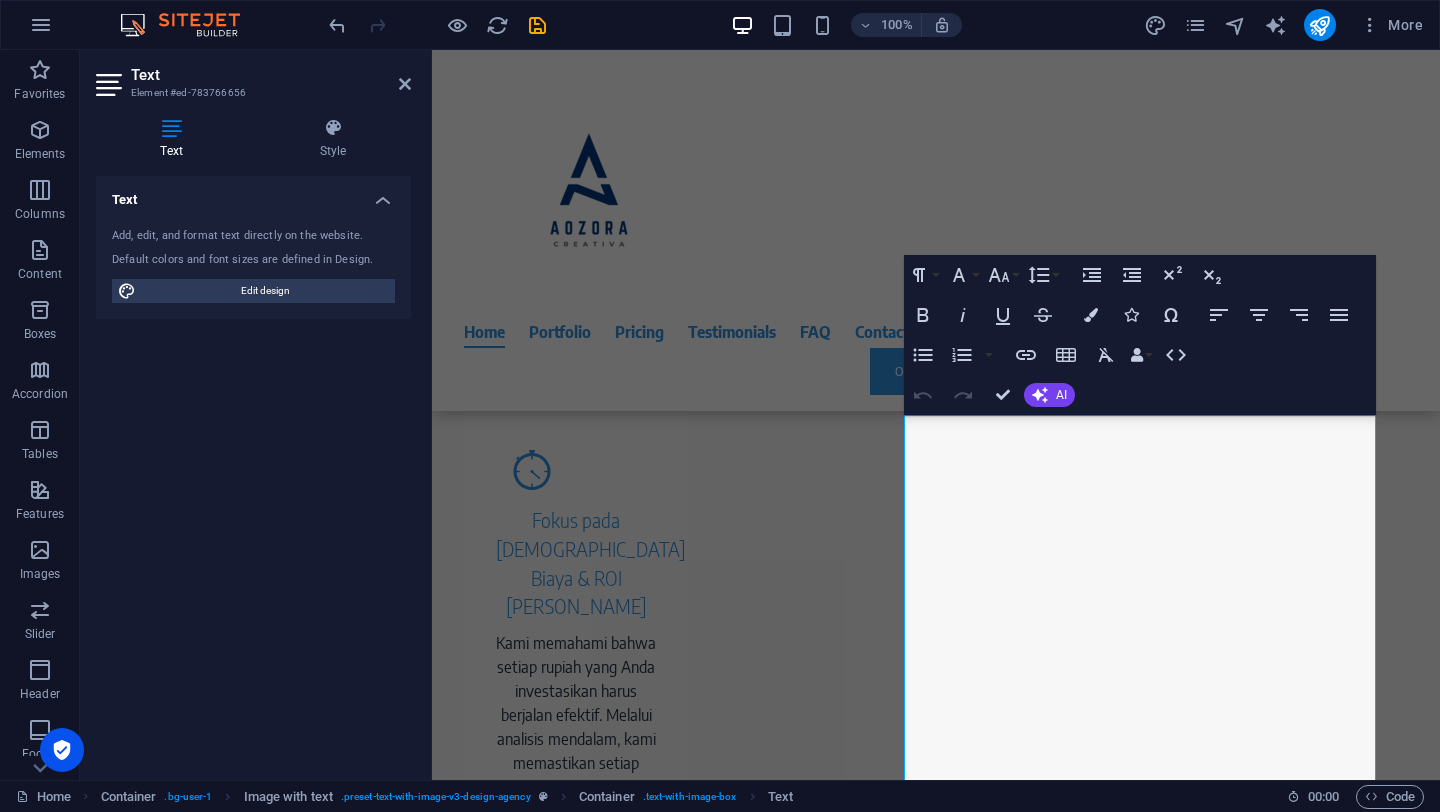 select on "rem" 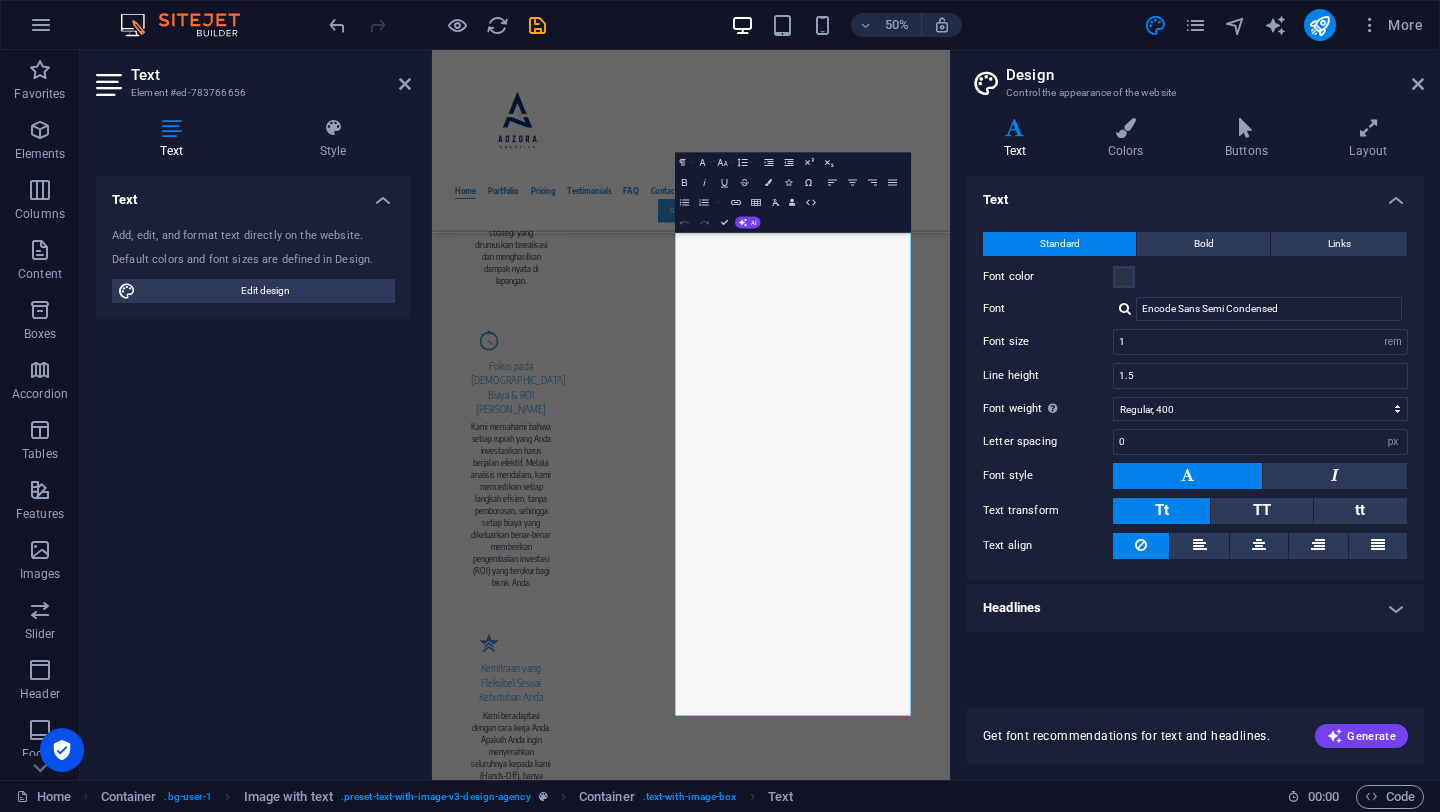 scroll, scrollTop: 2213, scrollLeft: 0, axis: vertical 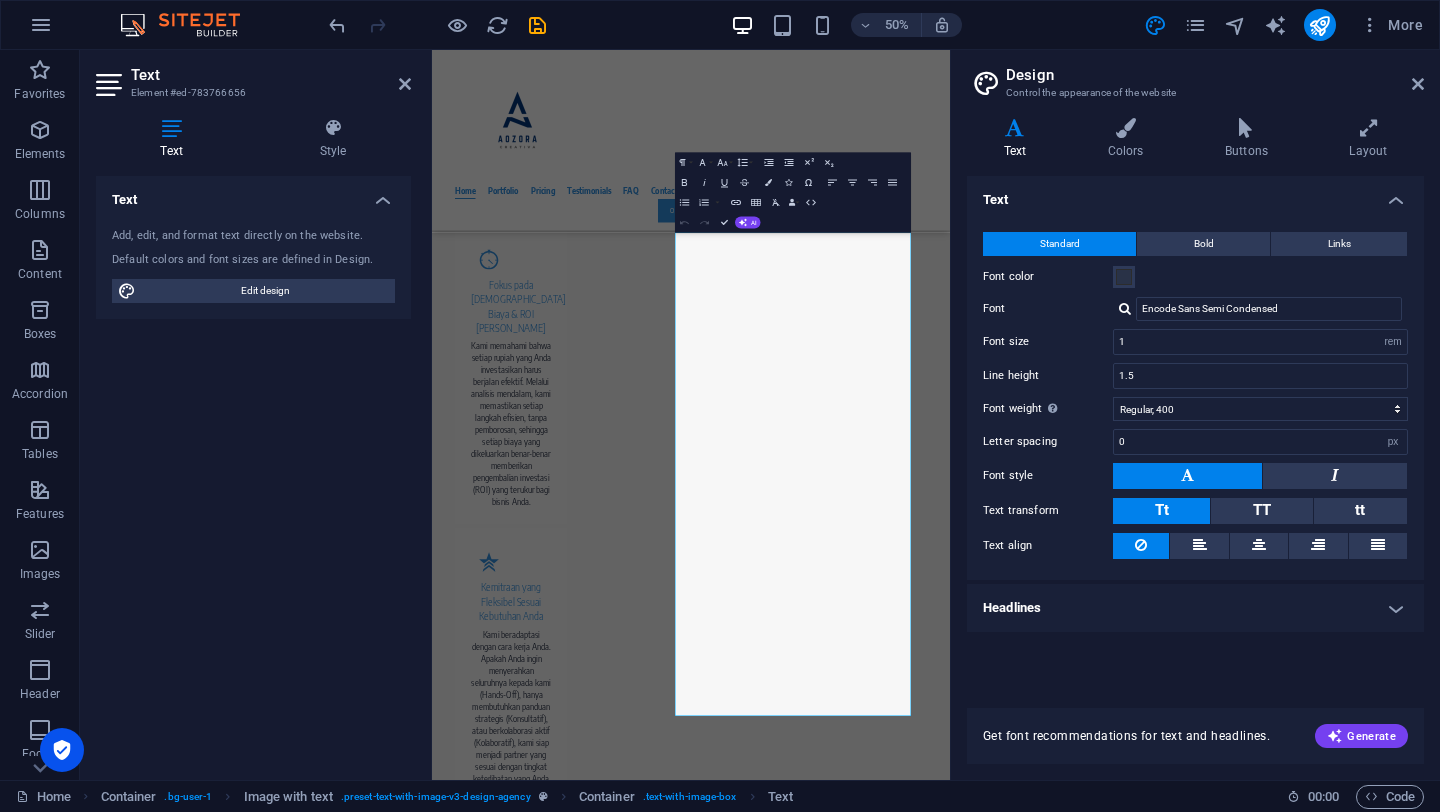 click on "Headlines" at bounding box center (1195, 608) 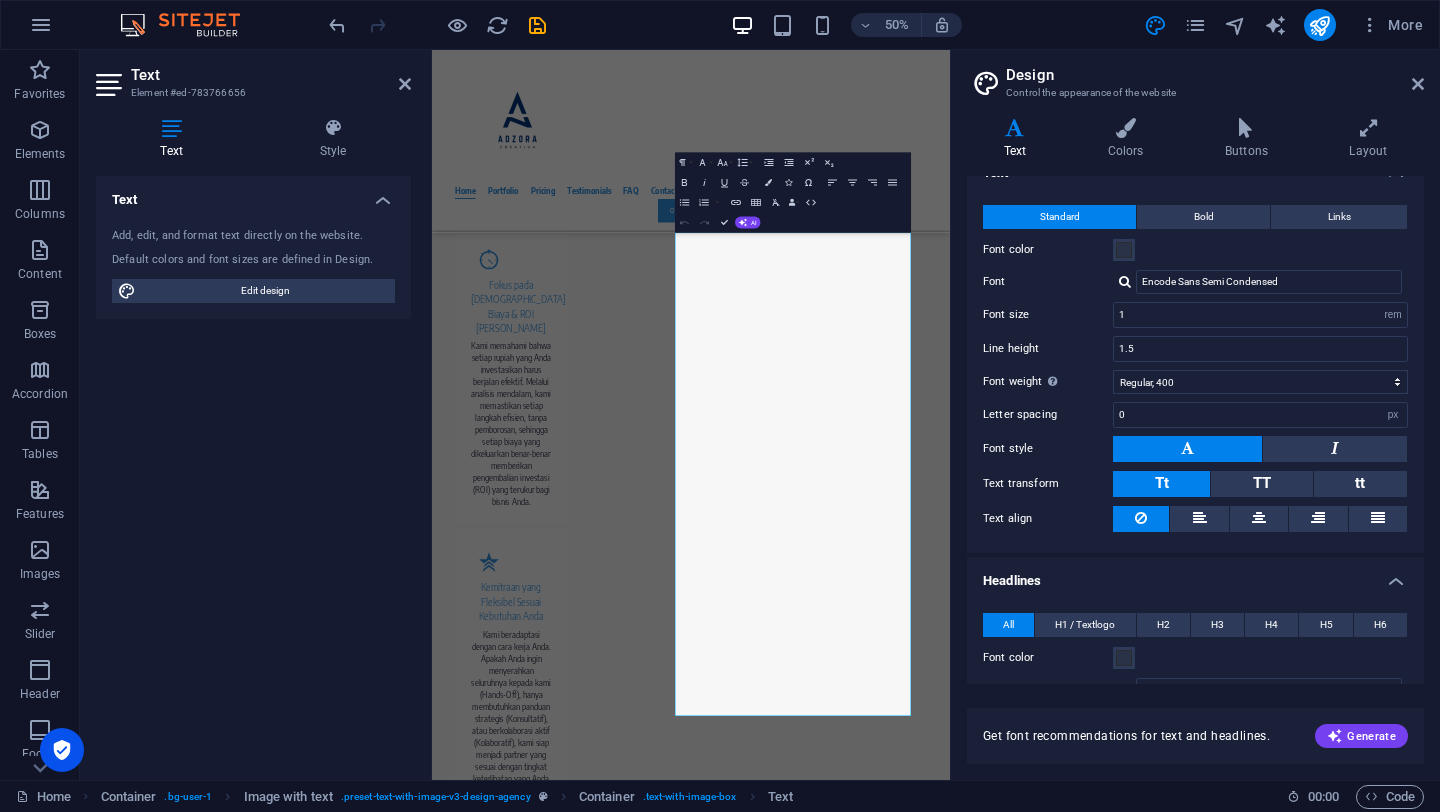 scroll, scrollTop: 0, scrollLeft: 0, axis: both 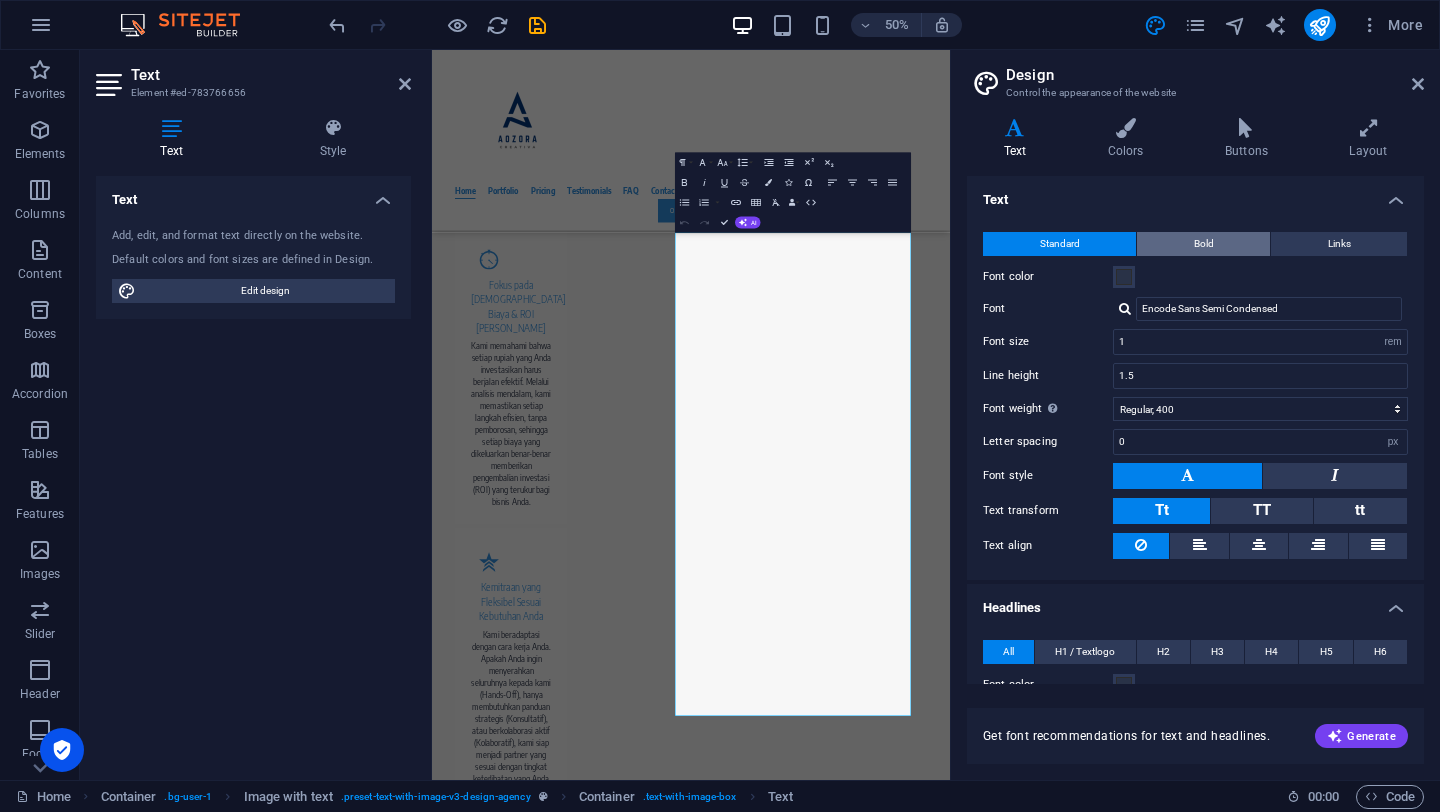 click on "Bold" at bounding box center (1203, 244) 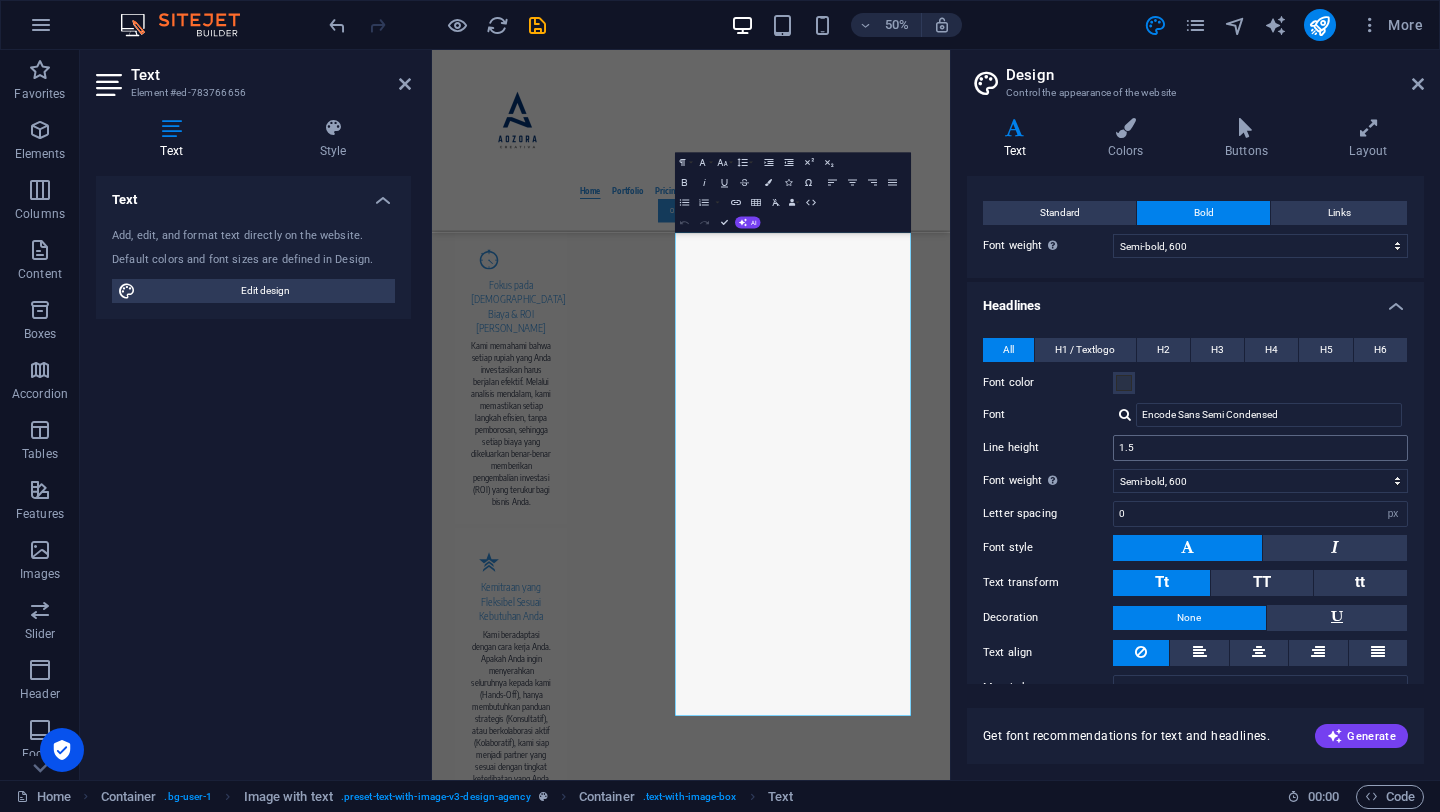 scroll, scrollTop: 0, scrollLeft: 0, axis: both 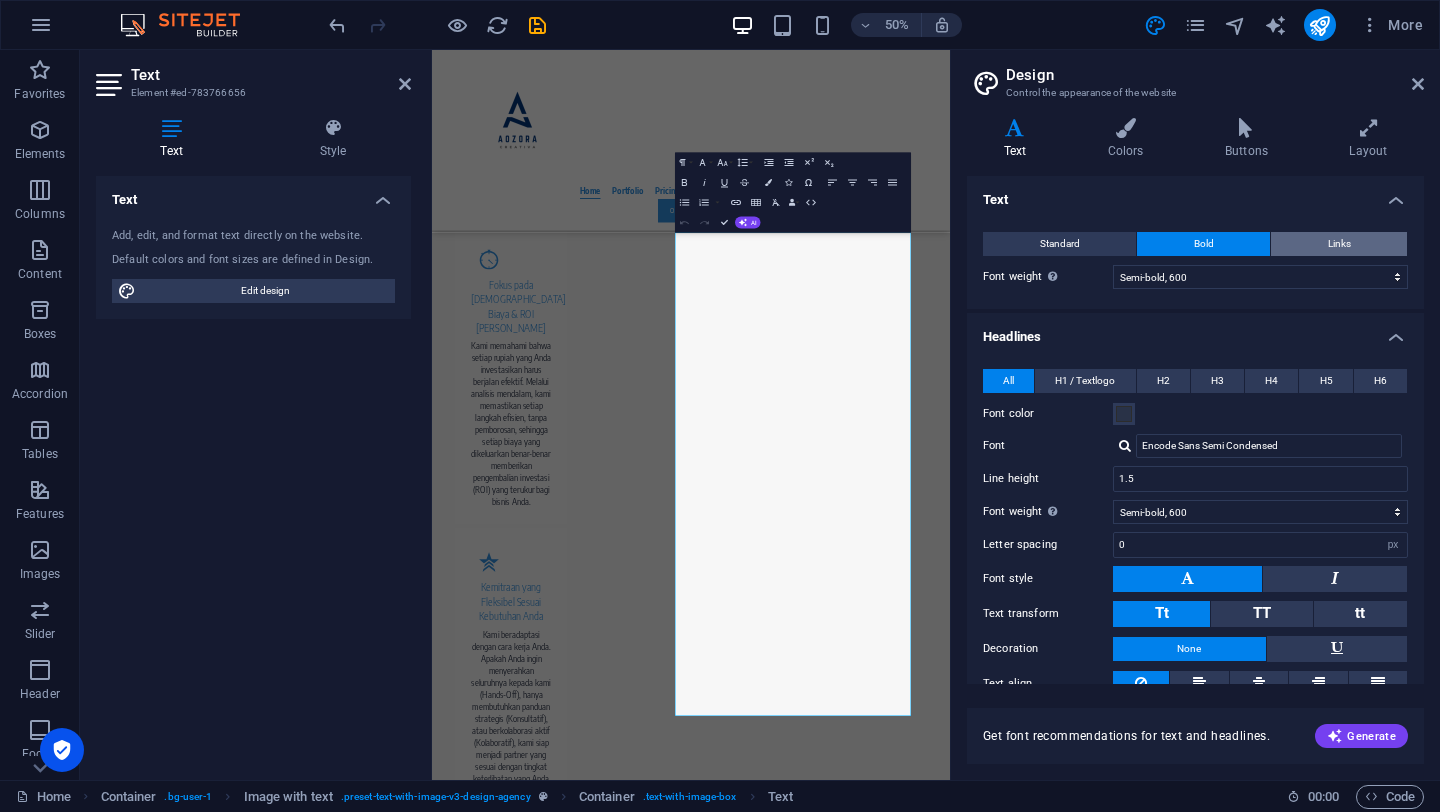 click on "Links" at bounding box center (1339, 244) 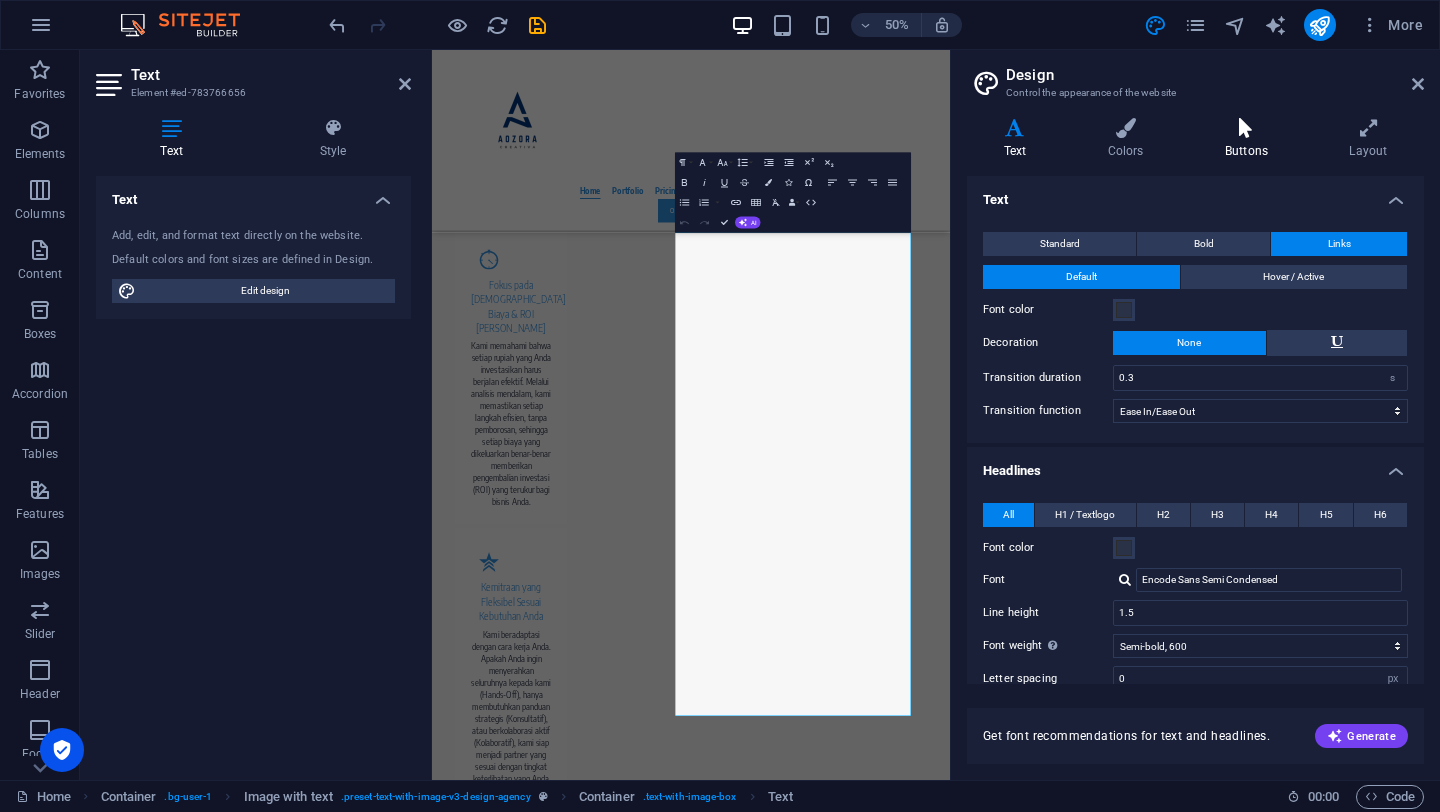 click at bounding box center [1246, 128] 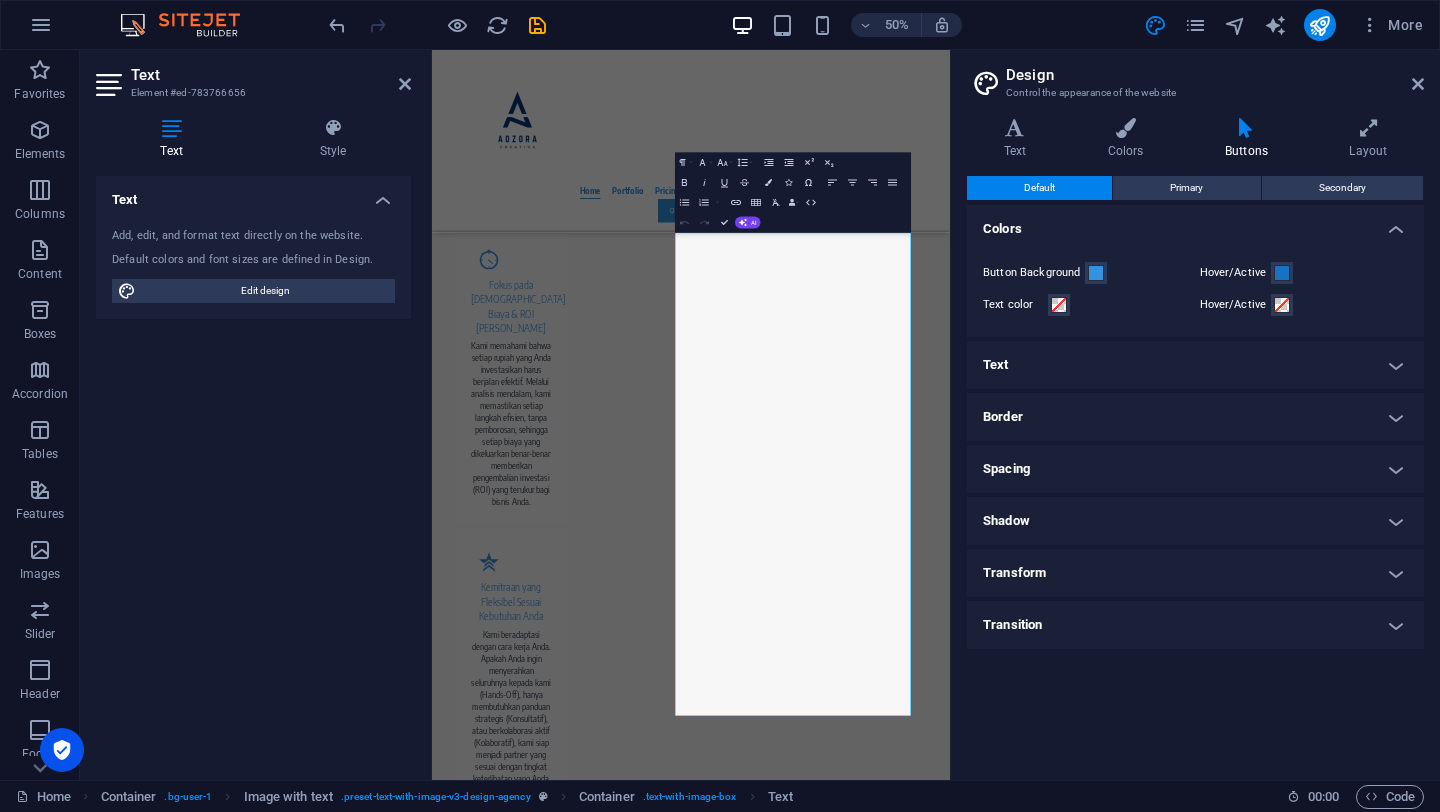 click on "Transform" at bounding box center (1195, 573) 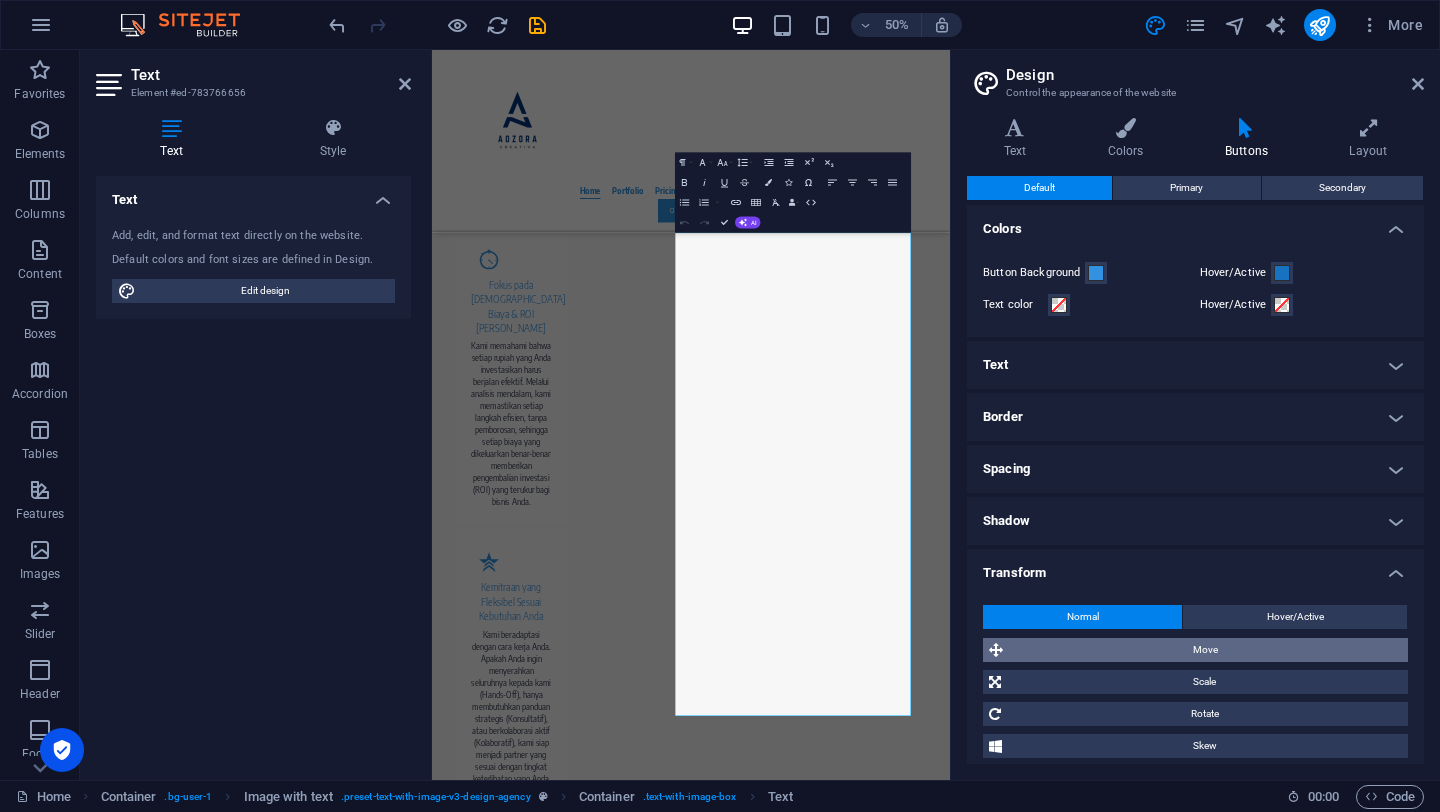 click on "Move" at bounding box center [1205, 650] 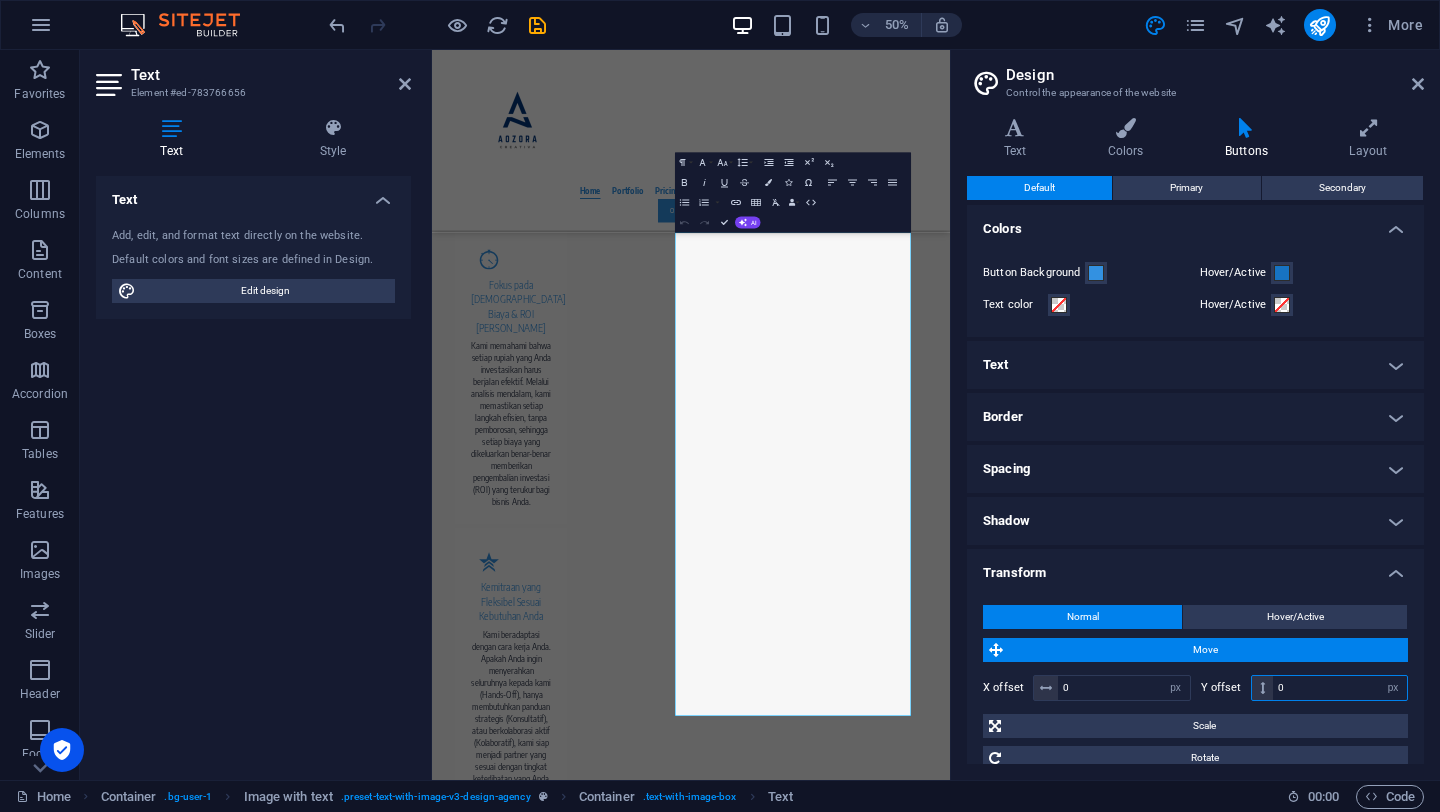 click on "0" at bounding box center (1340, 688) 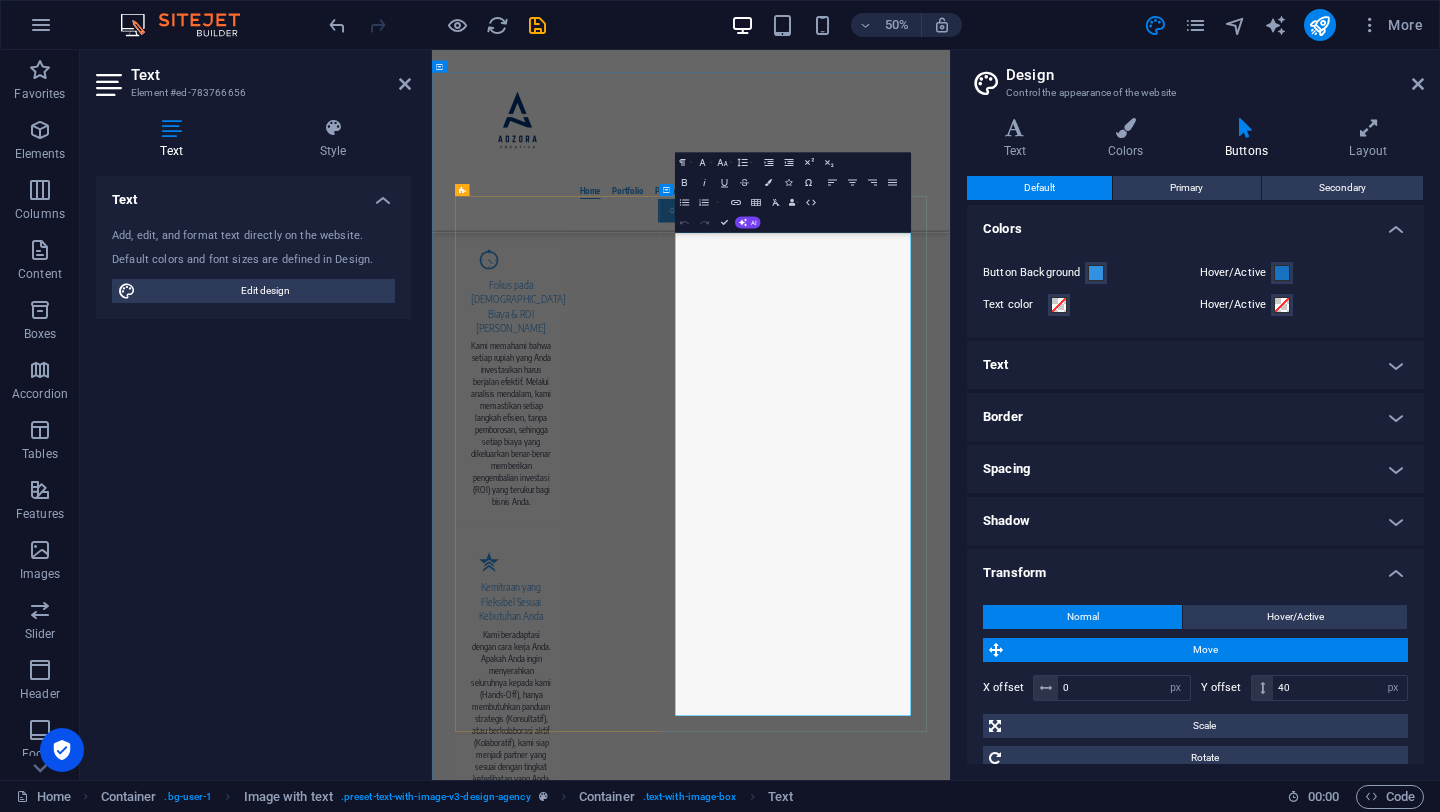 click on "Social Media Marketing & Advertising:  Kami kembangin strategi konten dan kelola iklan di berbagai platform  media sosial  (Instagram, Facebook, TikTok, LinkedIn, dan lain-lain). Tujuannya biar  brand  kamu makin dikenal, banyak yang interaksi, dan tentunya, penjualan makin ngebut!" at bounding box center [894, 2776] 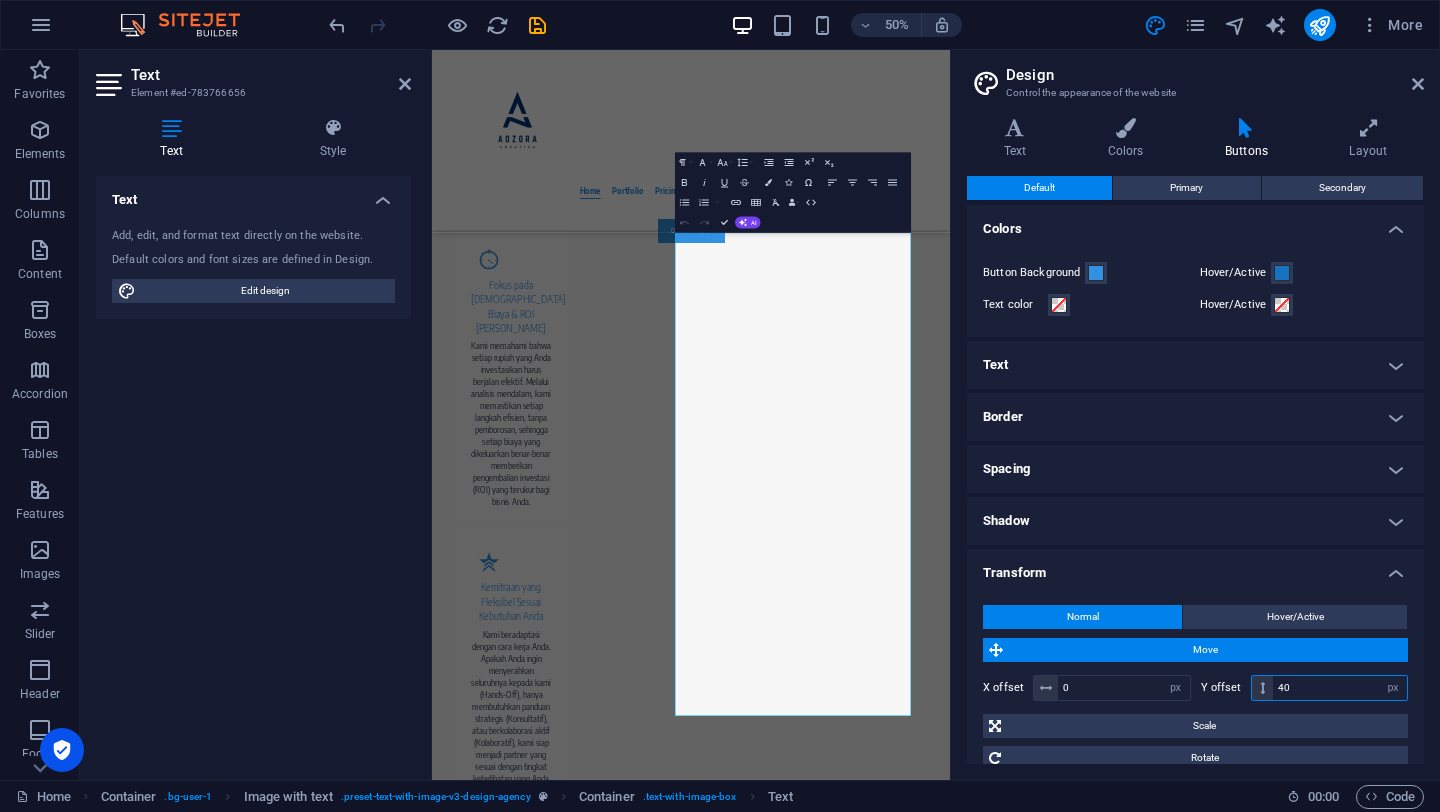 drag, startPoint x: 1306, startPoint y: 689, endPoint x: 1241, endPoint y: 685, distance: 65.12296 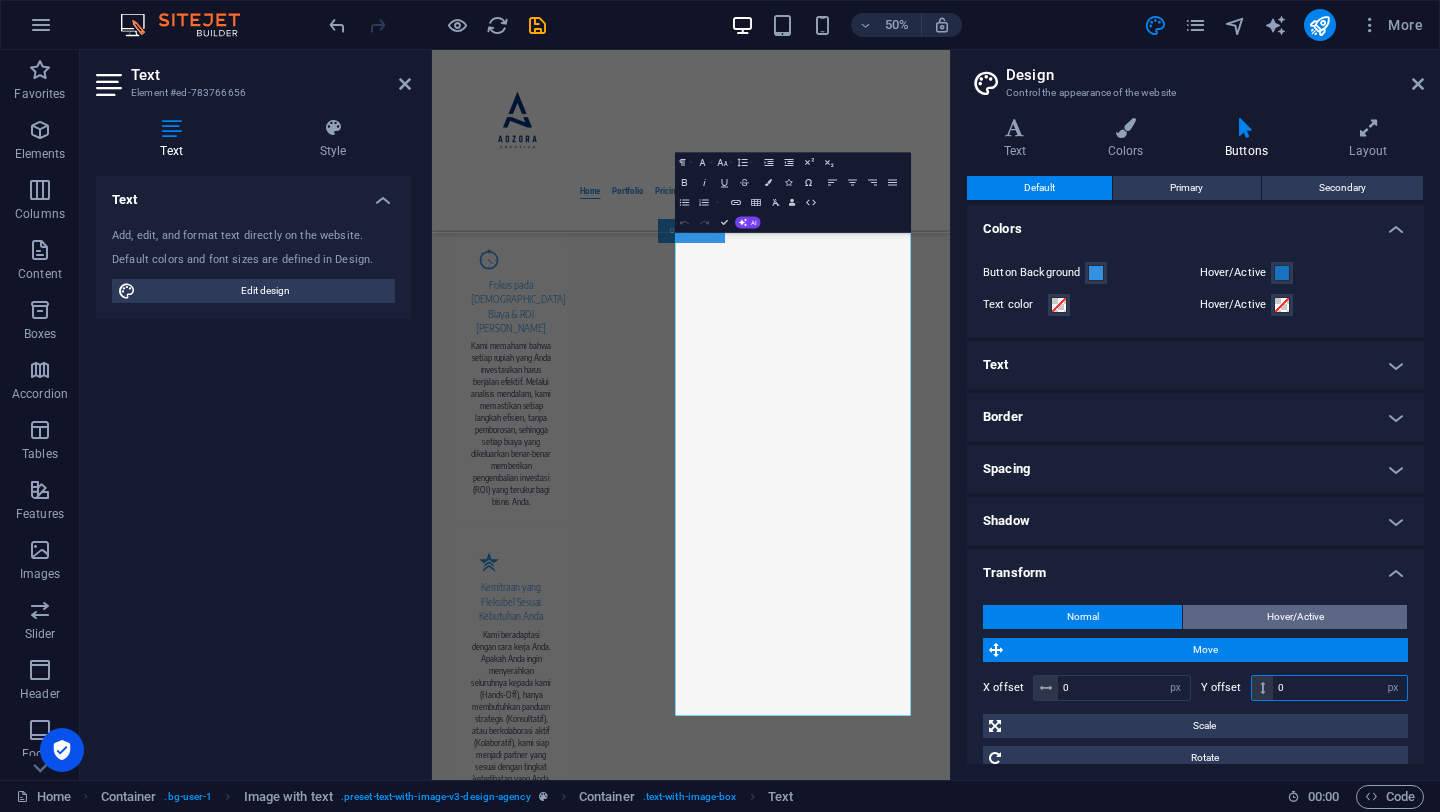 type on "0" 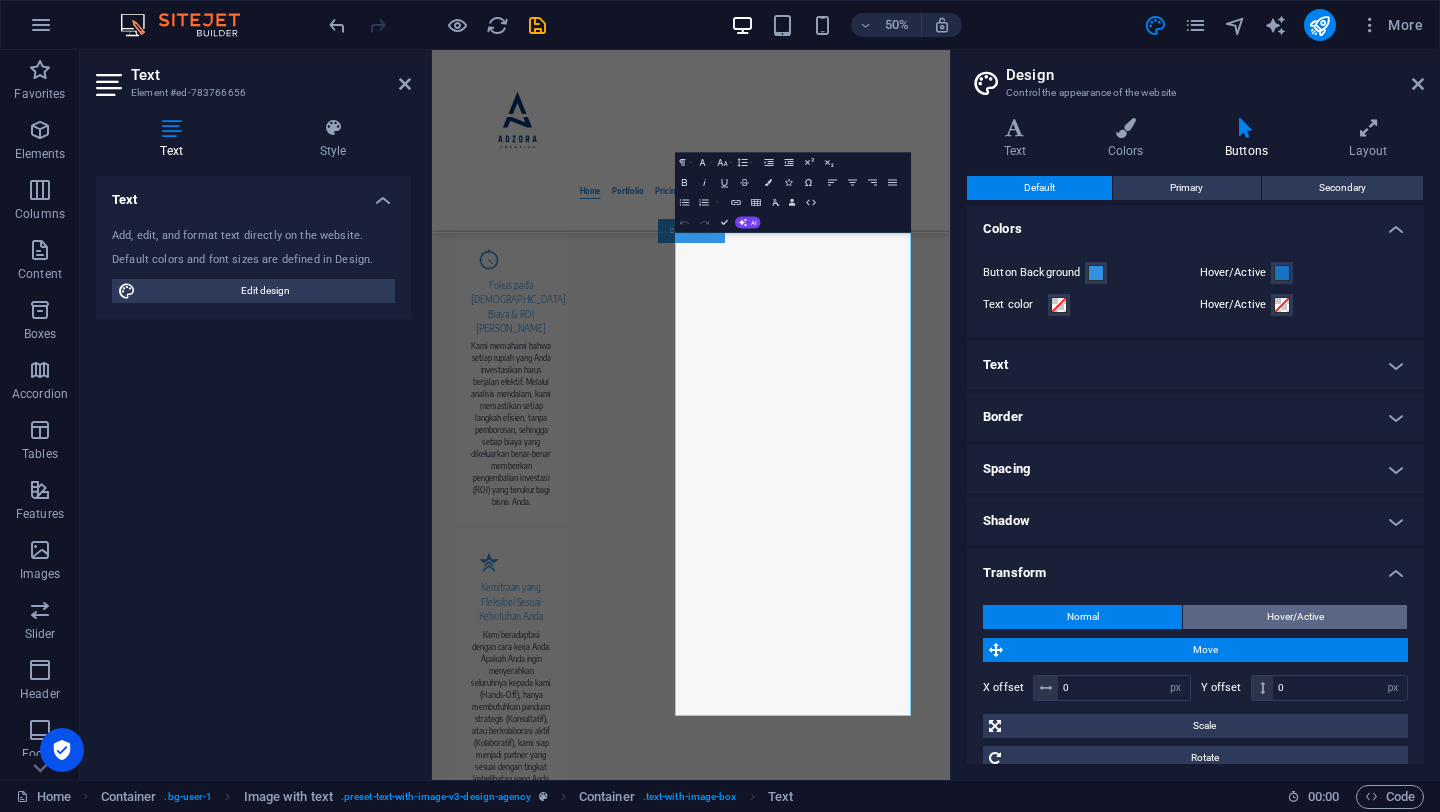 click on "Hover/Active" at bounding box center [1295, 617] 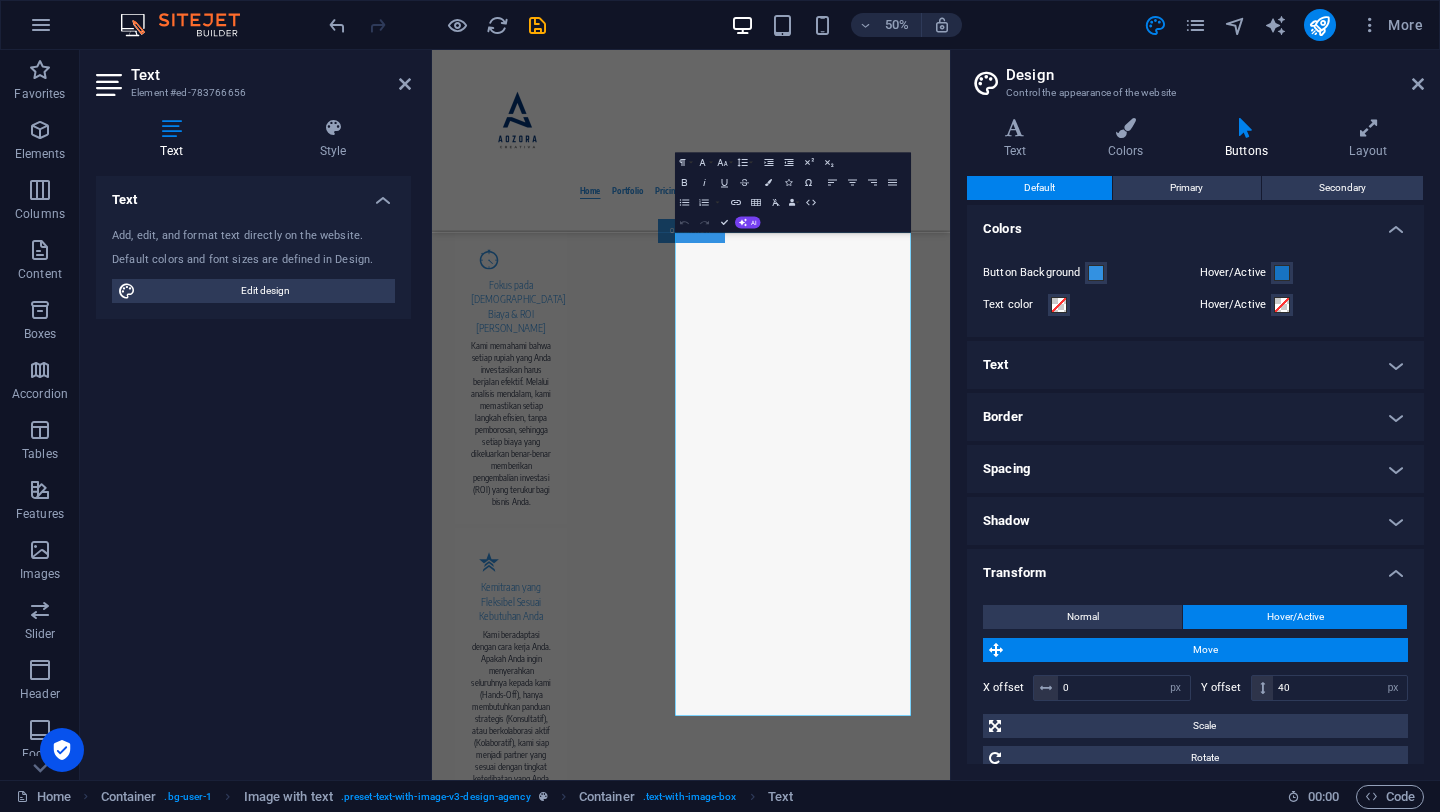 click on "Move" at bounding box center [1205, 650] 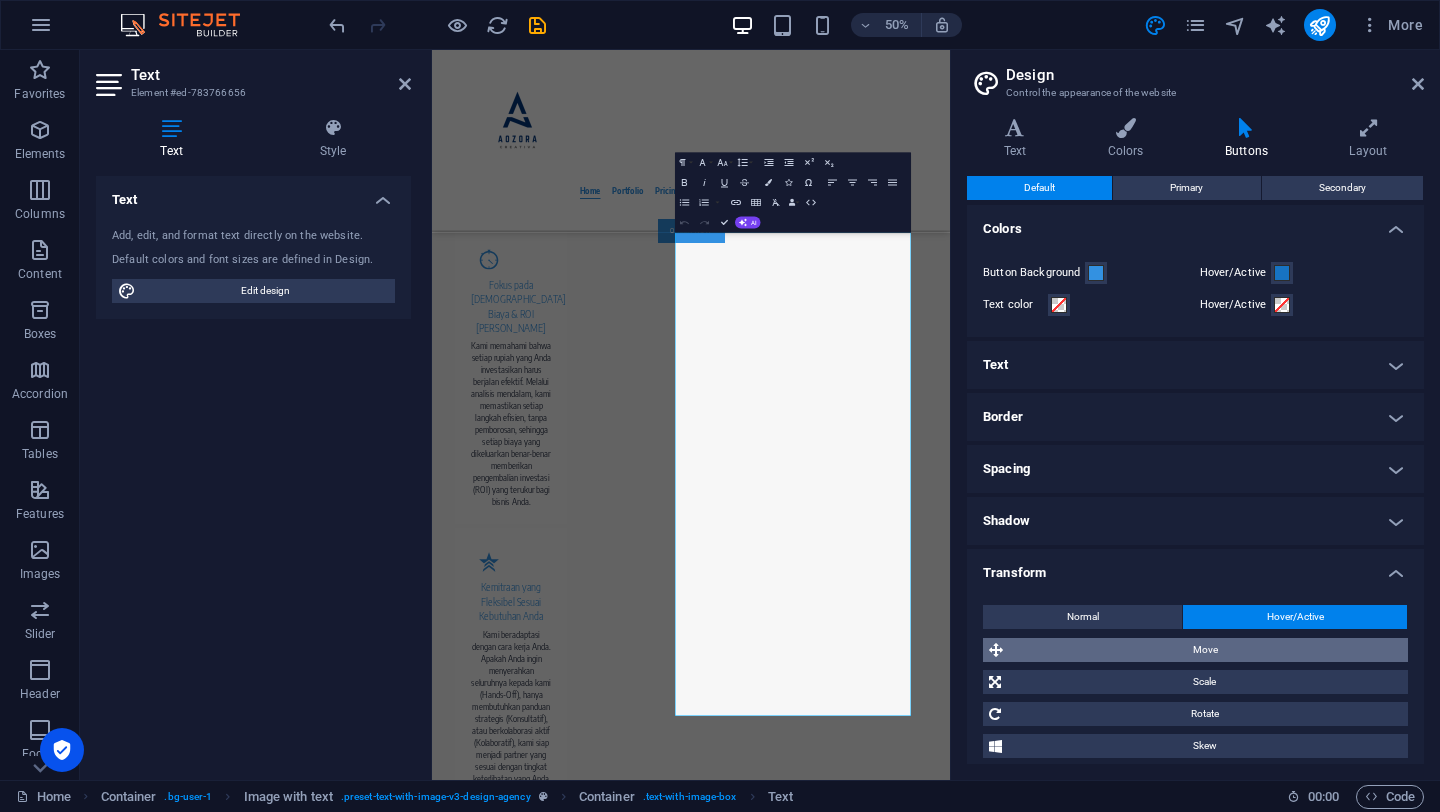 click on "Move" at bounding box center [1205, 650] 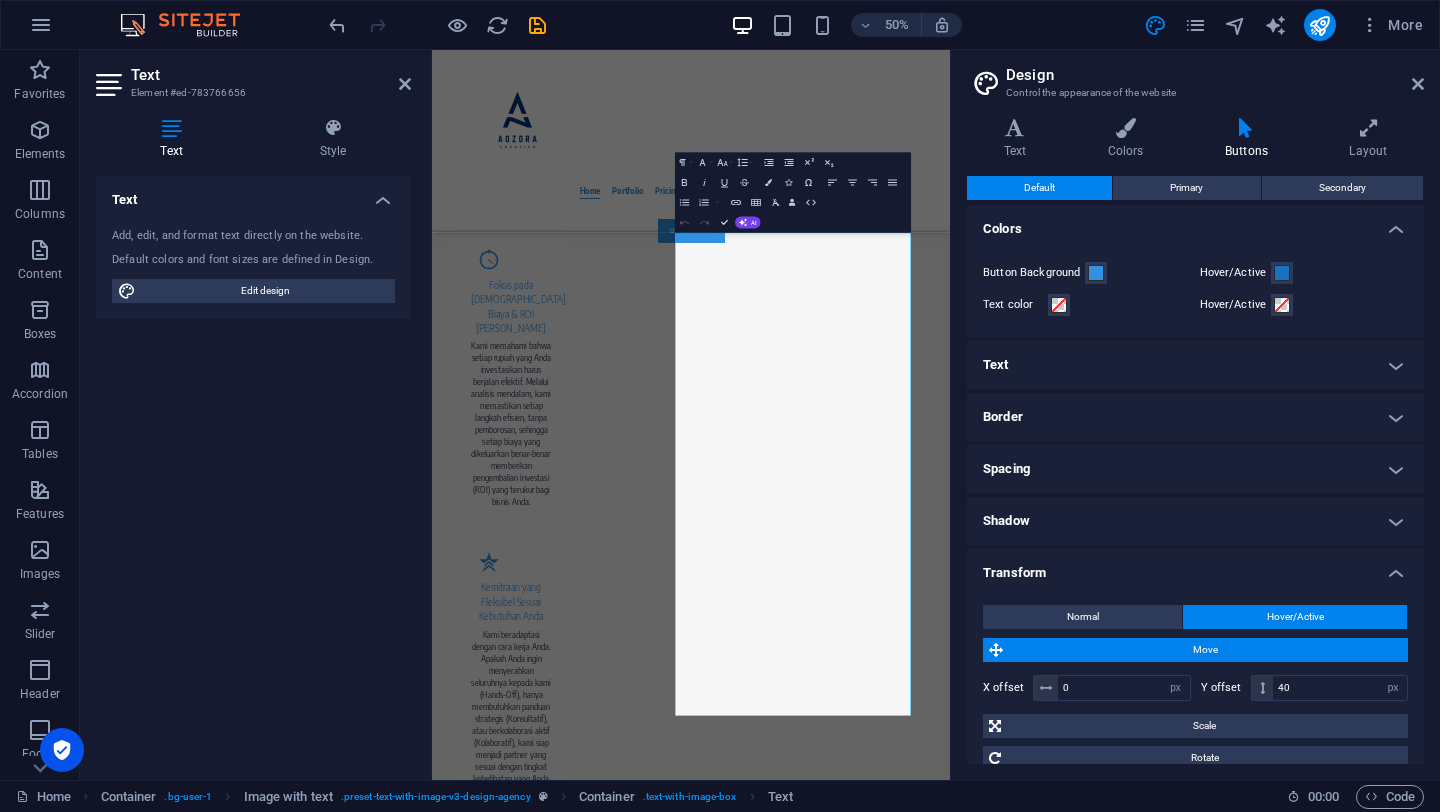 click on "Move" at bounding box center [1205, 650] 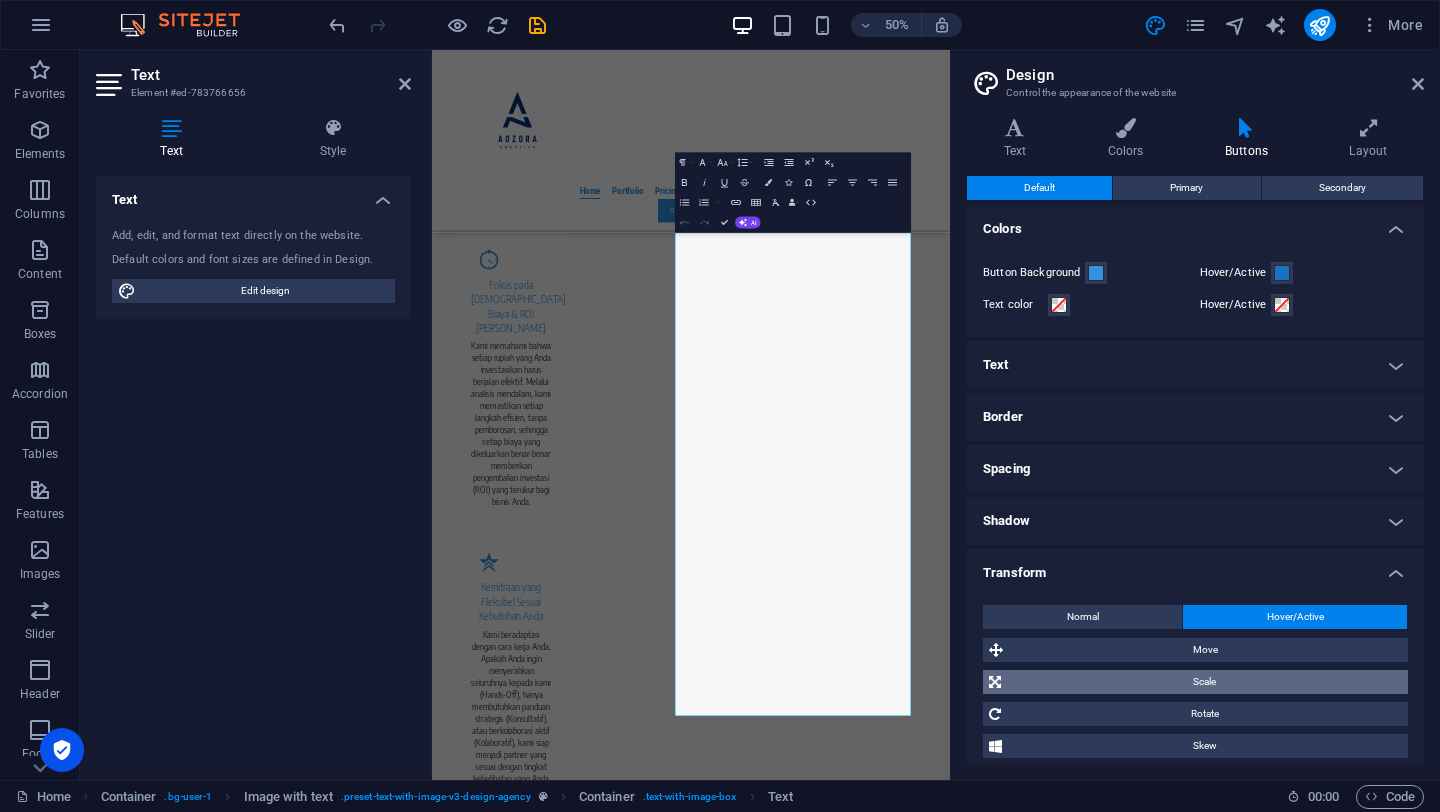 click on "Scale" at bounding box center (1204, 682) 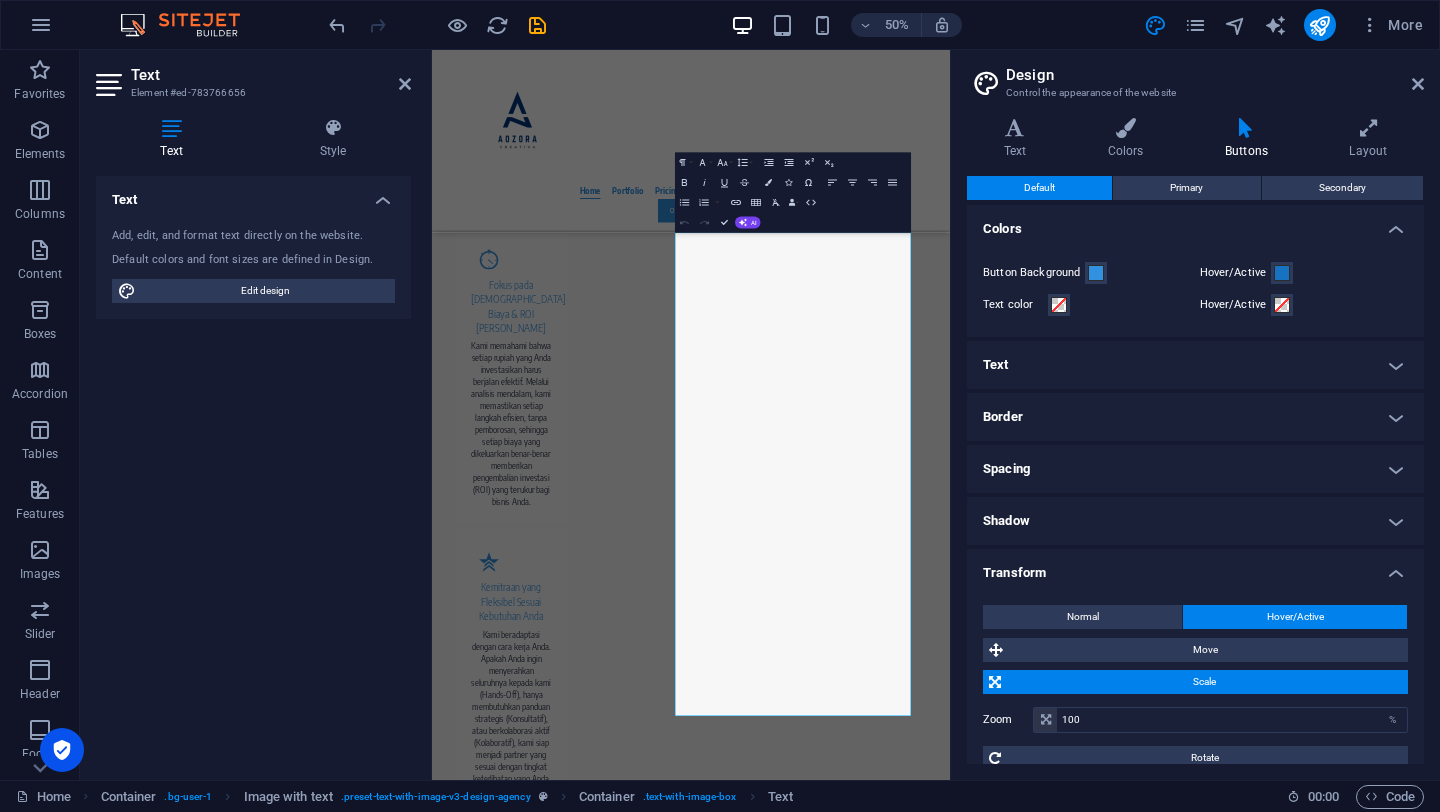 click on "Scale" at bounding box center [1204, 682] 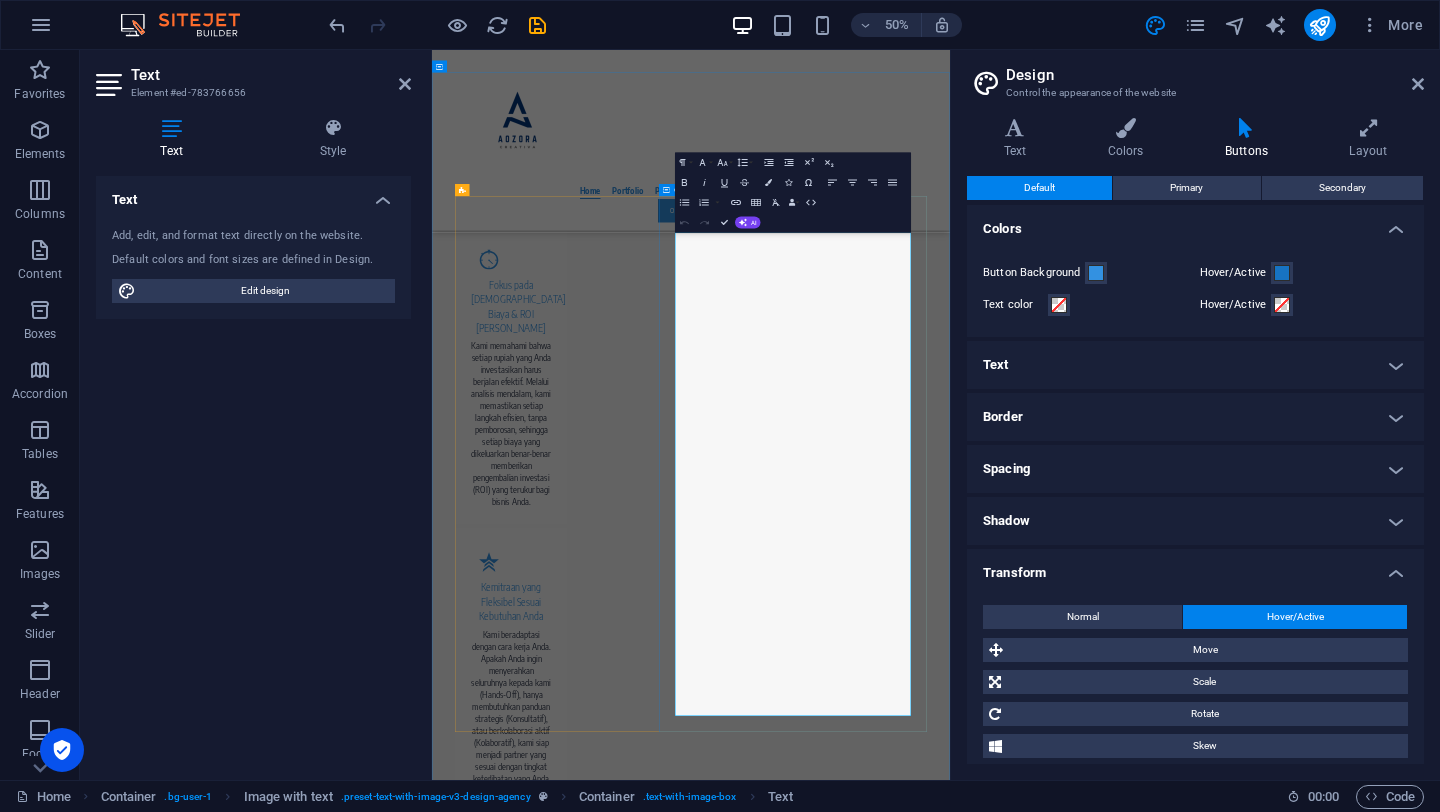 click on "1. Digital Marketing & Performance Marketing Strategi Digital Marketing Komprehensif:  Kami susun  blueprint   digital marketing  yang terintegrasi. Ini termasuk analisis pasar, nentuin target audiens yang jitu, bikin tujuan yang jelas, dan milih  channel   marketing  paling efektif (kayak  SEO ,  Google Ads ,  Social Media Marketing ,  Email Marketing ,  Content Marketing , dan lainnya). Optimasi Mesin Pencari (SEO):  Kami bikin  website  kamu nangkring di halaman depan Google secara organik. Jadi, waktu calon pelanggan nyari produk atau layanan kamu, mereka langsung nemu kamu tanpa harus nyari-nyari lagi. Ini mencakup optimasi di dalam  website  kamu (on-page), di luar  website  (off-page), sampai urusan teknisnya. Iklan Google (Google Ads / SEM):  Pengen bisnis kamu langsung kelihatan di Google dalam sekejap? Kami kelola kampanye iklan berbayar di Google. Ini bakal ngasih kamu visibilitas instan dan nargetin audiens dengan presisi tinggi berdasarkan kata kunci, lokasi, dan demografi. media sosial brand" at bounding box center (886, 2707) 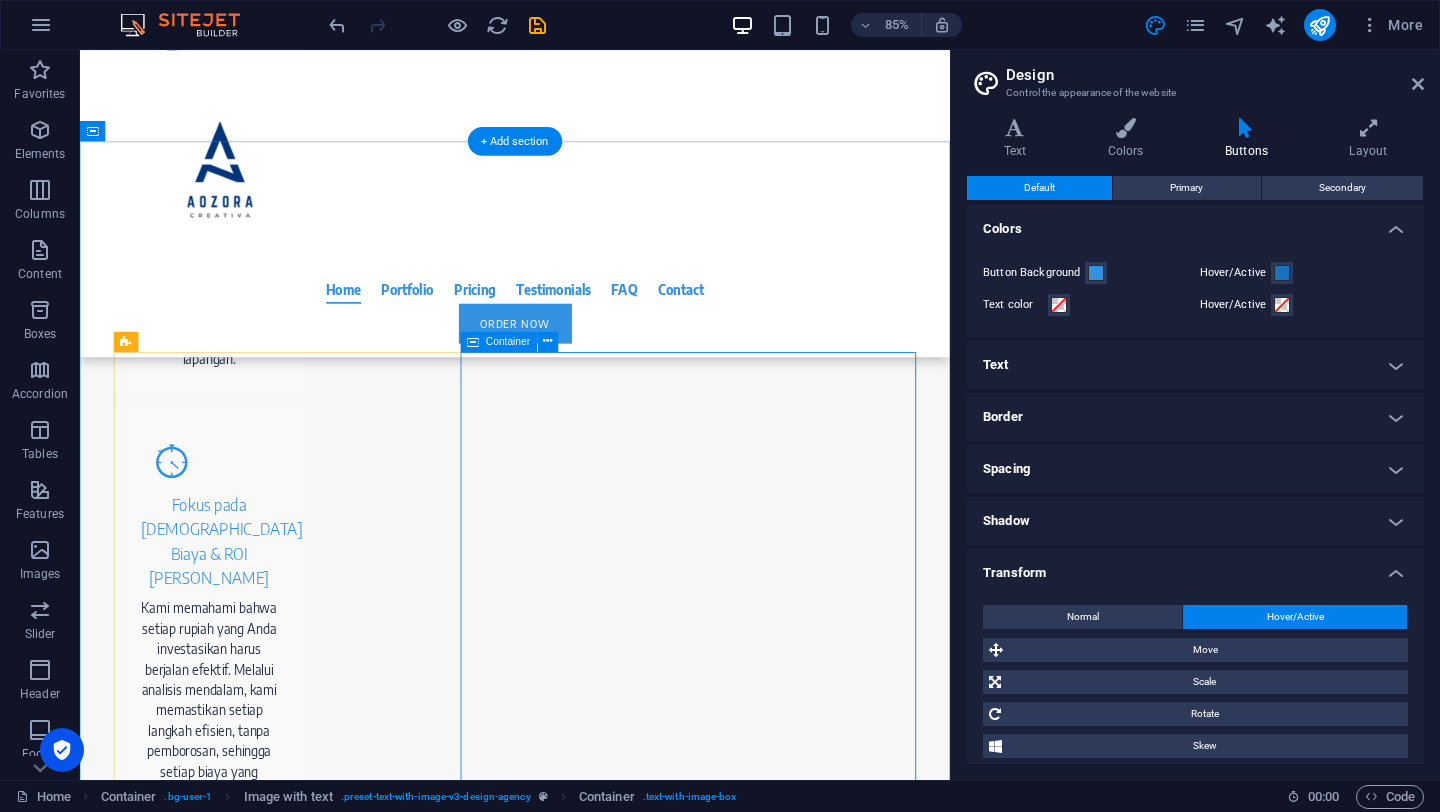 scroll, scrollTop: 1990, scrollLeft: 0, axis: vertical 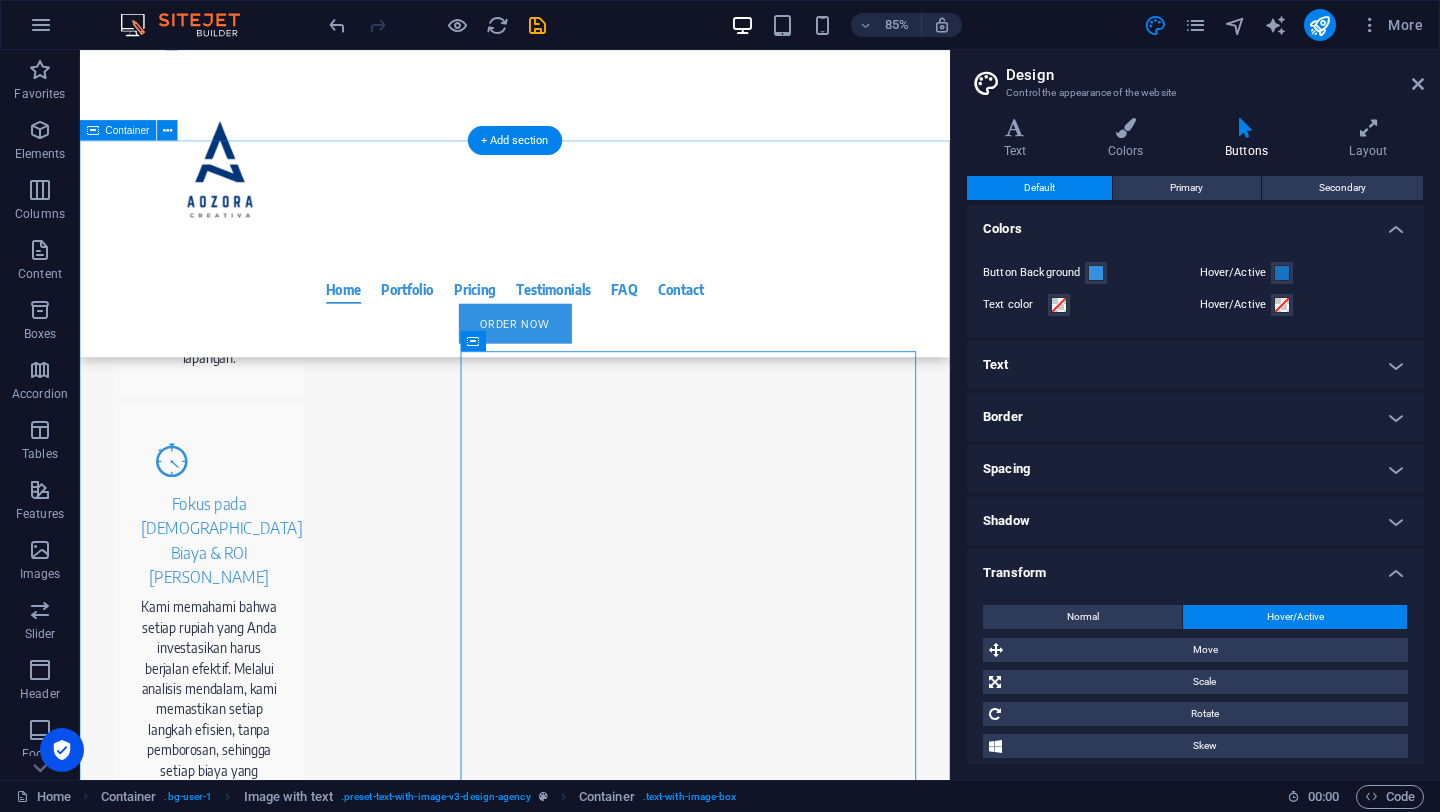 click on "Layanan Utama Kami In just a few steps to your professional online presence. 1. Digital Marketing & Performance Marketing Strategi Digital Marketing Komprehensif:  Kami susun  blueprint   digital marketing  yang terintegrasi. Ini termasuk analisis pasar, nentuin target audiens yang jitu, bikin tujuan yang jelas, dan milih  channel   marketing  paling efektif (kayak  SEO ,  Google Ads ,  Social Media Marketing ,  Email Marketing ,  Content Marketing , dan lainnya). Optimasi Mesin Pencari (SEO):  Kami bikin  website  kamu nangkring di halaman depan Google secara organik. Jadi, waktu calon pelanggan nyari produk atau layanan kamu, mereka langsung nemu kamu tanpa harus nyari-nyari lagi. Ini mencakup optimasi di dalam  website  kamu (on-page), di luar  website  (off-page), sampai urusan teknisnya. Iklan Google (Google Ads / SEM): Social Media Marketing & Advertising:  Kami kembangin strategi konten dan kelola iklan di berbagai platform  media sosial brand Content Marketing: menarik e-book brand  kamu. database" at bounding box center [592, 3450] 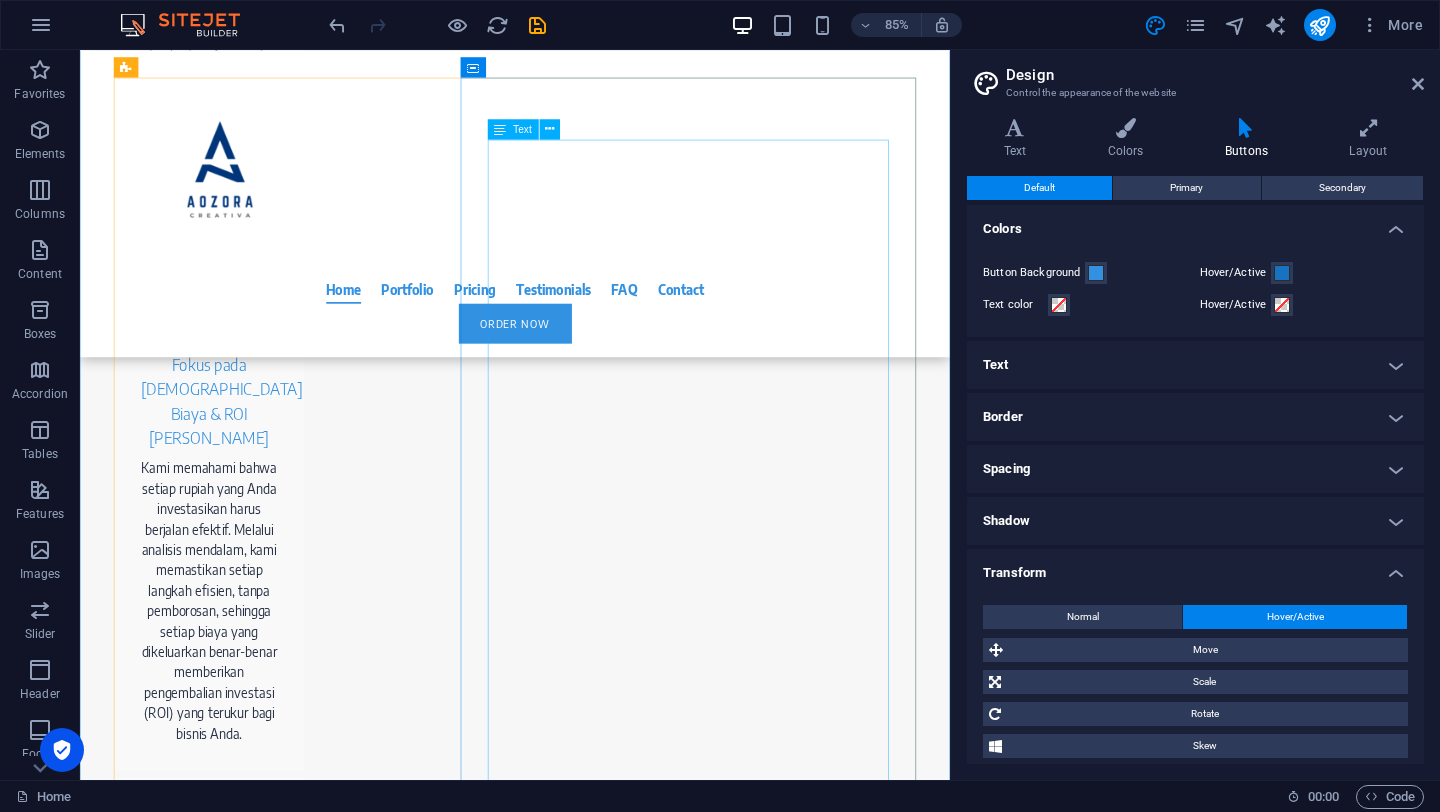 scroll, scrollTop: 2312, scrollLeft: 0, axis: vertical 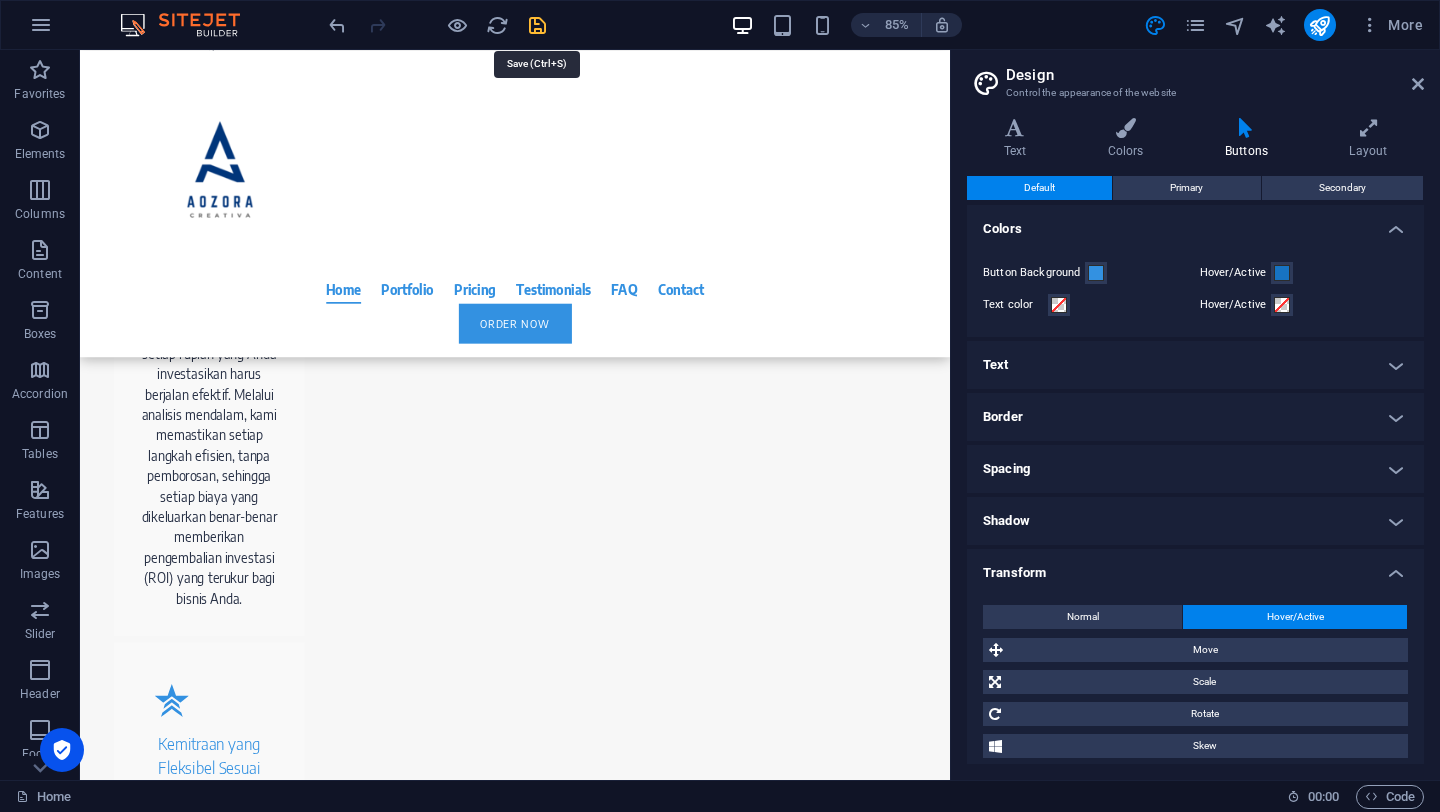 click at bounding box center (537, 25) 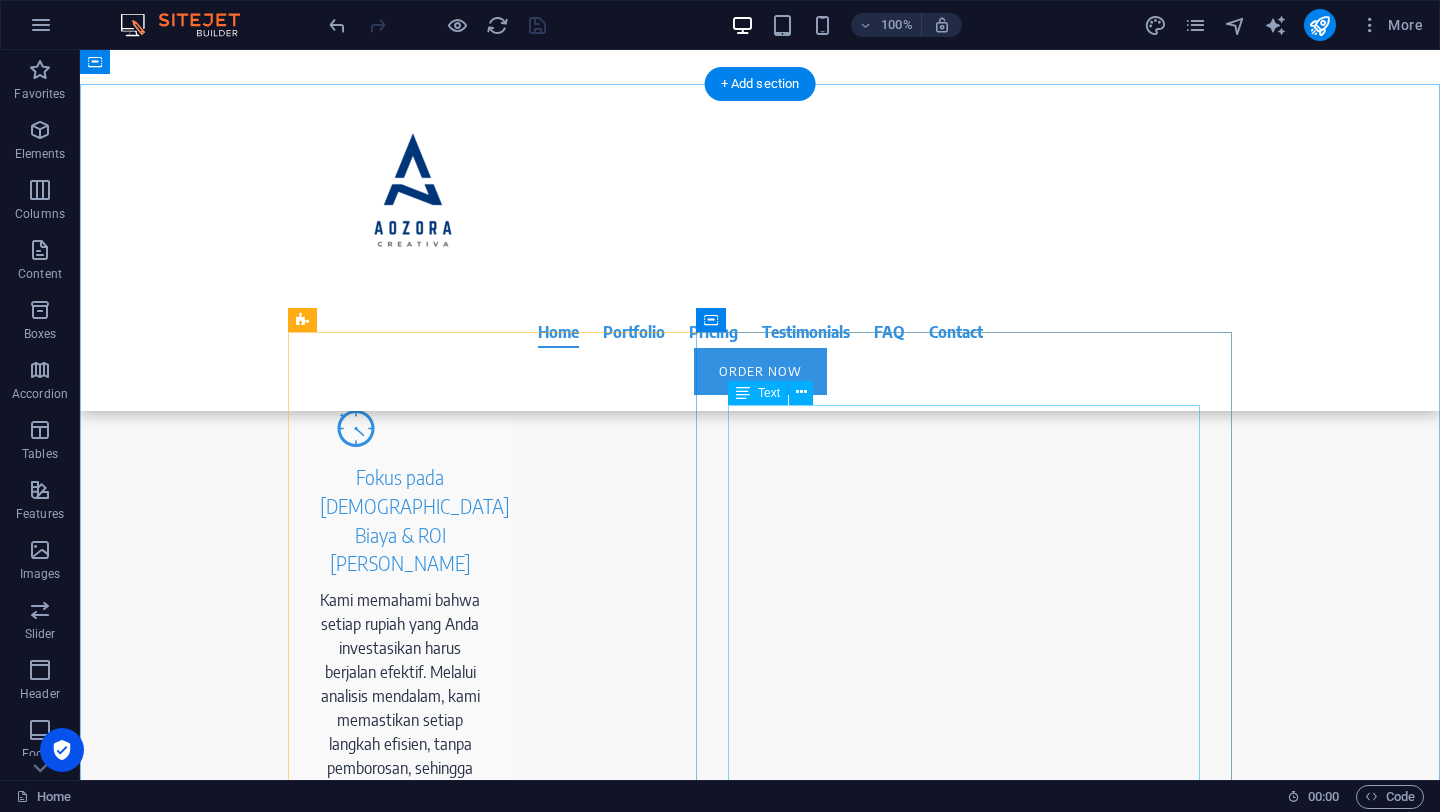 scroll, scrollTop: 1902, scrollLeft: 0, axis: vertical 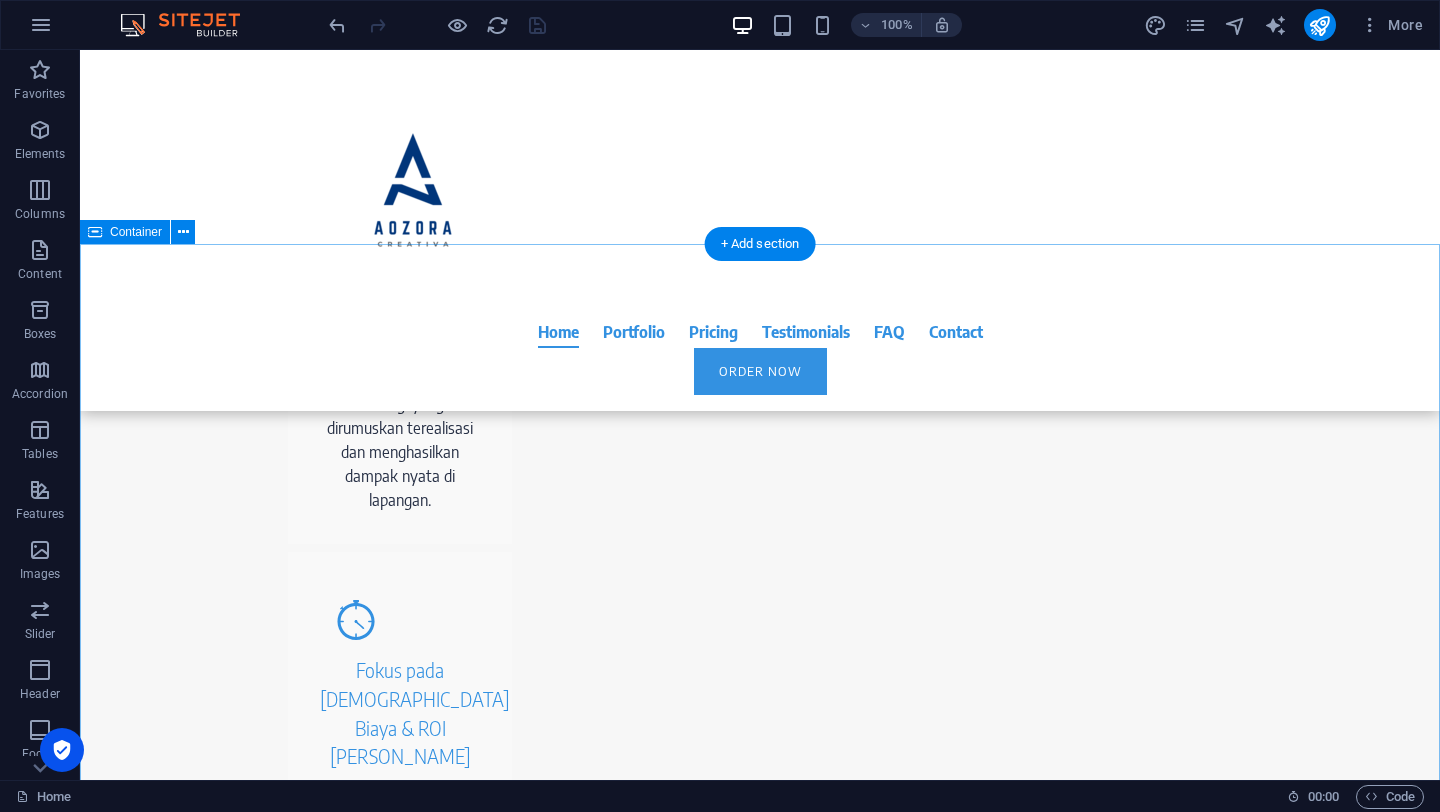 click on "Layanan Utama Kami In just a few steps to your professional online presence. 1. Digital Marketing & Performance Marketing Strategi Digital Marketing Komprehensif:  Kami susun  blueprint   digital marketing  yang terintegrasi. Ini termasuk analisis pasar, nentuin target audiens yang jitu, bikin tujuan yang jelas, dan milih  channel   marketing  paling efektif (kayak  SEO ,  Google Ads ,  Social Media Marketing ,  Email Marketing ,  Content Marketing , dan lainnya). Optimasi Mesin Pencari (SEO):  Kami bikin  website  kamu nangkring di halaman depan Google secara organik. Jadi, waktu calon pelanggan nyari produk atau layanan kamu, mereka langsung nemu kamu tanpa harus nyari-nyari lagi. Ini mencakup optimasi di dalam  website  kamu (on-page), di luar  website  (off-page), sampai urusan teknisnya. Iklan Google (Google Ads / SEM): Social Media Marketing & Advertising:  Kami kembangin strategi konten dan kelola iklan di berbagai platform  media sosial brand Content Marketing: menarik e-book brand  kamu. database" at bounding box center [760, 3538] 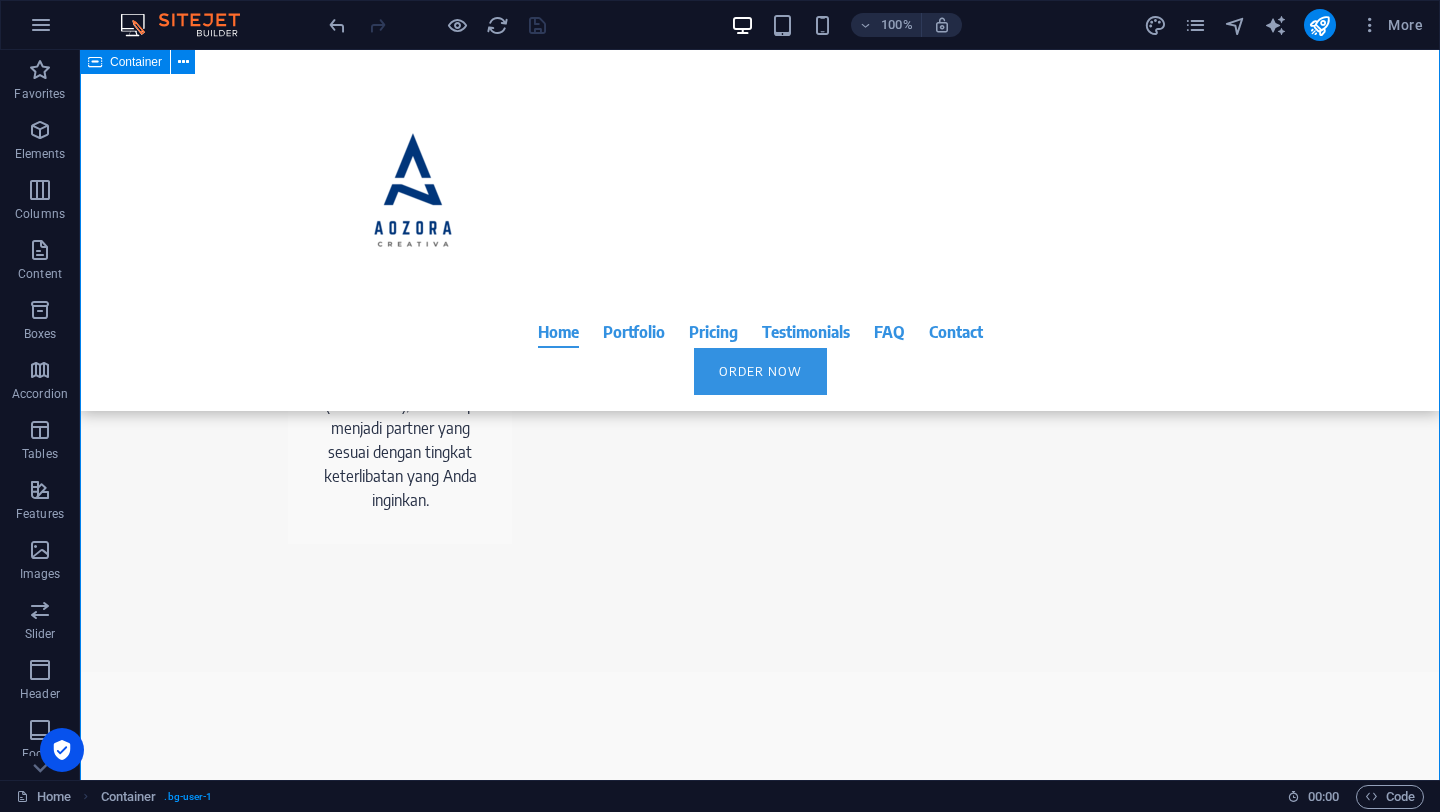 scroll, scrollTop: 3171, scrollLeft: 0, axis: vertical 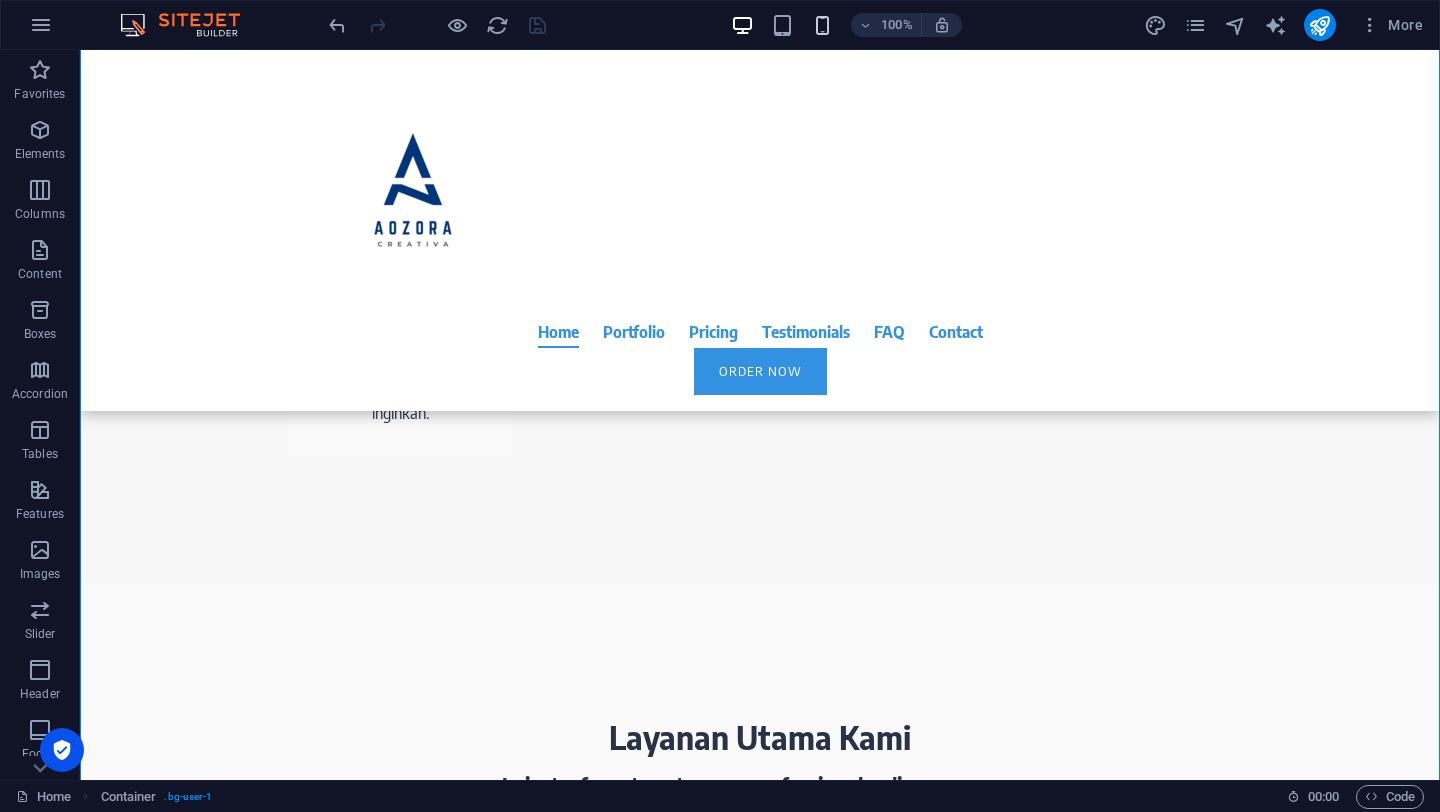click at bounding box center [822, 25] 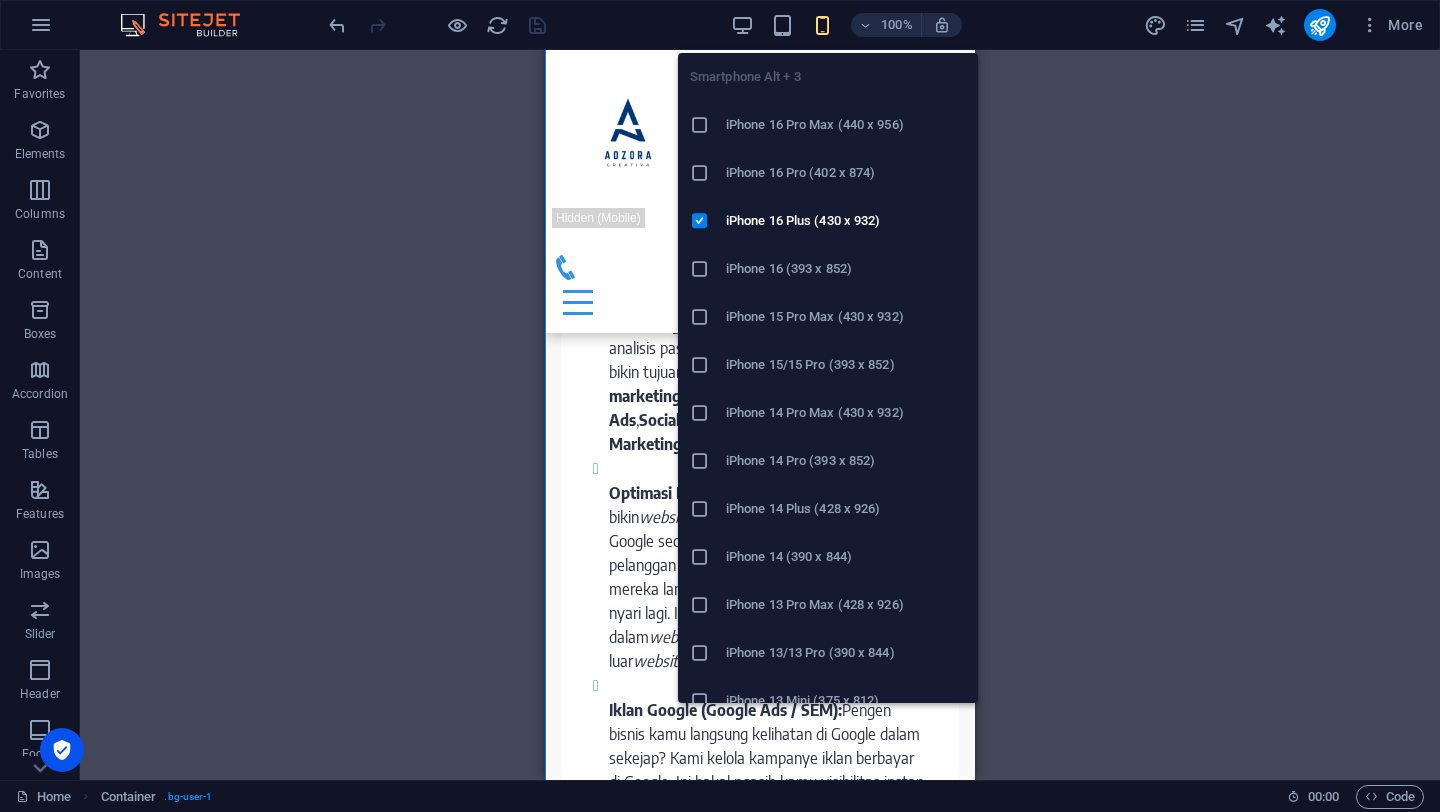 scroll, scrollTop: 3055, scrollLeft: 0, axis: vertical 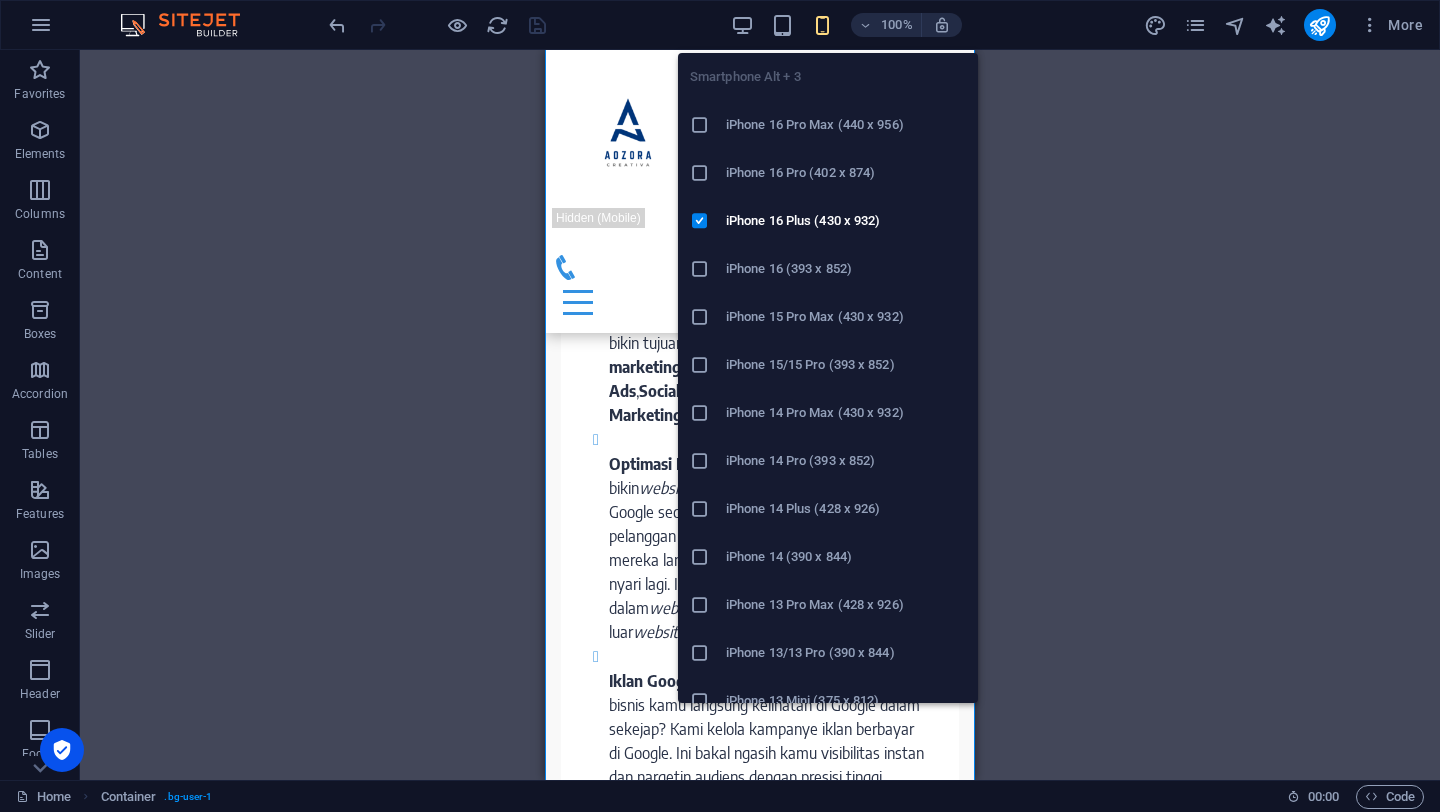 click on "iPhone 16 (393 x 852)" at bounding box center [846, 269] 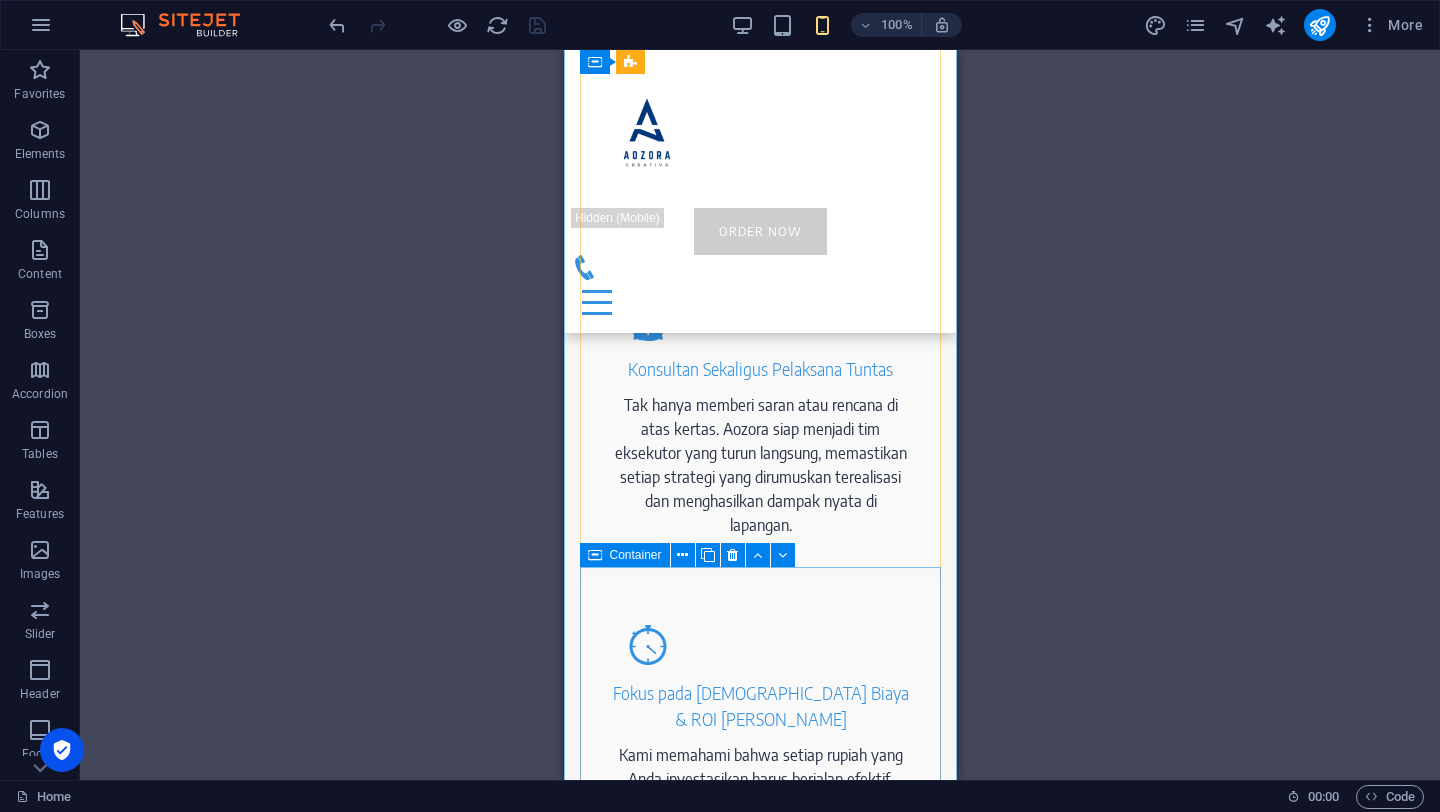 scroll, scrollTop: 1116, scrollLeft: 0, axis: vertical 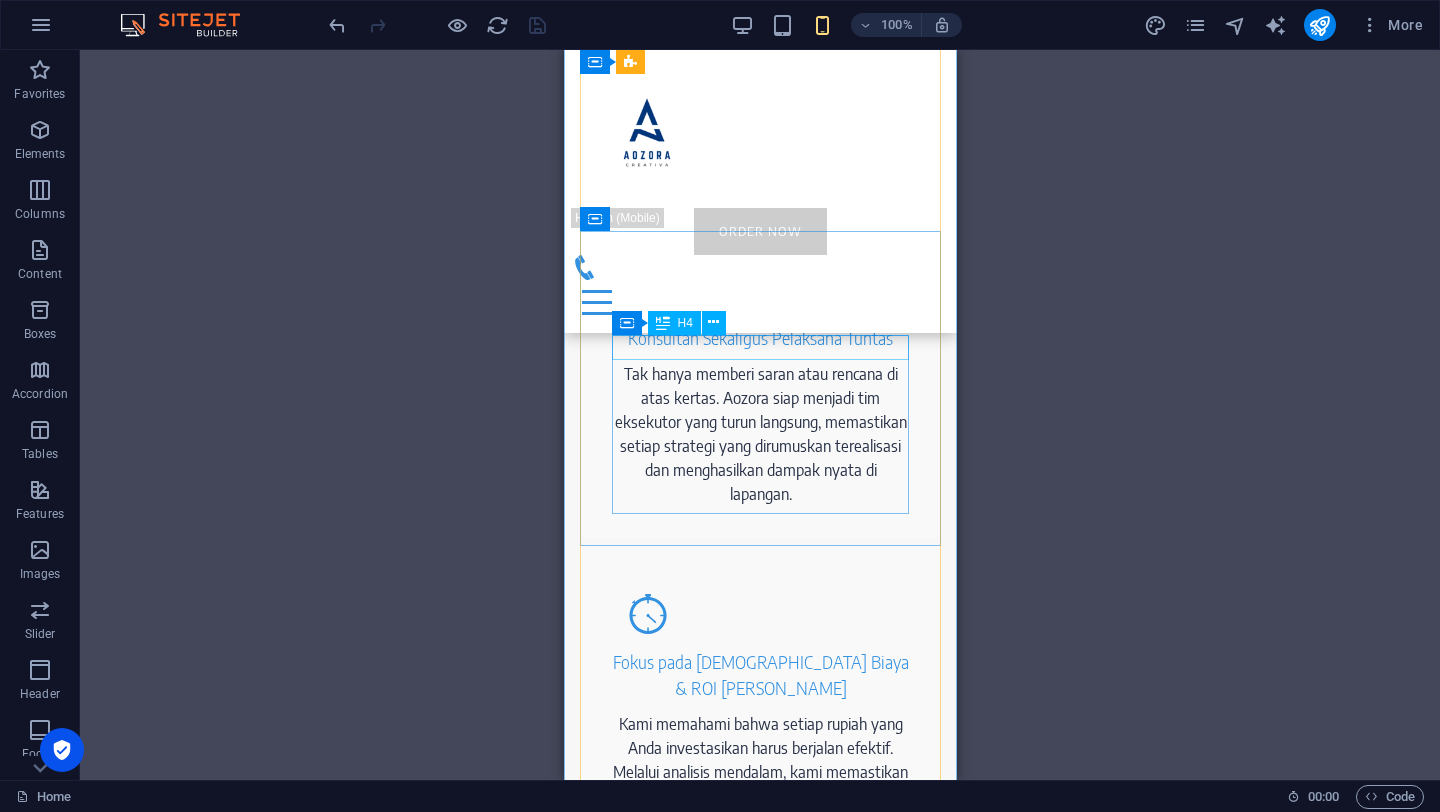click on "Konsultan Sekaligus Pelaksana Tuntas" at bounding box center (759, 339) 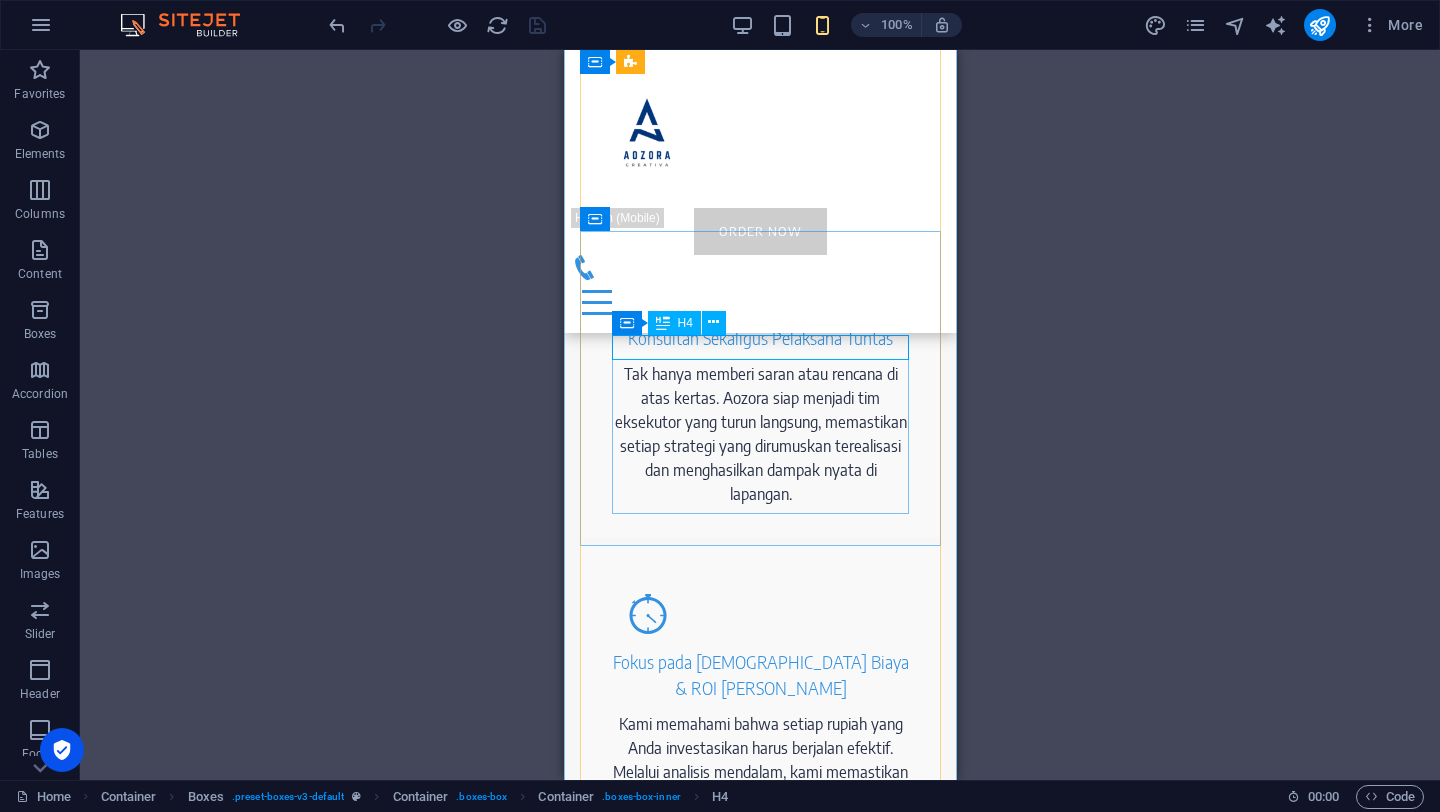 click on "Konsultan Sekaligus Pelaksana Tuntas" at bounding box center [759, 339] 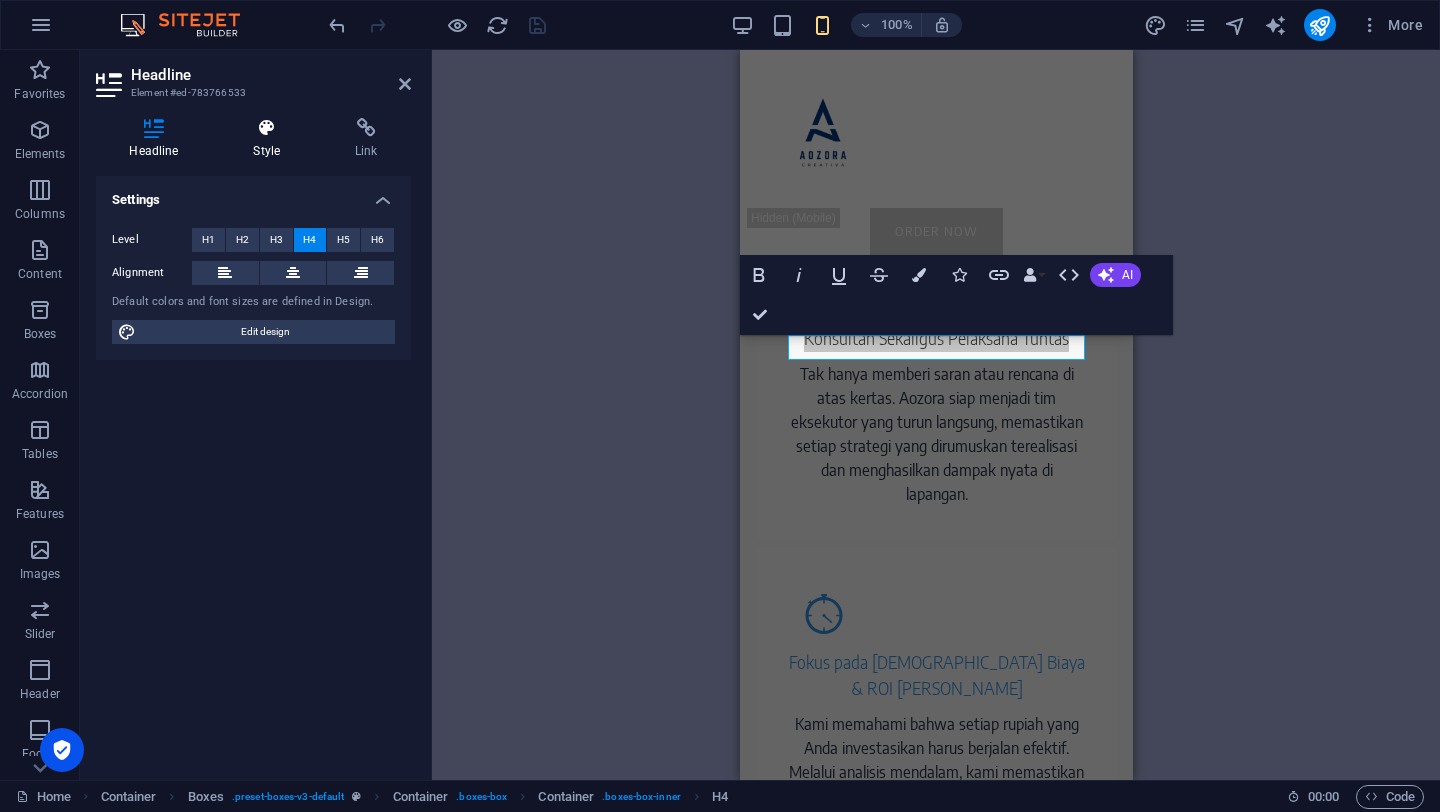 click at bounding box center [267, 128] 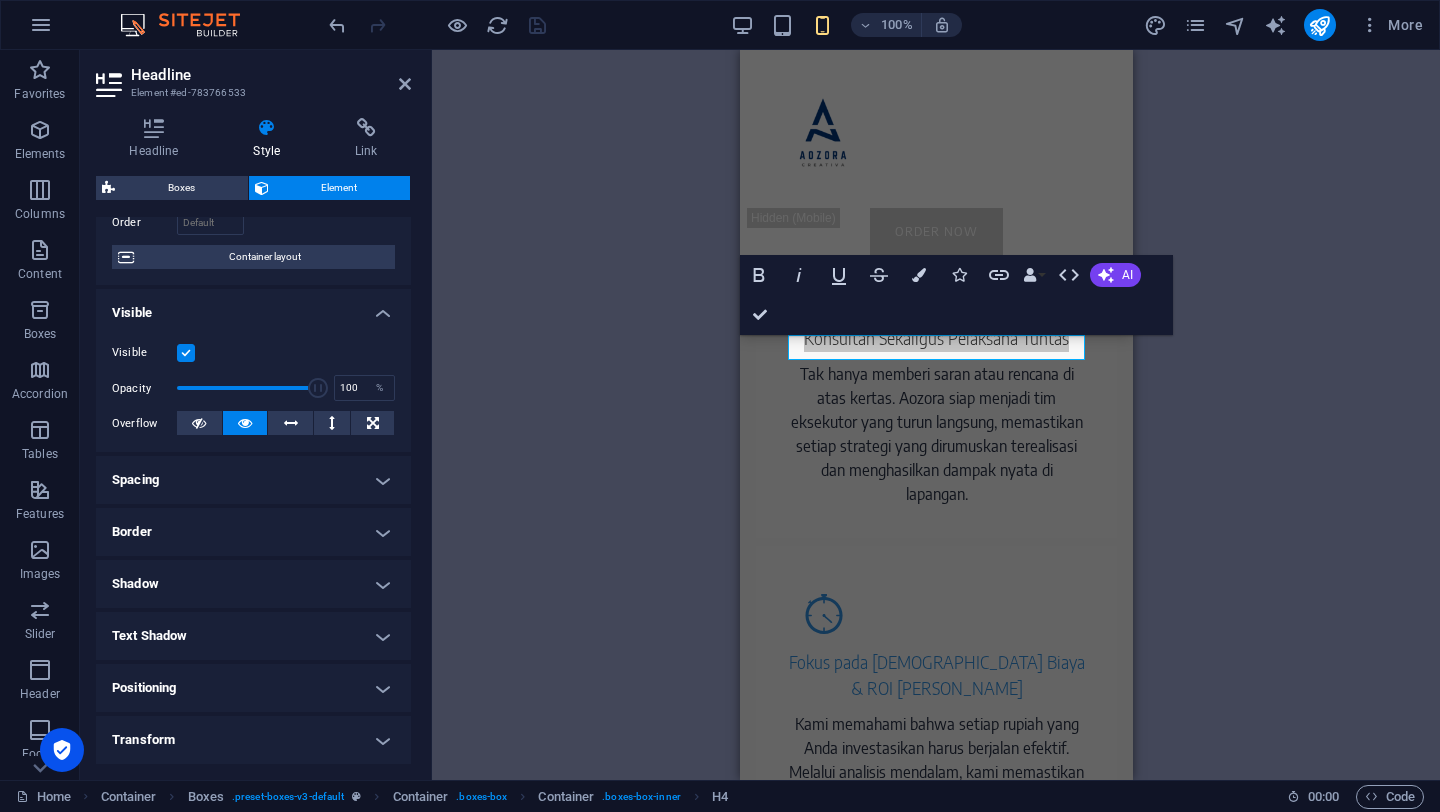 scroll, scrollTop: 0, scrollLeft: 0, axis: both 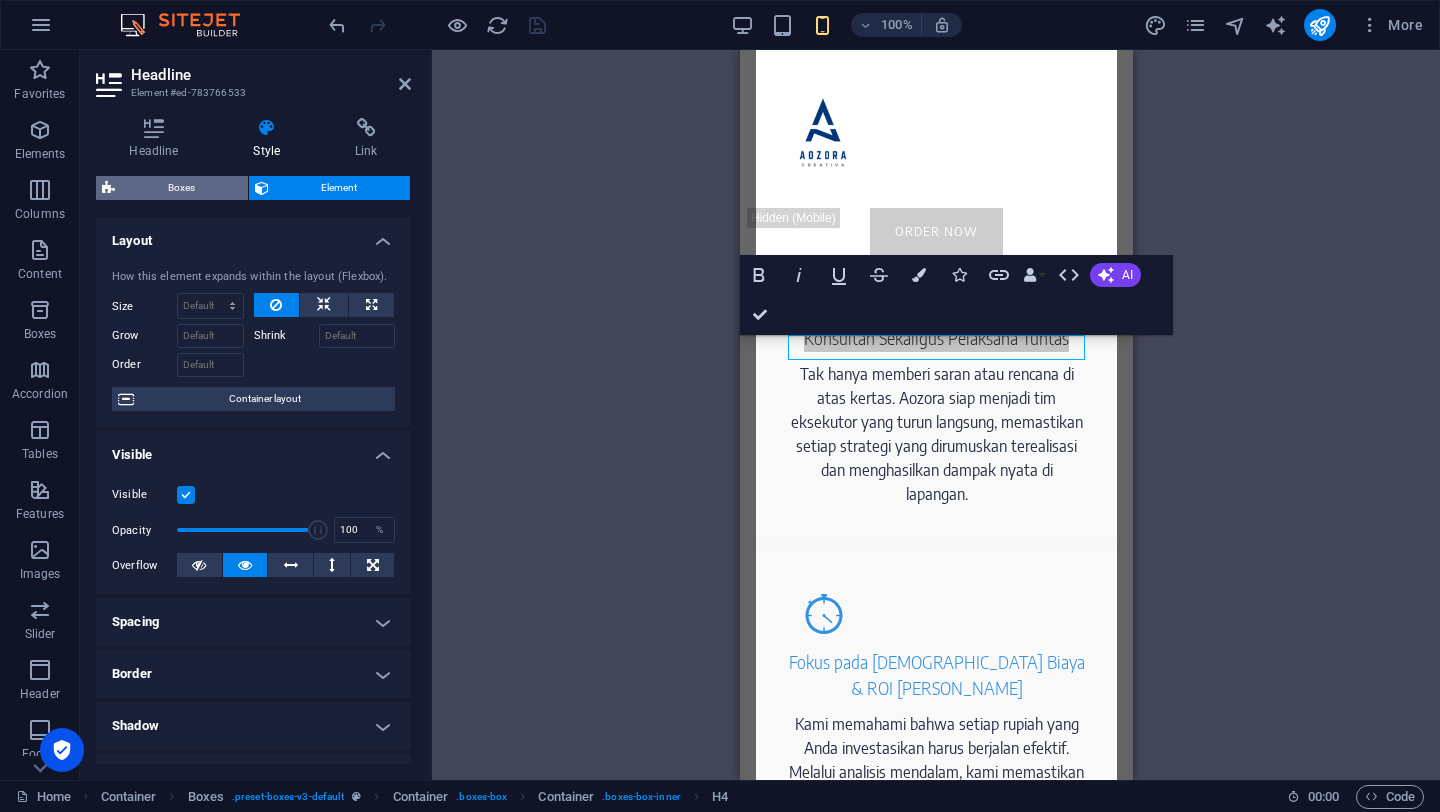 click on "Boxes" at bounding box center [181, 188] 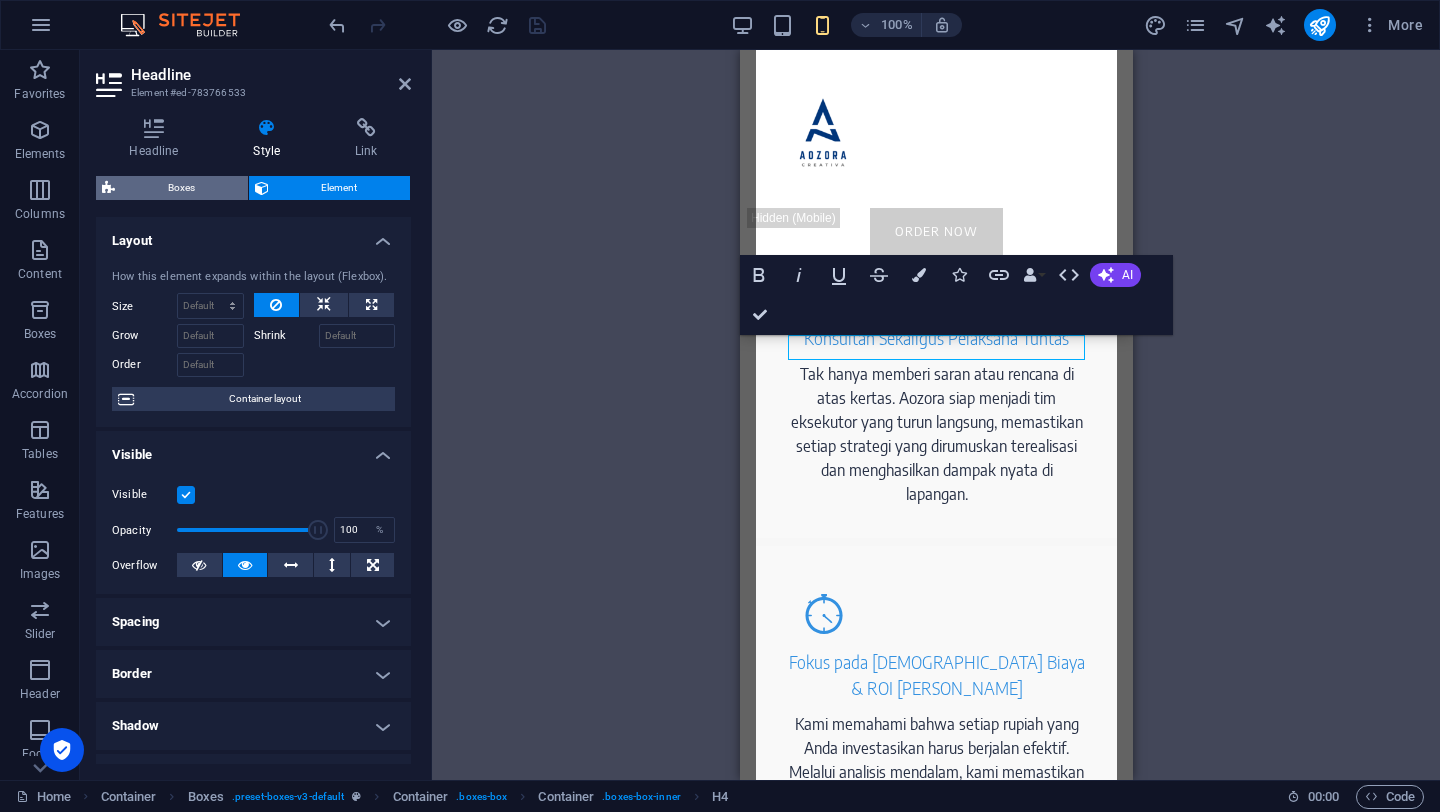 select on "rem" 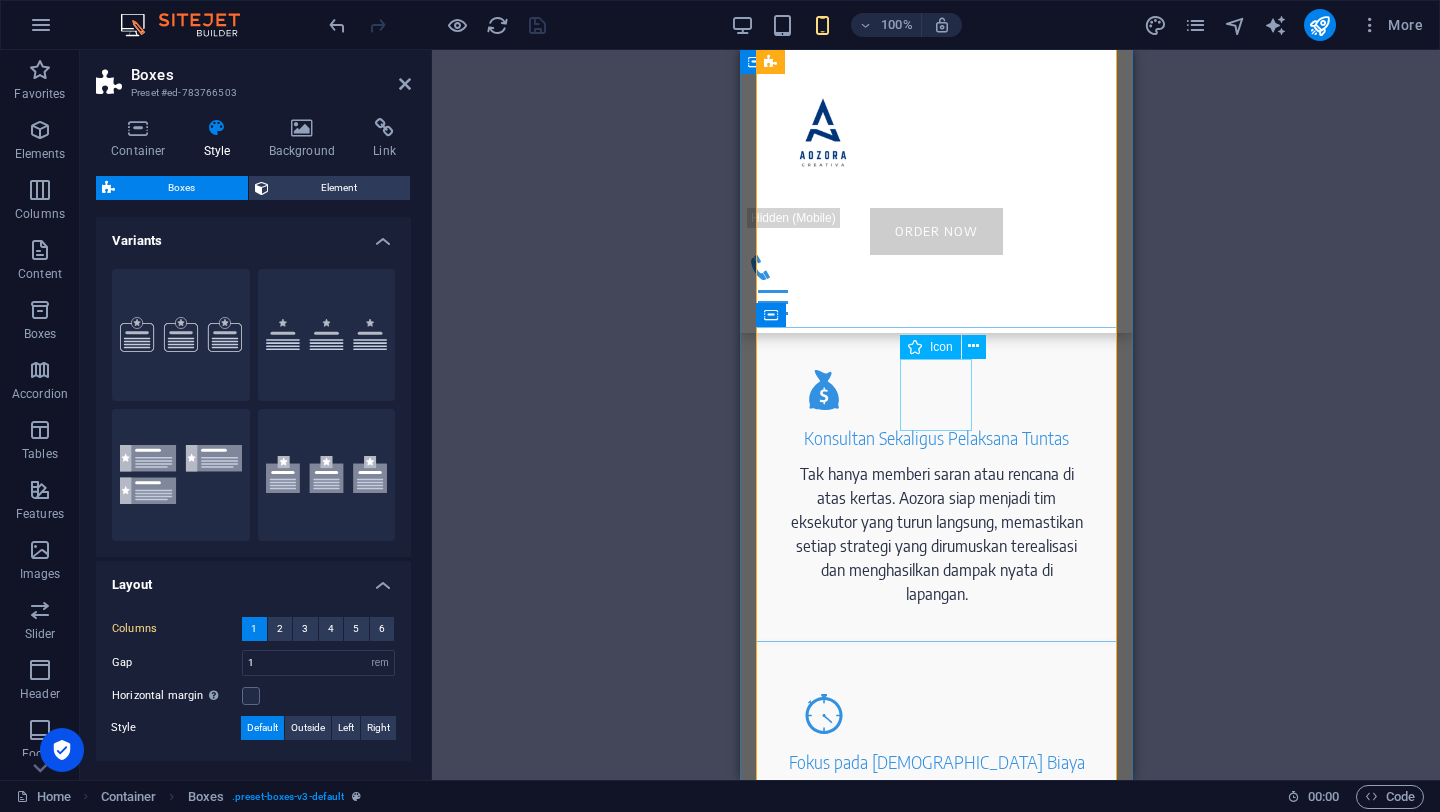 scroll, scrollTop: 1024, scrollLeft: 0, axis: vertical 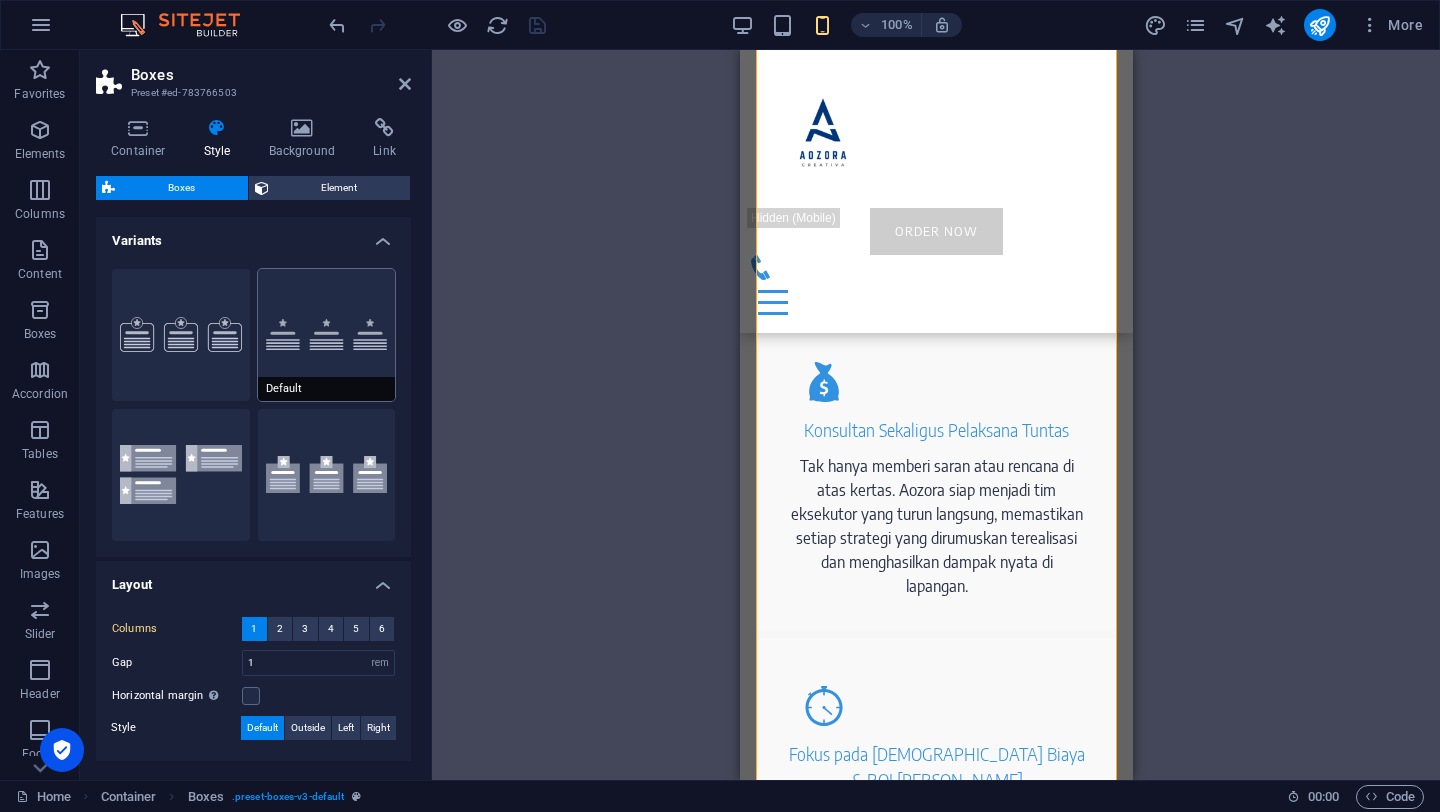click on "Default" at bounding box center [327, 335] 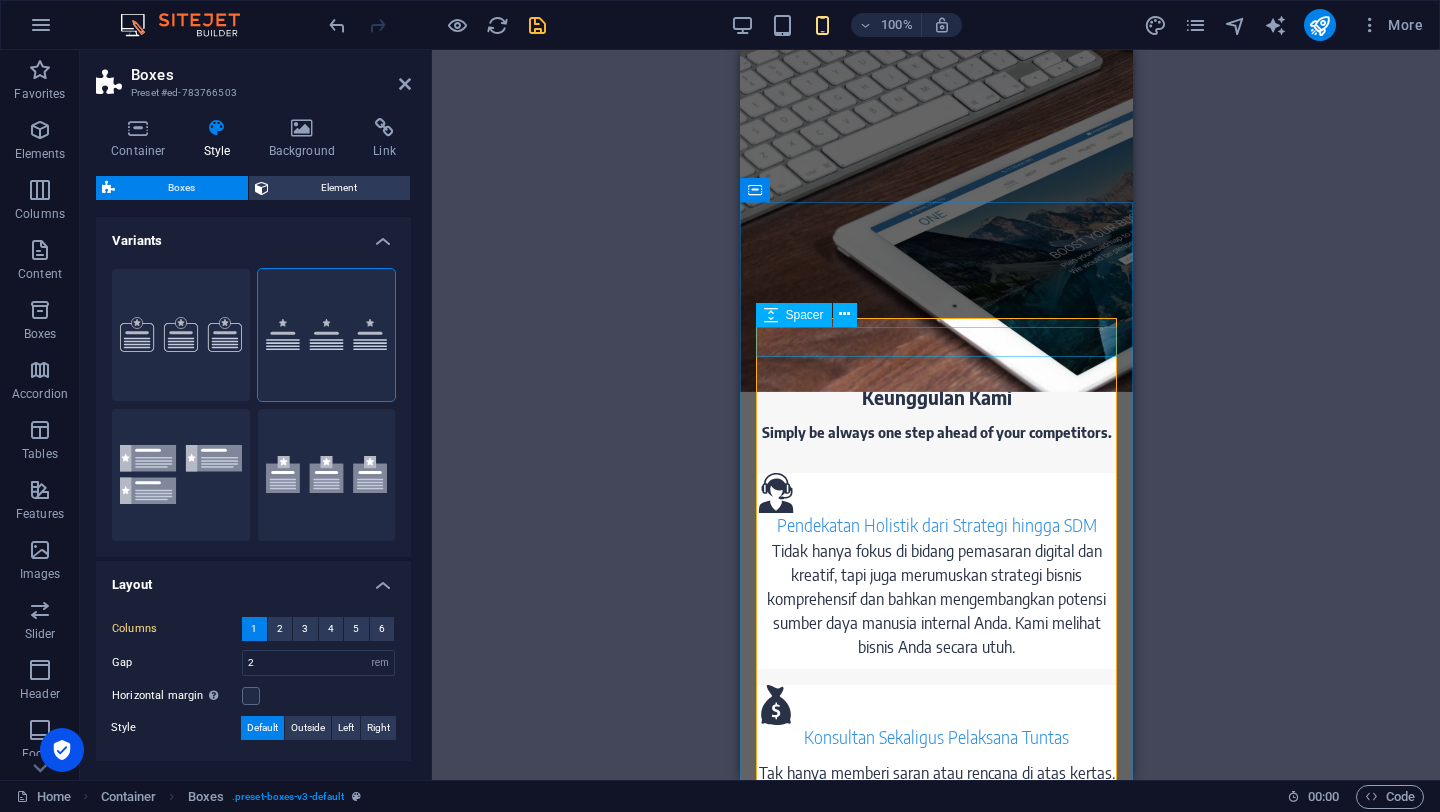 scroll, scrollTop: 627, scrollLeft: 0, axis: vertical 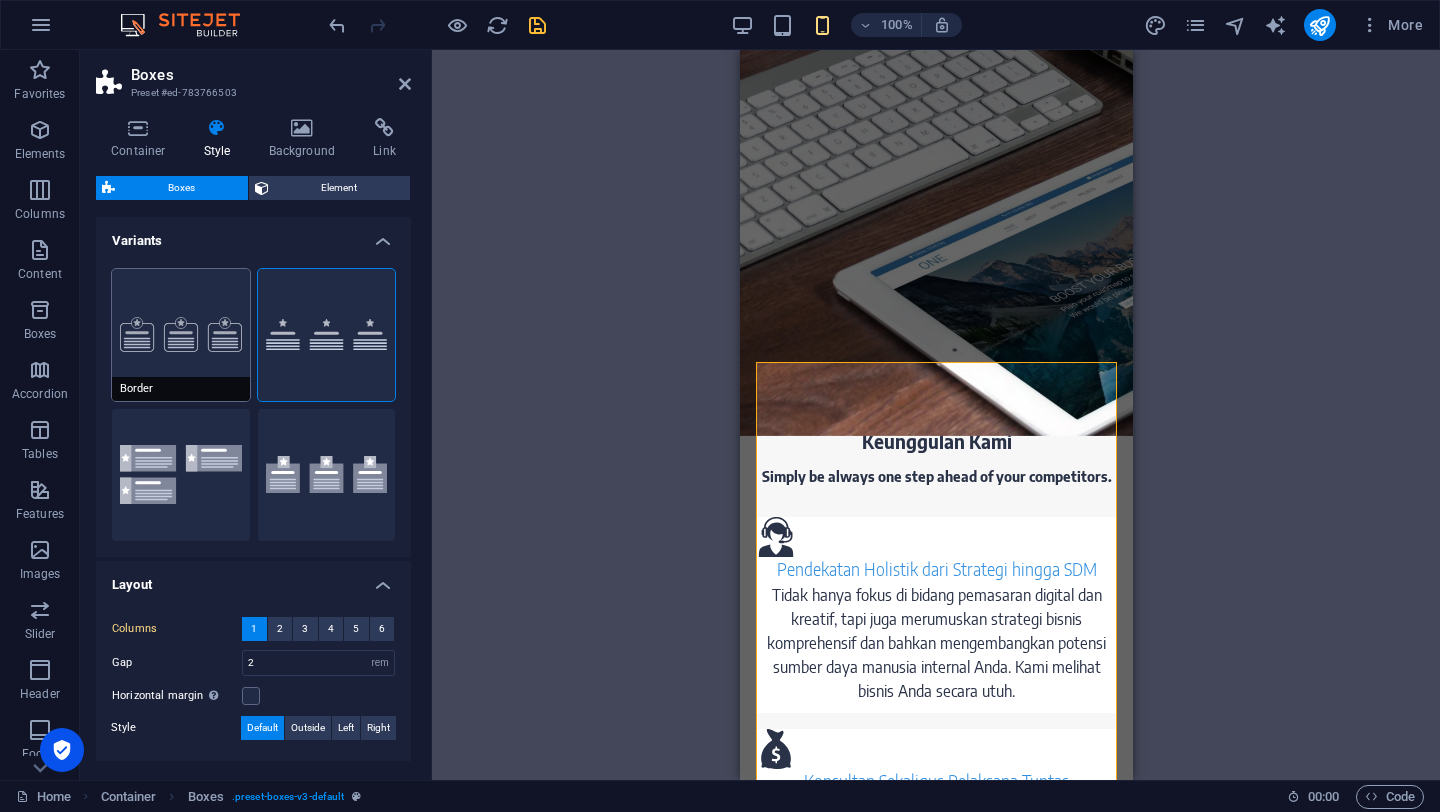 click on "Border" at bounding box center [181, 335] 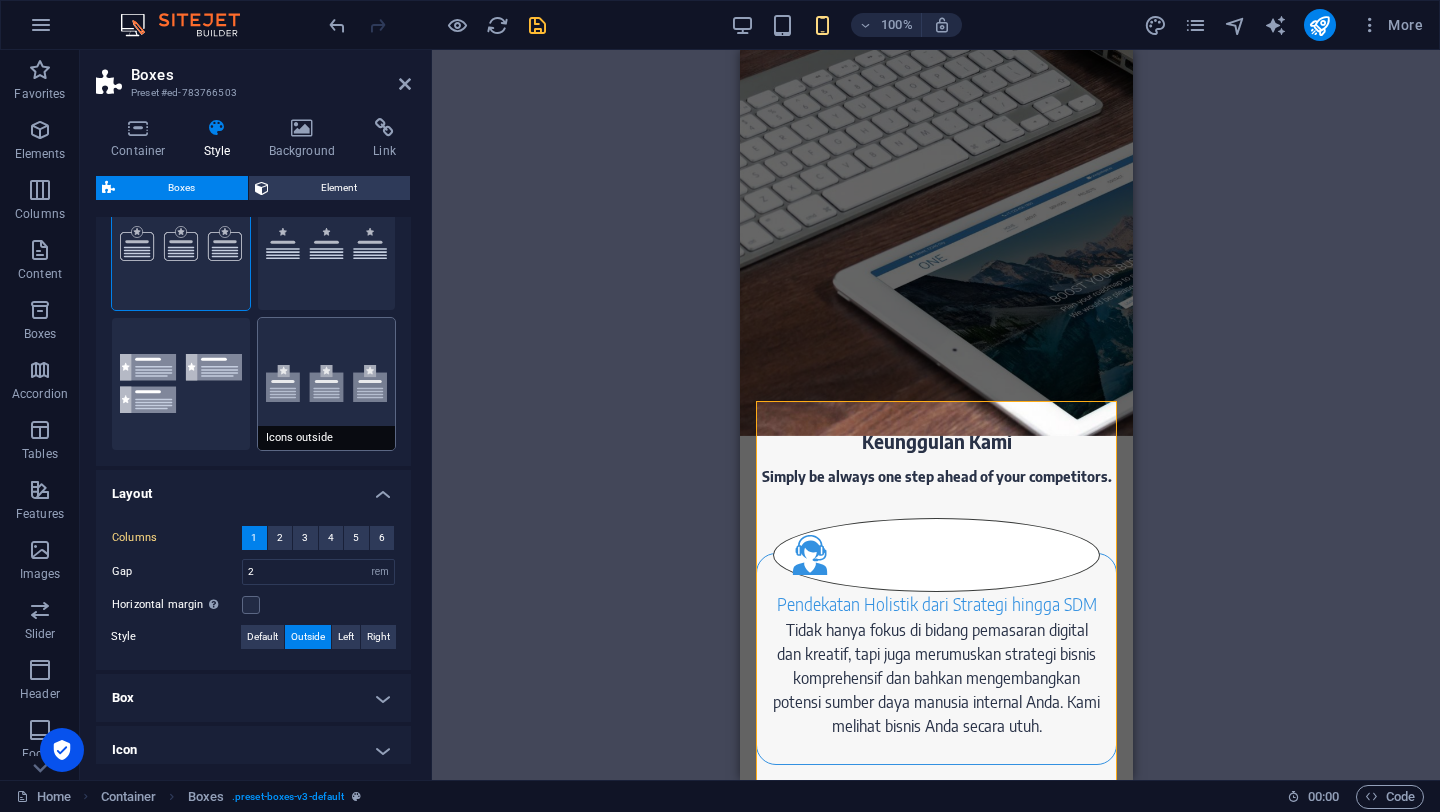 scroll, scrollTop: 0, scrollLeft: 0, axis: both 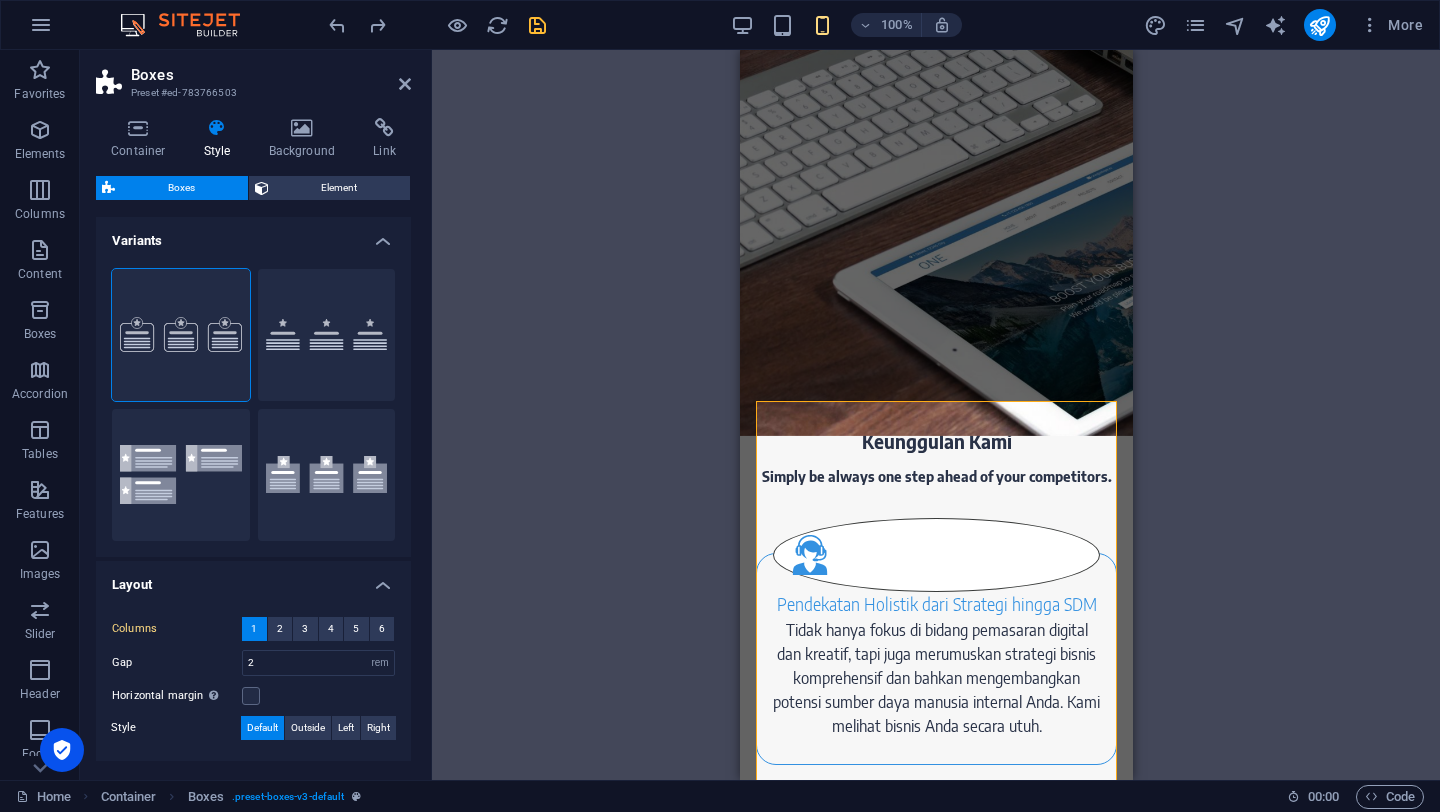 type on "1" 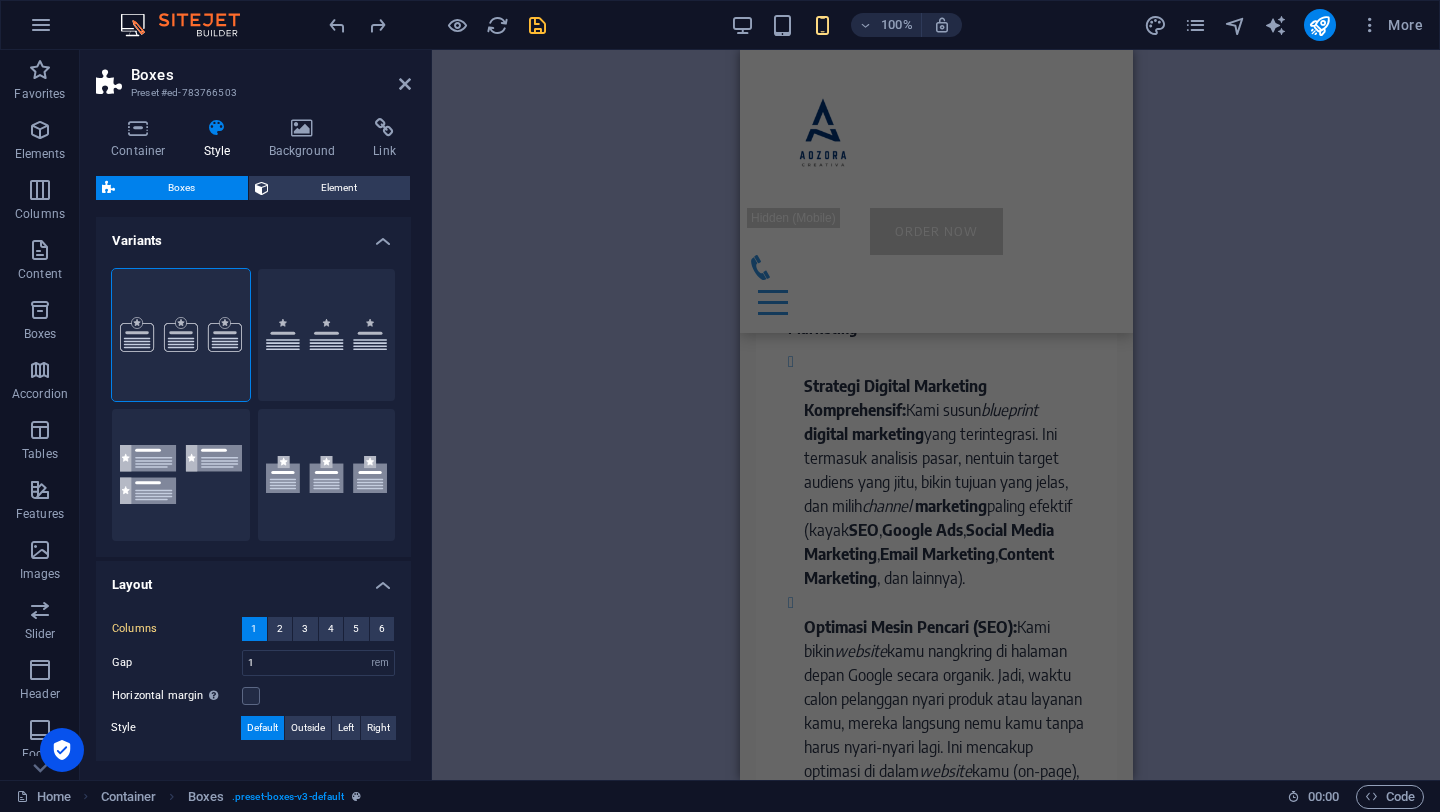 scroll, scrollTop: 3289, scrollLeft: 0, axis: vertical 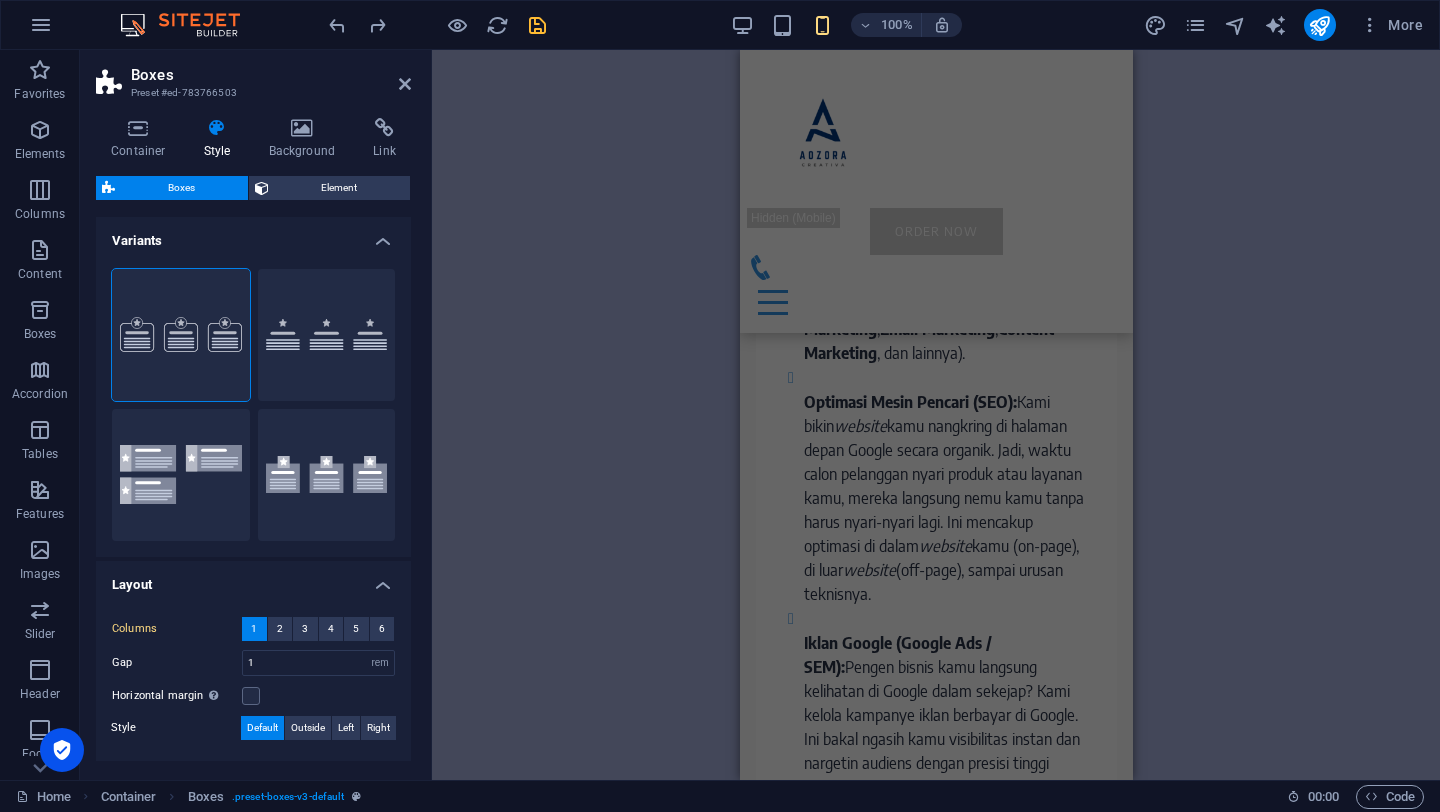 click on "Drag here to replace the existing content. Press “Ctrl” if you want to create a new element.
H1   Banner   Banner   Container   H2   Container   Spacer   Container   Boxes   Container   Container   Container   Text   Plans   Container   Container   Image tabs   Container   H3   Container   Container   Text   Accordion   Container   H3   Container   Text   Container   H3   Container   Container   Text   H3   Text   Container   Container   H2   Callout   Container   Button   Footer Heimdall   Container   Footer Heimdall   Container   Text   Container   Container   Text   Container   H3   Container   Container   Text   Container   H4   Text   Container   Container   Text   Container   Container   Container   Text   Container   Container   Button   H2   Text   Cards   Container   H4   Container   Image   Text   Container   Image with text   Container   H2   Button   Spacer   Spacer   Icon   Container   H4   Container   Text   Spacer   H2   H3   Spacer   Image   Container   Image with text" at bounding box center (936, 415) 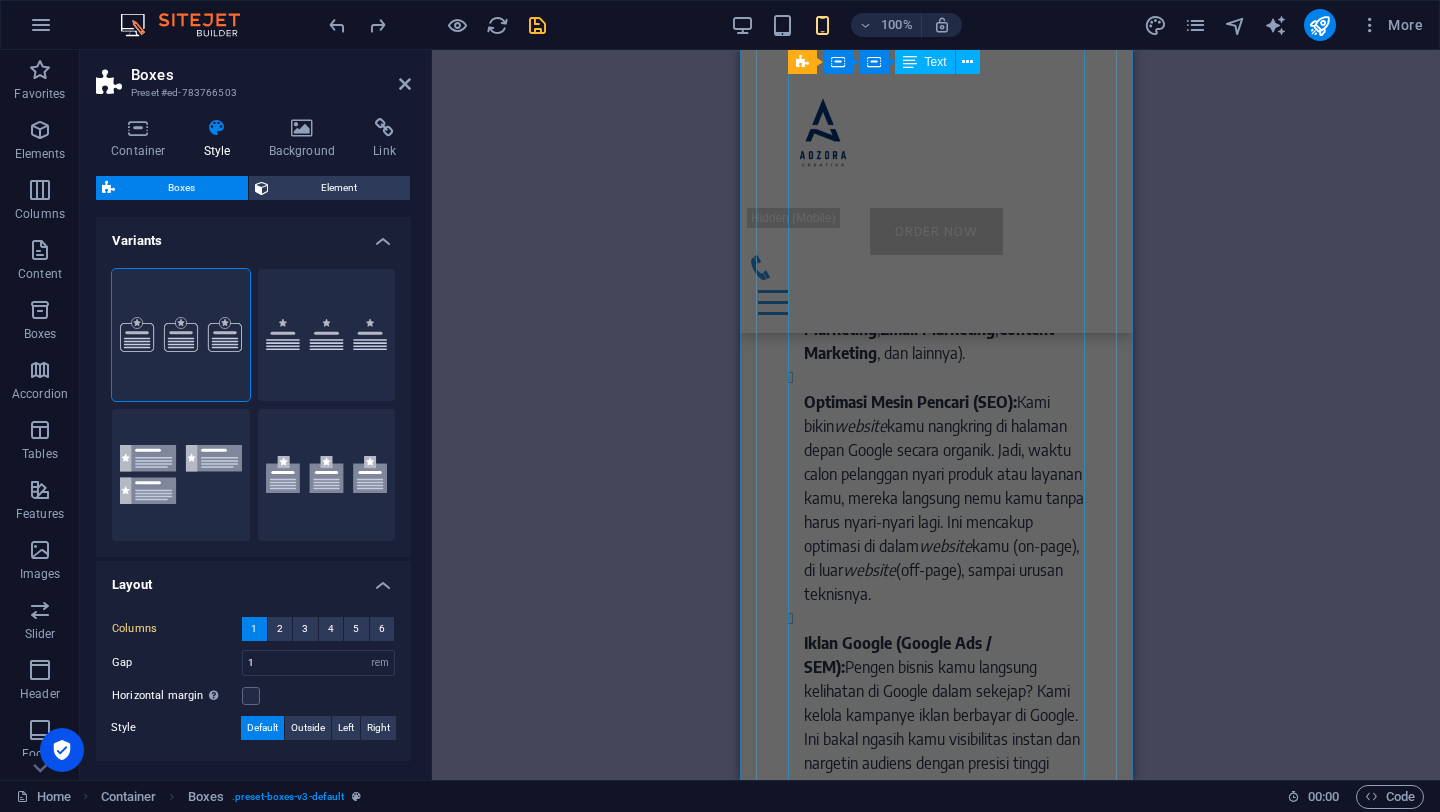 click on "Strategi Digital Marketing Komprehensif:  Kami susun  blueprint   digital marketing  yang terintegrasi. Ini termasuk analisis pasar, nentuin target audiens yang jitu, bikin tujuan yang jelas, dan milih  channel   marketing  paling efektif (kayak  SEO ,  Google Ads ,  Social Media Marketing ,  Email Marketing ,  Content Marketing , dan lainnya). Optimasi Mesin Pencari (SEO):  Kami bikin  website  kamu nangkring di halaman depan Google secara organik. Jadi, waktu calon pelanggan nyari produk atau layanan kamu, mereka langsung nemu kamu tanpa harus nyari-nyari lagi. Ini mencakup optimasi di dalam  website  kamu (on-page), di luar  website  (off-page), sampai urusan teknisnya. Iklan Google (Google Ads / SEM):  Pengen bisnis kamu langsung kelihatan di Google dalam sekejap? Kami kelola kampanye iklan berbayar di Google. Ini bakal ngasih kamu visibilitas instan dan nargetin audiens dengan presisi tinggi berdasarkan kata kunci, lokasi, dan demografi. Social Media Marketing & Advertising: media sosial brand menarik" at bounding box center [935, 859] 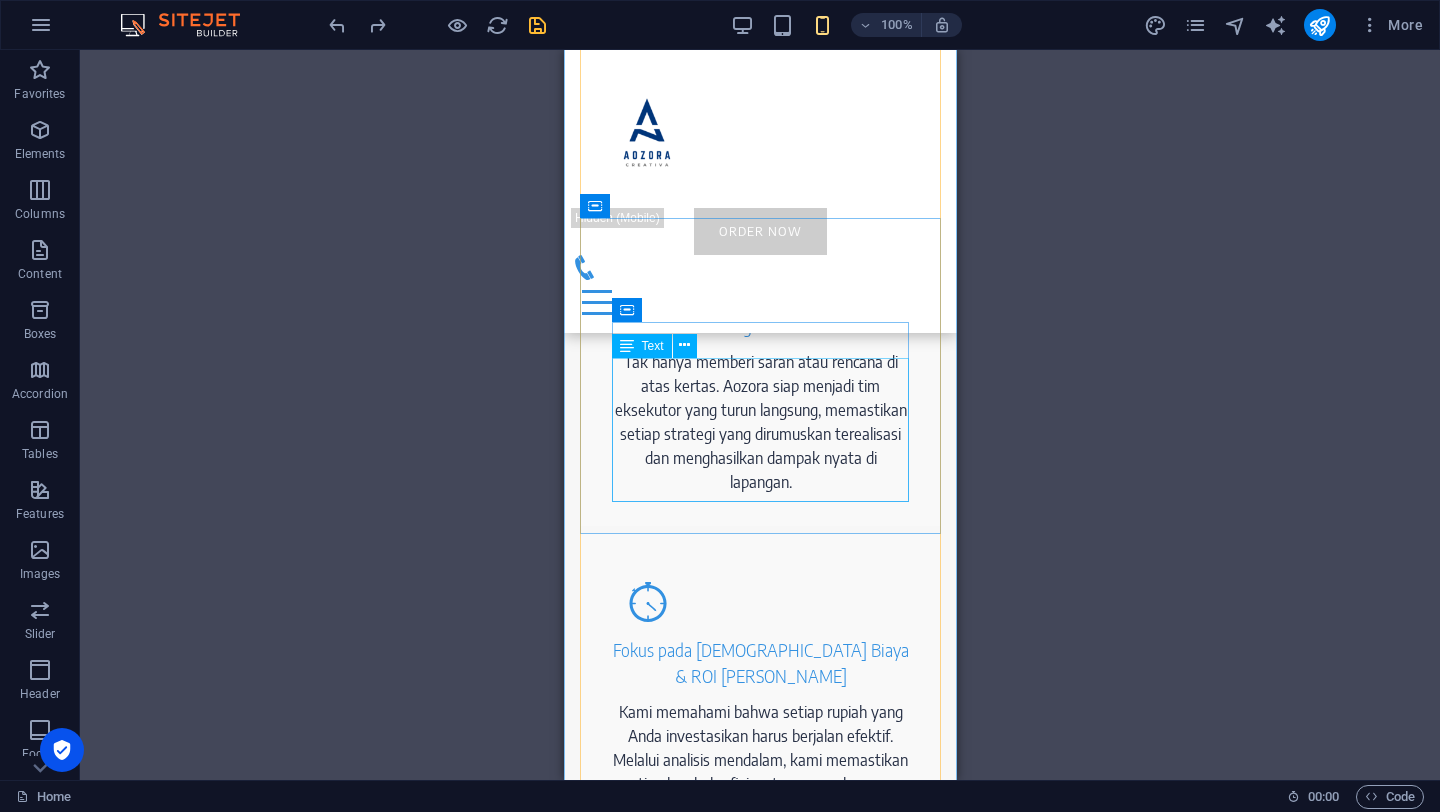 scroll, scrollTop: 1115, scrollLeft: 0, axis: vertical 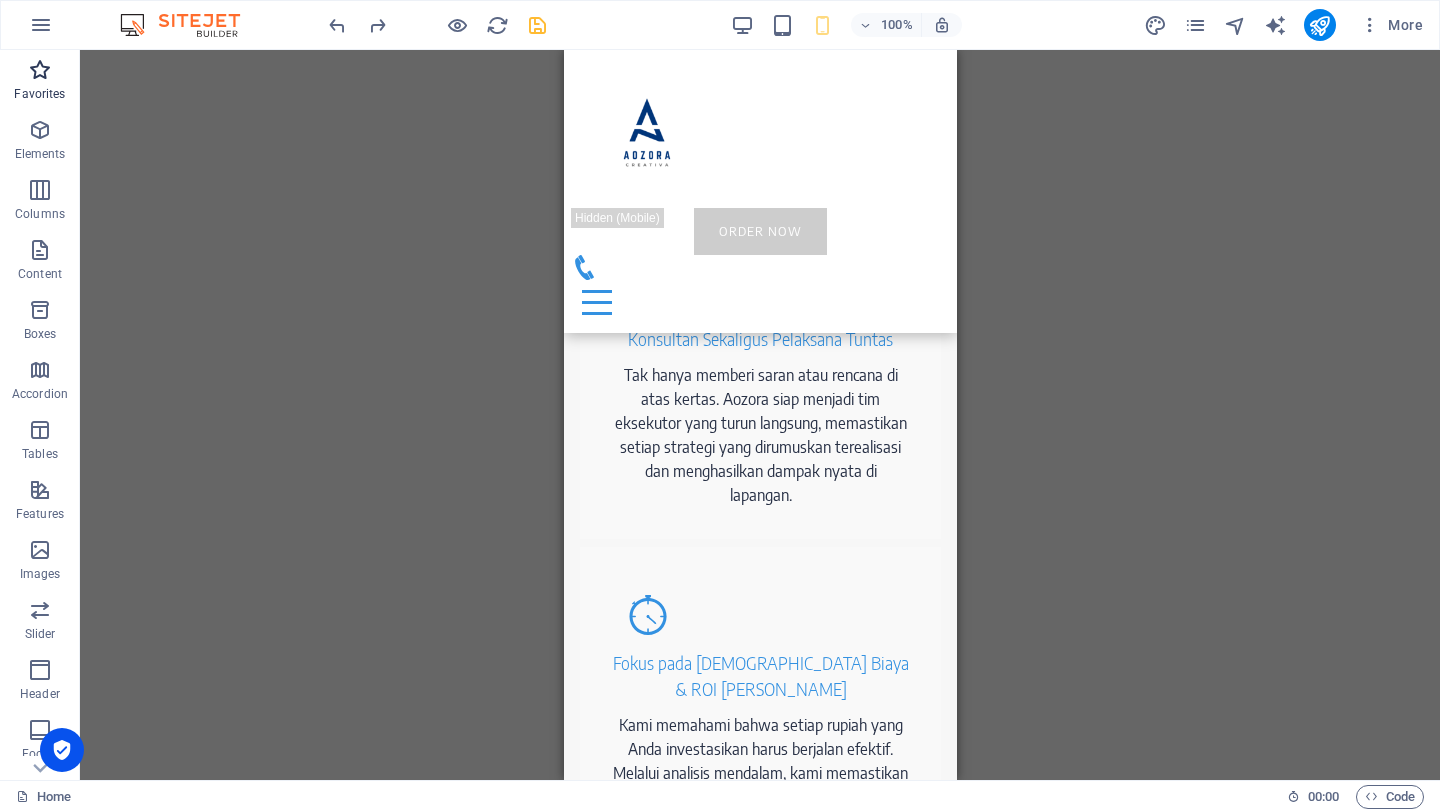 click at bounding box center (40, 70) 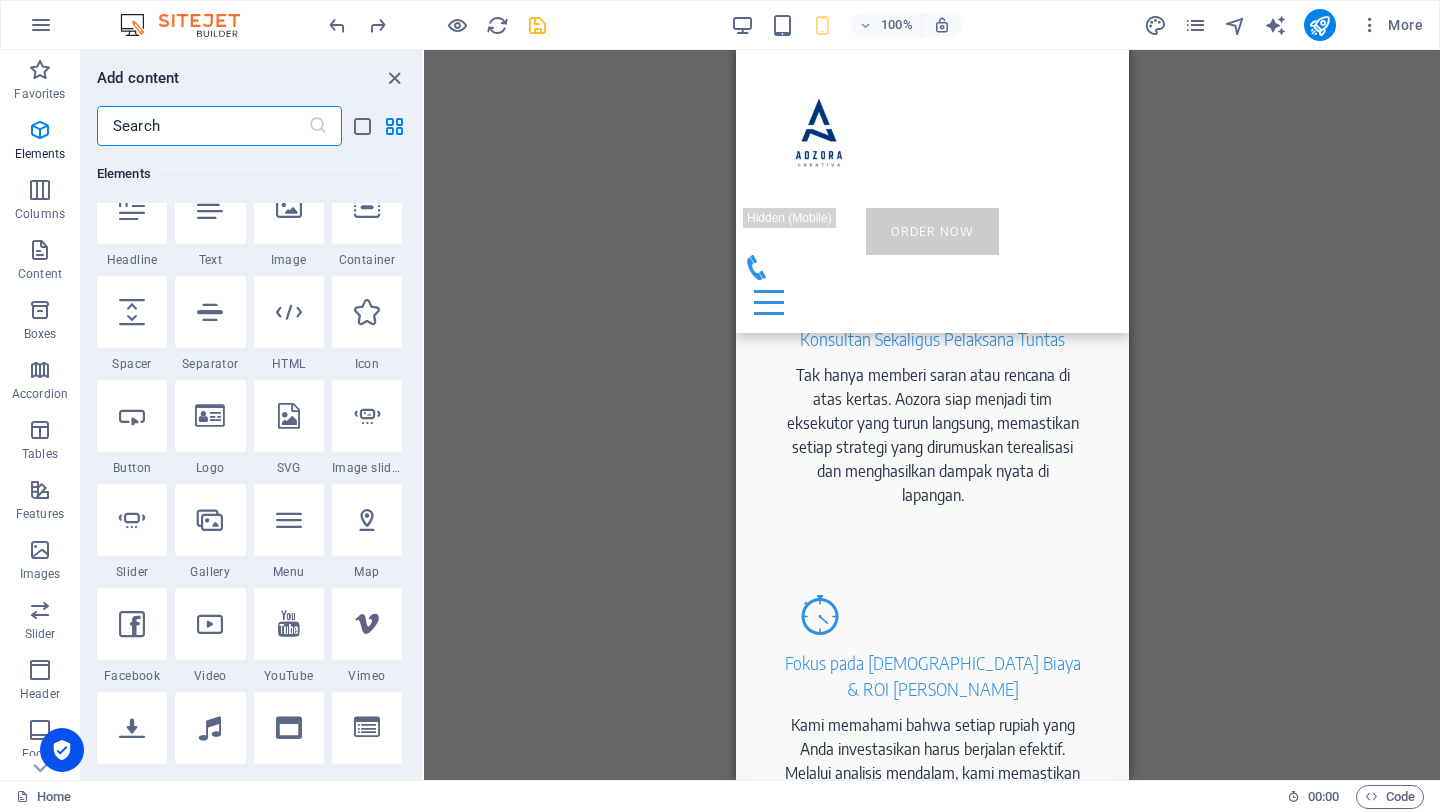 scroll, scrollTop: 272, scrollLeft: 0, axis: vertical 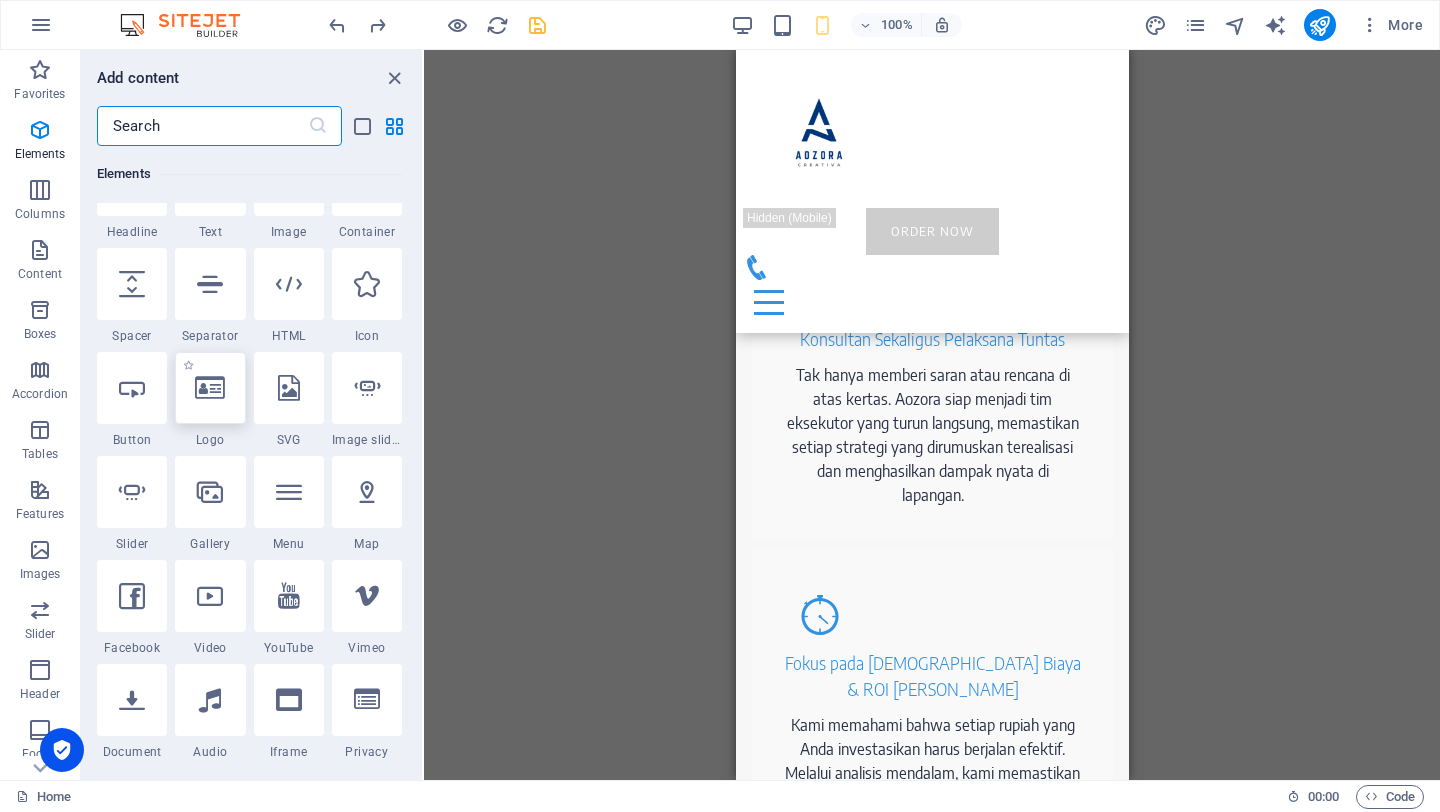 click at bounding box center (210, 388) 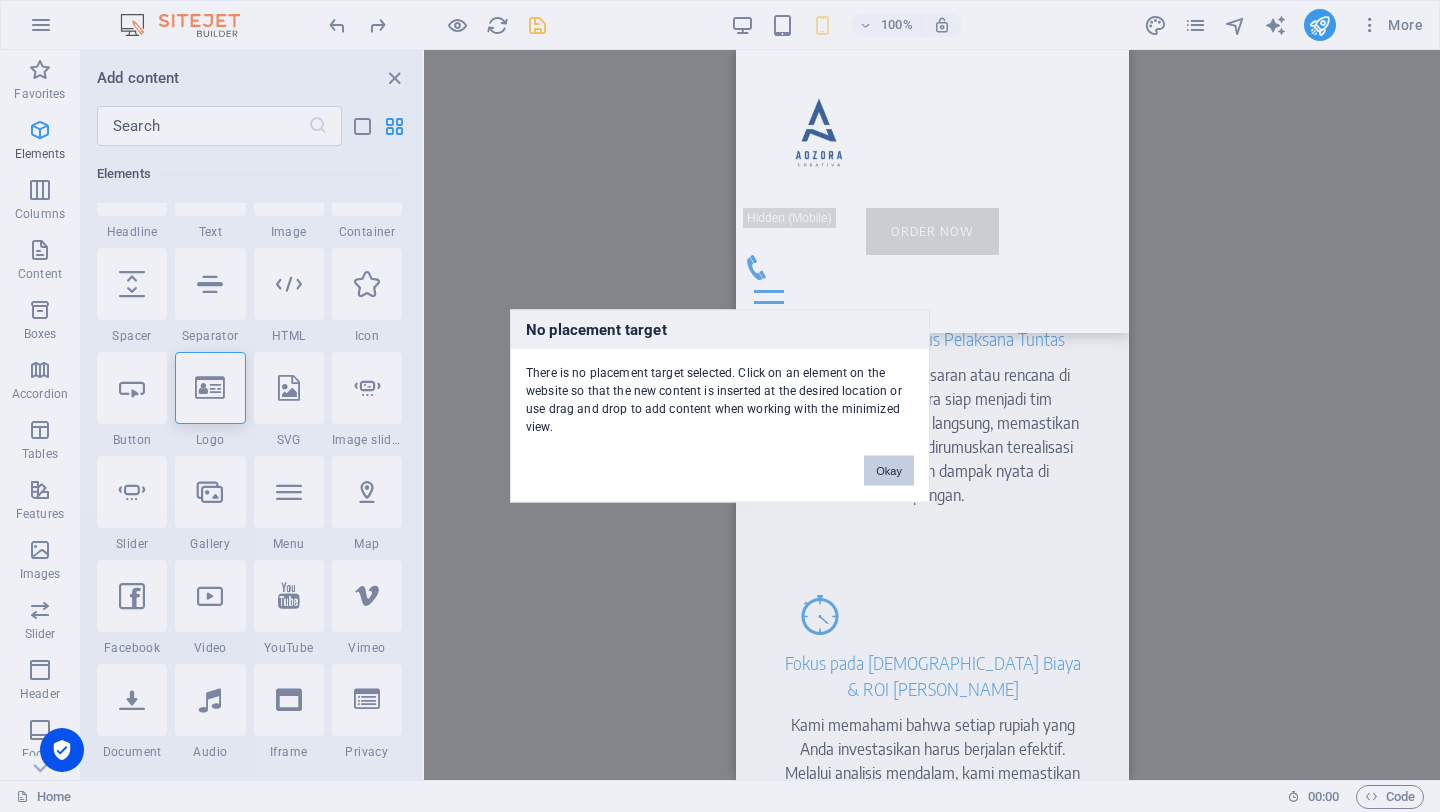 click on "Okay" at bounding box center [889, 471] 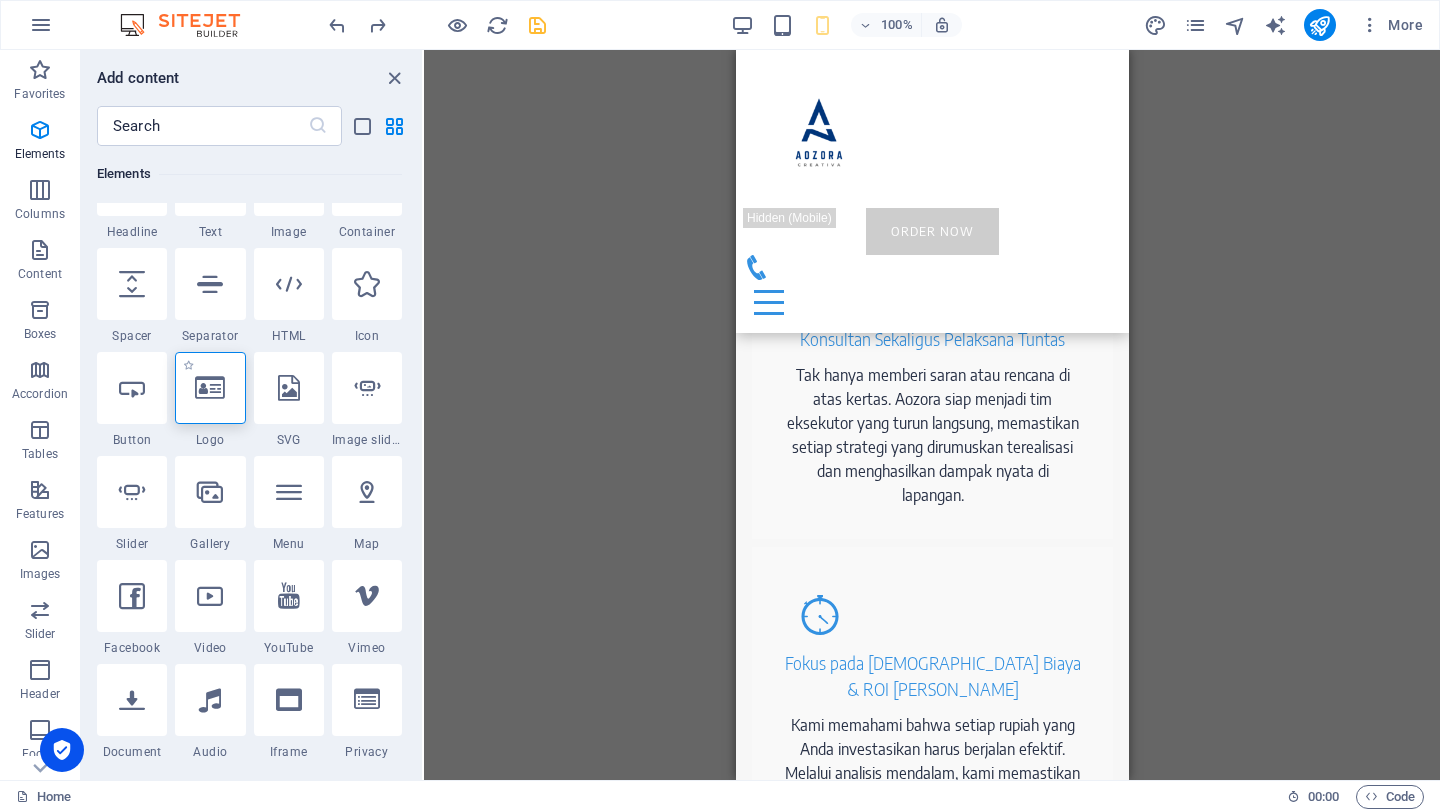 click at bounding box center [210, 388] 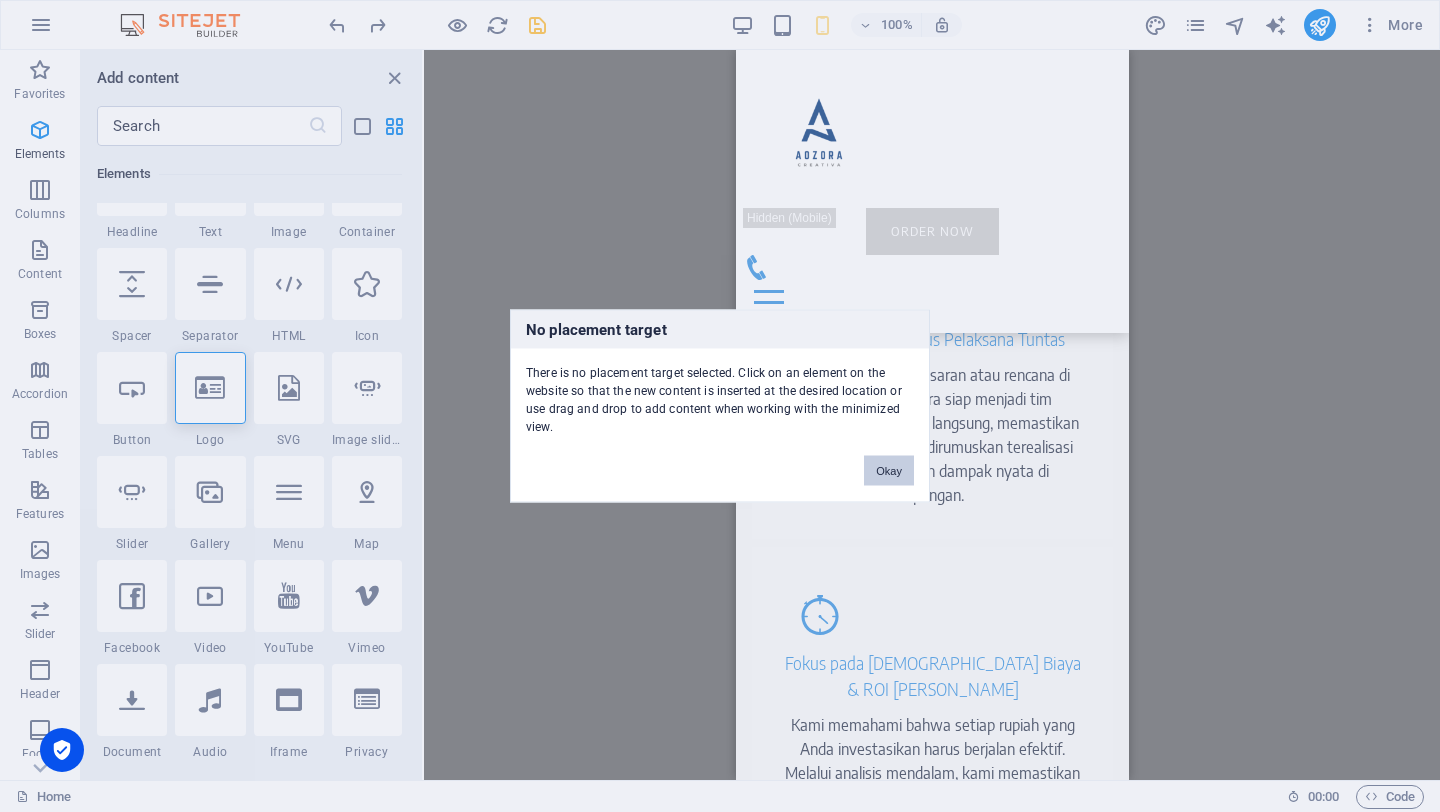 click on "Okay" at bounding box center (889, 471) 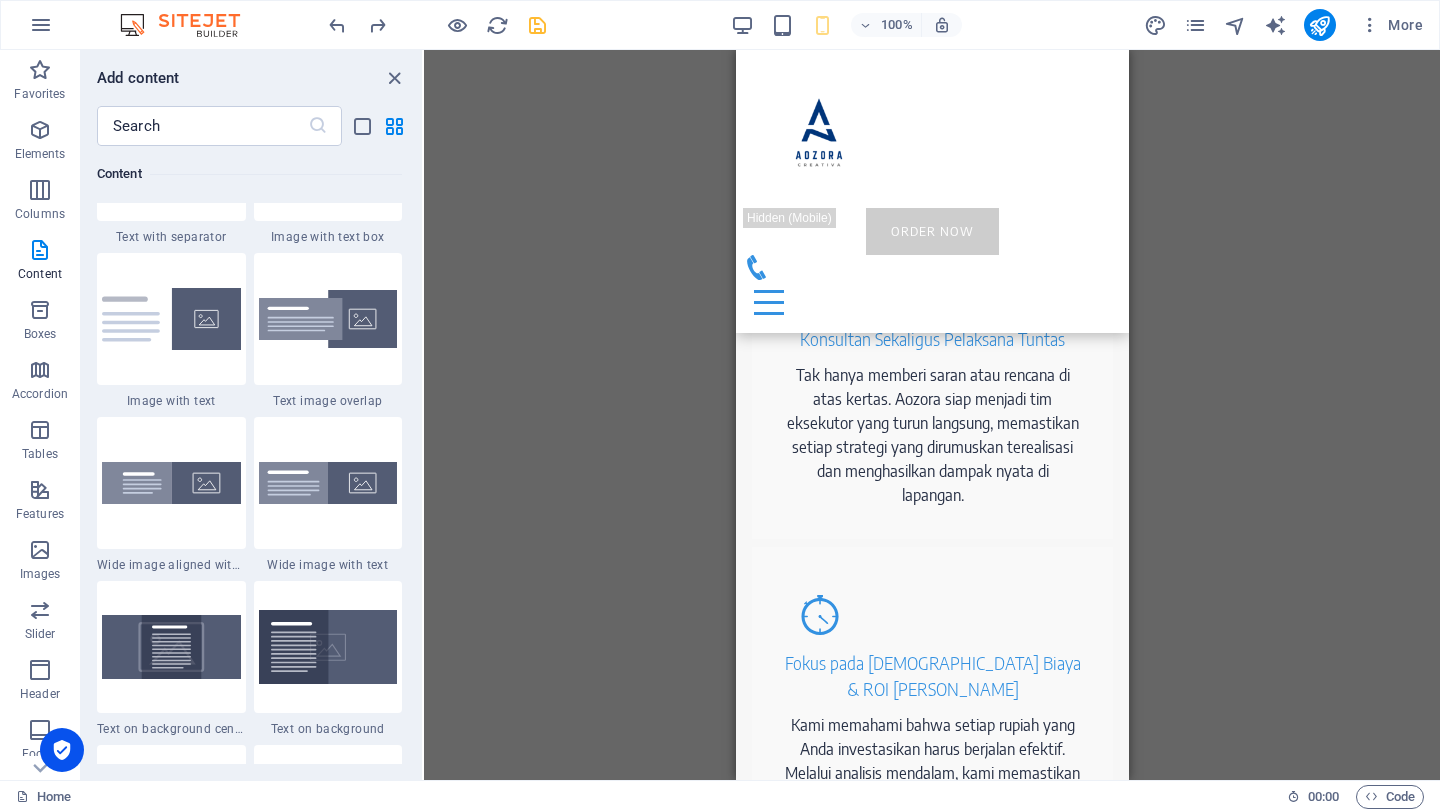 scroll, scrollTop: 3834, scrollLeft: 0, axis: vertical 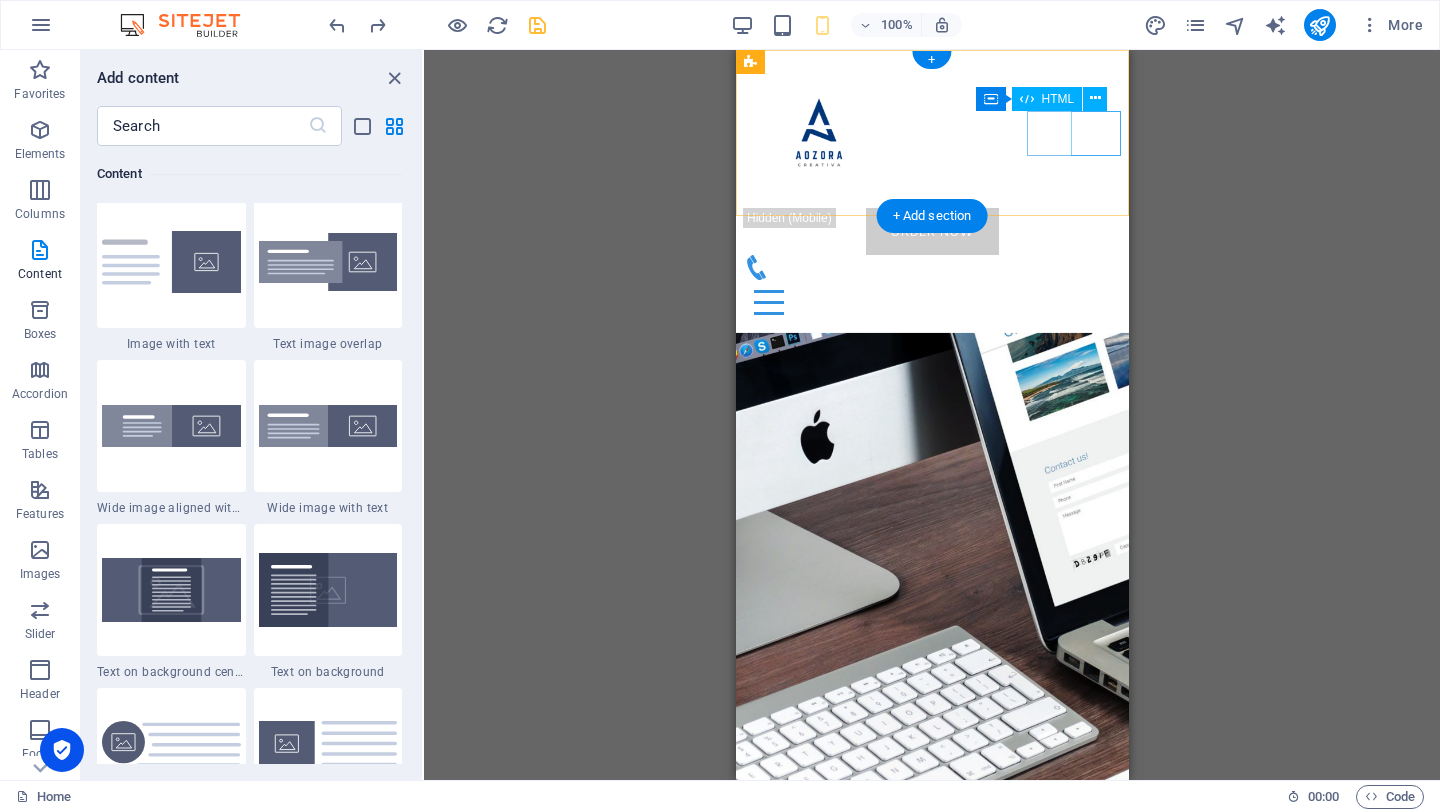 click at bounding box center [931, 302] 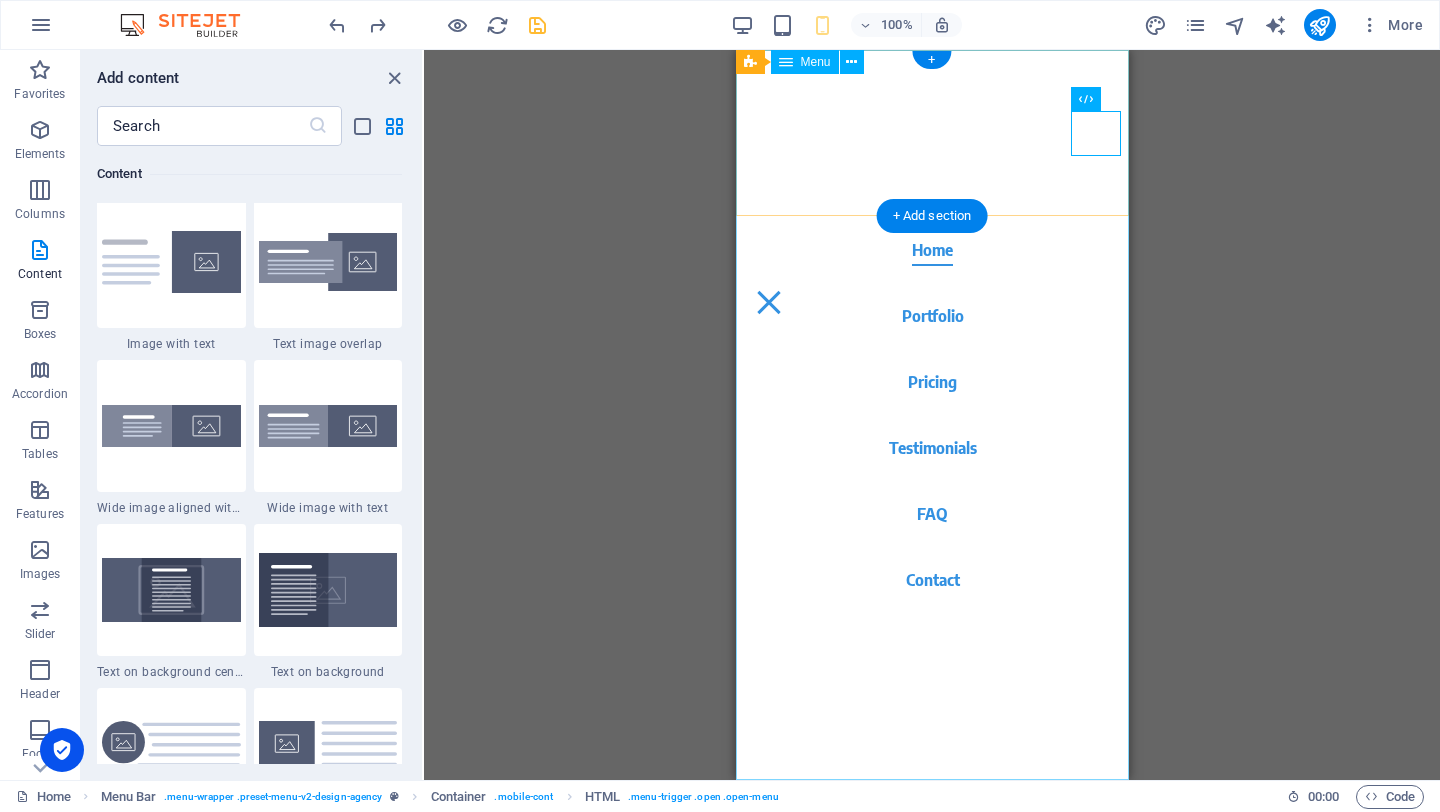 click on "Home Portfolio Pricing Testimonials FAQ Contact" at bounding box center [931, 415] 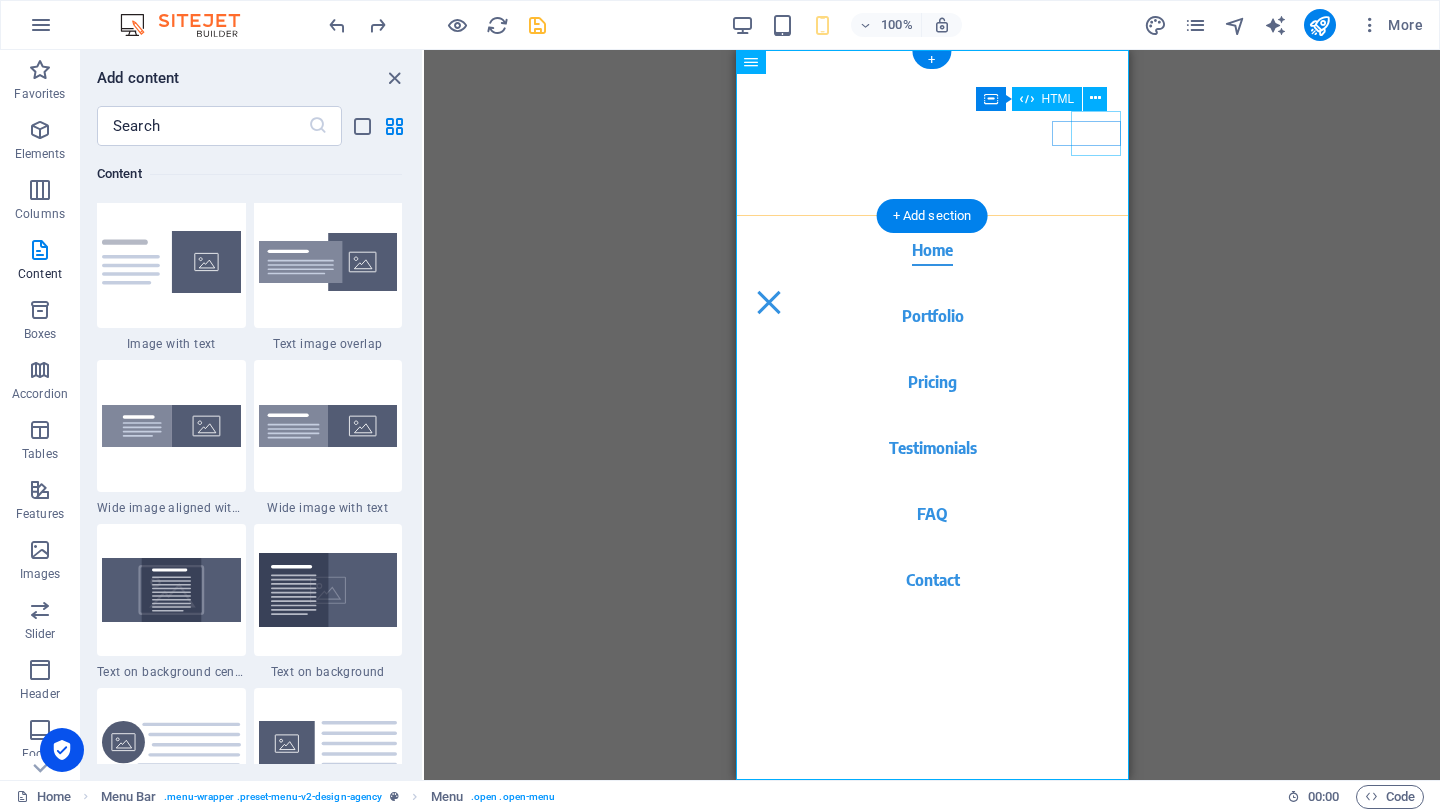 click at bounding box center [768, 302] 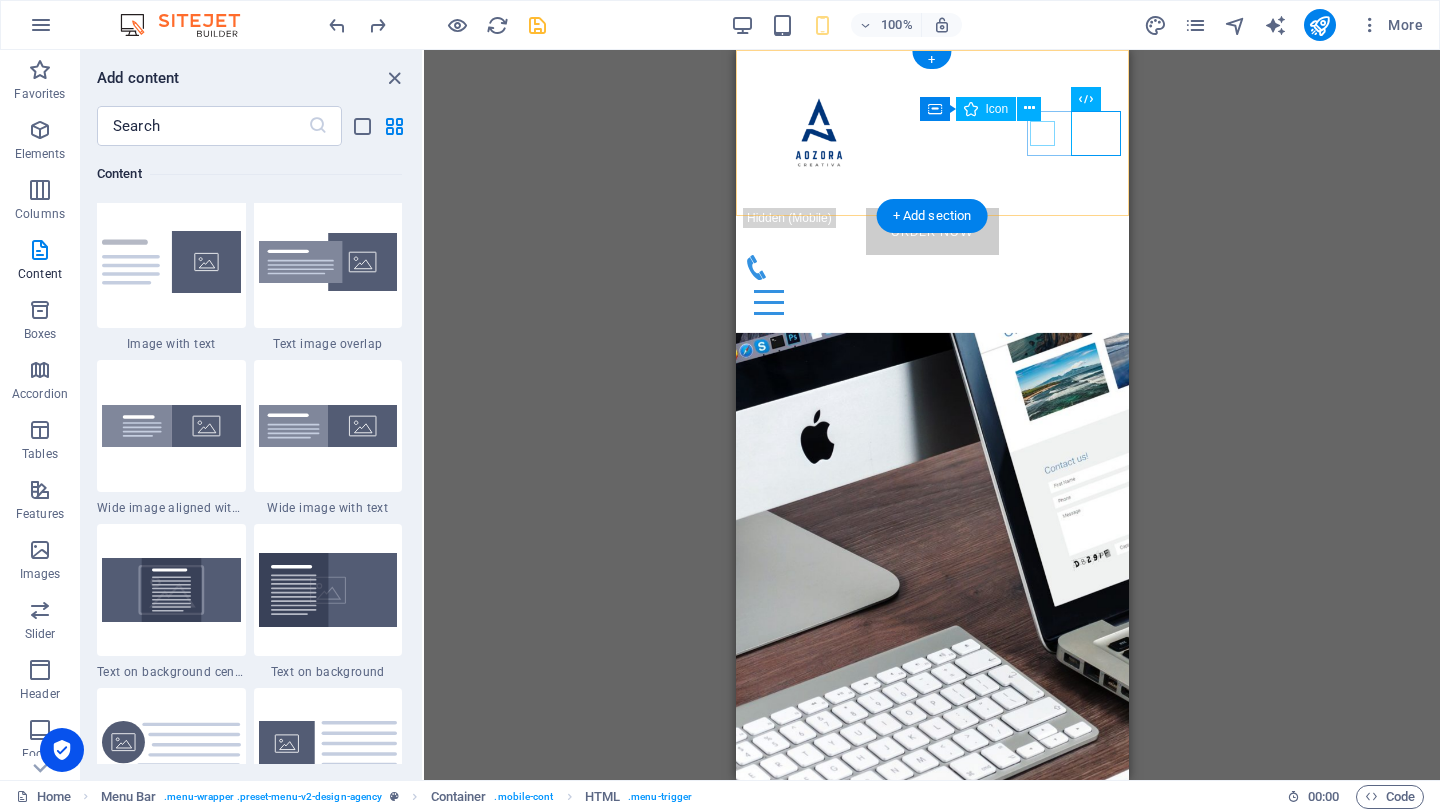 click at bounding box center (923, 267) 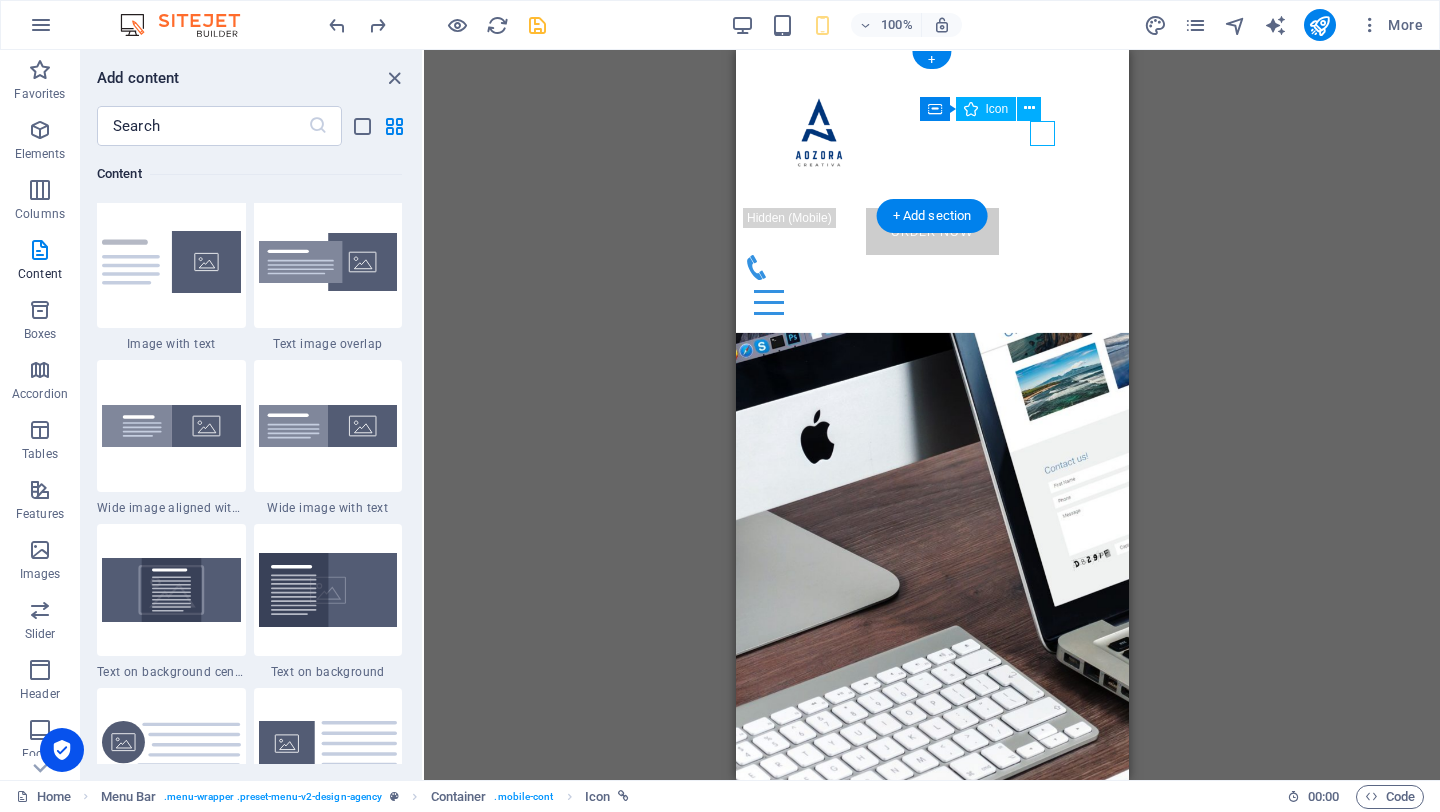 click at bounding box center (923, 267) 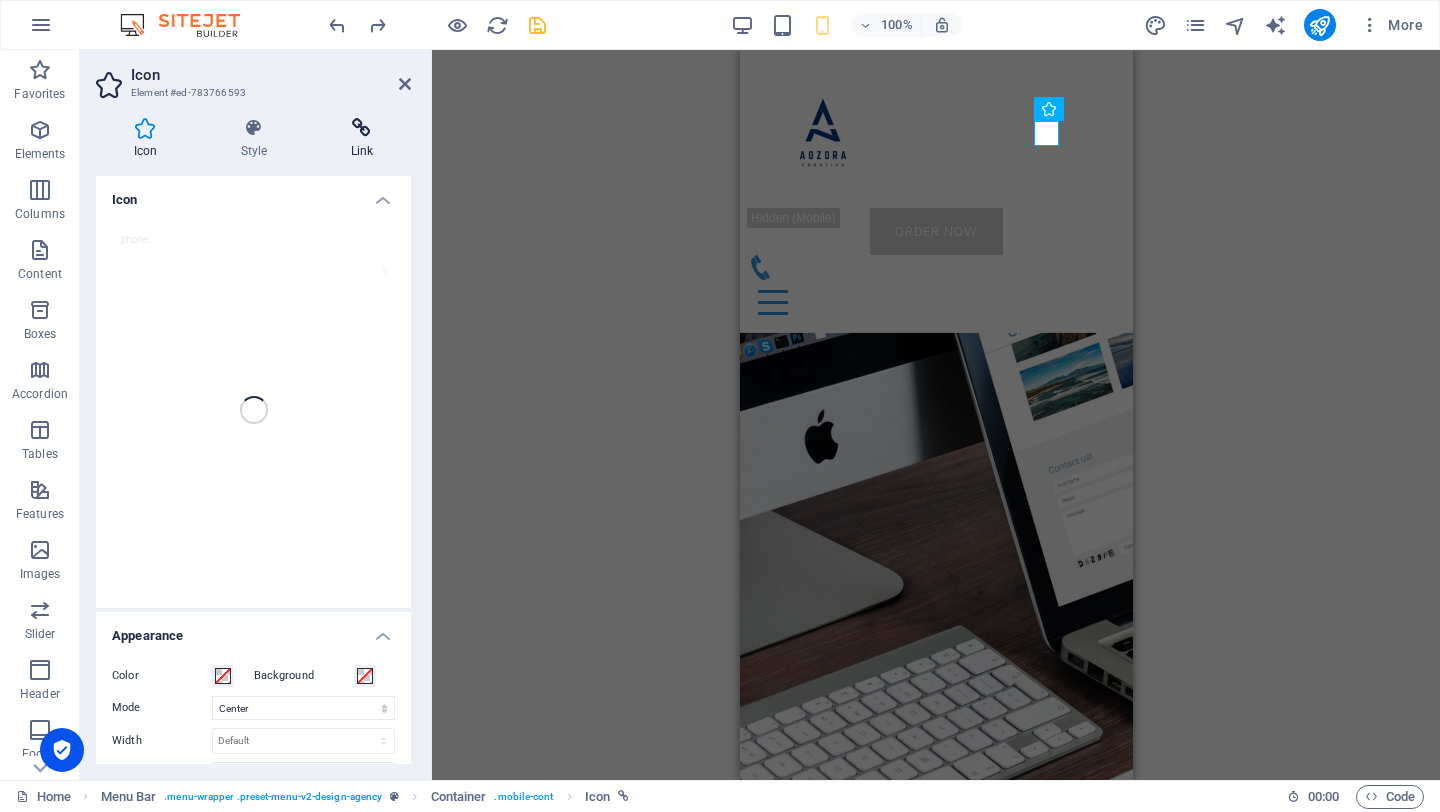 click at bounding box center (362, 128) 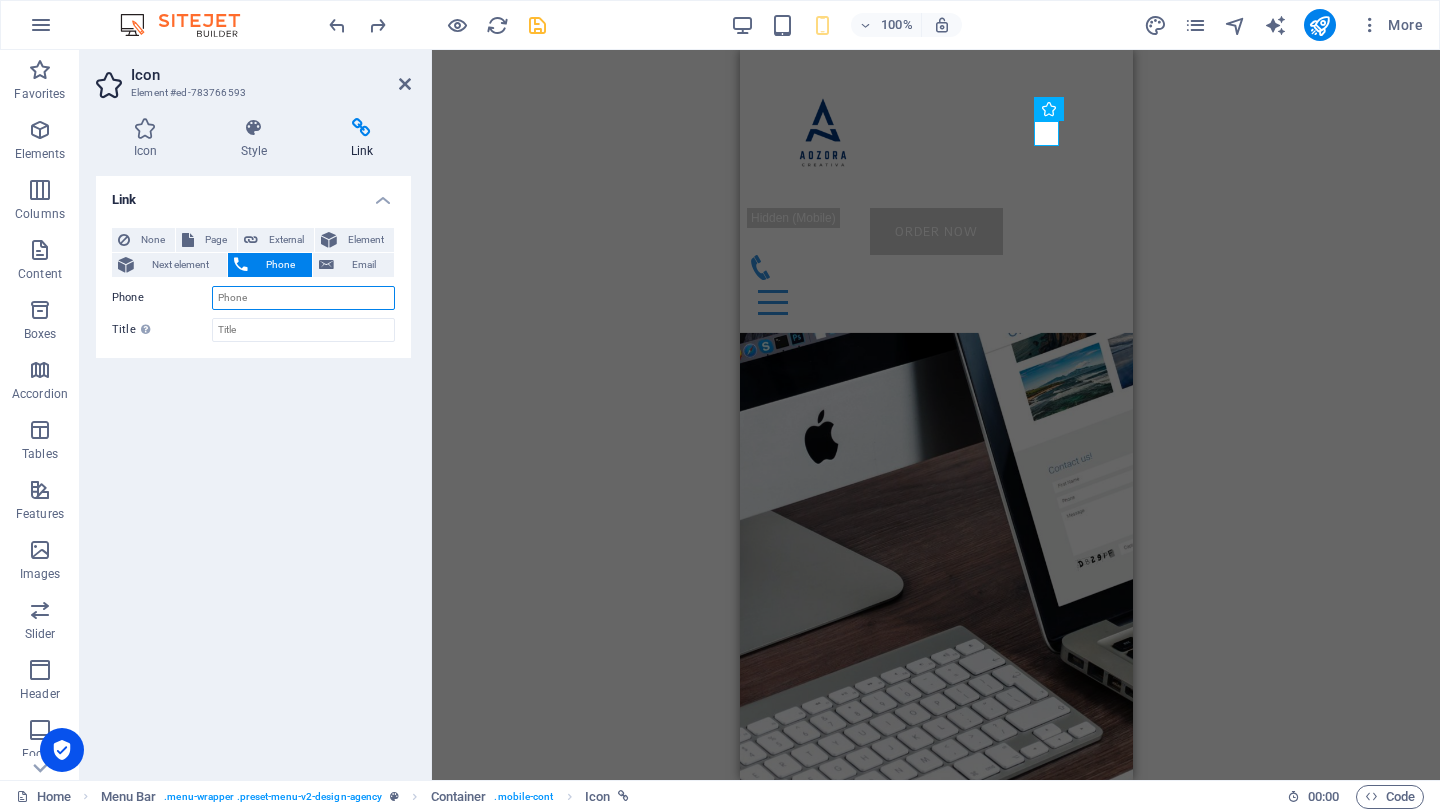 click on "Phone" at bounding box center [303, 298] 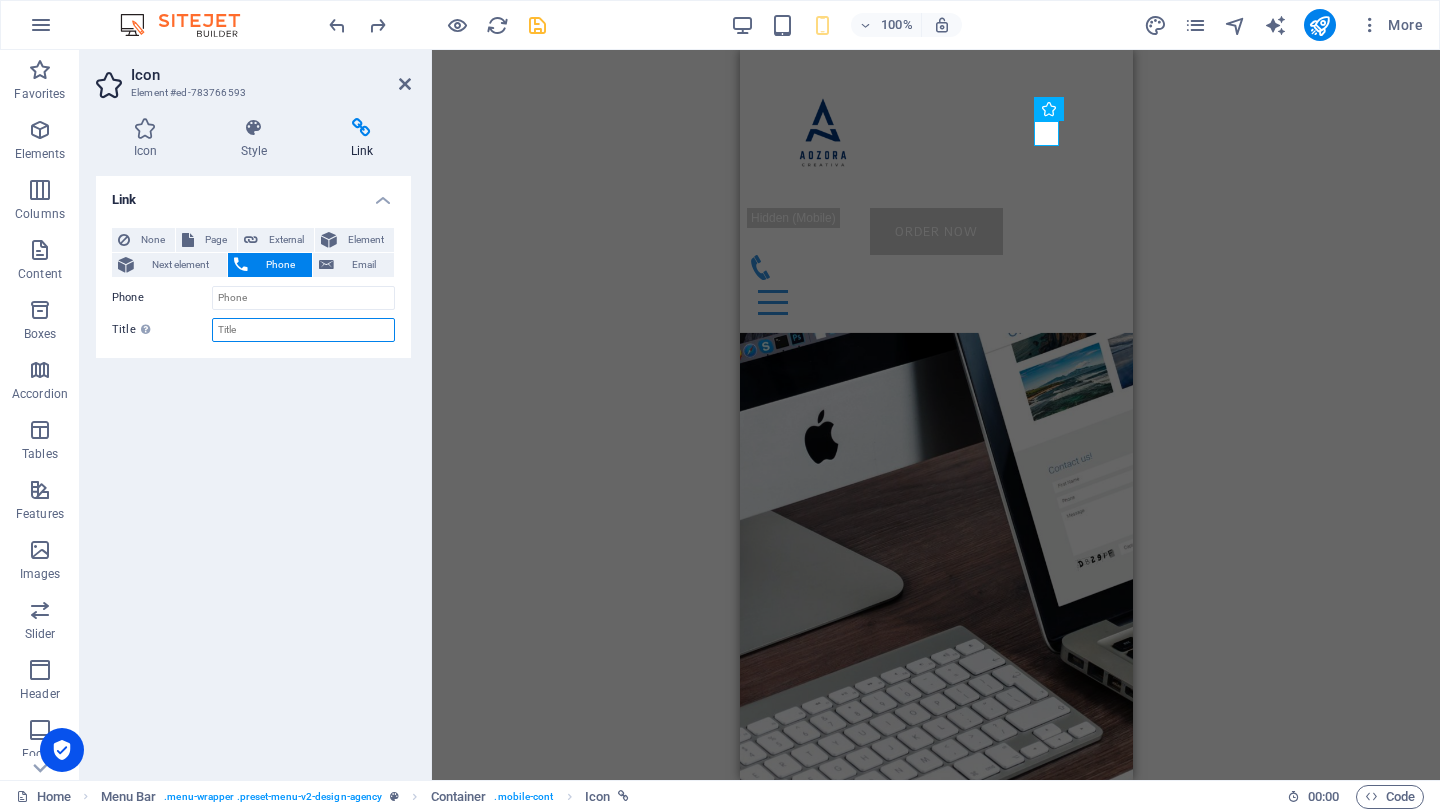 click on "Title Additional link description, should not be the same as the link text. The title is most often shown as a tooltip text when the mouse moves over the element. Leave empty if uncertain." at bounding box center (303, 330) 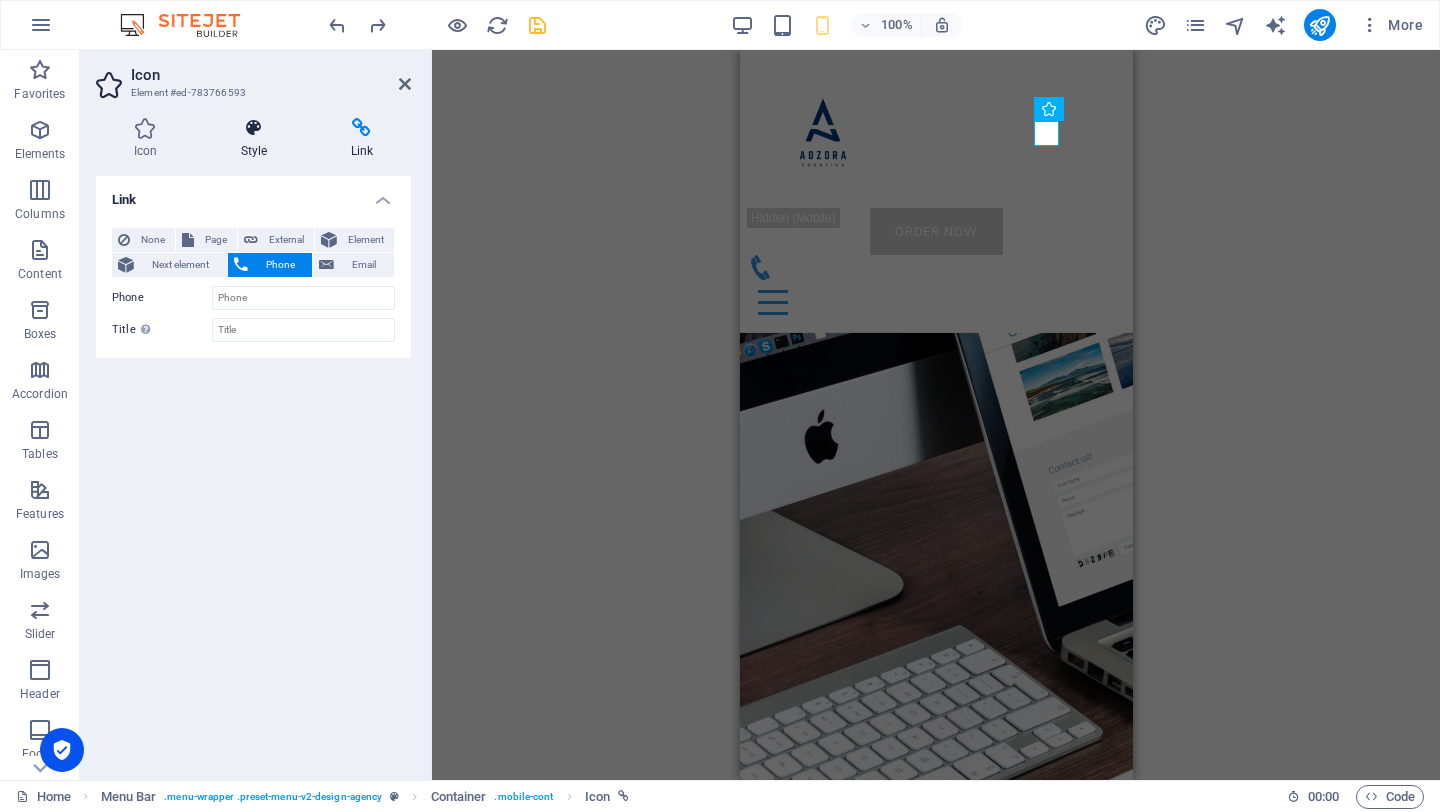 click at bounding box center [254, 128] 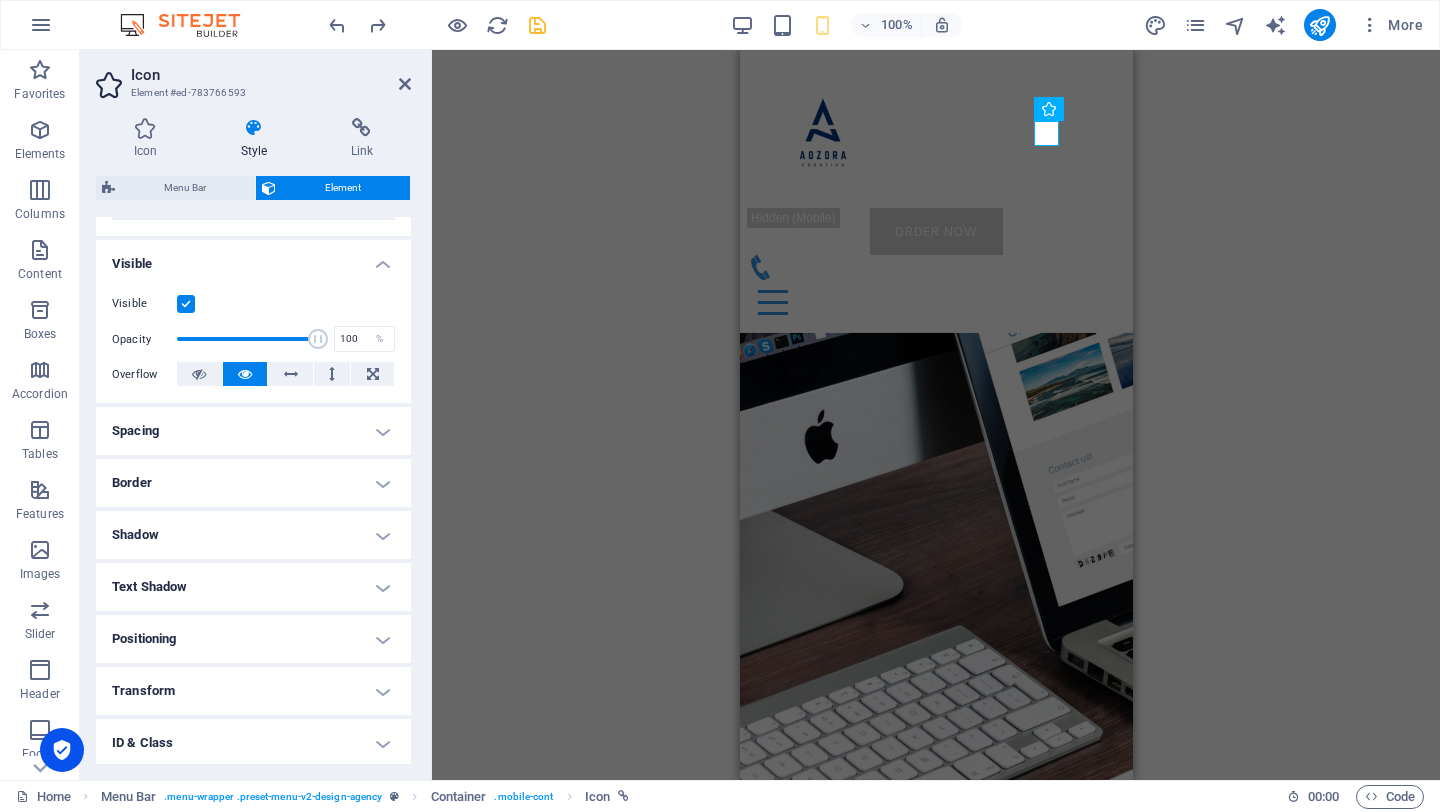 scroll, scrollTop: 298, scrollLeft: 0, axis: vertical 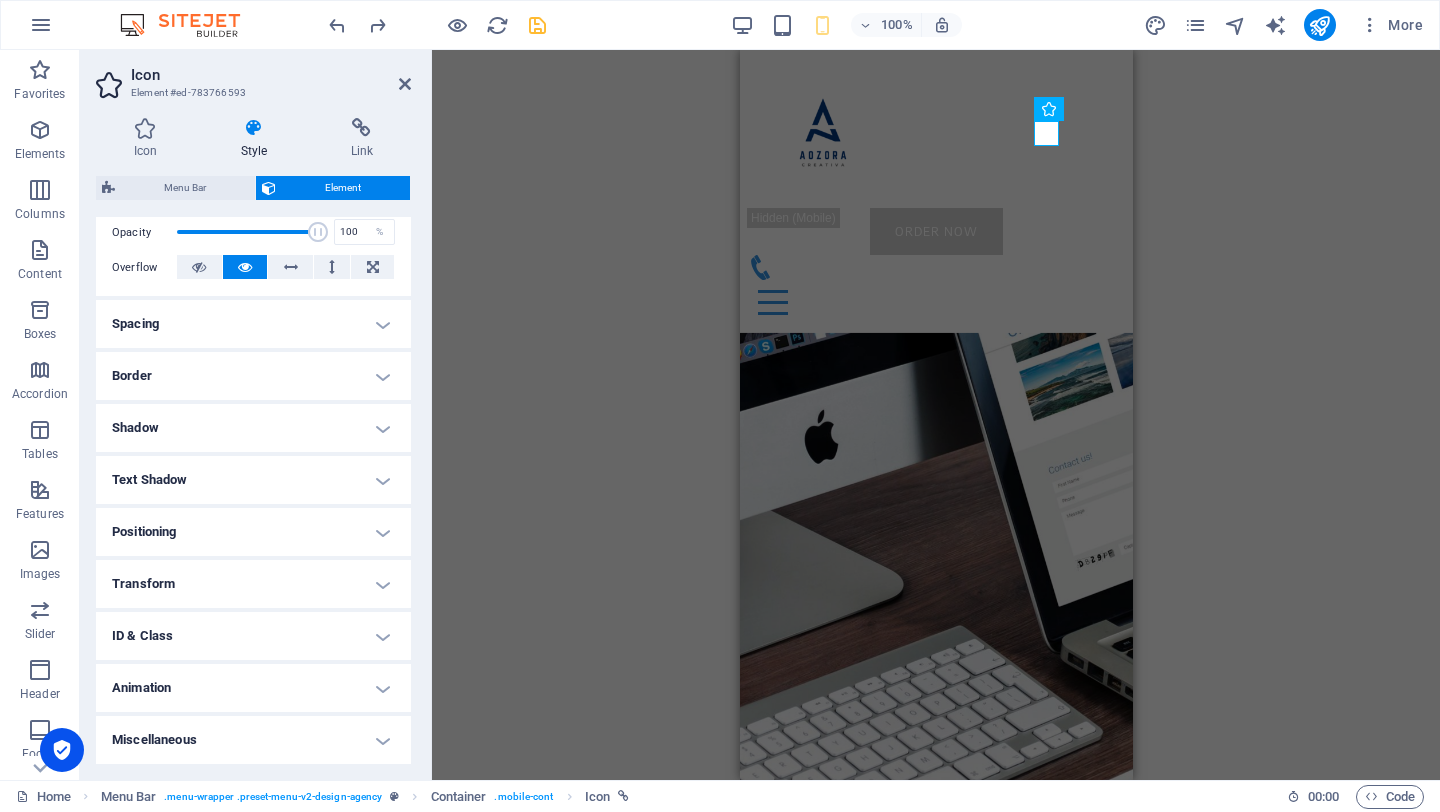 click on "Animation" at bounding box center (253, 688) 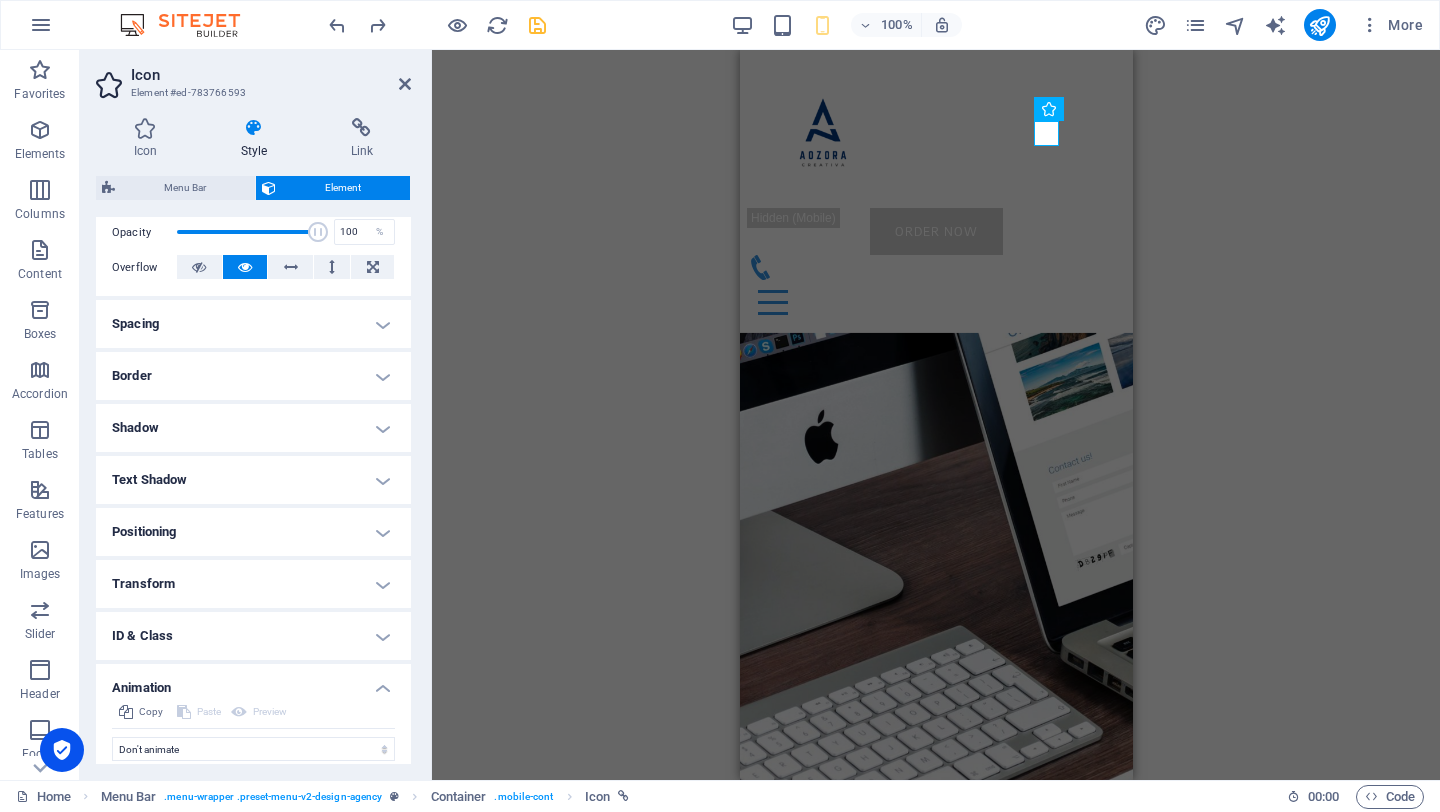 scroll, scrollTop: 363, scrollLeft: 0, axis: vertical 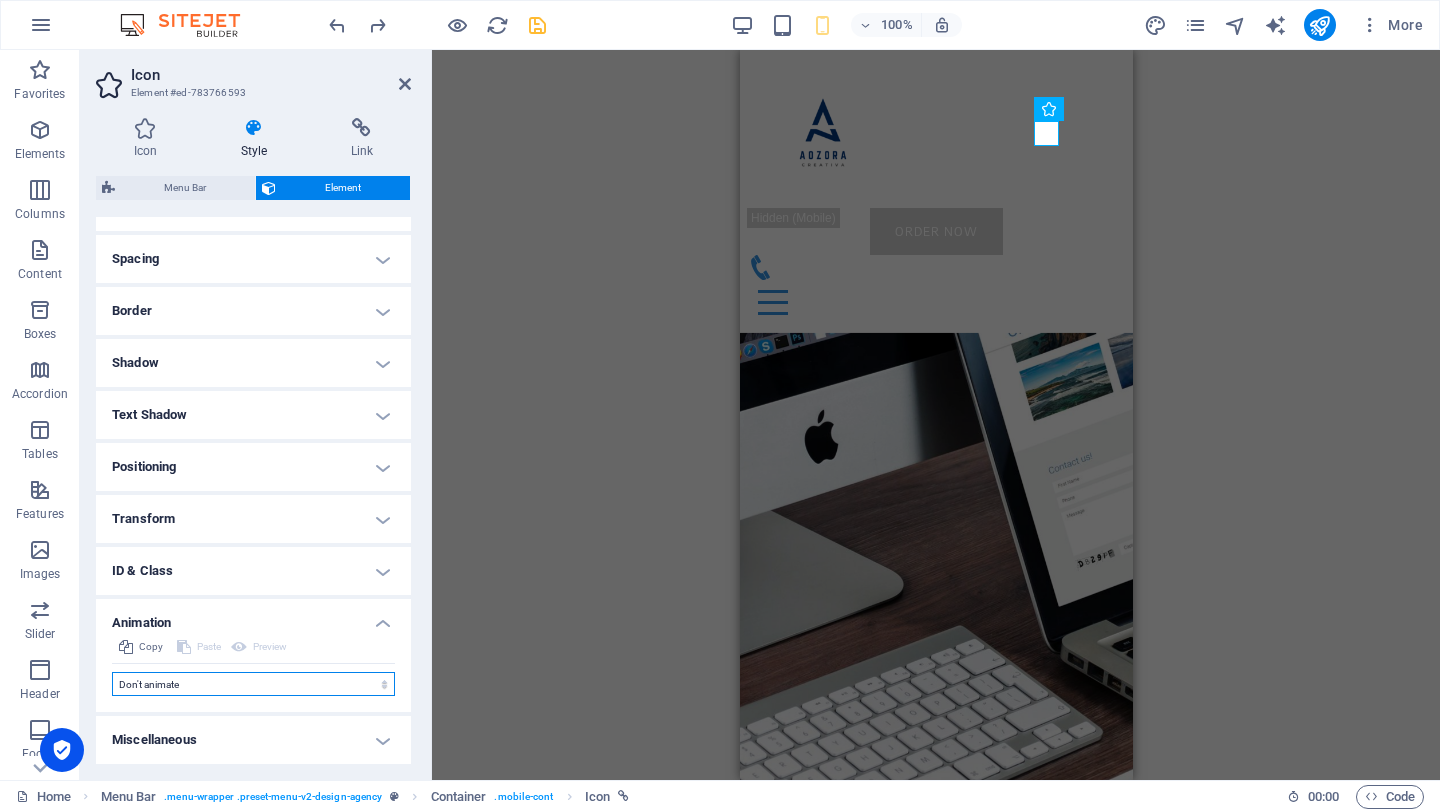 click on "Don't animate Show / Hide Slide up/down Zoom in/out Slide left to right Slide right to left Slide top to bottom Slide bottom to top Pulse Blink Open as overlay" at bounding box center [253, 684] 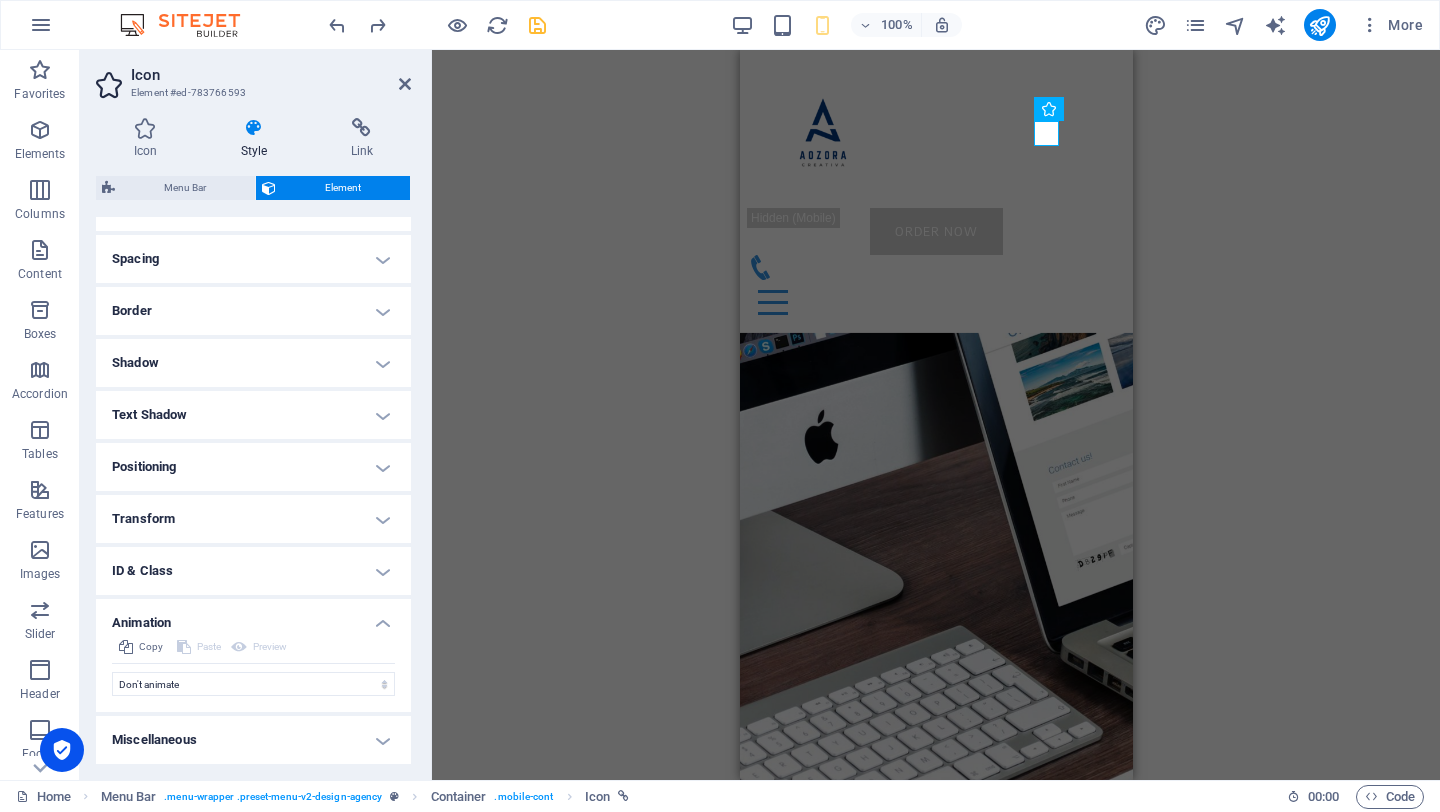 click on "H1   Banner   Banner   Container   H2   Container   Spacer   Container   Boxes   Container   Container   Container   Text   Plans   Container   Container   Image tabs   Container   H3   Container   Container   Text   Accordion   Container   H3   Container   Text   Container   H3   Container   Container   Text   H3   Text   Container   Container   H2   Callout   Container   Button   Footer Heimdall   Container   Footer Heimdall   Container   Text   Container   Container   Text   Container   H3   Container   Container   Text   Container   H4   Text   Container   Container   Text   Container   Container   Container   Text   Container   Container   Button   H2   Text   Cards   Container   H4   Container   Image   Text   Container   Image with text   Container   H2   Button   Spacer   Spacer   Icon   Container   H4   Container   Text   Spacer   H2   H3   Spacer   Image with text   Image   Image with text   Spacer   Container   Image with text   Container   H3   Spacer   Text   Spacer     Image" at bounding box center [936, 415] 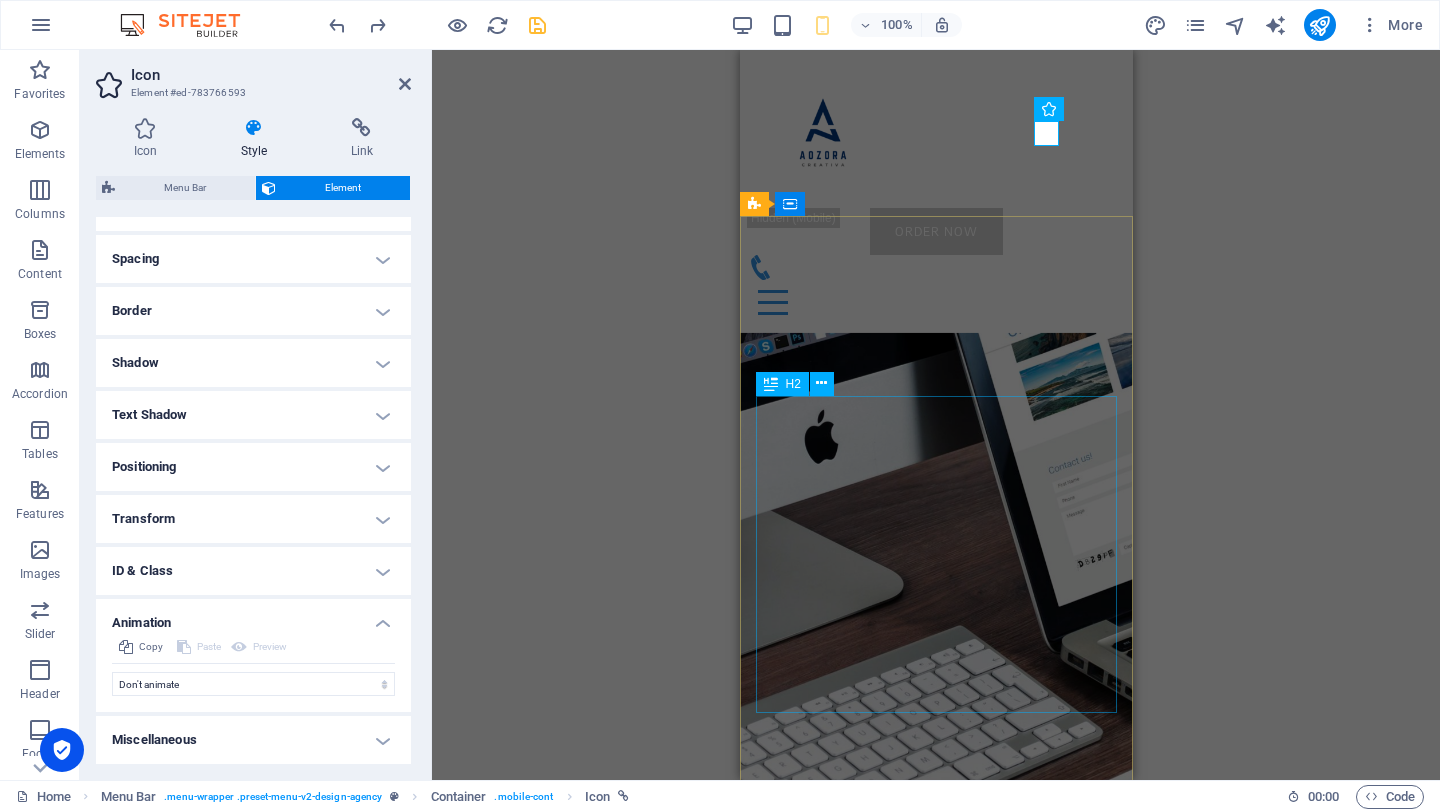click on "Kami hadir sebagai mitra komprehensif bagi bisnis Anda. Tidak hanya berfokus pada keahlian di bidang pemasaran digital dan kreativitas, tetapi juga melangkah lebih jauh ke ranah pengembangan strategi bisnis dan peningkatan kualitas sumber daya manusia. Dari perumusan ide hingga implementasi di lapangan, kami siap mendampingi Anda untuk memastikan pertumbuhan bisnis yang berkelanjutan dan efektif." at bounding box center [935, 651] 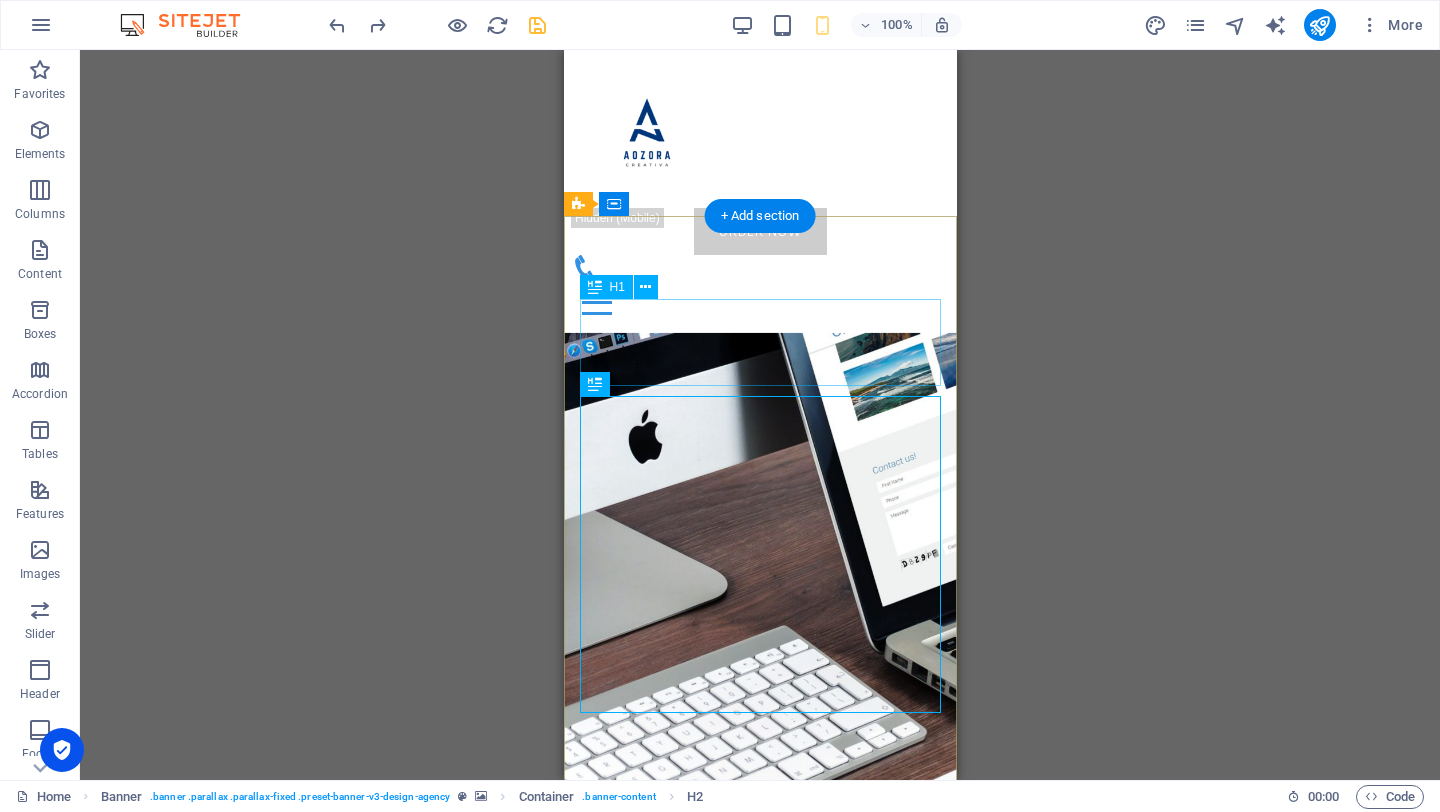 click on "Mitra Strategis untuk Pertumbuhan Bisnis Anda" at bounding box center [759, 440] 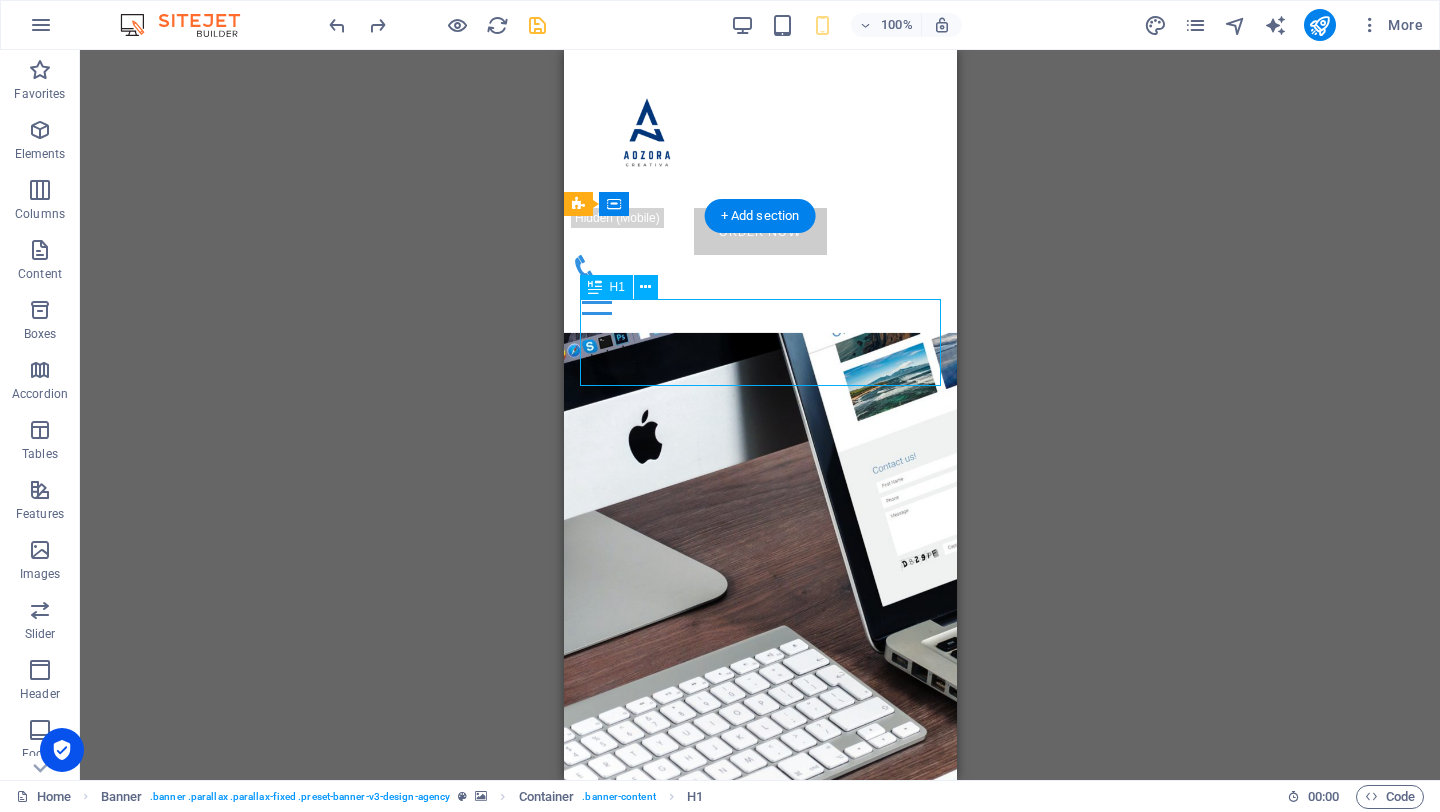 click on "Mitra Strategis untuk Pertumbuhan Bisnis Anda" at bounding box center [759, 440] 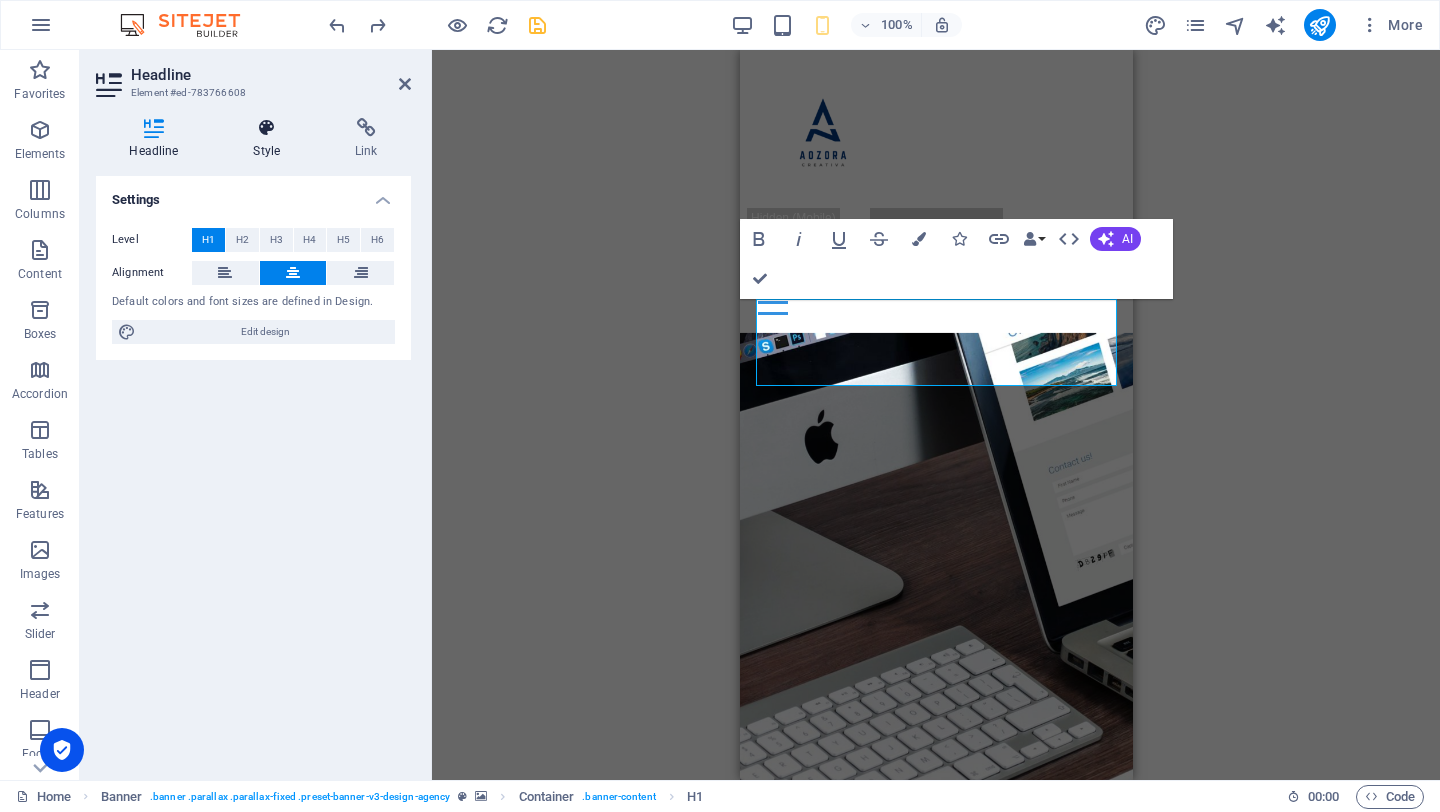click on "Style" at bounding box center [271, 139] 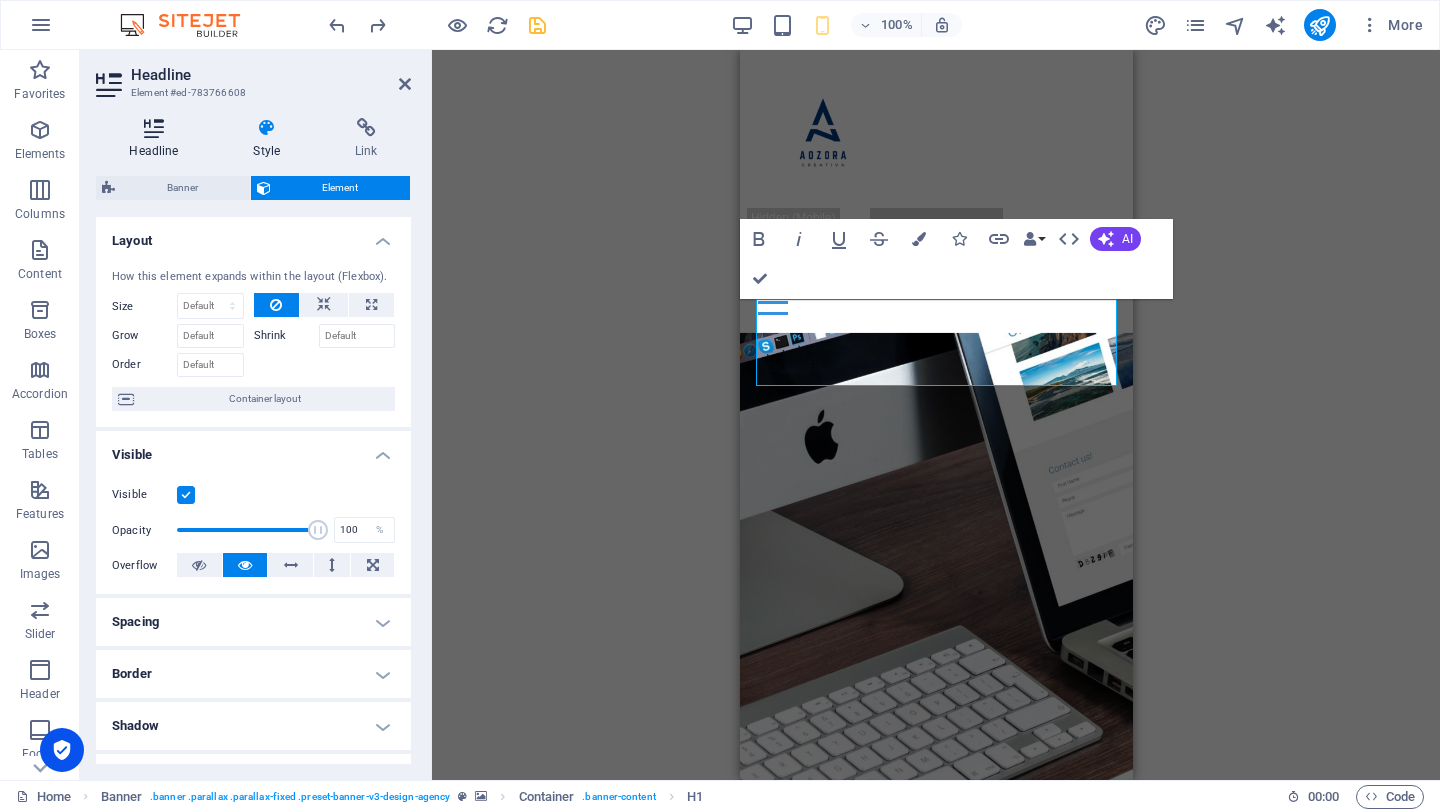 click on "Headline" at bounding box center (158, 139) 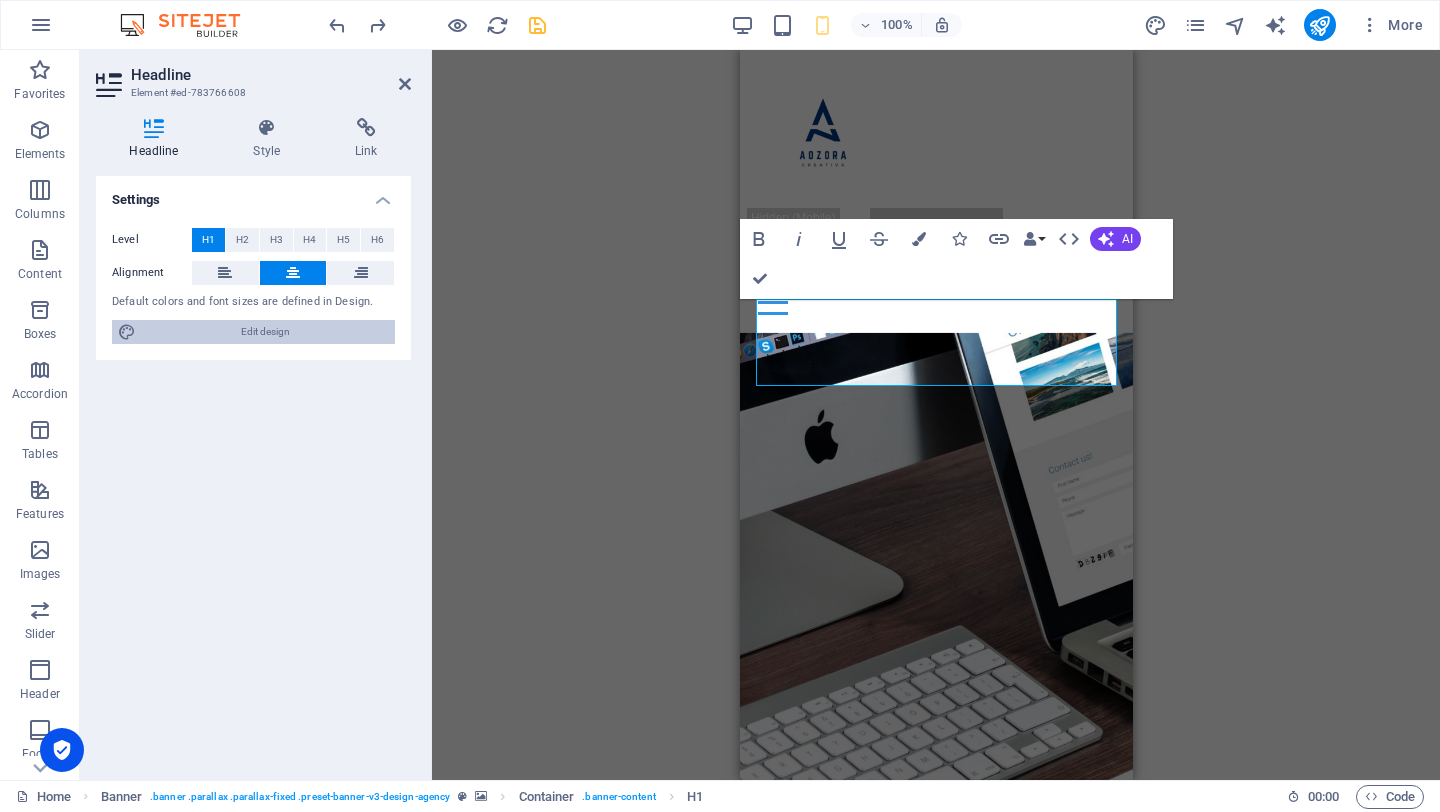 click on "Edit design" at bounding box center (265, 332) 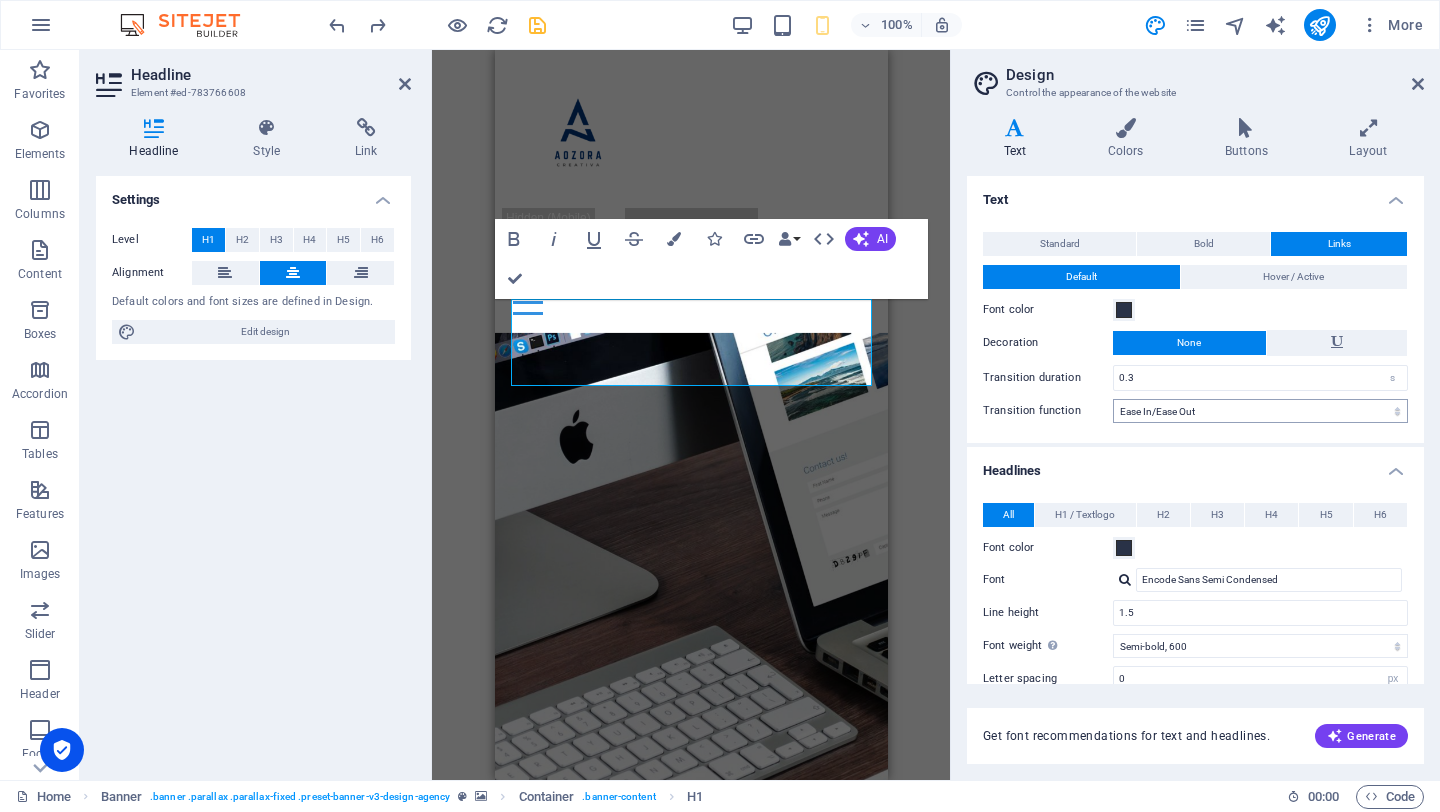 scroll, scrollTop: 14, scrollLeft: 0, axis: vertical 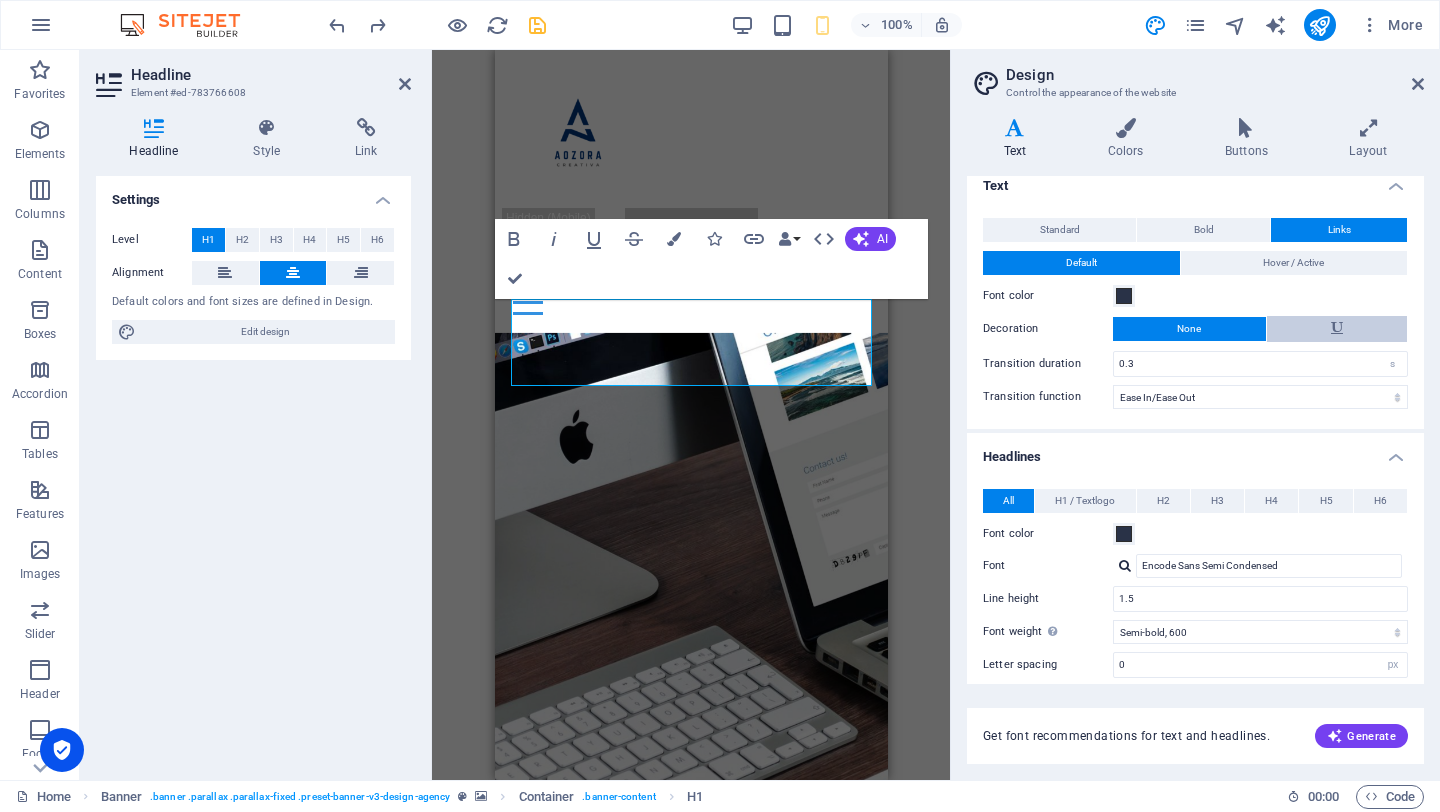 click at bounding box center [1337, 329] 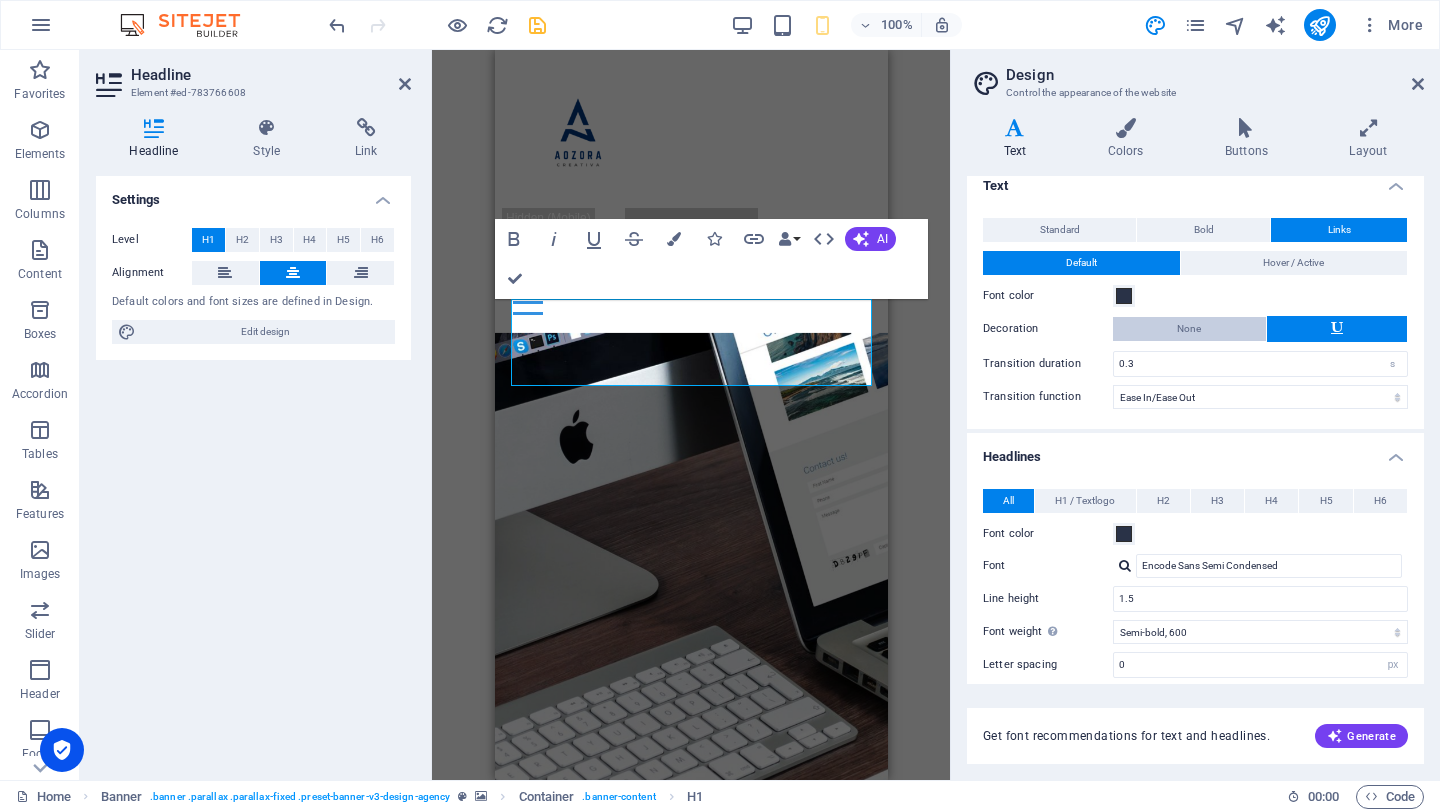 click on "None" at bounding box center [1189, 329] 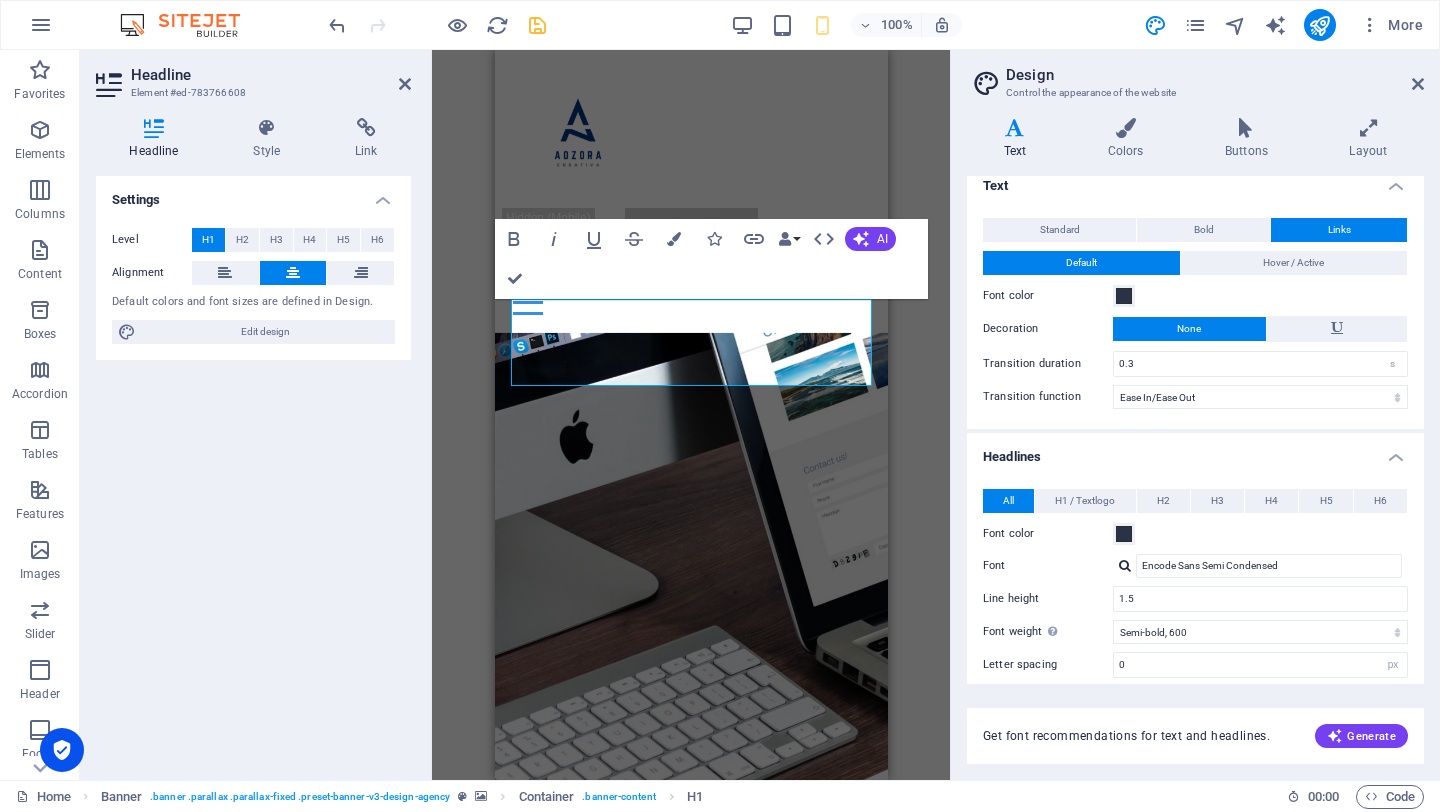 click on "H1   Banner   Banner   Container   H2   Container   Spacer   Container   Boxes   Container   Container   Container   Text   Plans   Container   Container   Image tabs   Container   H3   Container   Container   Text   Accordion   Container   H3   Container   Text   Container   H3   Container   Container   Text   H3   Text   Container   Container   H2   Callout   Container   Button   Footer Heimdall   Container   Footer Heimdall   Container   Text   Container   Container   Text   Container   H3   Container   Container   Text   Container   H4   Text   Container   Container   Text   Container   Container   Container   Text   Container   Container   Button   H2   Text   Cards   Container   H4   Container   Image   Text   Container   Image with text   Container   H2   Button   Spacer   Spacer   Icon   Container   H4   Container   Text   Spacer   H2   H3   Spacer   Image with text   Image   Image with text   Spacer   Container   Image with text   Container   H3   Spacer   Text   Spacer     Image" at bounding box center [691, 415] 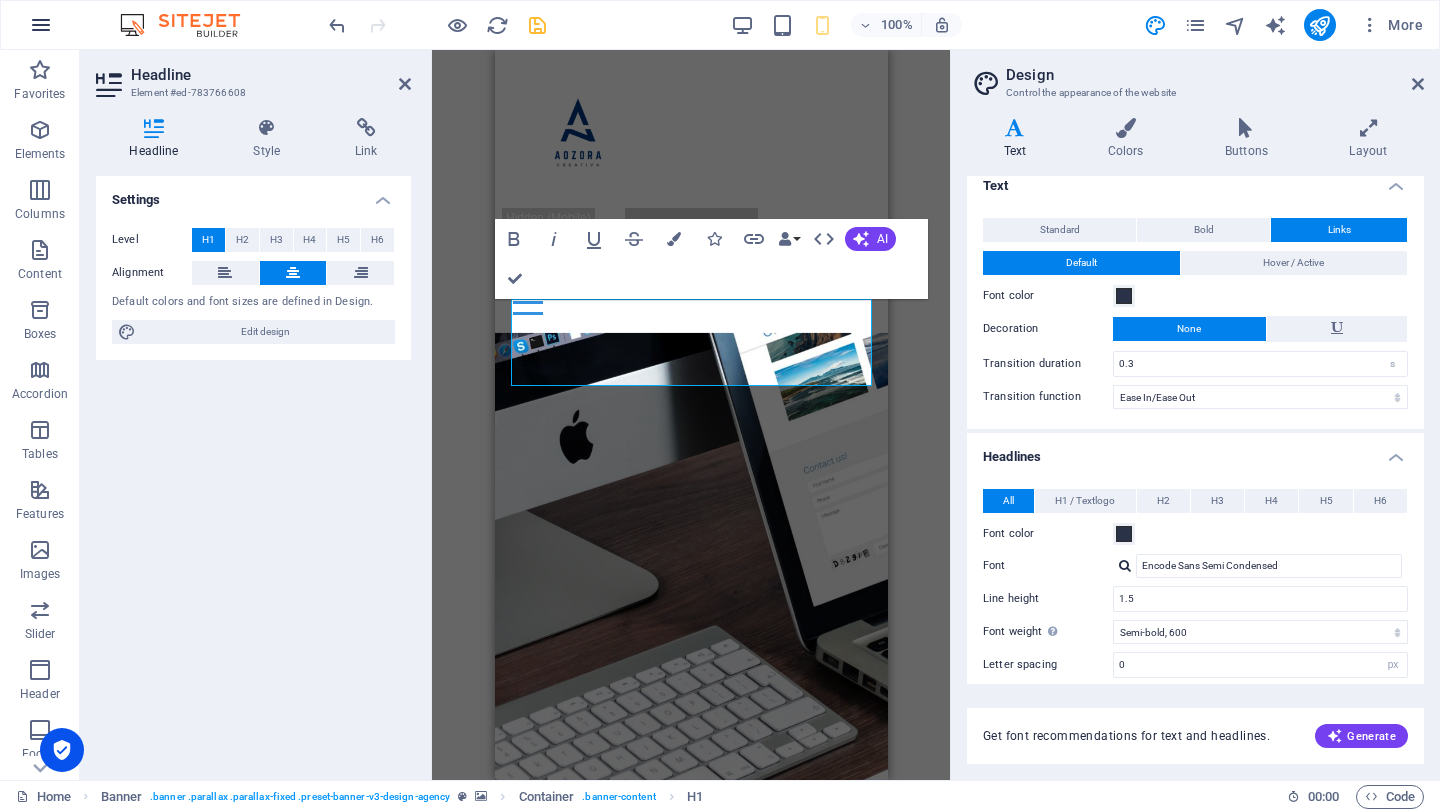 click at bounding box center (41, 25) 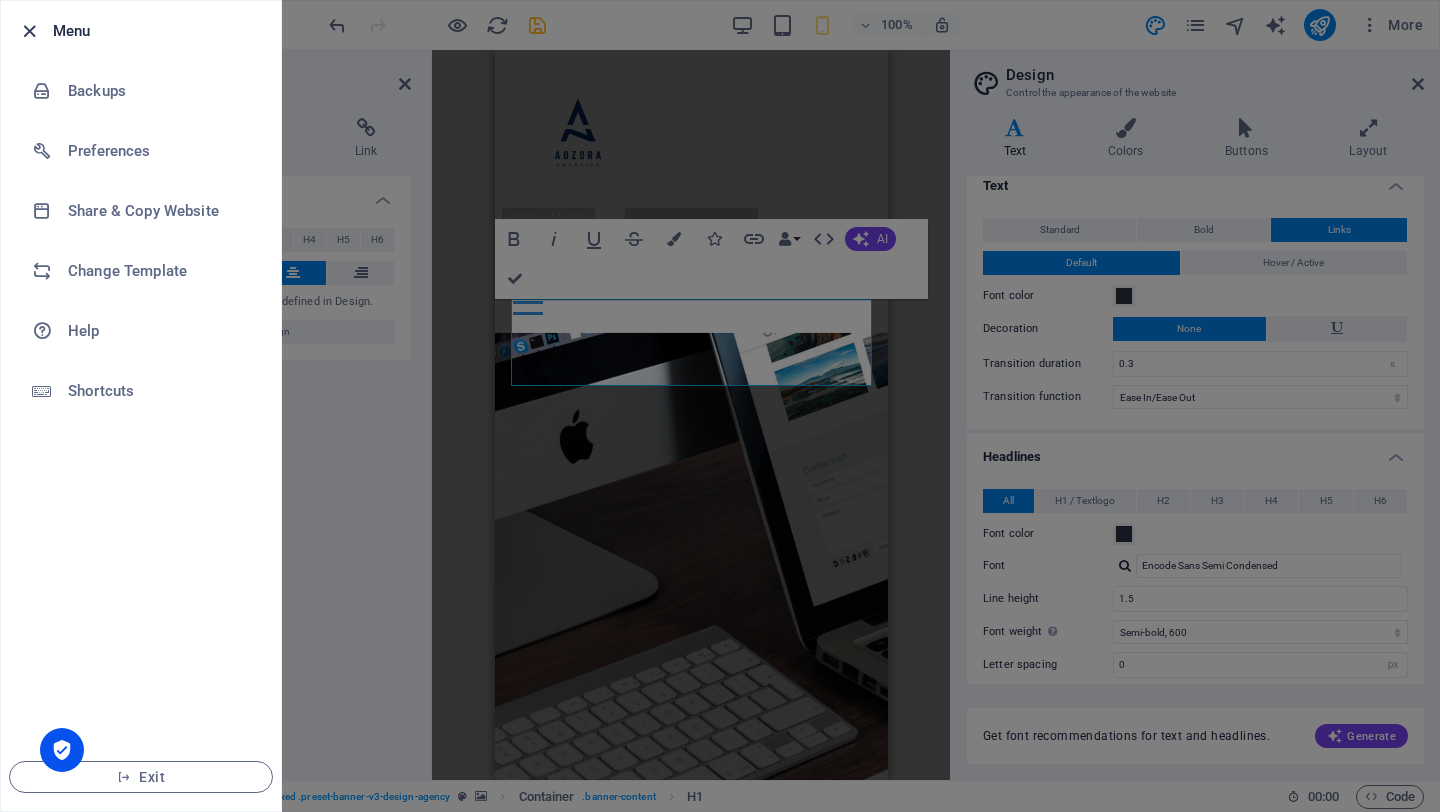 click at bounding box center [29, 31] 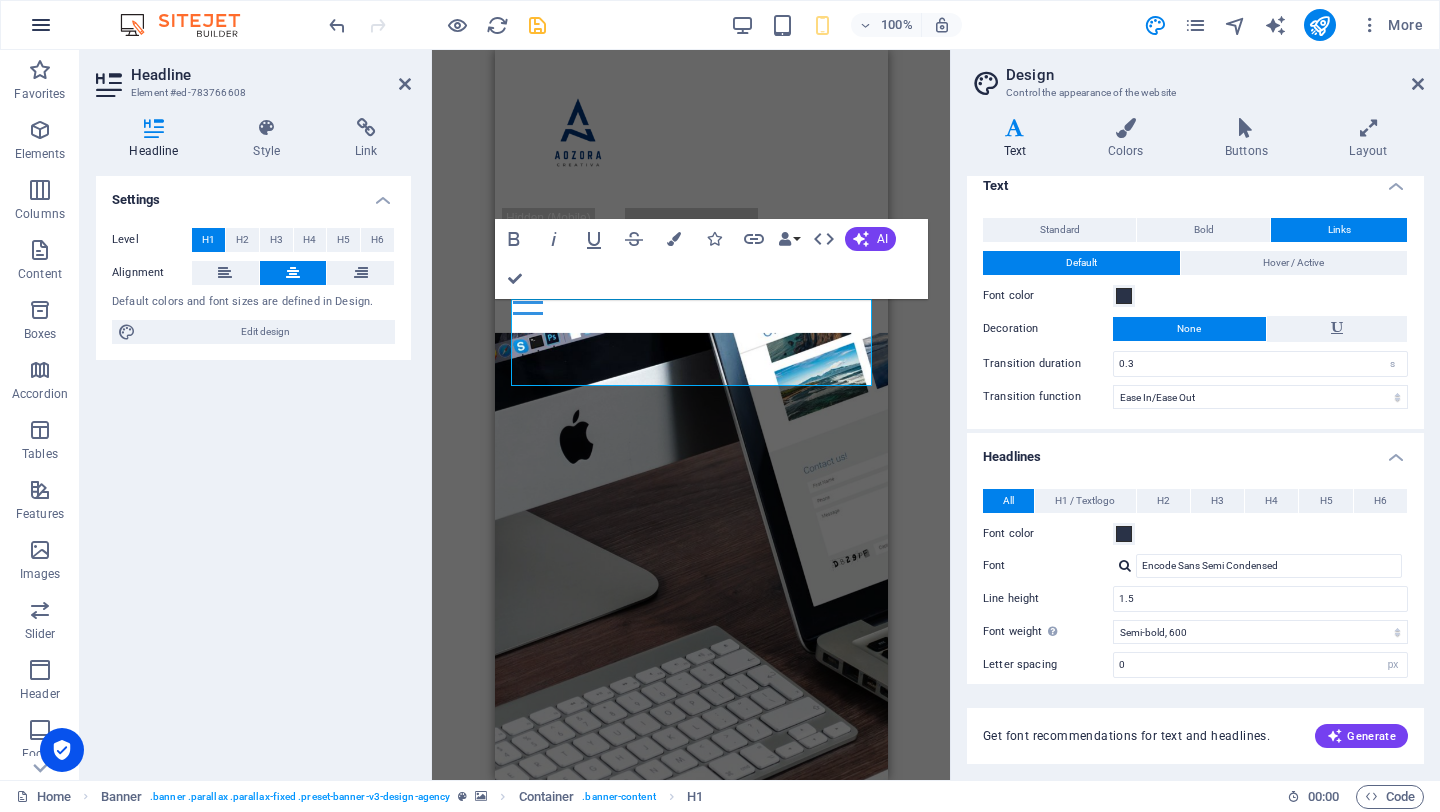 click at bounding box center (41, 25) 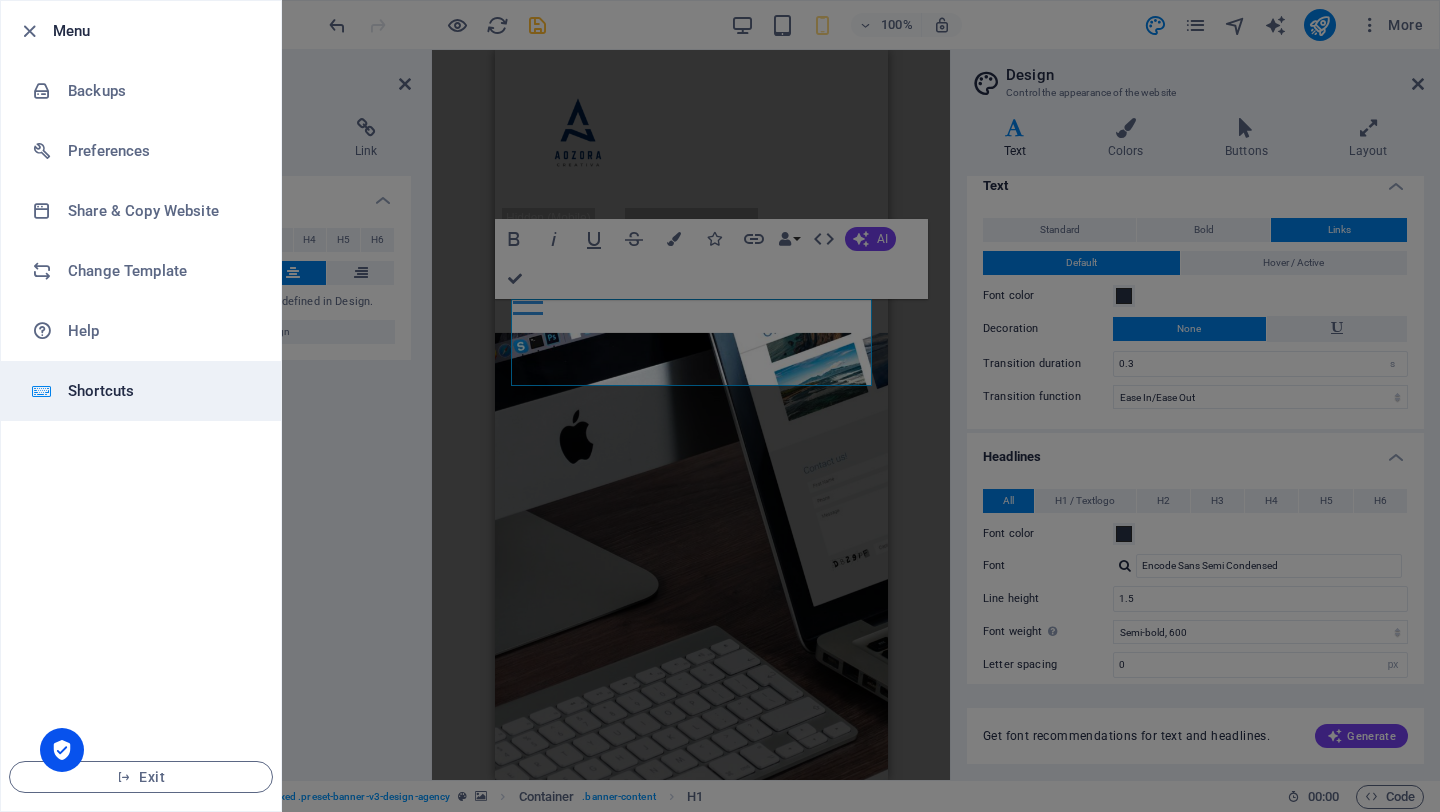 click on "Shortcuts" at bounding box center (141, 391) 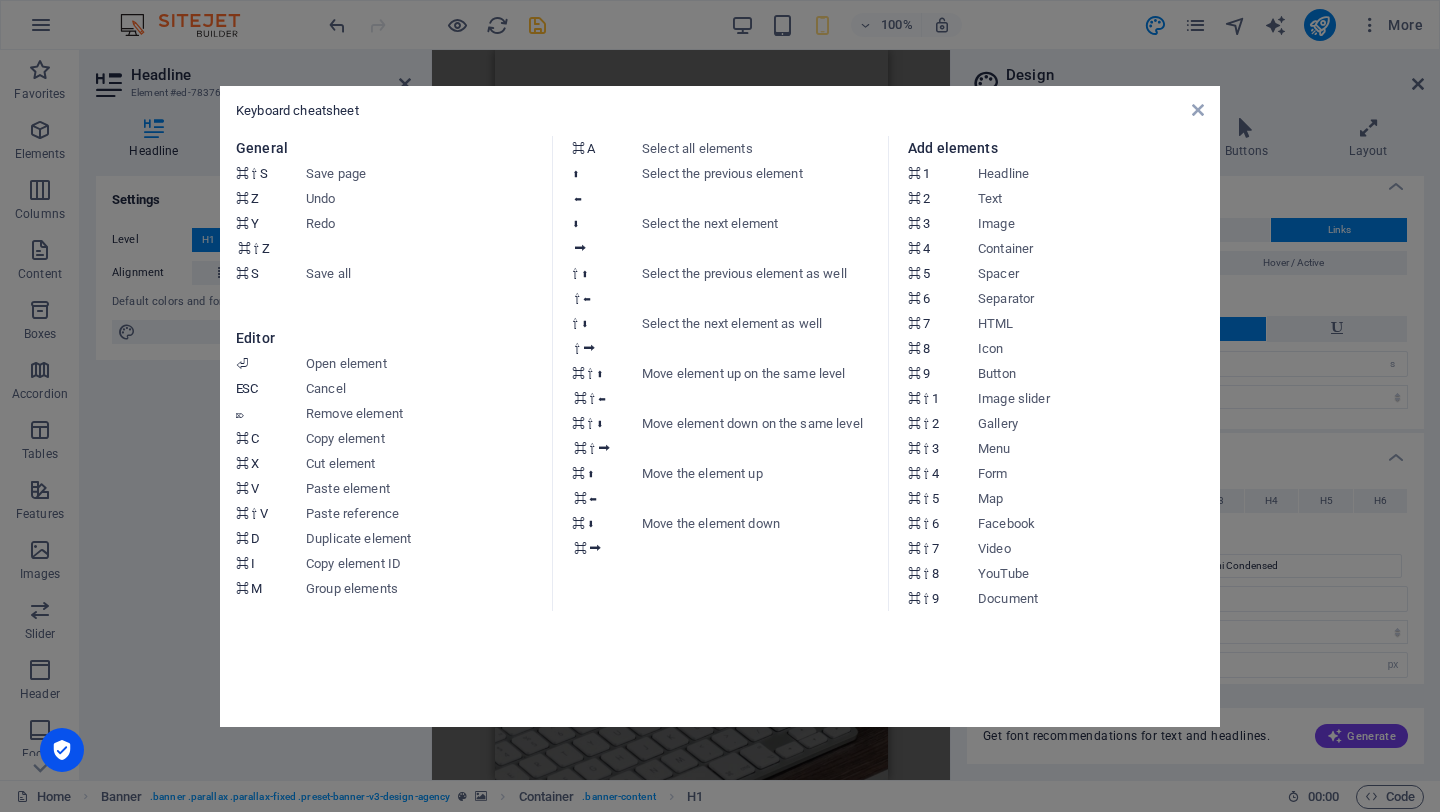 click on "Keyboard cheatsheet General ⌘ ⇧ S Save page ⌘ Z Undo ⌘ Y ⌘ ⇧ Z Redo ⌘ S Save all Editor ⏎ Open element ESC Cancel ⌦ Remove element ⌘ C Copy element ⌘ X Cut element ⌘ V Paste element ⌘ ⇧ V Paste reference ⌘ D Duplicate element ⌘ I Copy element ID ⌘ M Group elements ⌘ A Select all elements ⬆ ⬅ Select the previous element ⬇ ⮕ Select the next element ⇧ ⬆ ⇧ ⬅ Select the previous element as well ⇧ ⬇ ⇧ ⮕ Select the next element as well ⌘ ⇧ ⬆ ⌘ ⇧ ⬅ Move element up on the same level ⌘ ⇧ ⬇ ⌘ ⇧ ⮕ Move element down on the same level ⌘ ⬆ ⌘ ⬅ Move the element up ⌘ ⬇ ⌘ ⮕ Move the element down Add elements ⌘ 1 Headline ⌘ 2 Text ⌘ 3 Image ⌘ 4 Container ⌘ 5 Spacer ⌘ 6 Separator ⌘ 7 HTML ⌘ 8 Icon ⌘ 9 Button ⌘ ⇧ 1 Image slider ⌘ ⇧ 2 Gallery ⌘ ⇧ 3 Menu ⌘ ⇧ 4 Form ⌘ ⇧ 5 Map ⌘ ⇧ 6 Facebook ⌘ ⇧ 7 Video ⌘ ⇧ 8 YouTube ⌘ ⇧ 9 Document" at bounding box center [720, 406] 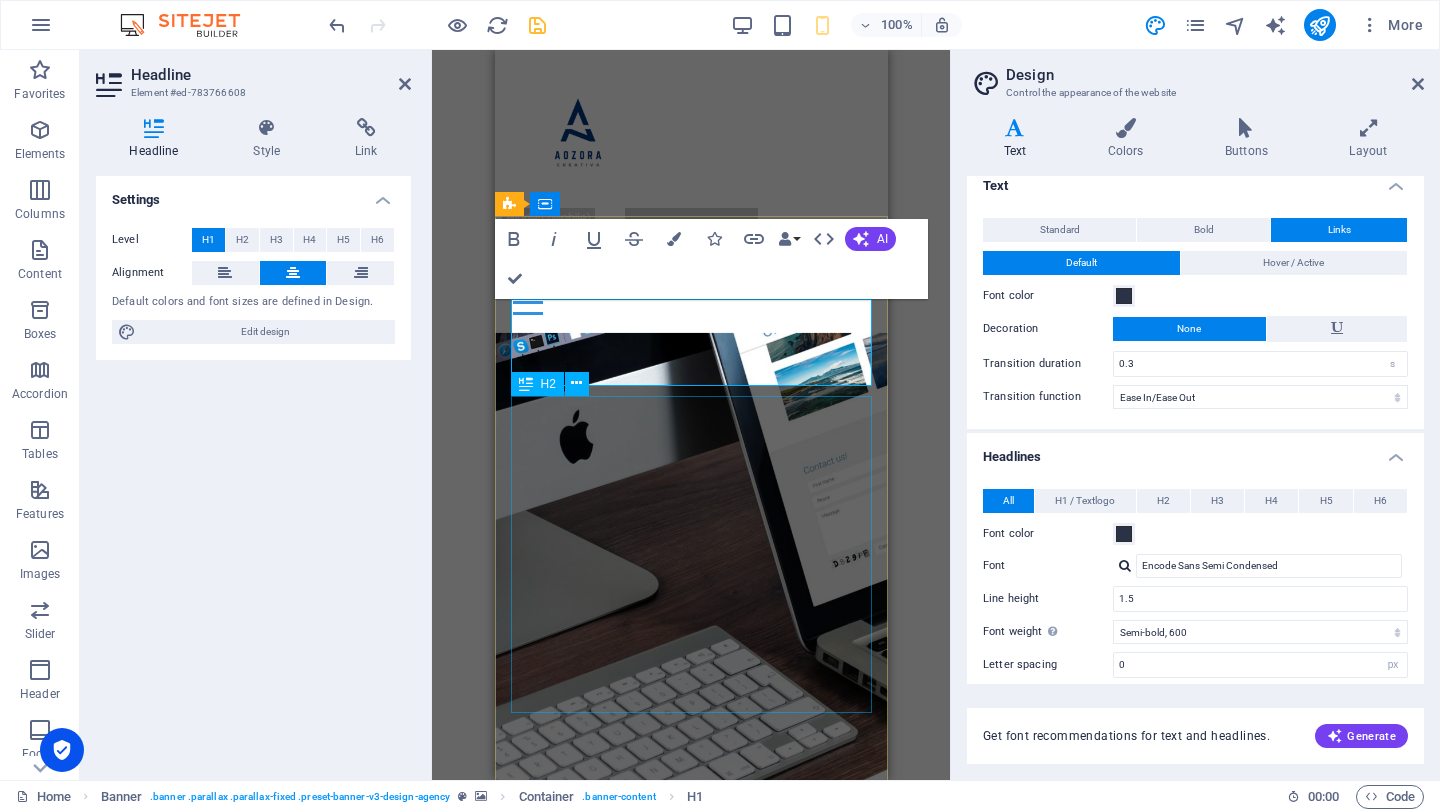 click on "Kami hadir sebagai mitra komprehensif bagi bisnis Anda. Tidak hanya berfokus pada keahlian di bidang pemasaran digital dan kreativitas, tetapi juga melangkah lebih jauh ke ranah pengembangan strategi bisnis dan peningkatan kualitas sumber daya manusia. Dari perumusan ide hingga implementasi di lapangan, kami siap mendampingi Anda untuk memastikan pertumbuhan bisnis yang berkelanjutan dan efektif." at bounding box center [690, 651] 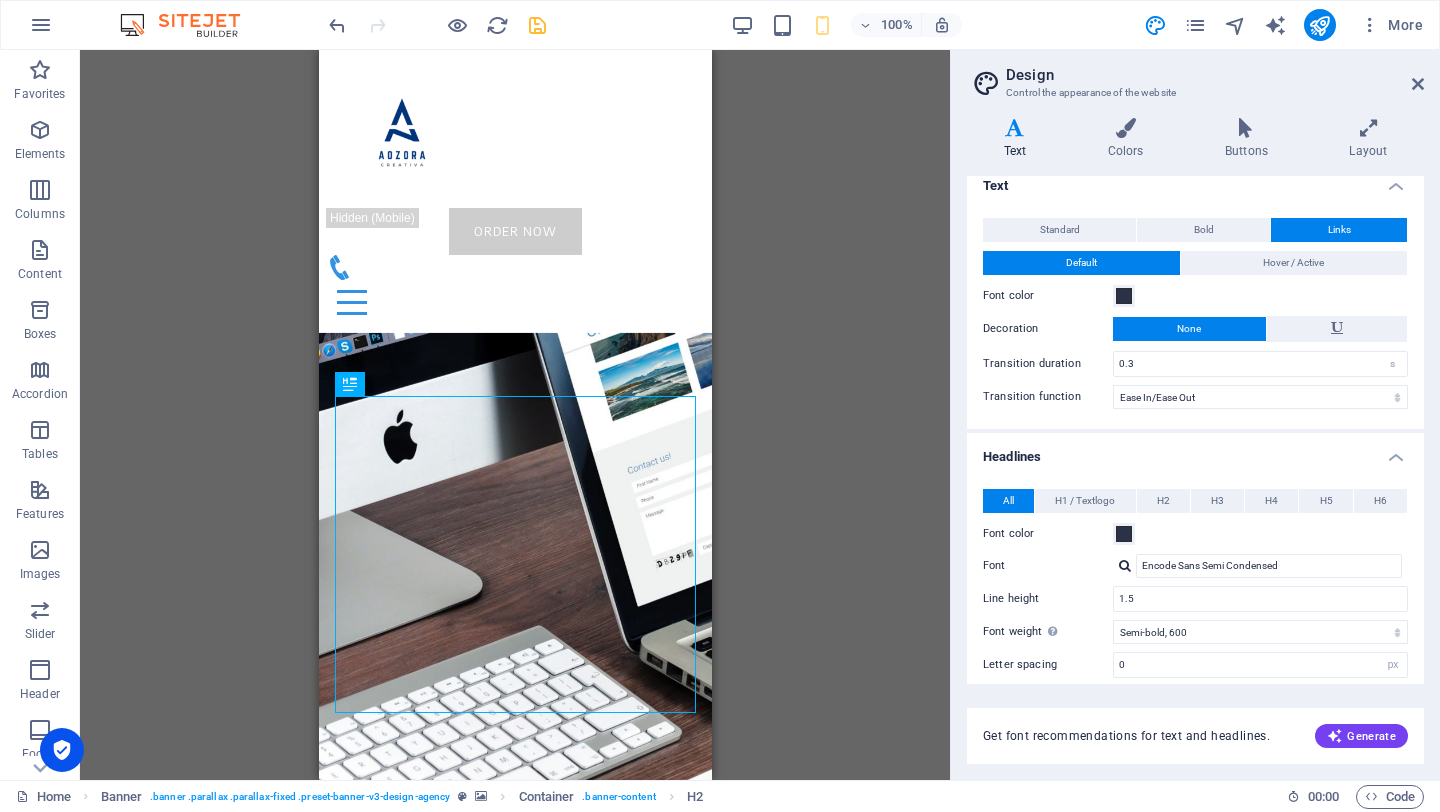 click on "H1   Banner   Banner   Container   H2   Container   Spacer   Container   Boxes   Container   Container   Container   Text   Plans   Container   Container   Image tabs   Container   H3   Container   Container   Text   Accordion   Container   H3   Container   Text   Container   H3   Container   Container   Text   H3   Text   Container   Container   H2   Callout   Container   Button   Footer Heimdall   Container   Footer Heimdall   Container   Text   Container   Container   Text   Container   H3   Container   Container   Text   Container   H4   Text   Container   Container   Text   Container   Container   Container   Text   Container   Container   Button   H2   Text   Cards   Container   H4   Container   Image   Text   Container   Image with text   Container   H2   Button   Spacer   Spacer   Icon   Container   H4   Container   Text   Spacer   H2   H3   Spacer   Image with text   Image   Image with text   Spacer   Container   Image with text   Container   H3   Spacer   Text   Spacer     Image" at bounding box center [515, 415] 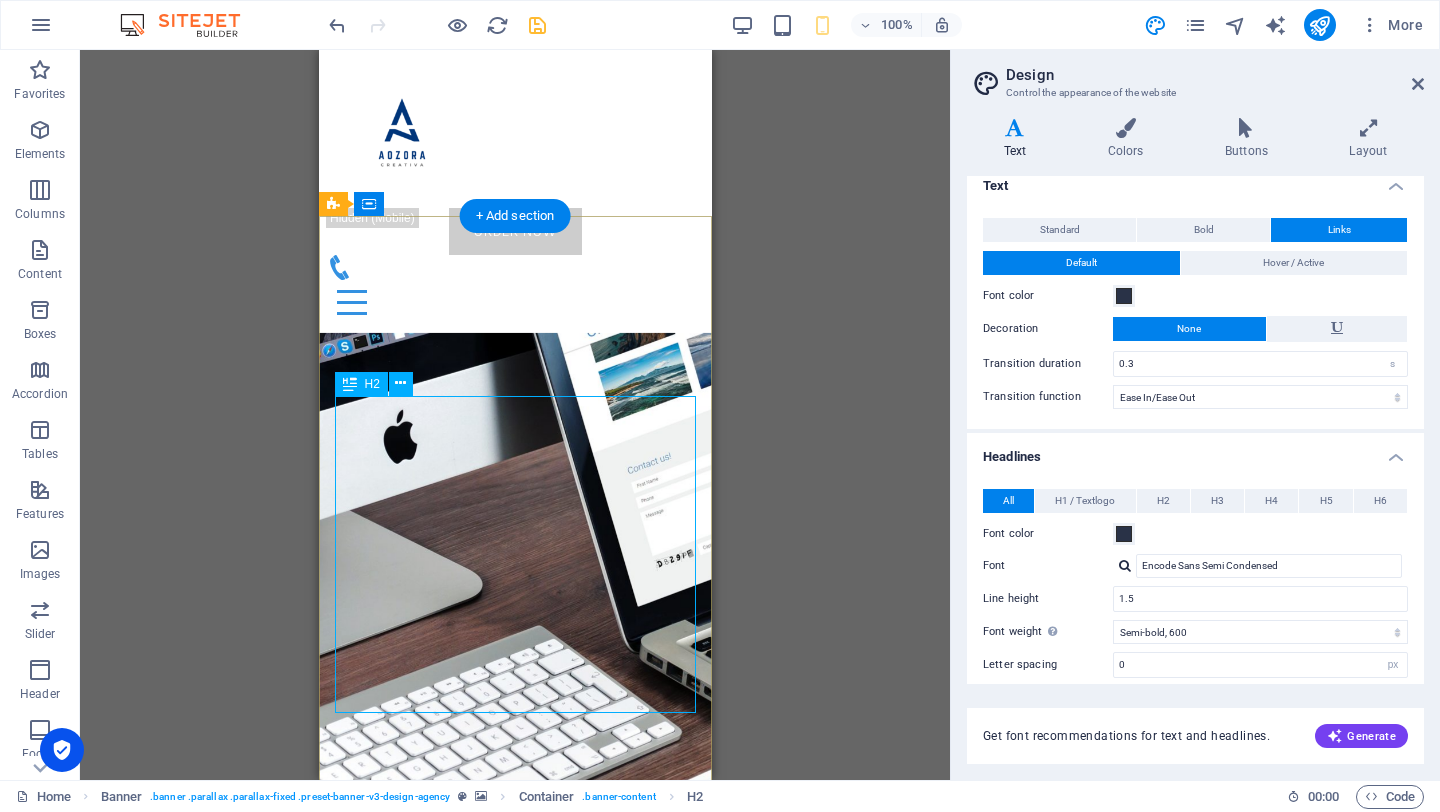 click on "Kami hadir sebagai mitra komprehensif bagi bisnis Anda. Tidak hanya berfokus pada keahlian di bidang pemasaran digital dan kreativitas, tetapi juga melangkah lebih jauh ke ranah pengembangan strategi bisnis dan peningkatan kualitas sumber daya manusia. Dari perumusan ide hingga implementasi di lapangan, kami siap mendampingi Anda untuk memastikan pertumbuhan bisnis yang berkelanjutan dan efektif." at bounding box center [514, 651] 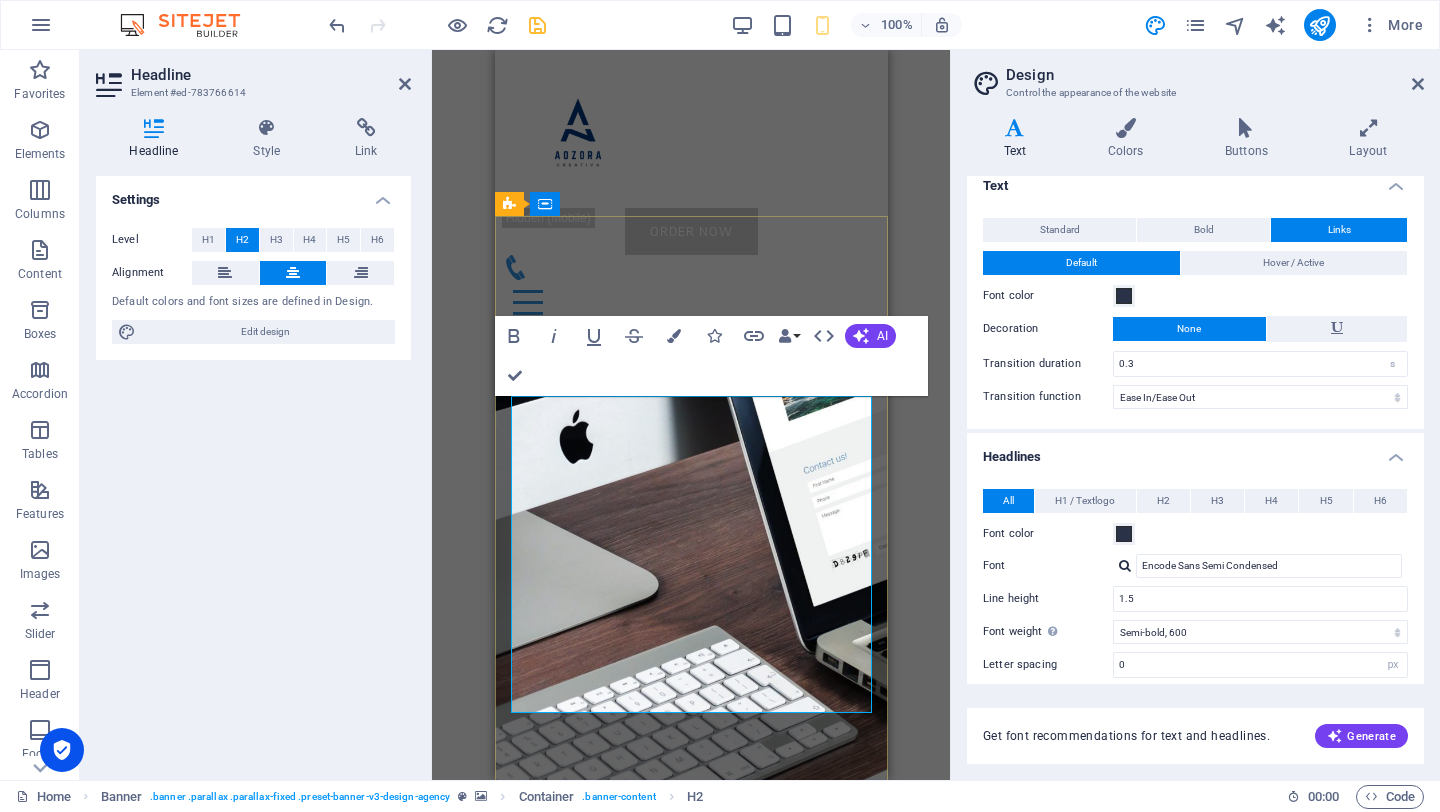 click on "Kami hadir sebagai mitra komprehensif bagi bisnis Anda. Tidak hanya berfokus pada keahlian di bidang pemasaran digital dan kreativitas, tetapi juga melangkah lebih jauh ke ranah pengembangan strategi bisnis dan peningkatan kualitas sumber daya manusia. Dari perumusan ide hingga implementasi di lapangan, kami siap mendampingi Anda untuk memastikan pertumbuhan bisnis yang berkelanjutan dan efektif." at bounding box center (690, 651) 